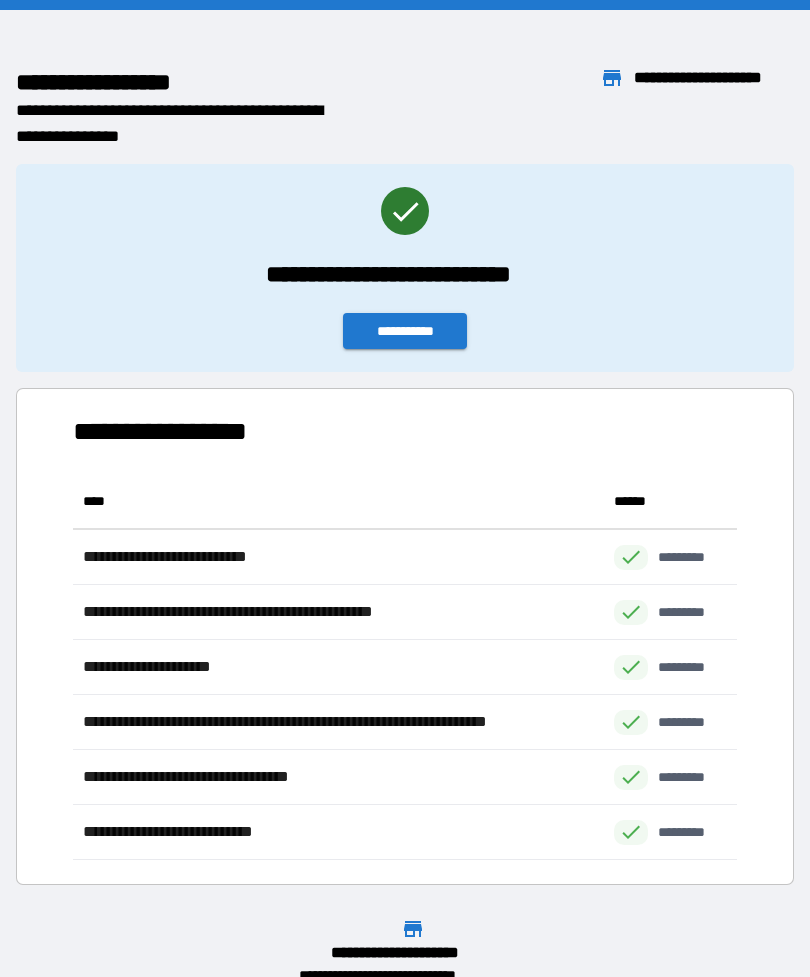 scroll, scrollTop: 0, scrollLeft: 0, axis: both 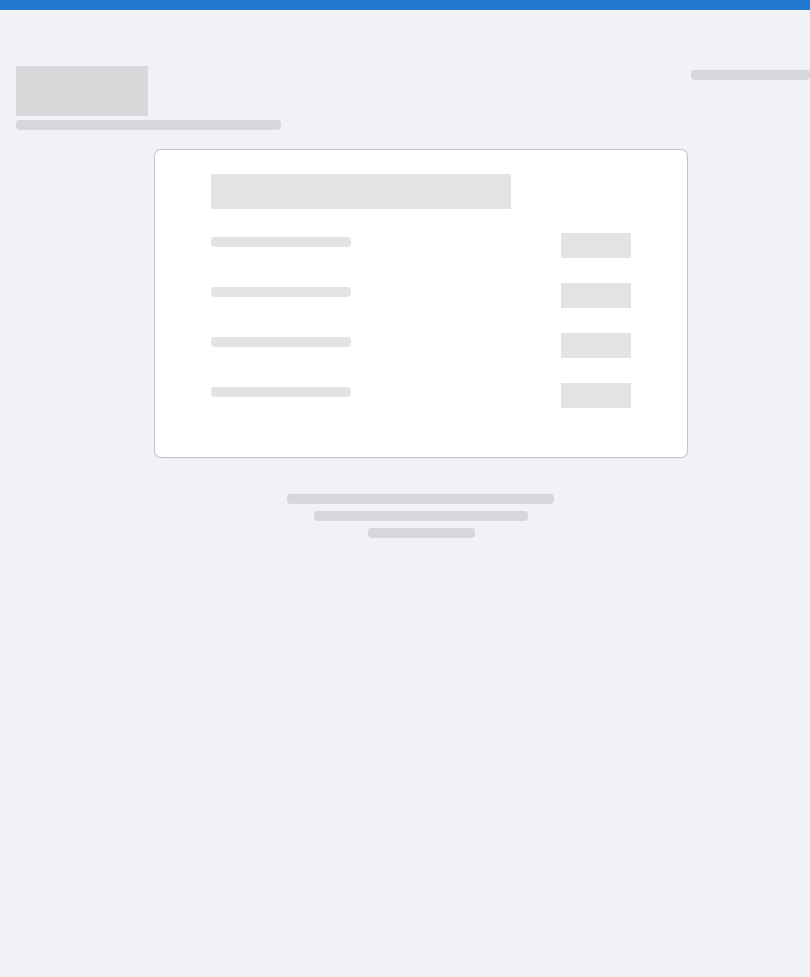 click at bounding box center [405, 5] 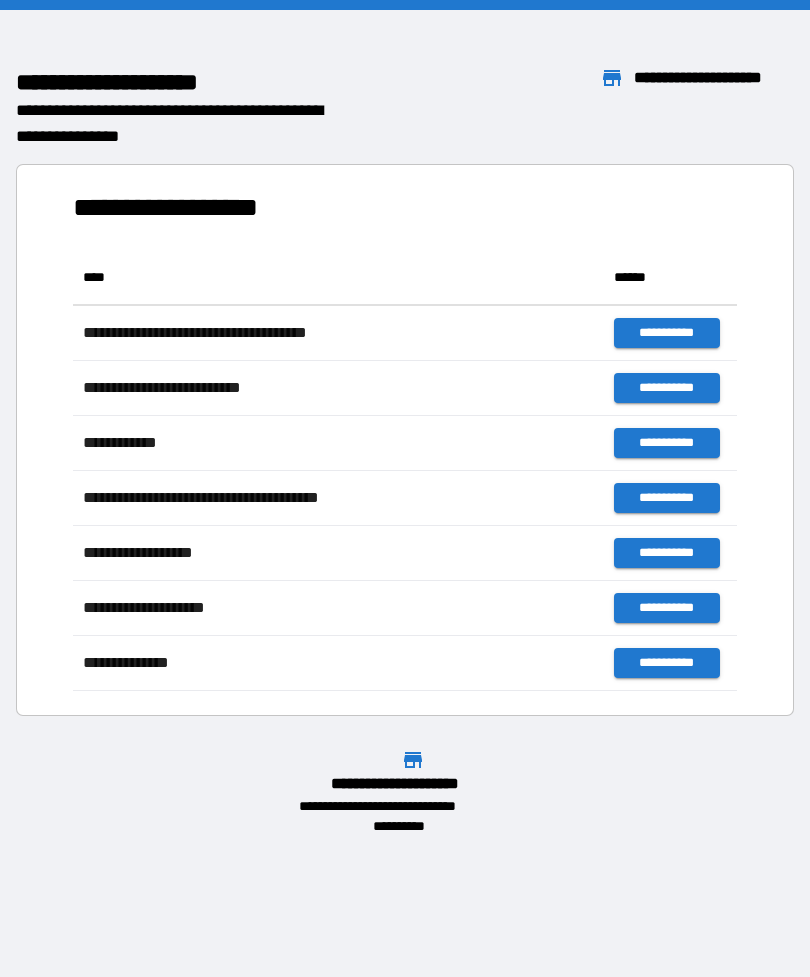 scroll, scrollTop: 441, scrollLeft: 664, axis: both 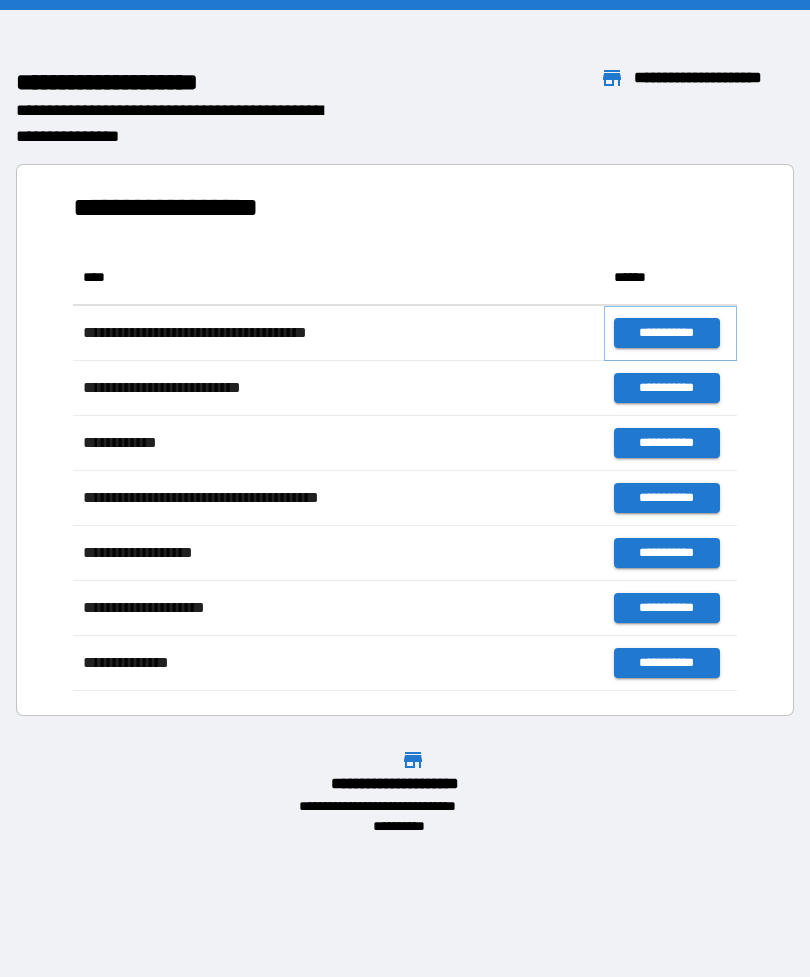 click on "**********" at bounding box center (666, 333) 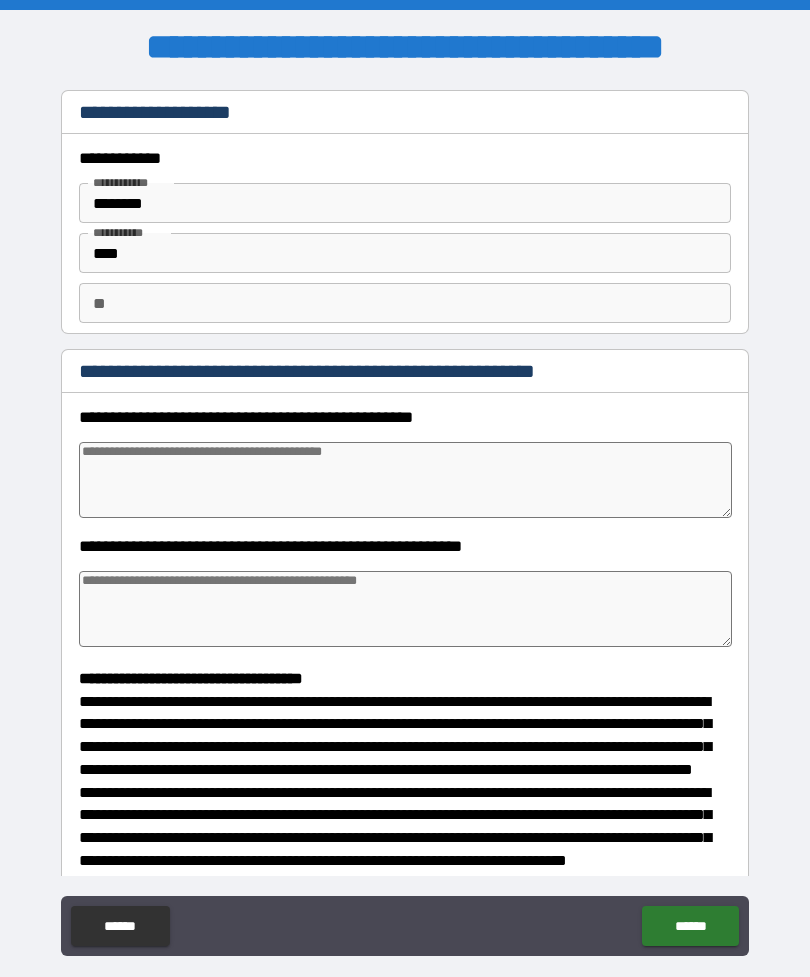 type on "*" 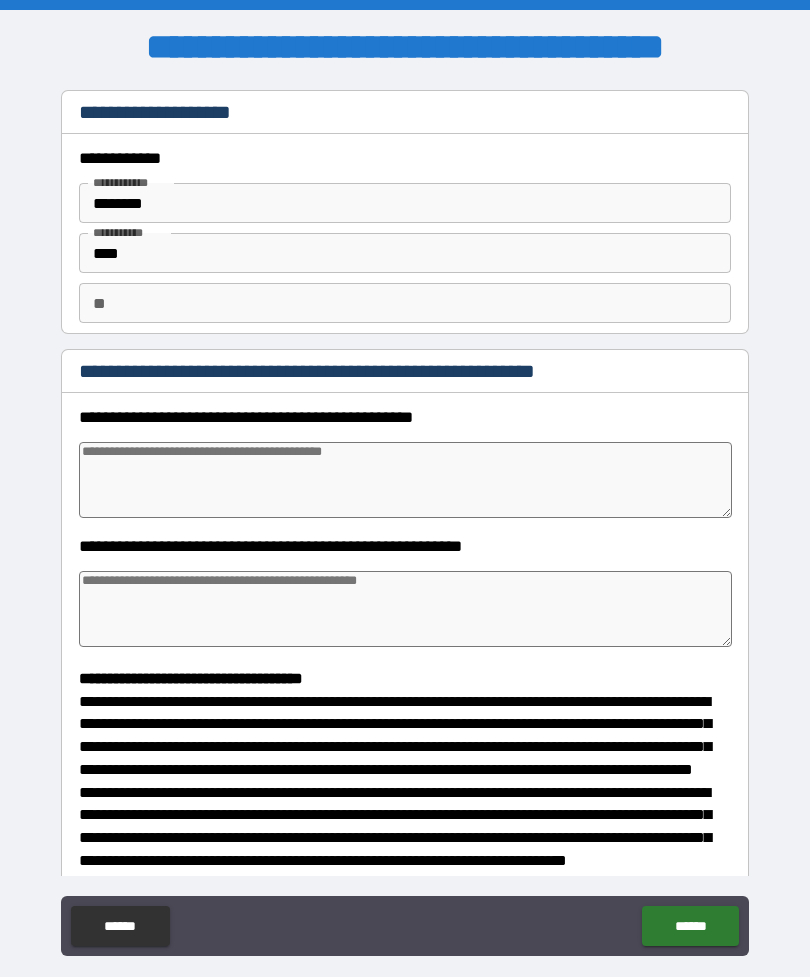 type on "*" 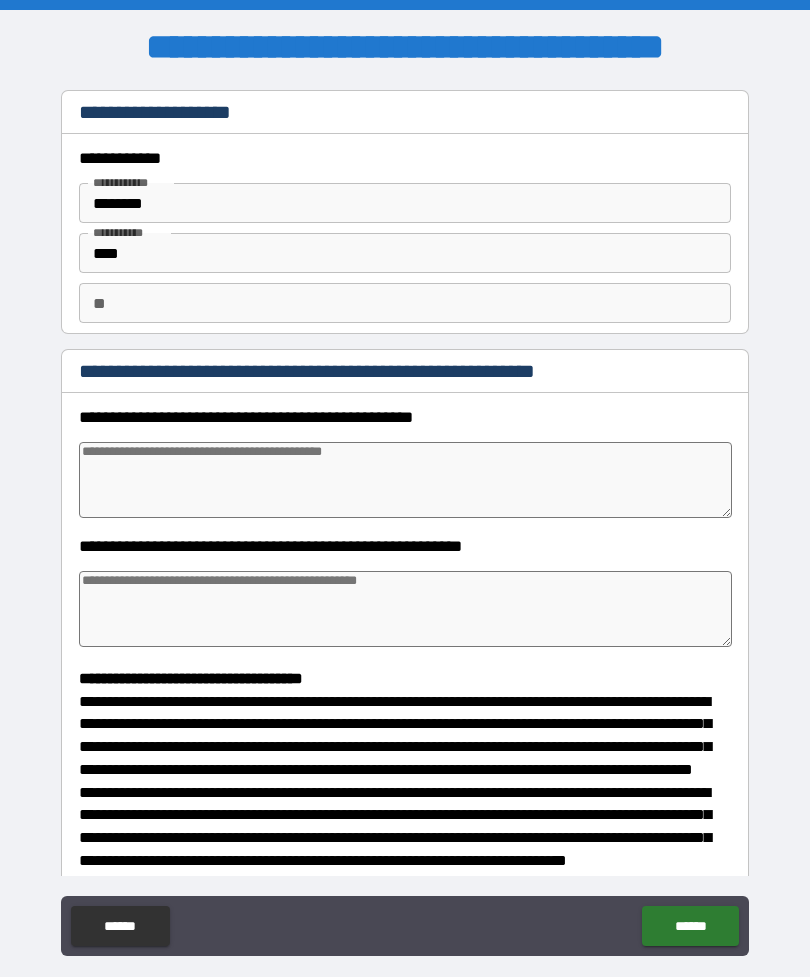 type on "*" 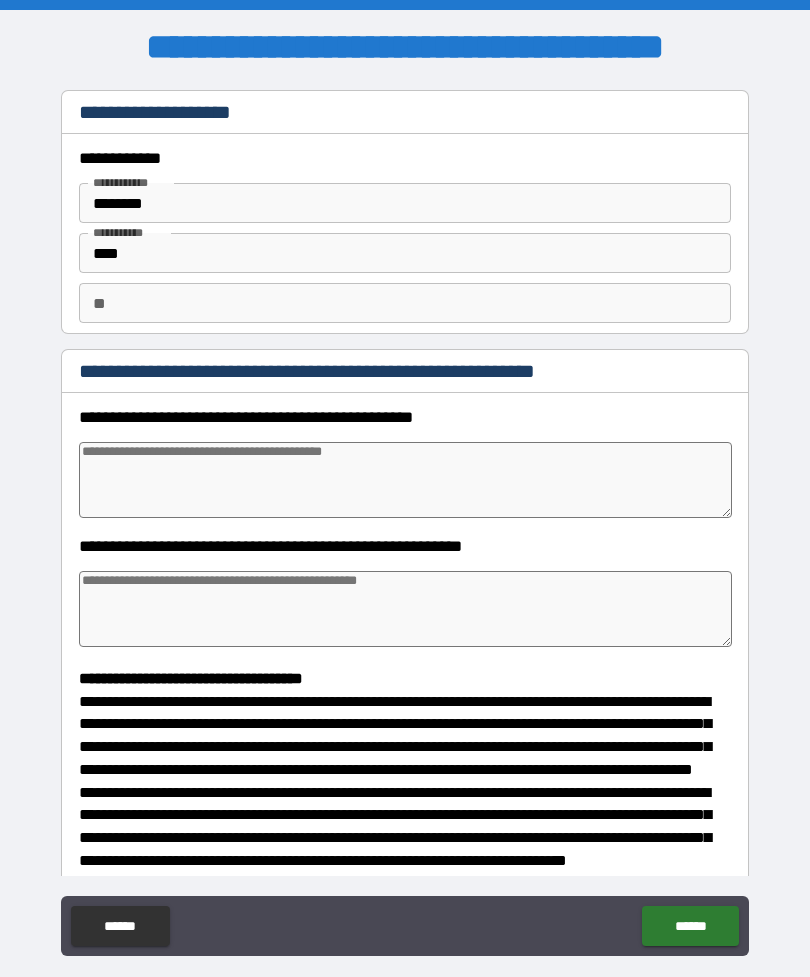 type on "*" 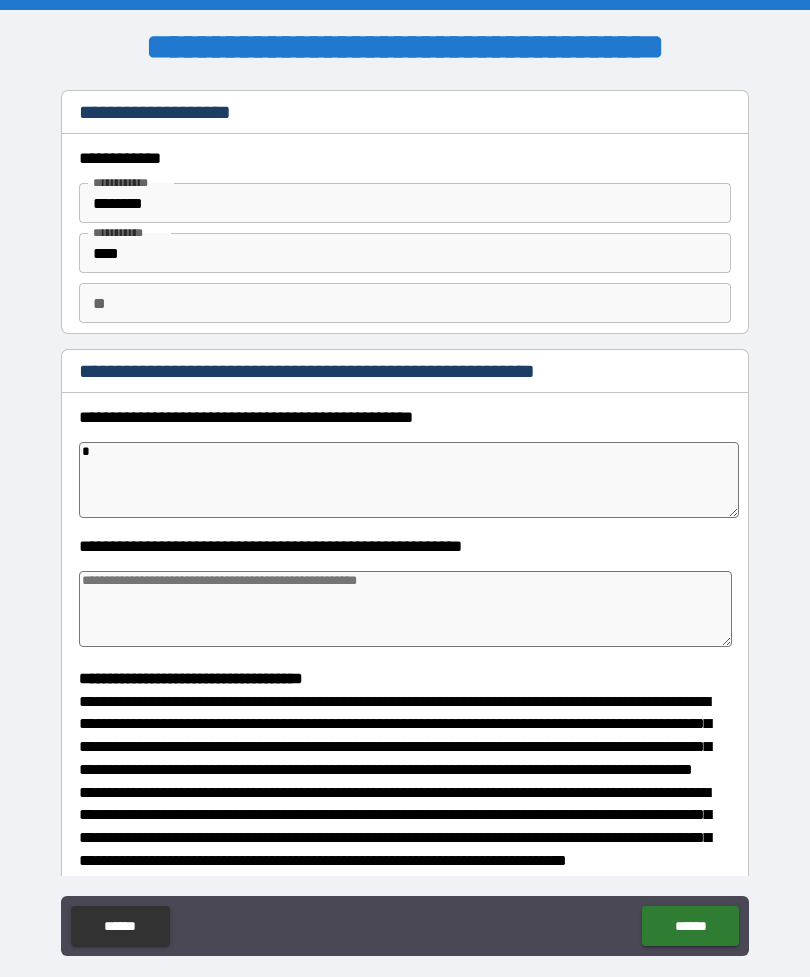type on "*" 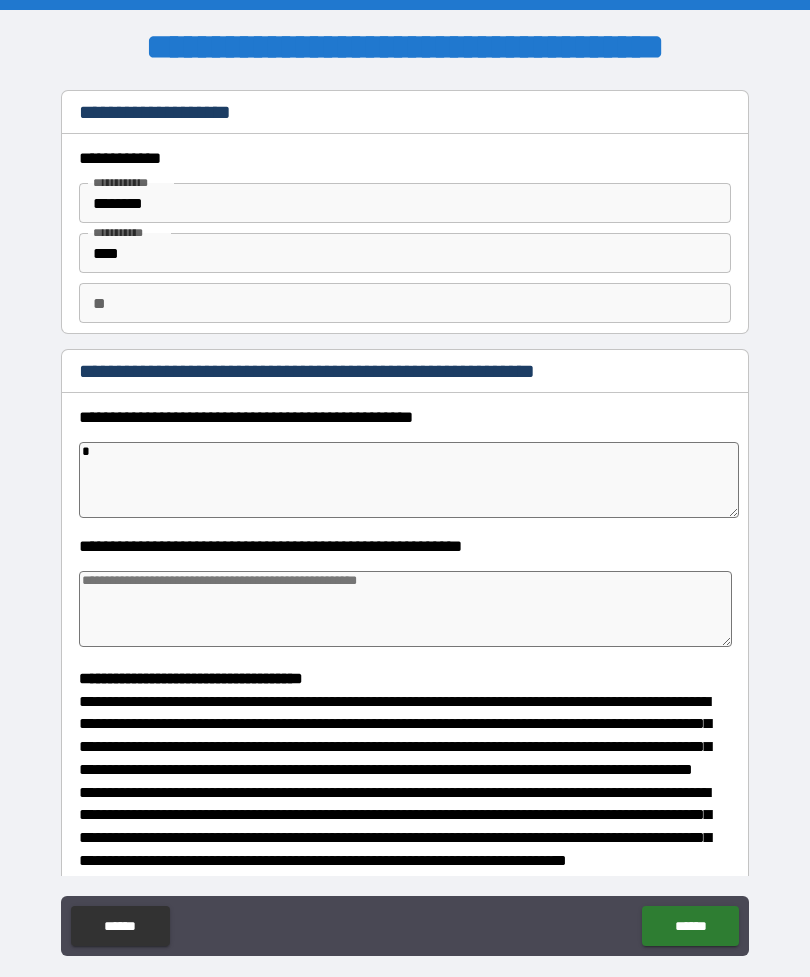 type on "*" 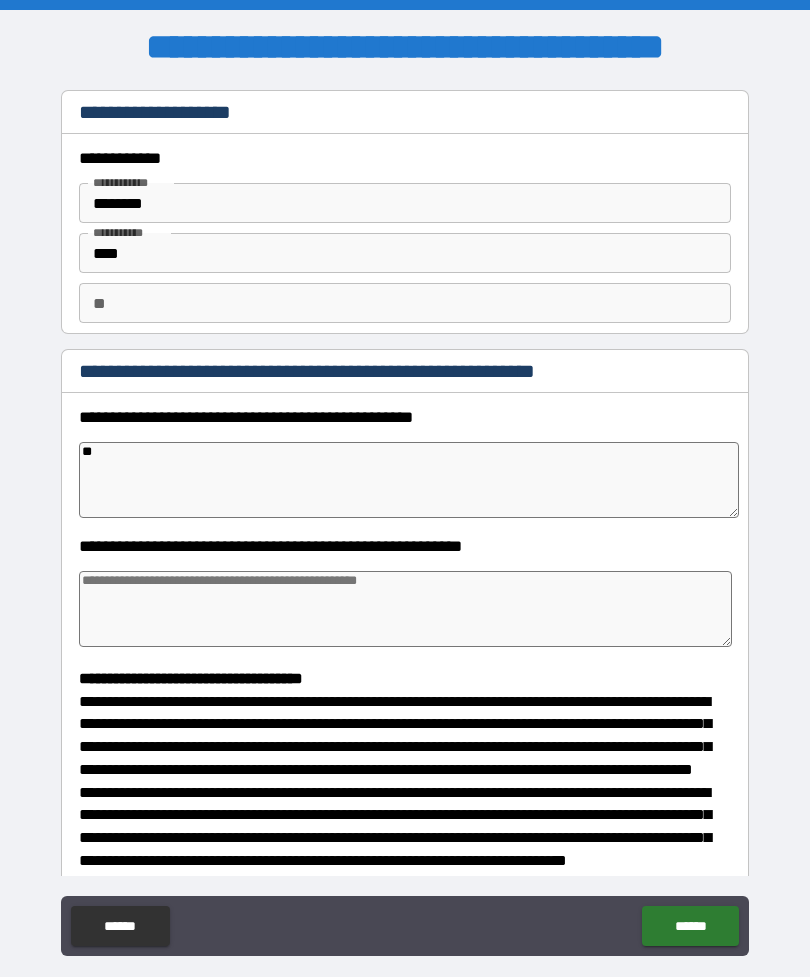 type on "*" 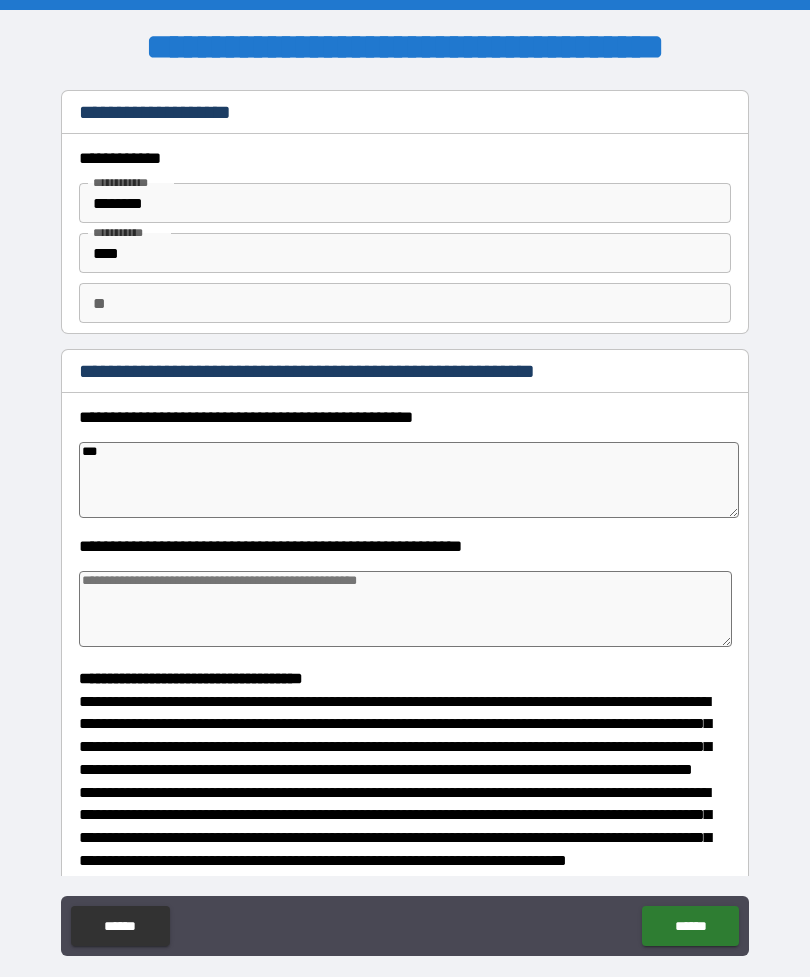type on "*" 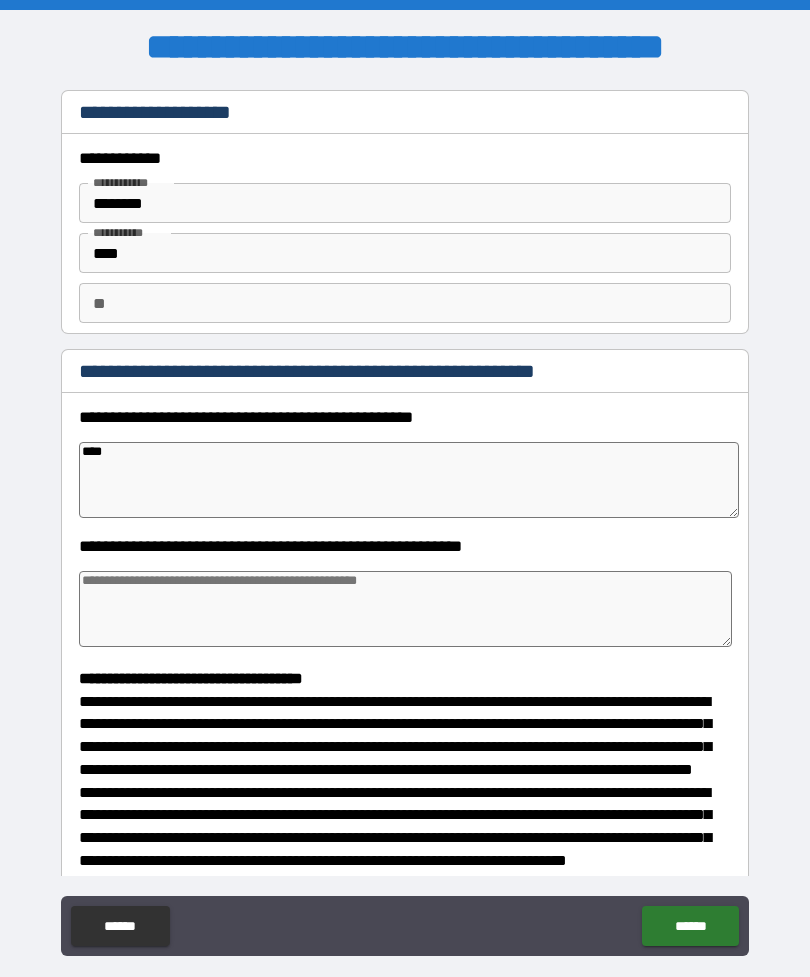 type on "*" 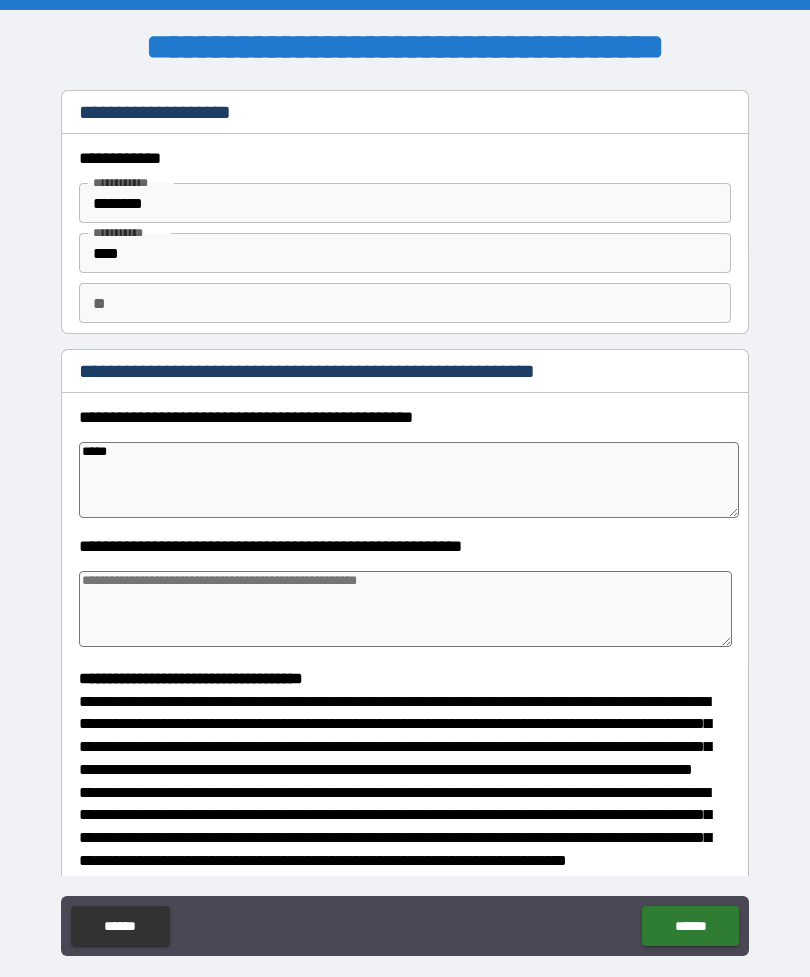 type on "*" 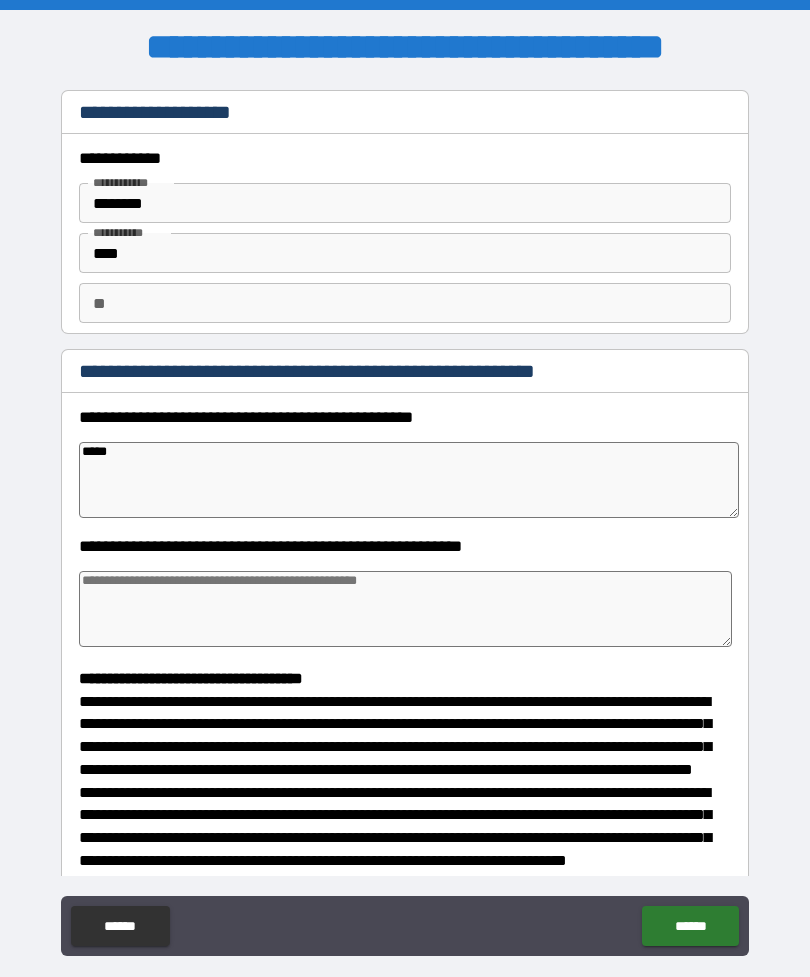type on "******" 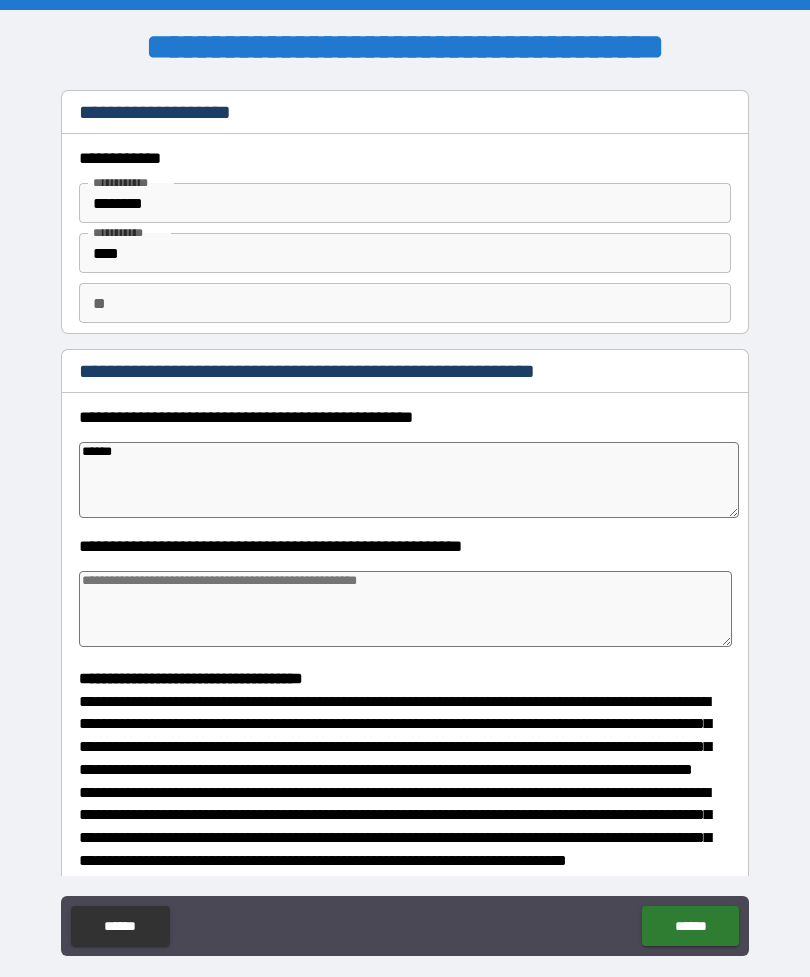 type on "*" 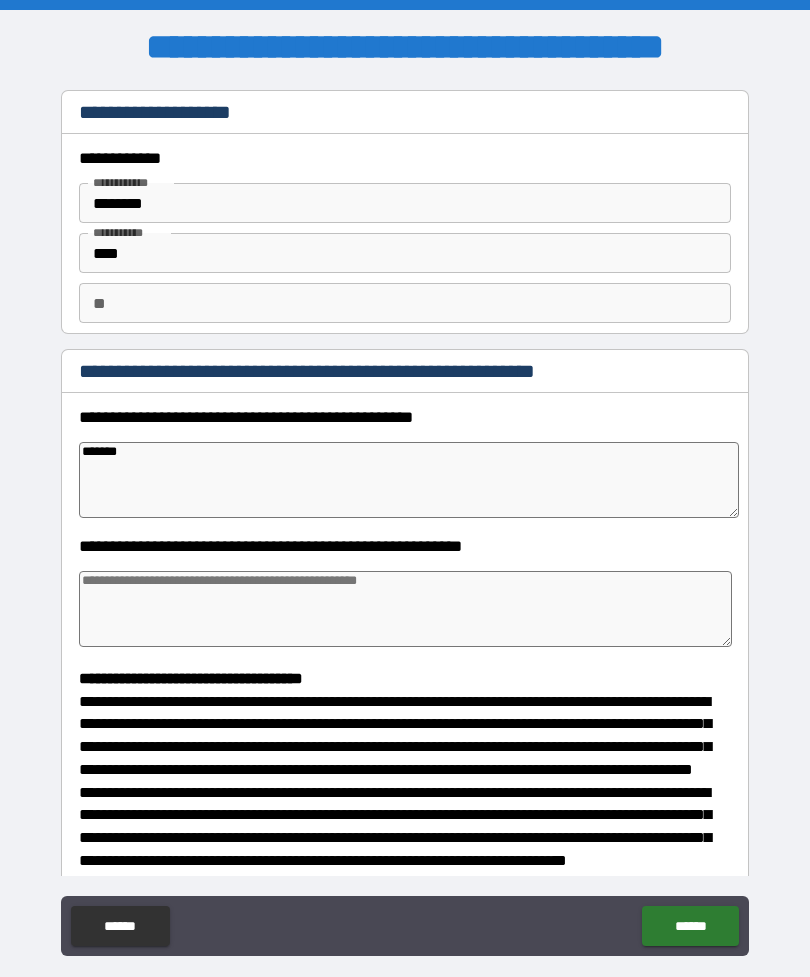type on "*" 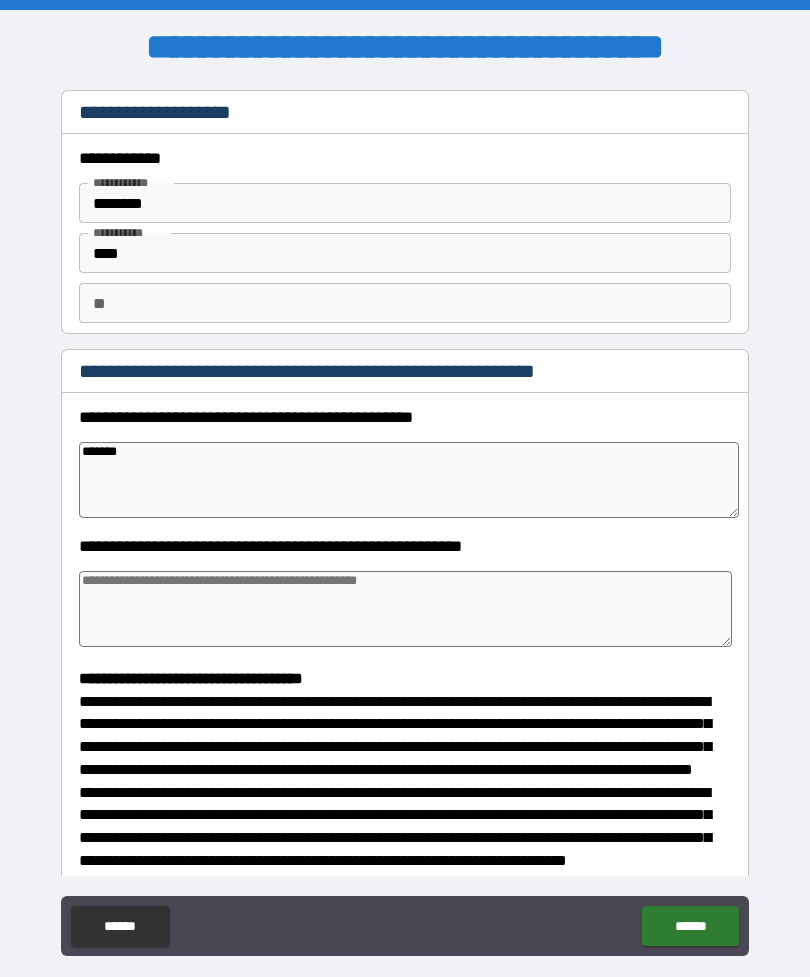 type on "********" 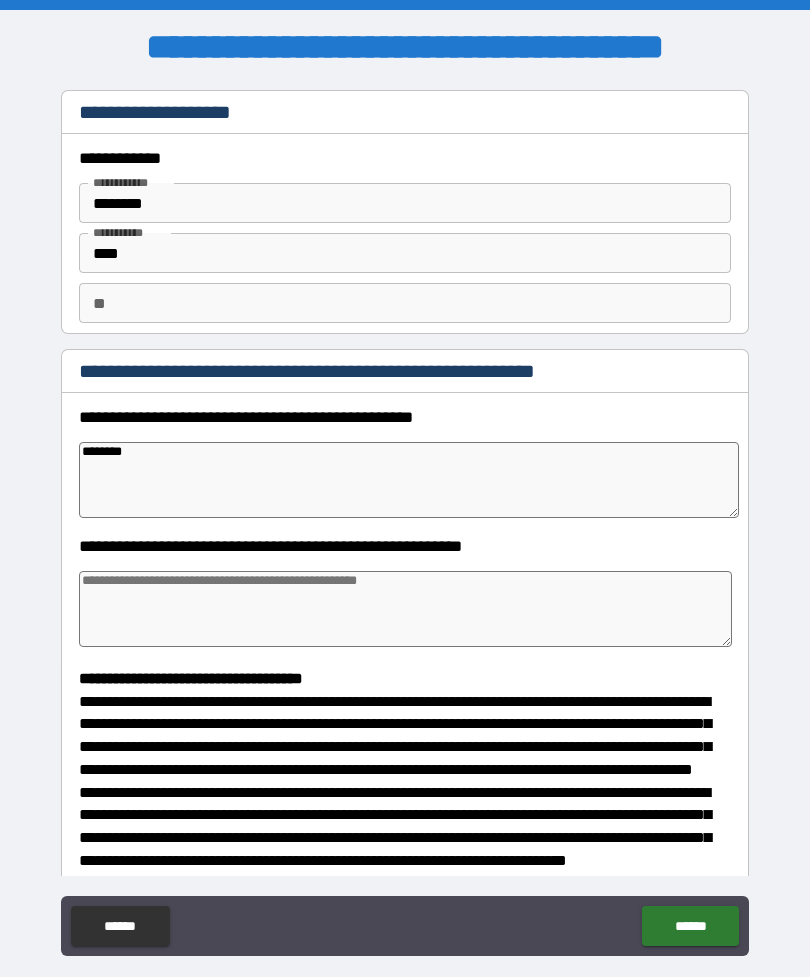 type on "*" 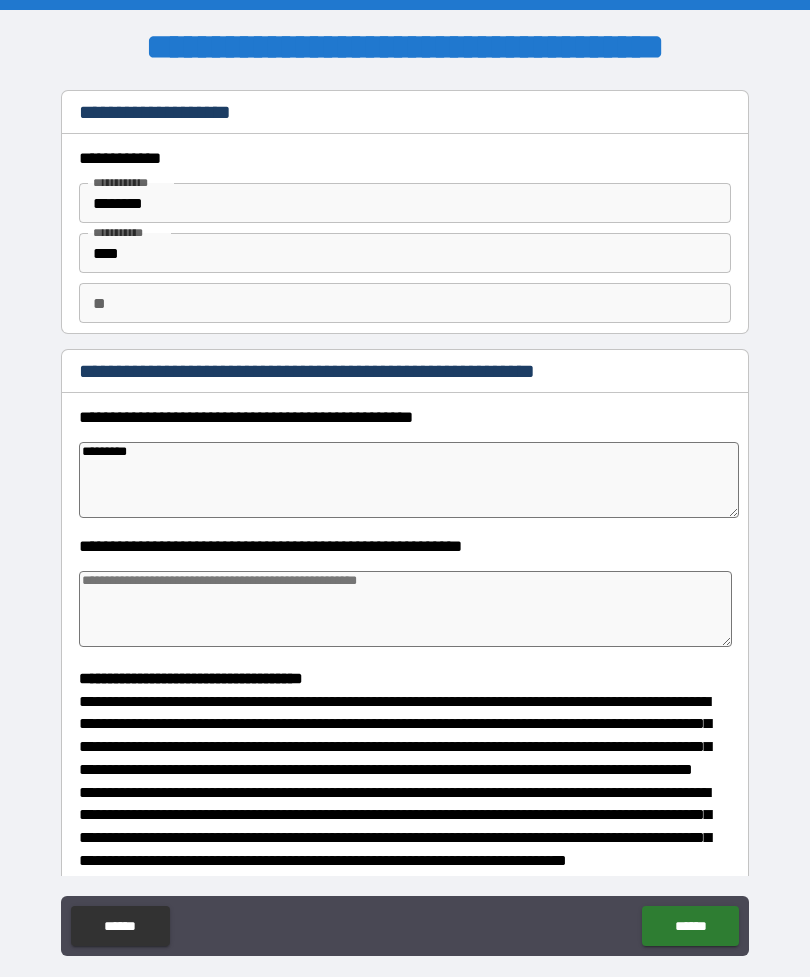 type on "*" 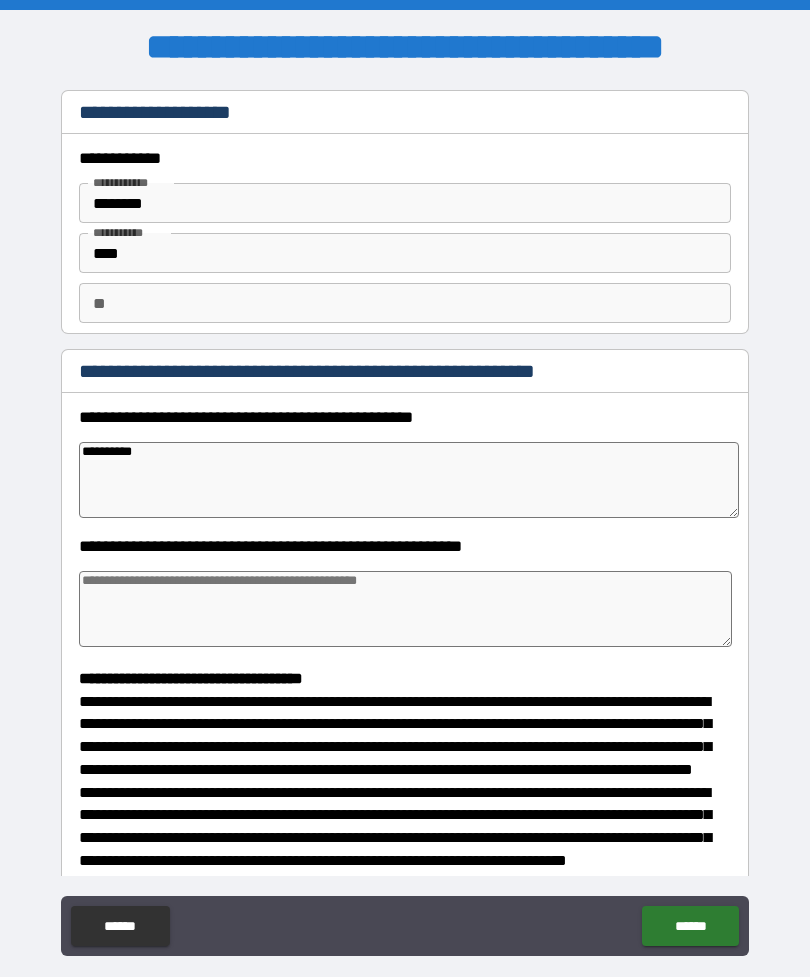 type on "*" 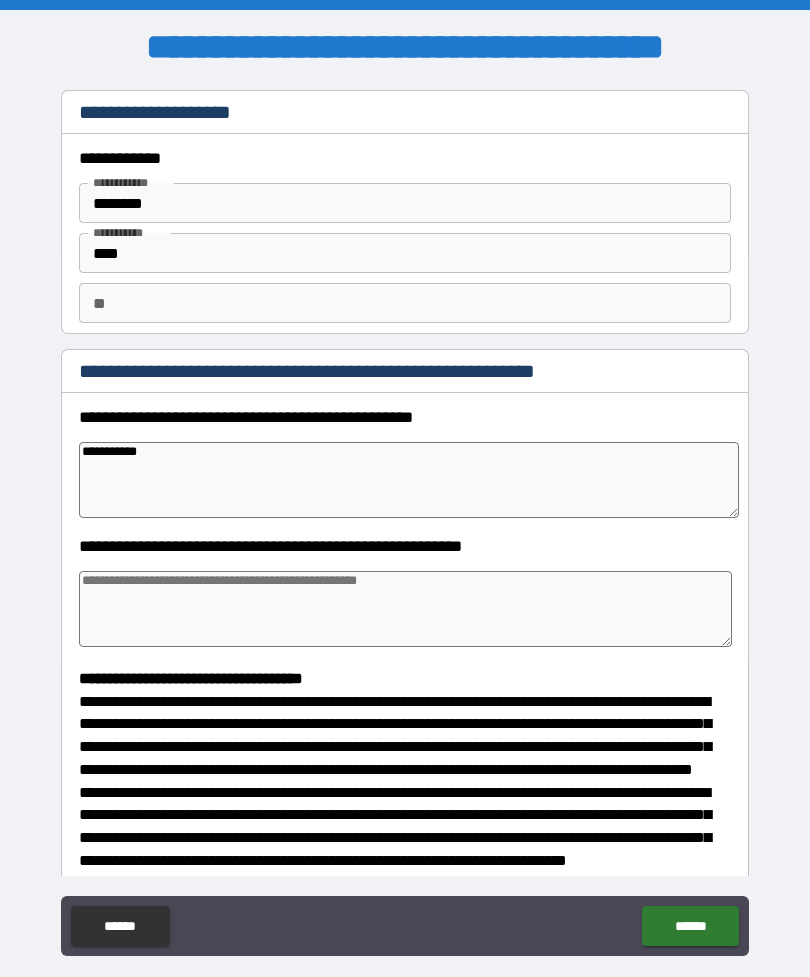 type on "*" 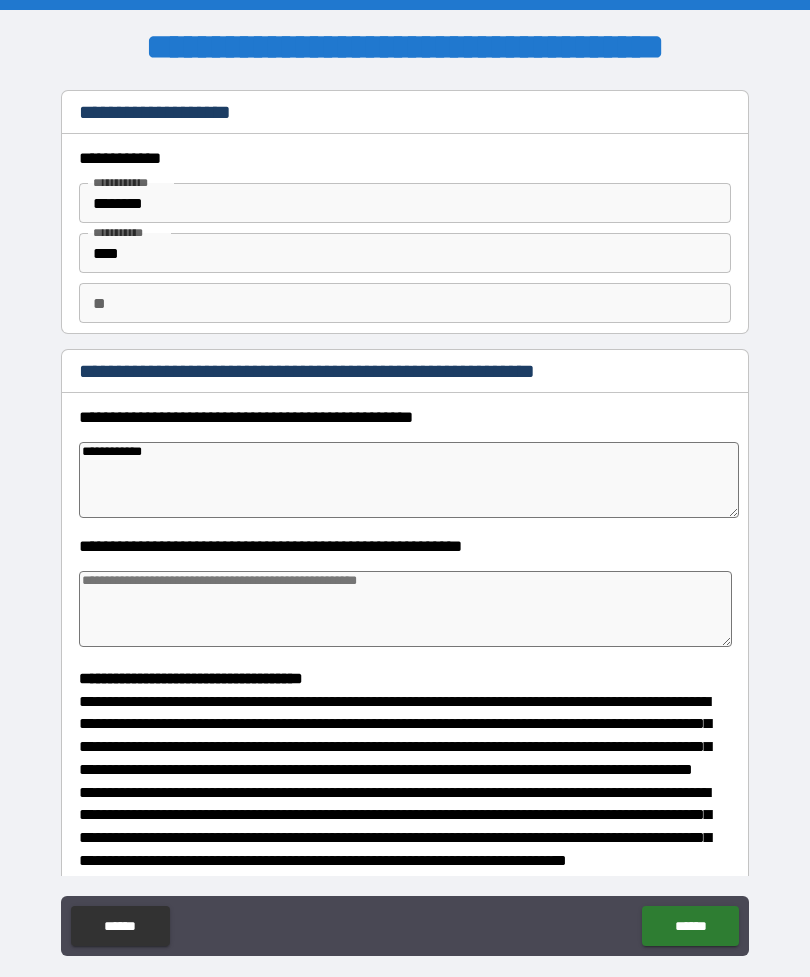 type on "*" 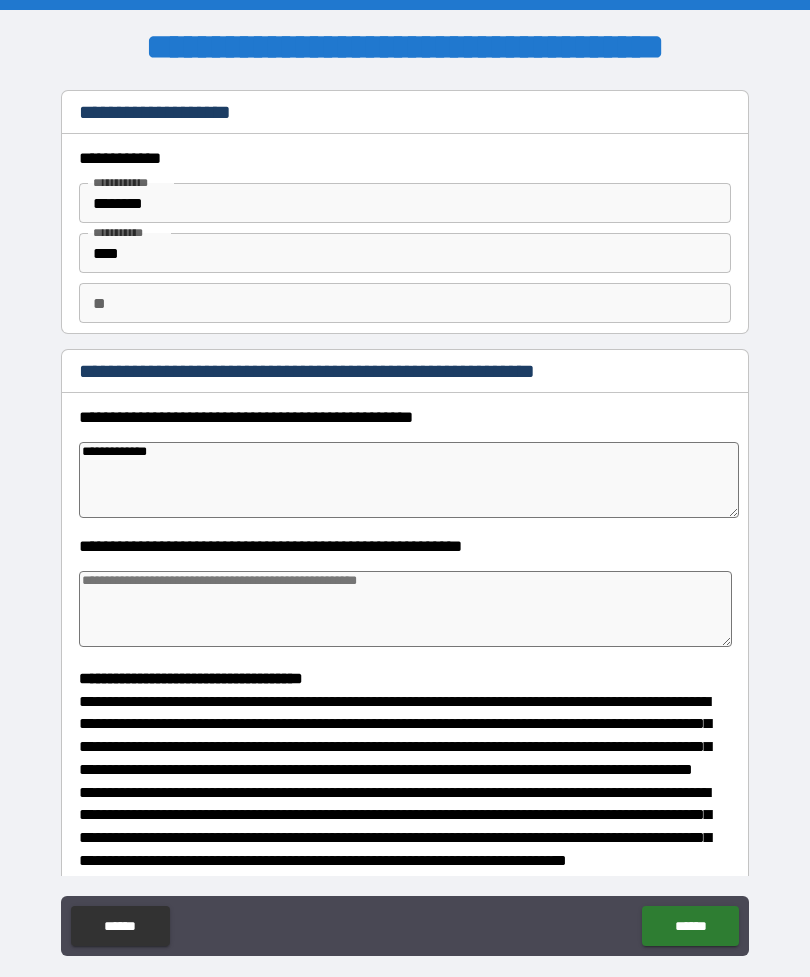 type on "*" 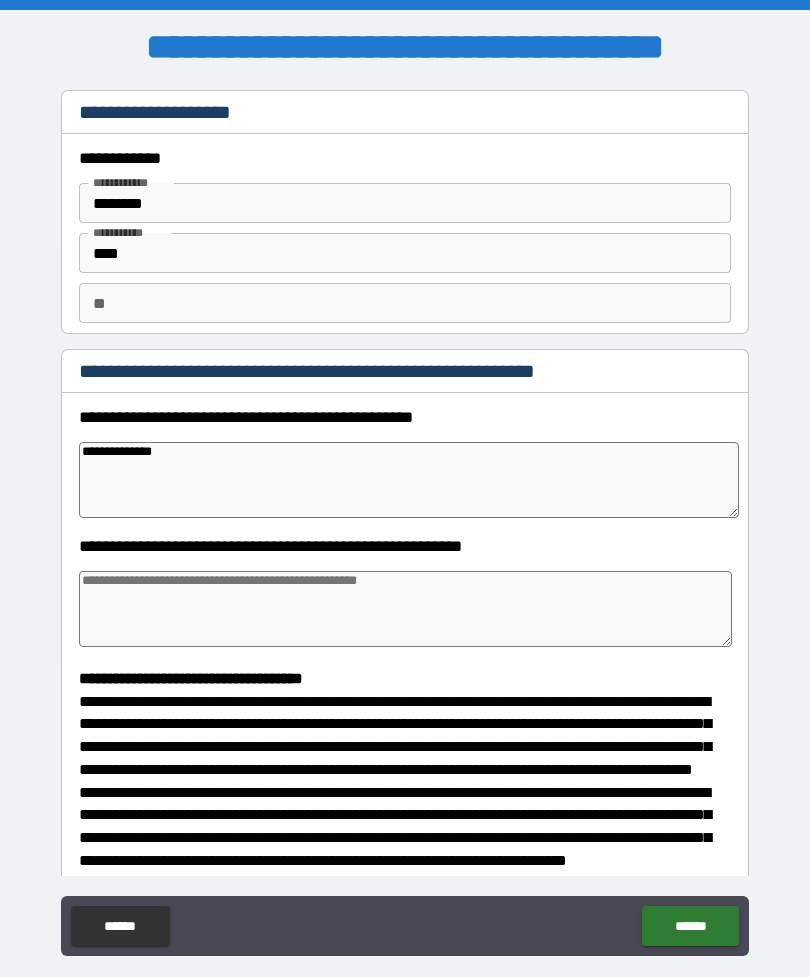 type on "*" 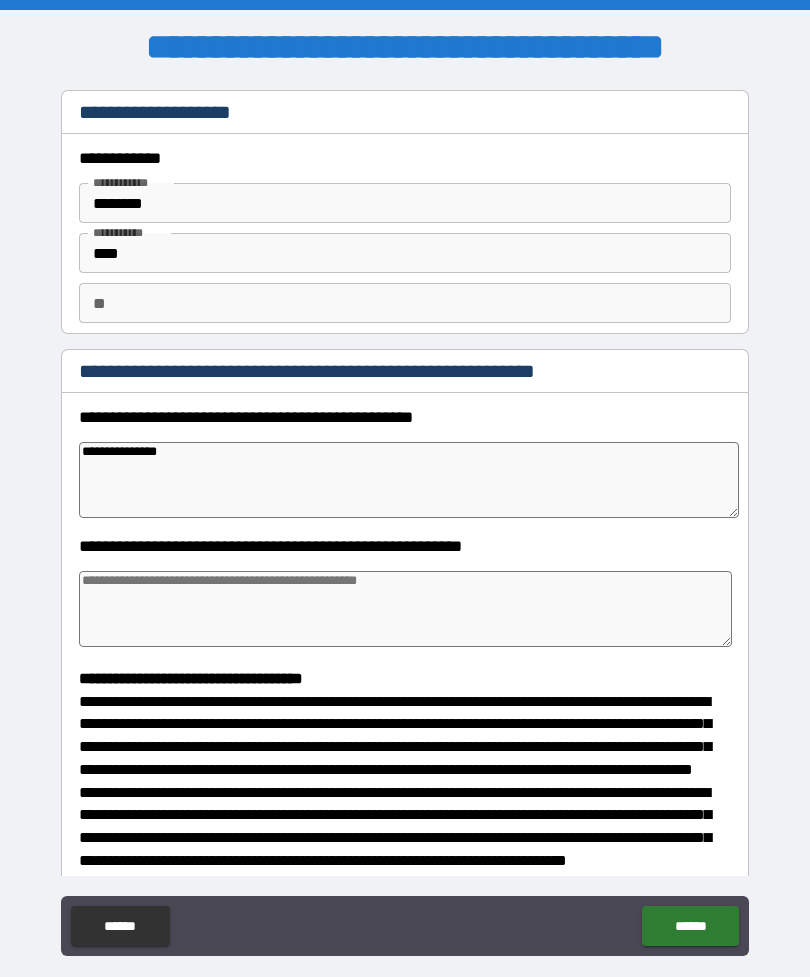 type on "*" 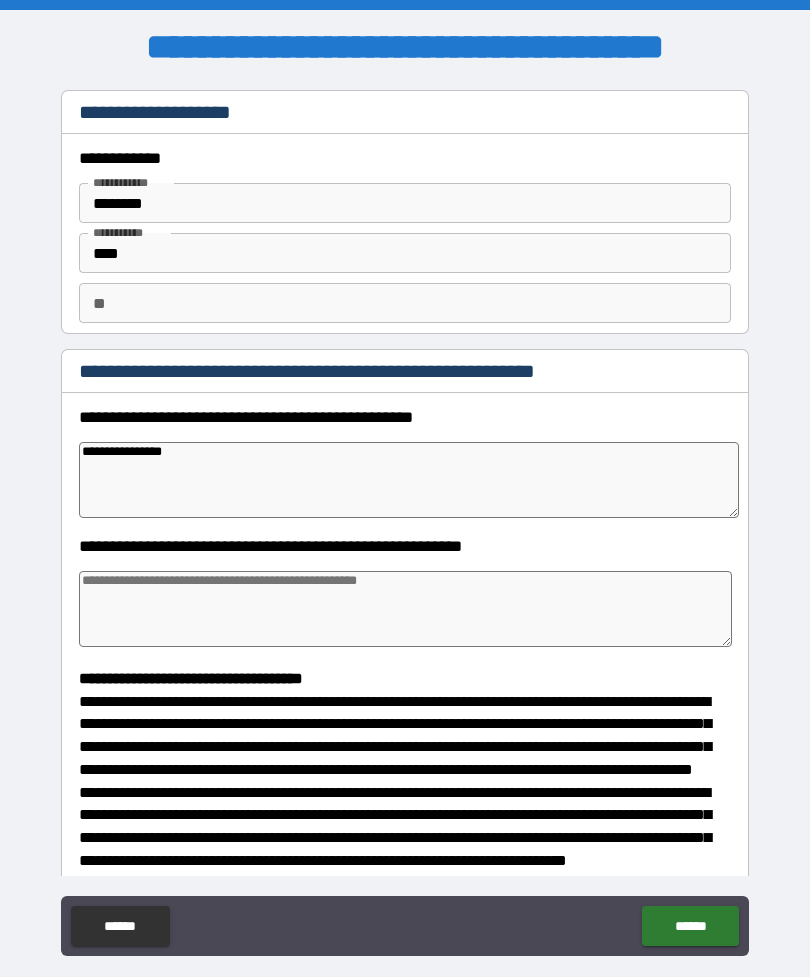 type on "*" 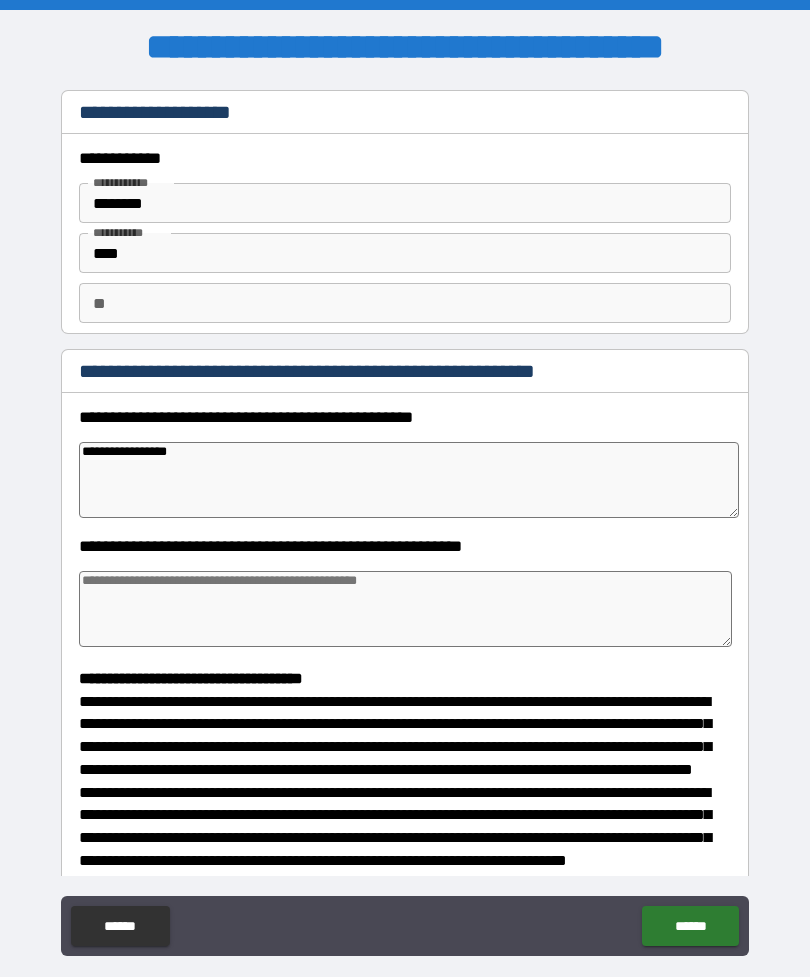 type on "*" 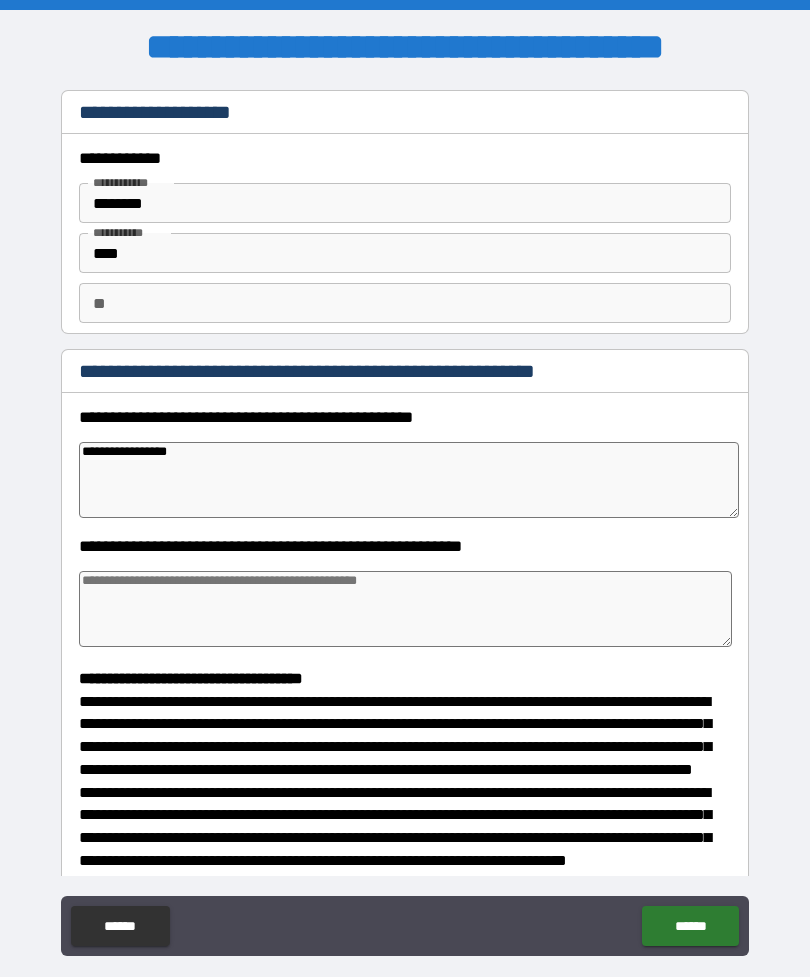 type on "**********" 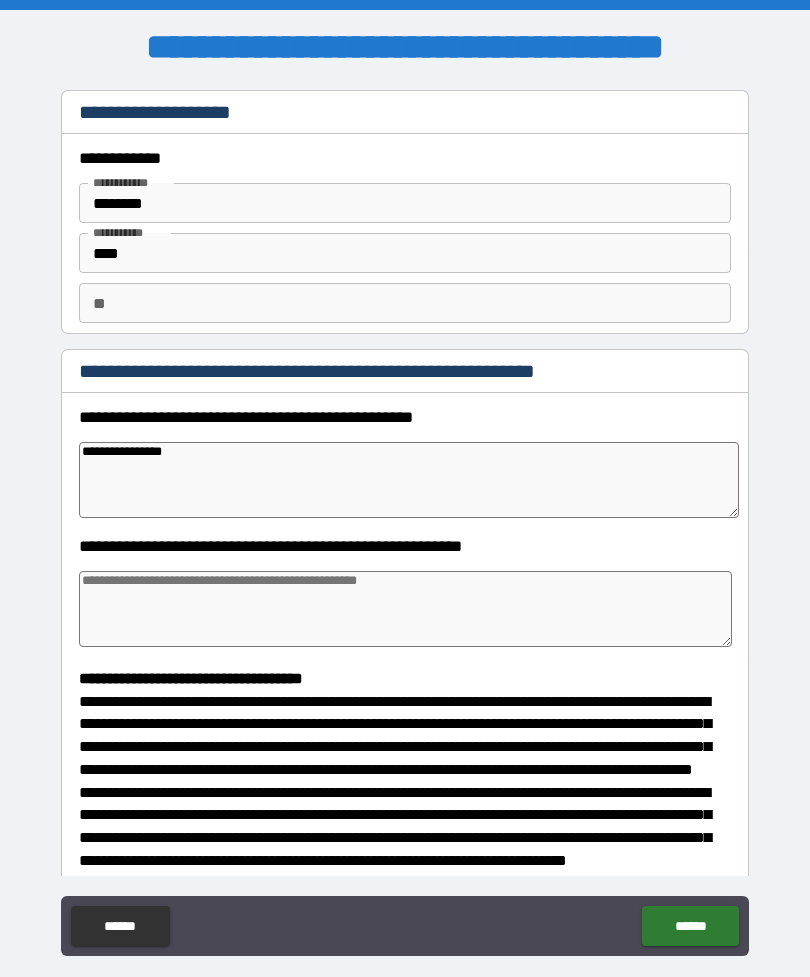 type on "*" 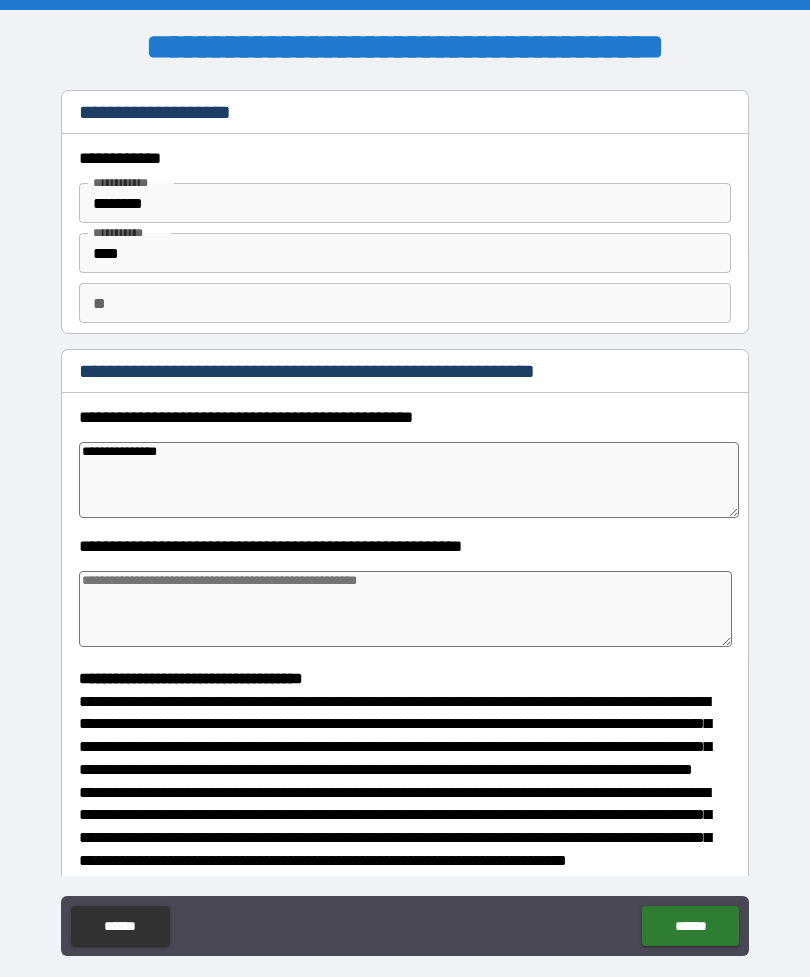 type on "**********" 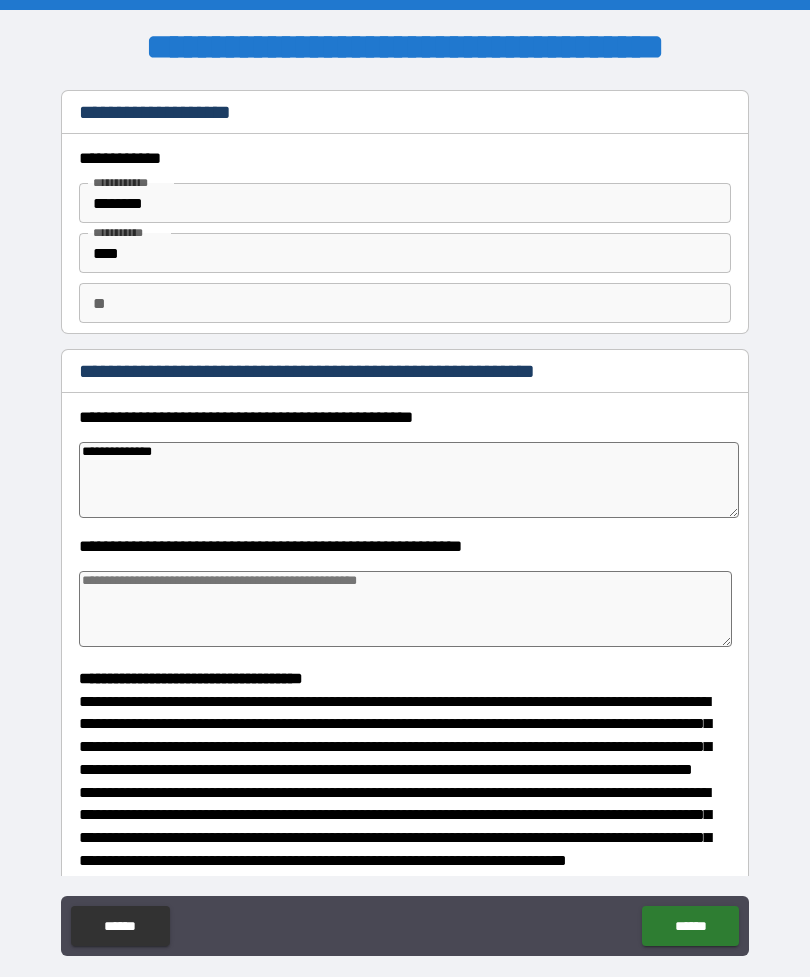 type on "**********" 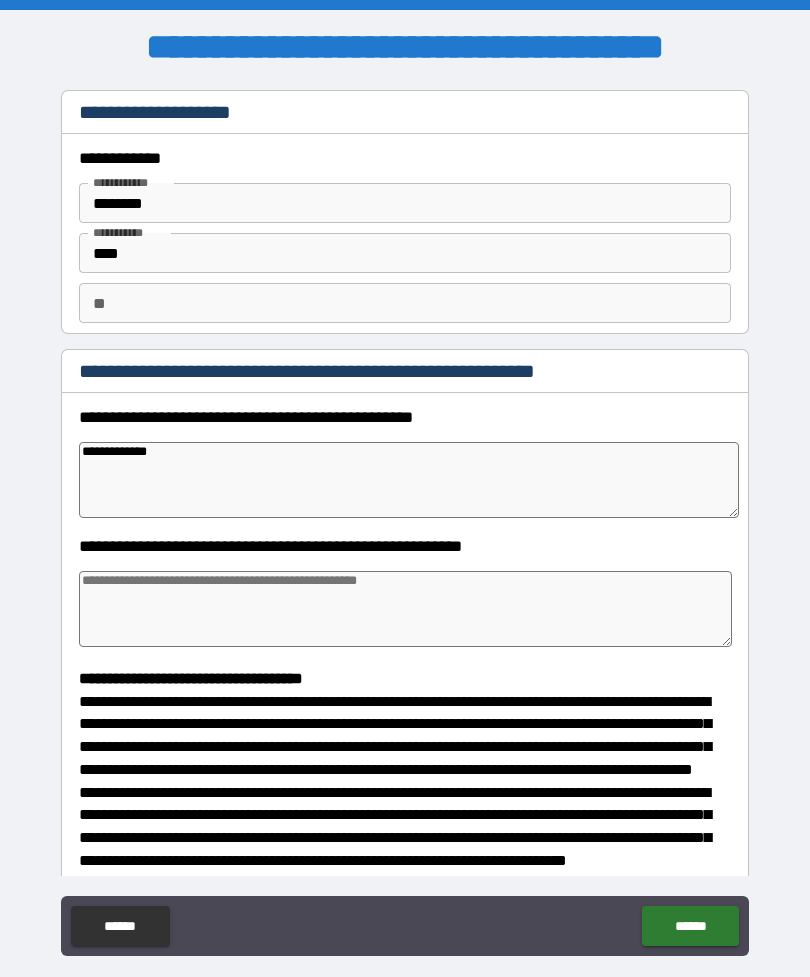 type on "*" 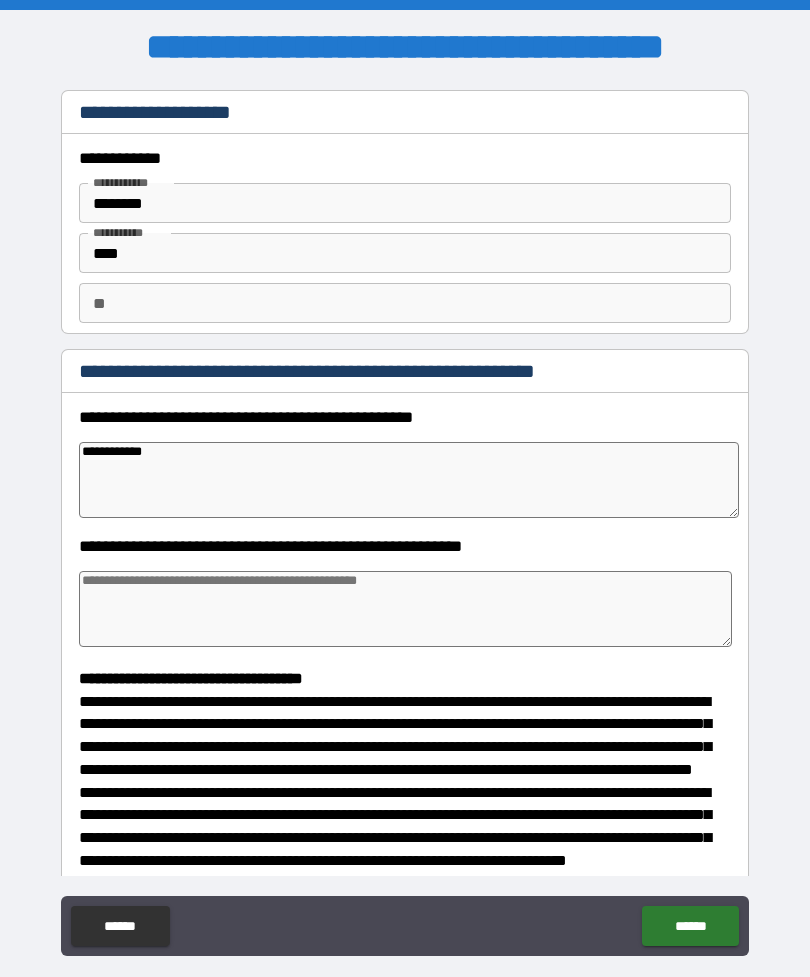 type on "*" 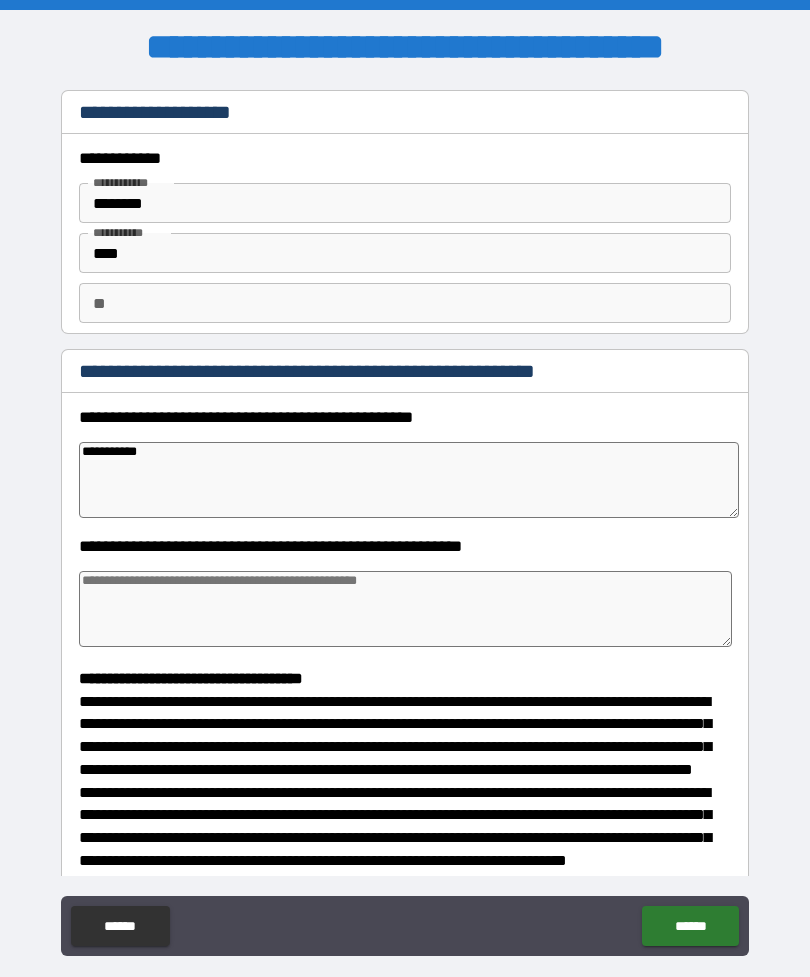 type on "*" 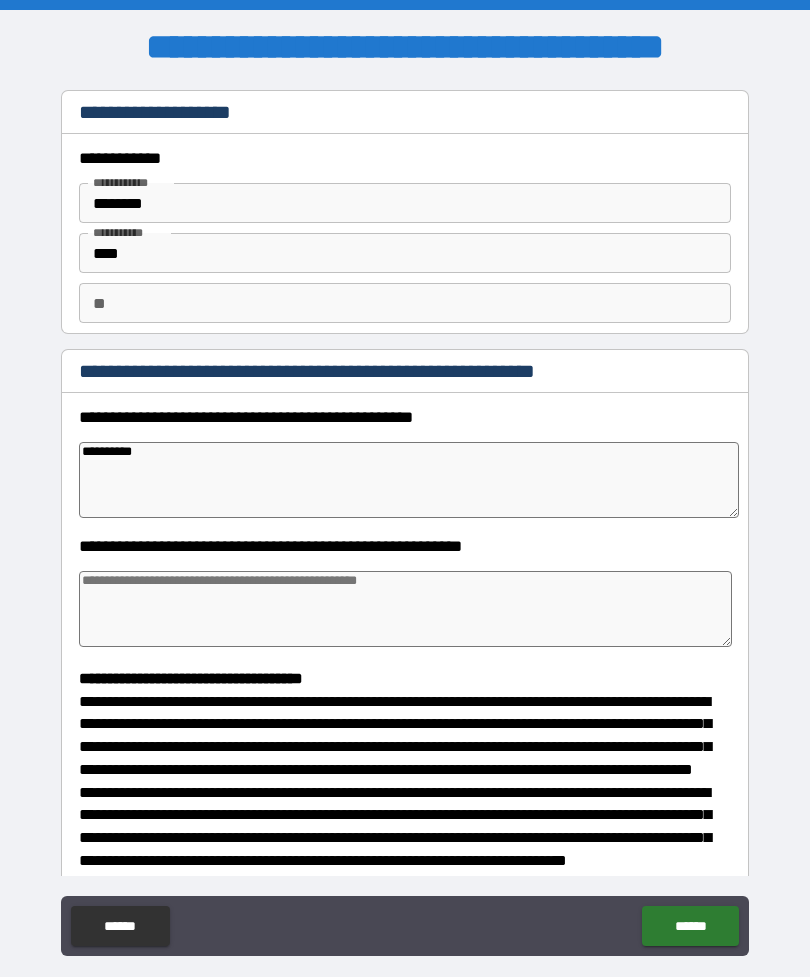 type on "*" 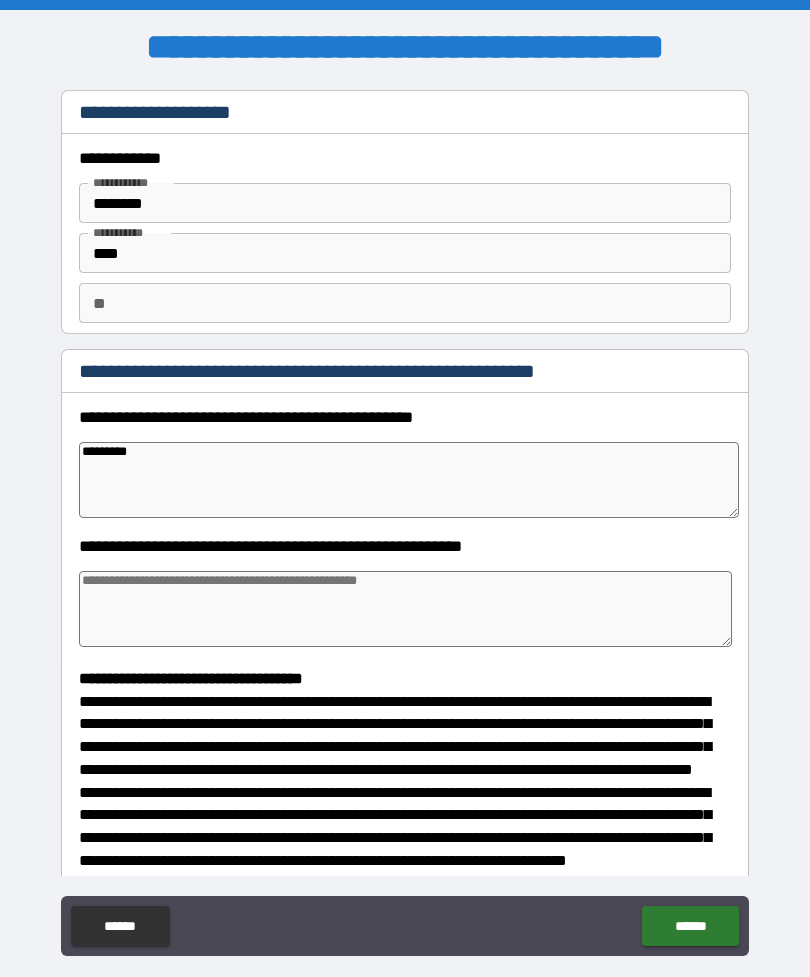 type on "********" 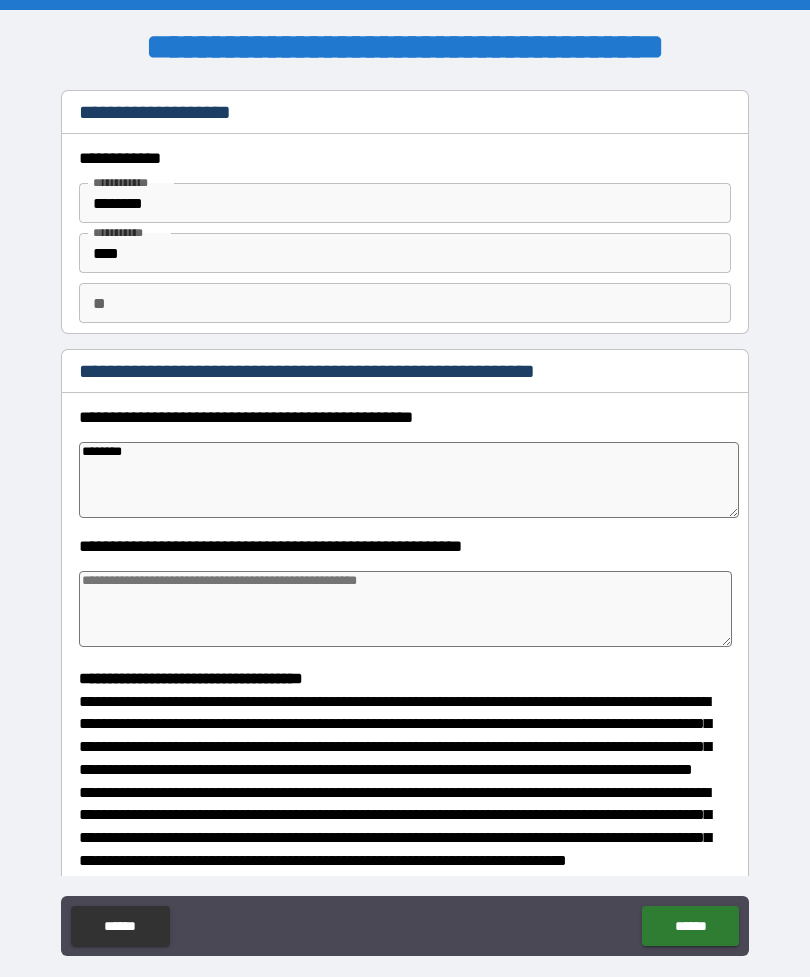 type on "*" 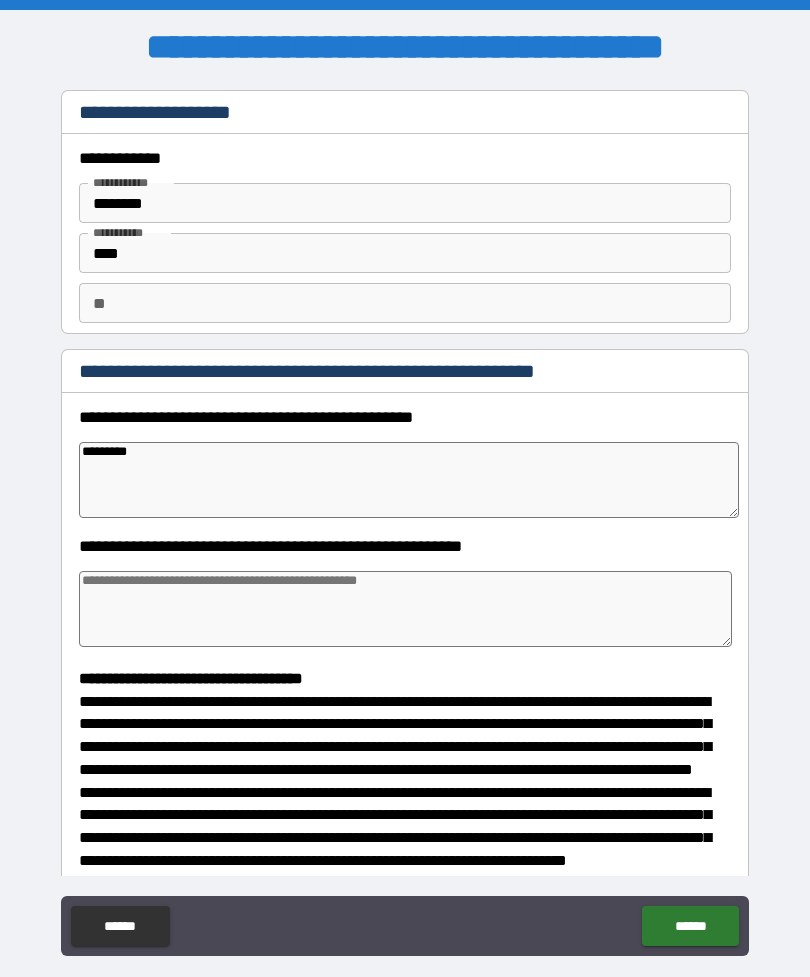 type on "*" 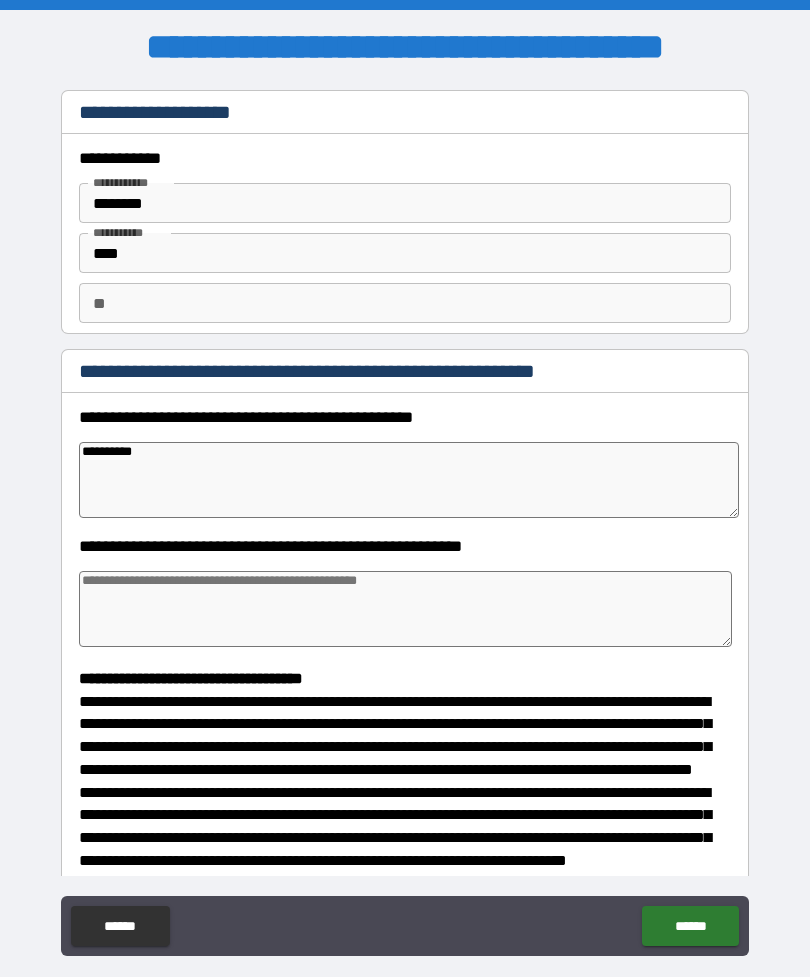 type on "*" 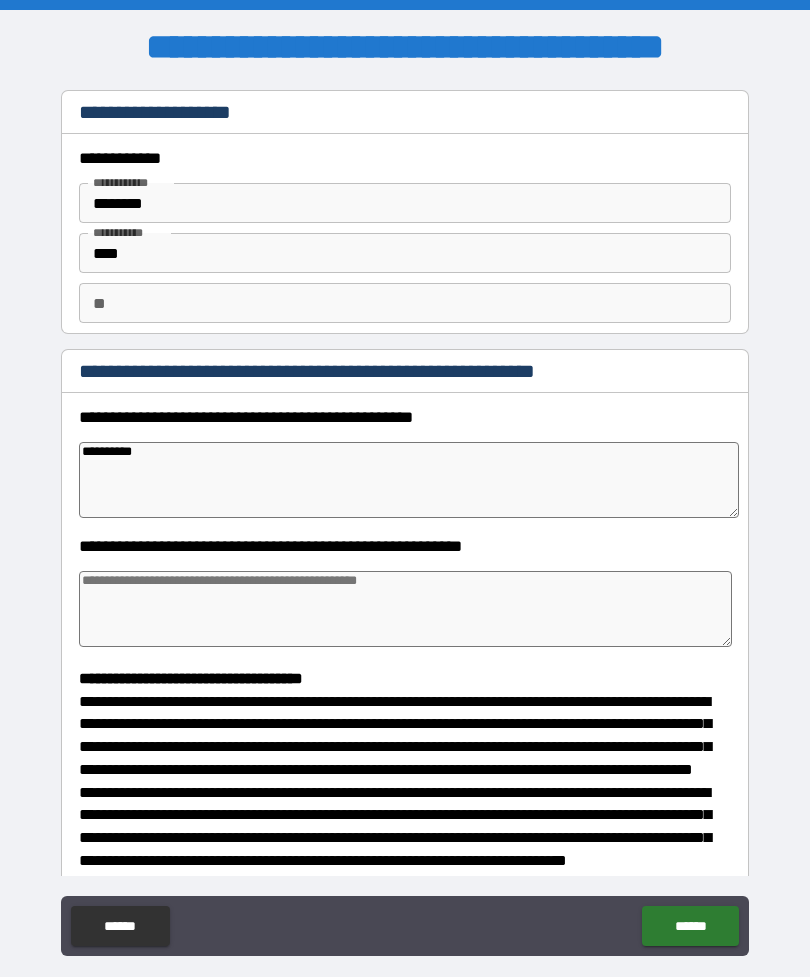 type on "**********" 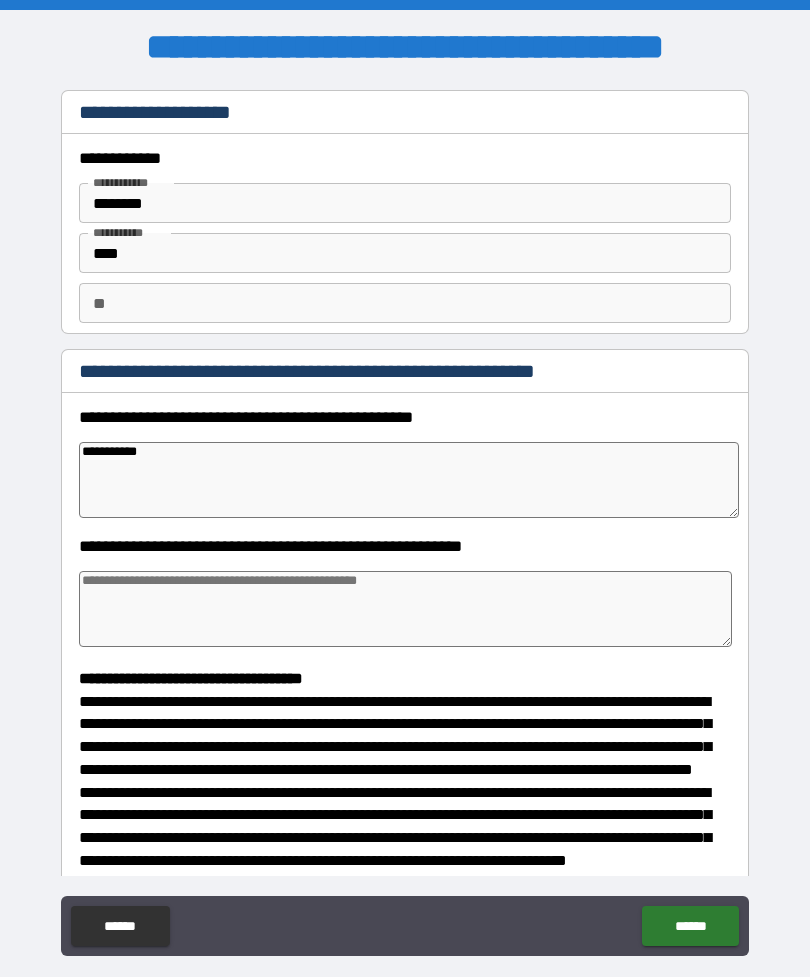 type on "*" 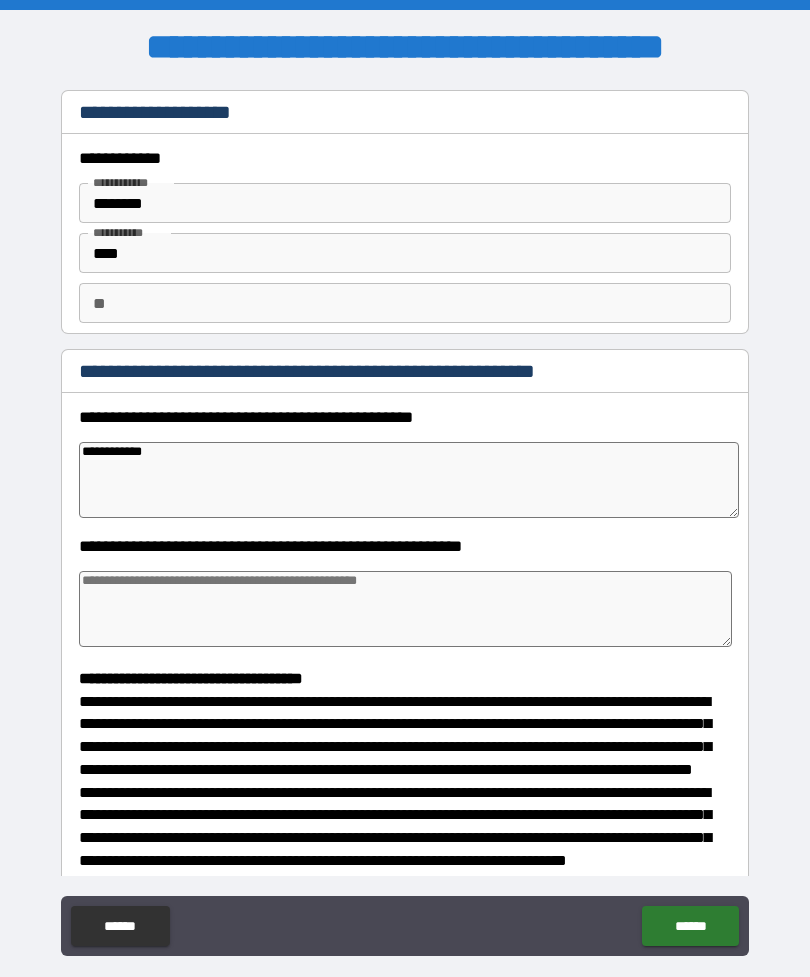 type on "*" 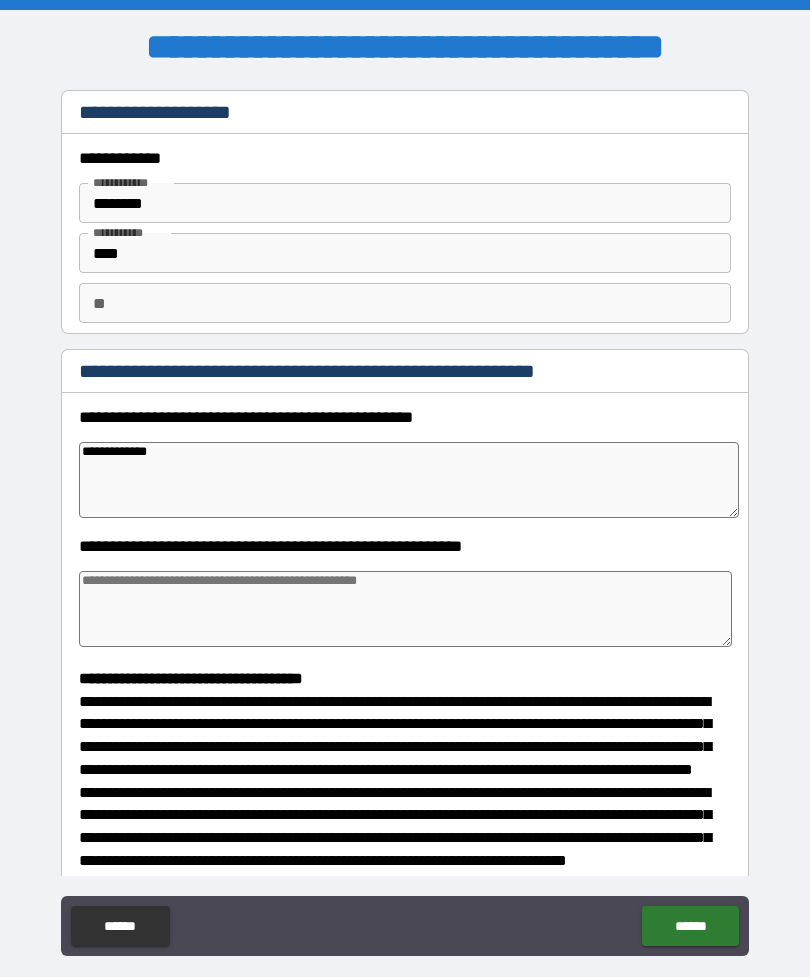 type on "*" 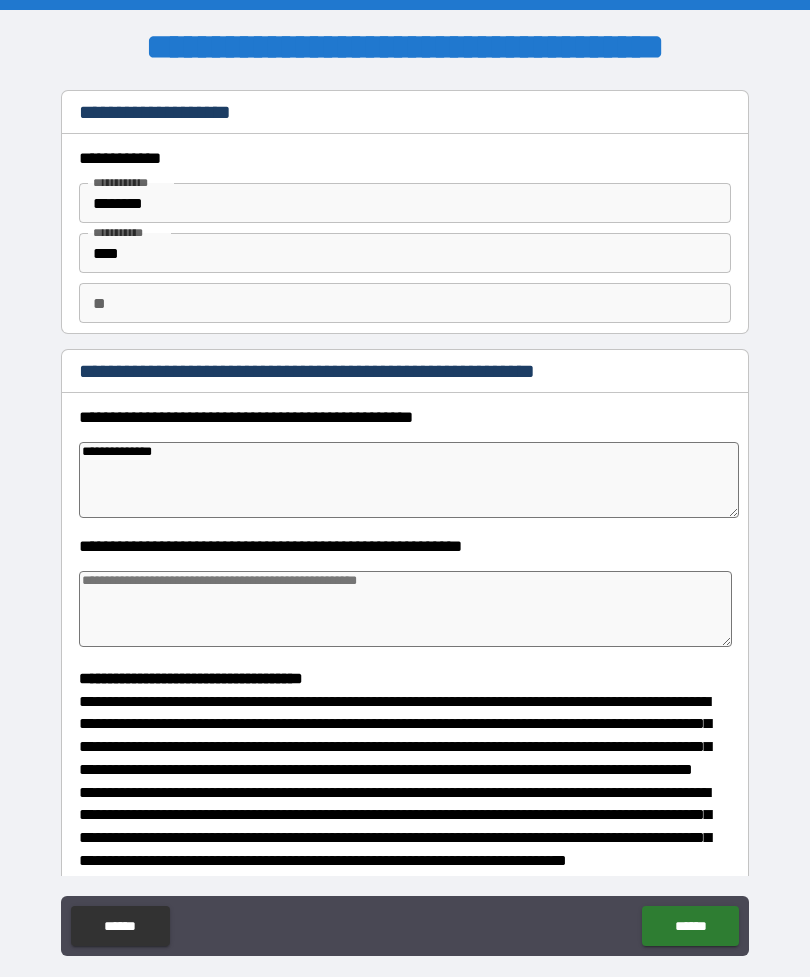 type on "*" 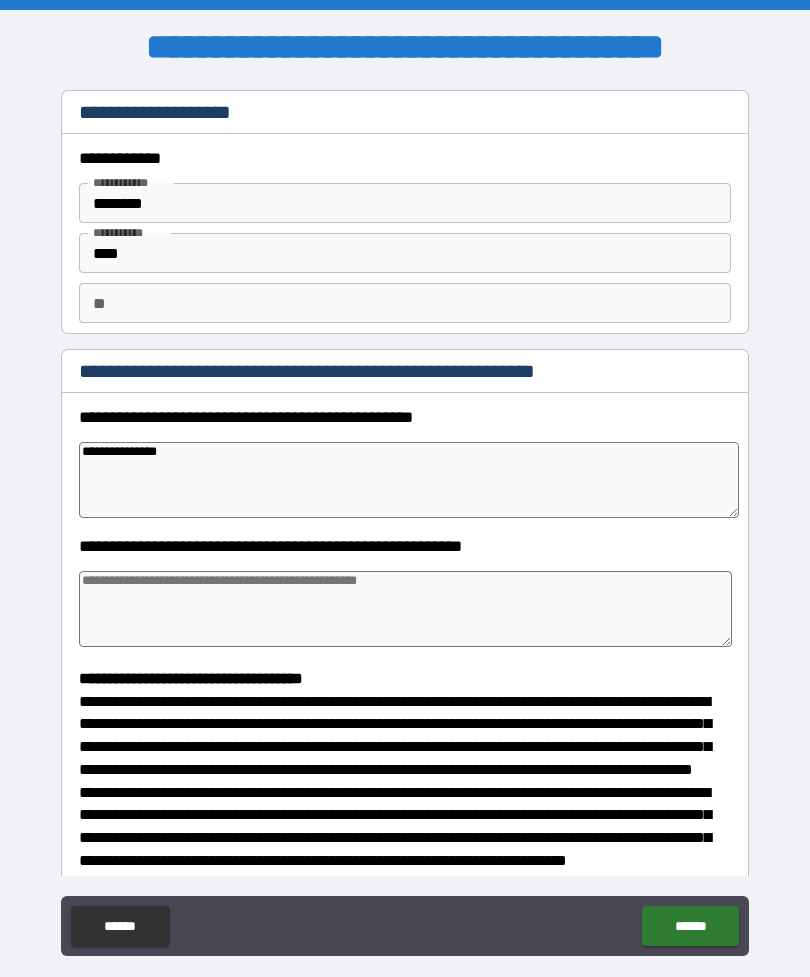 type on "*" 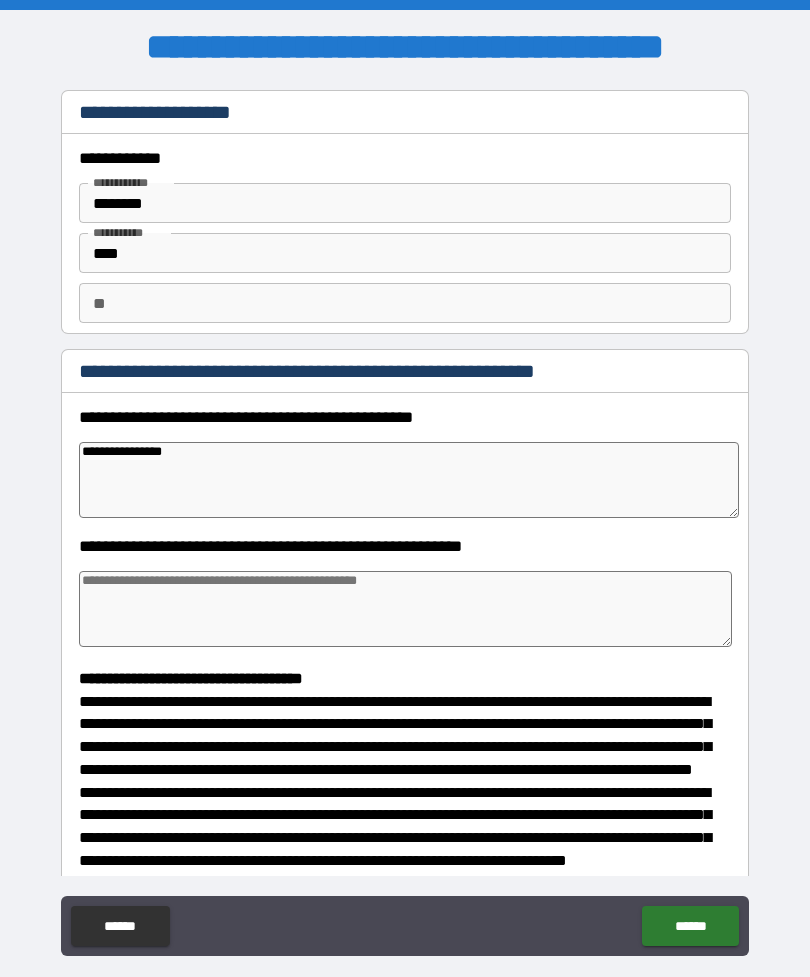 type on "*" 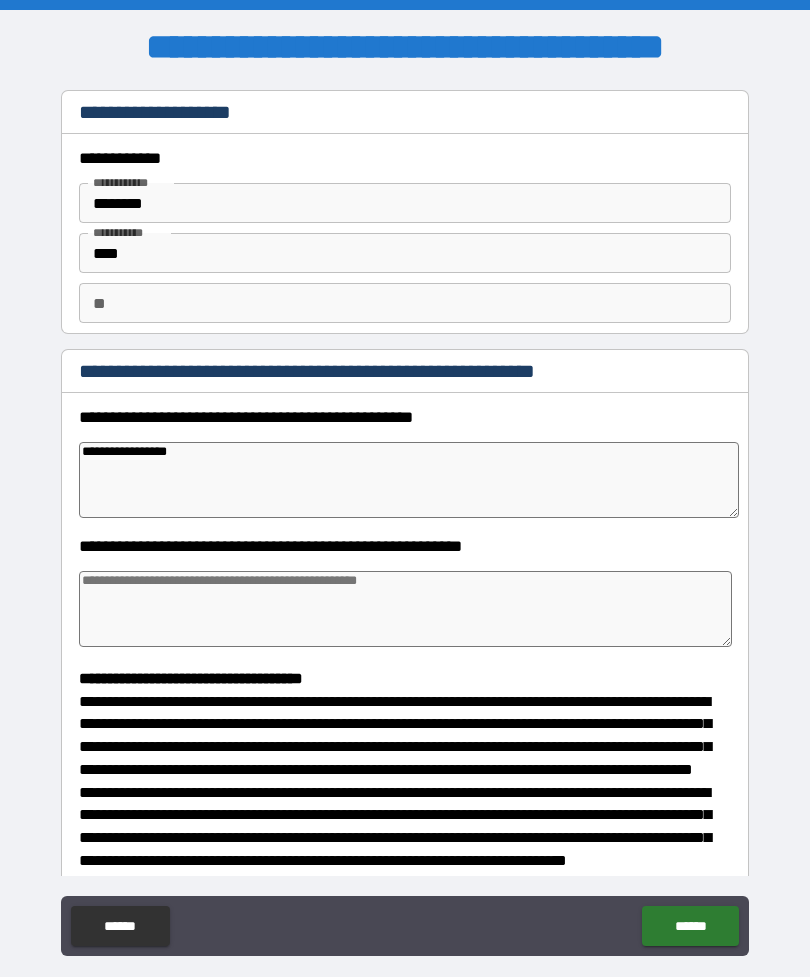 type on "*" 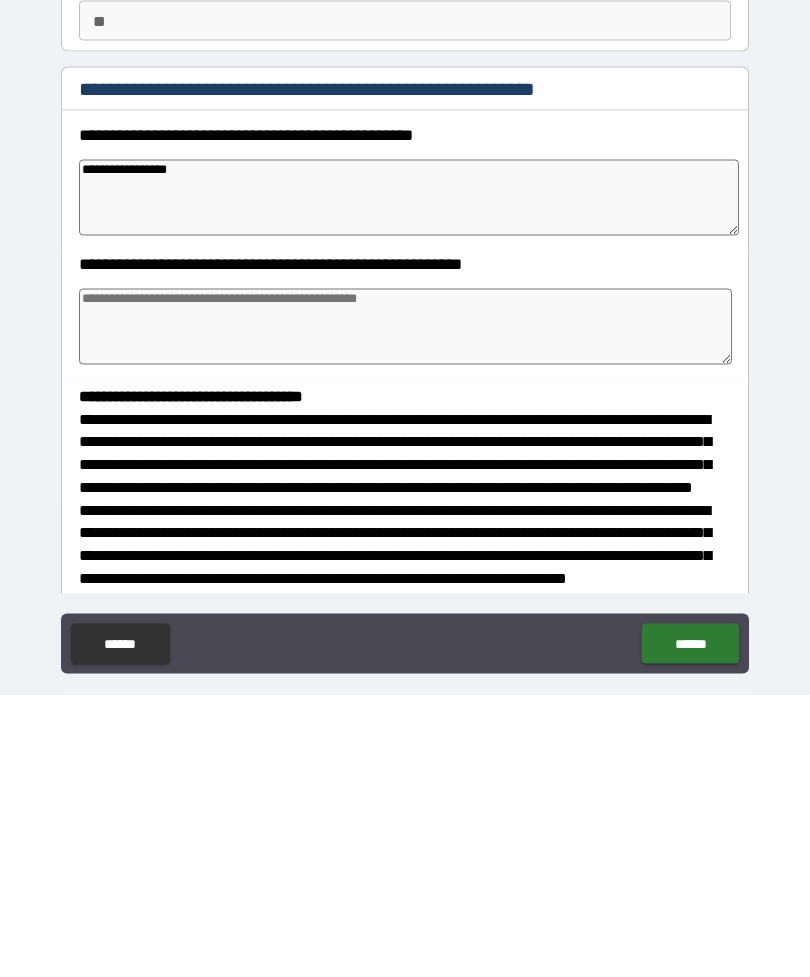 type on "*" 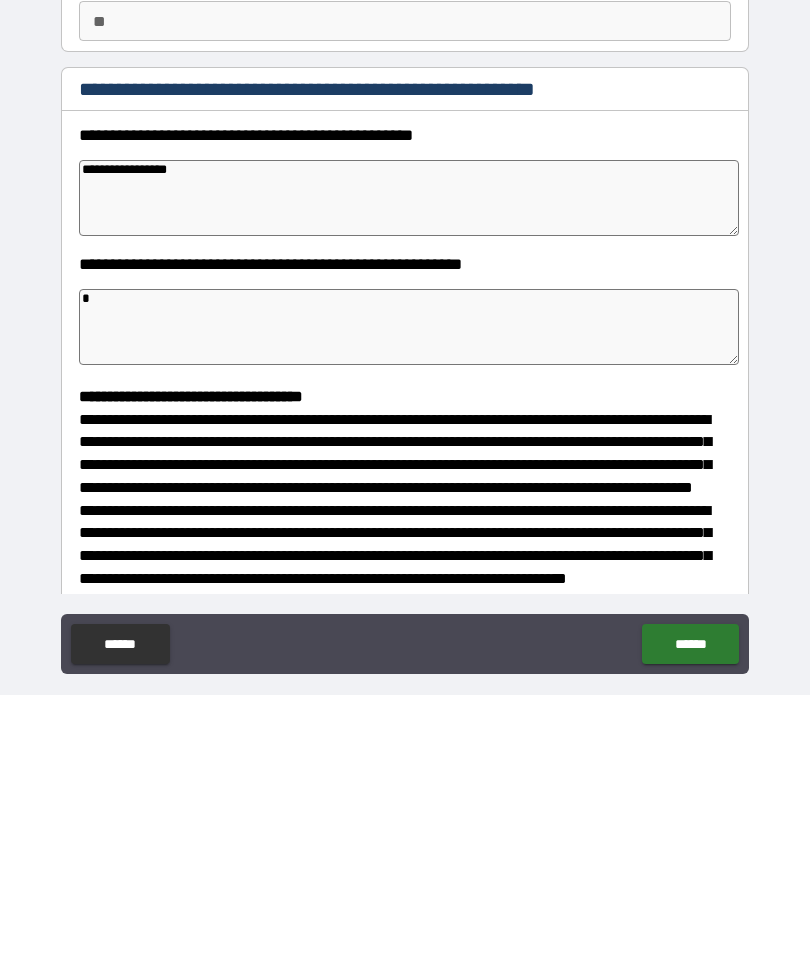 type on "*" 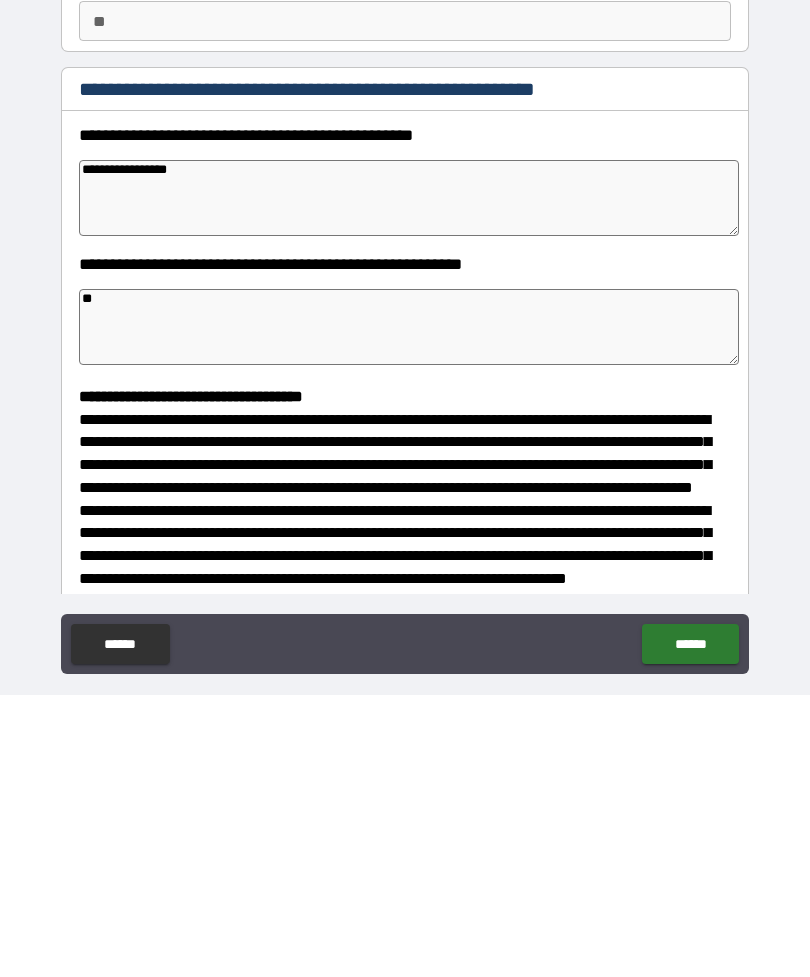 type on "*" 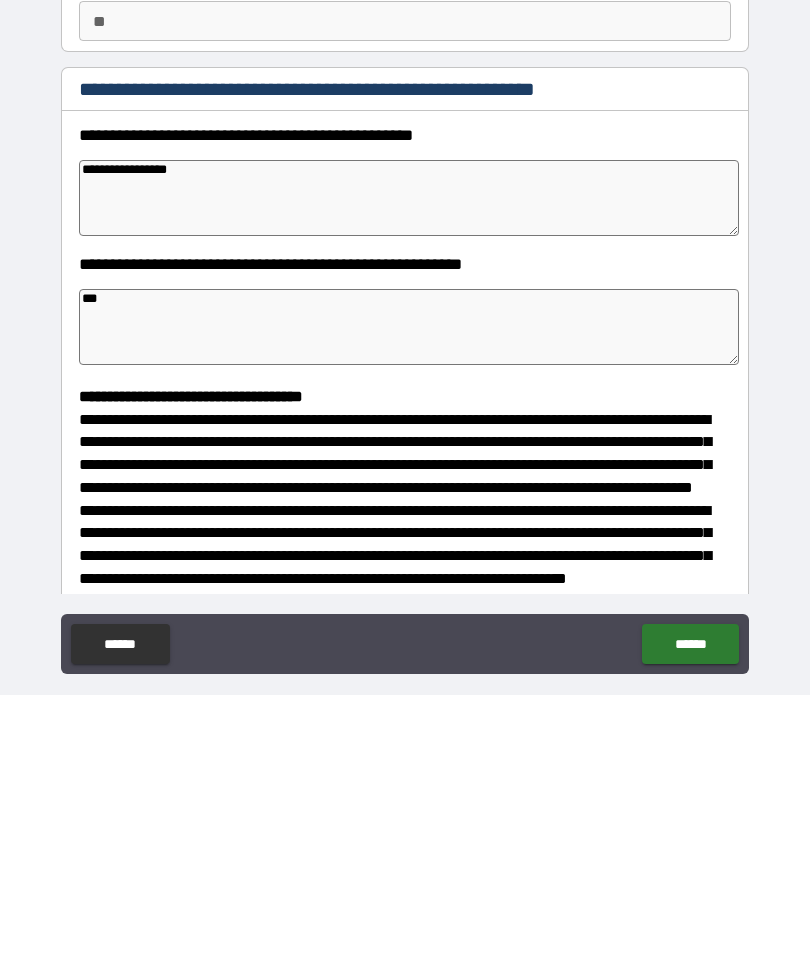 type on "*" 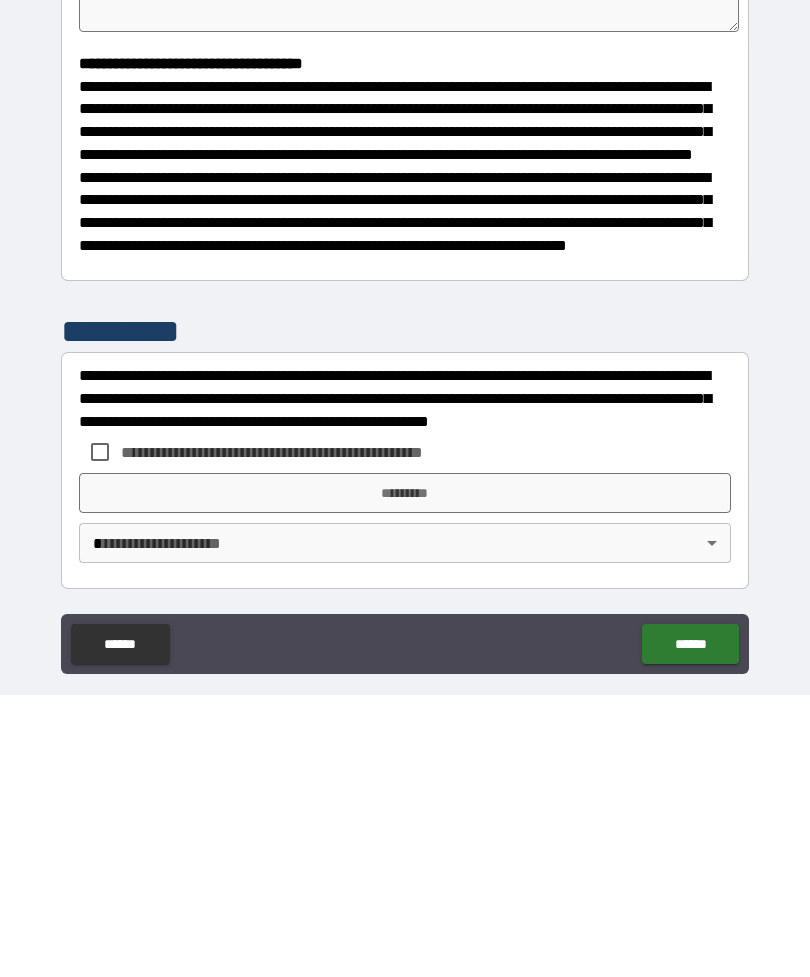 scroll, scrollTop: 370, scrollLeft: 0, axis: vertical 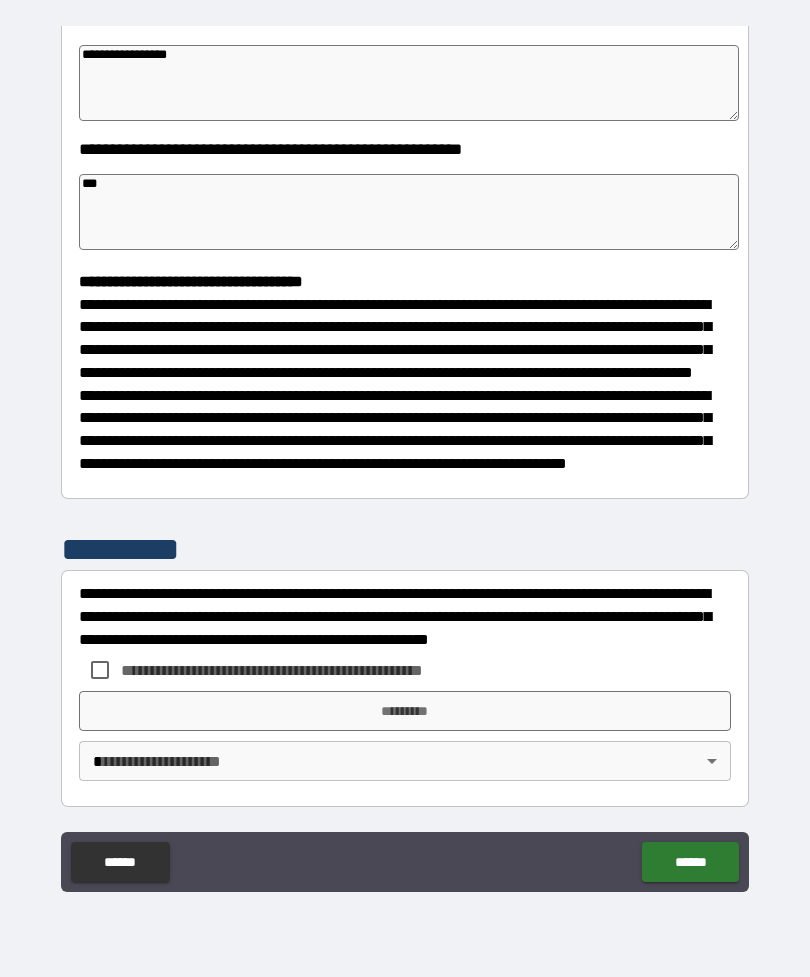 type on "*" 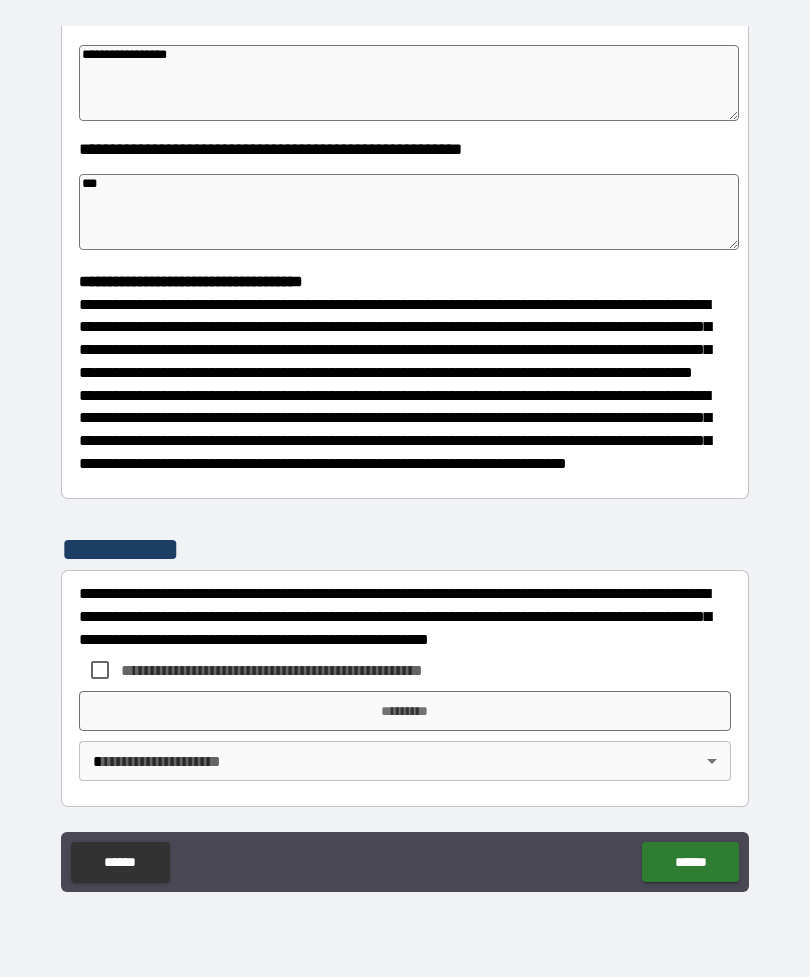 type on "*" 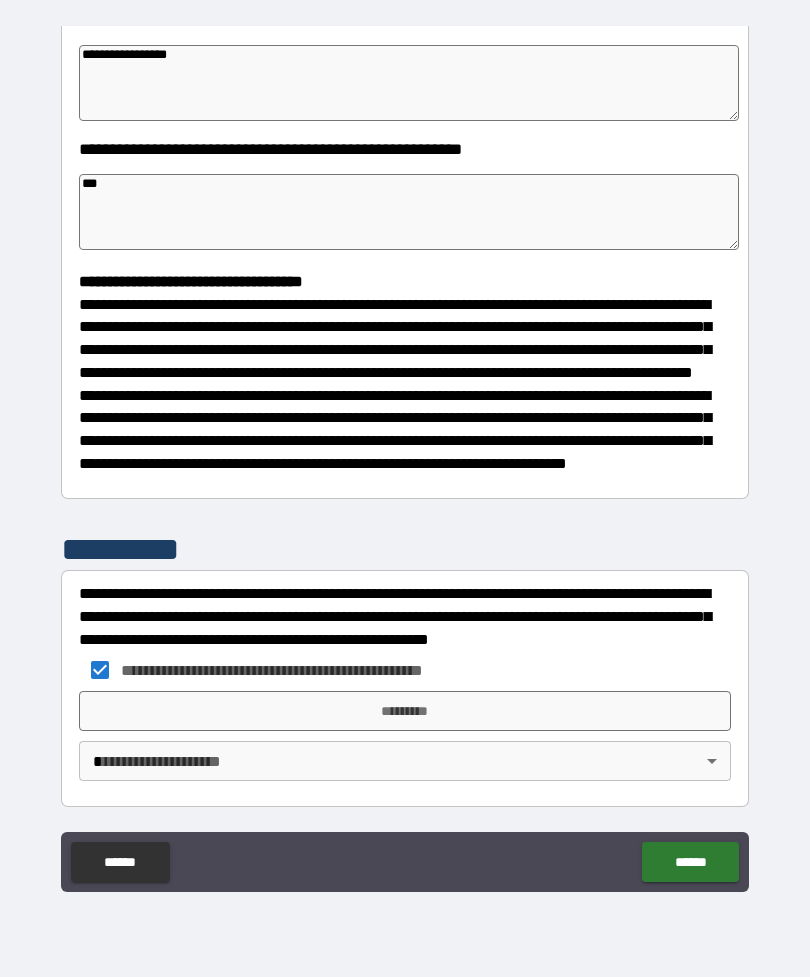 type on "*" 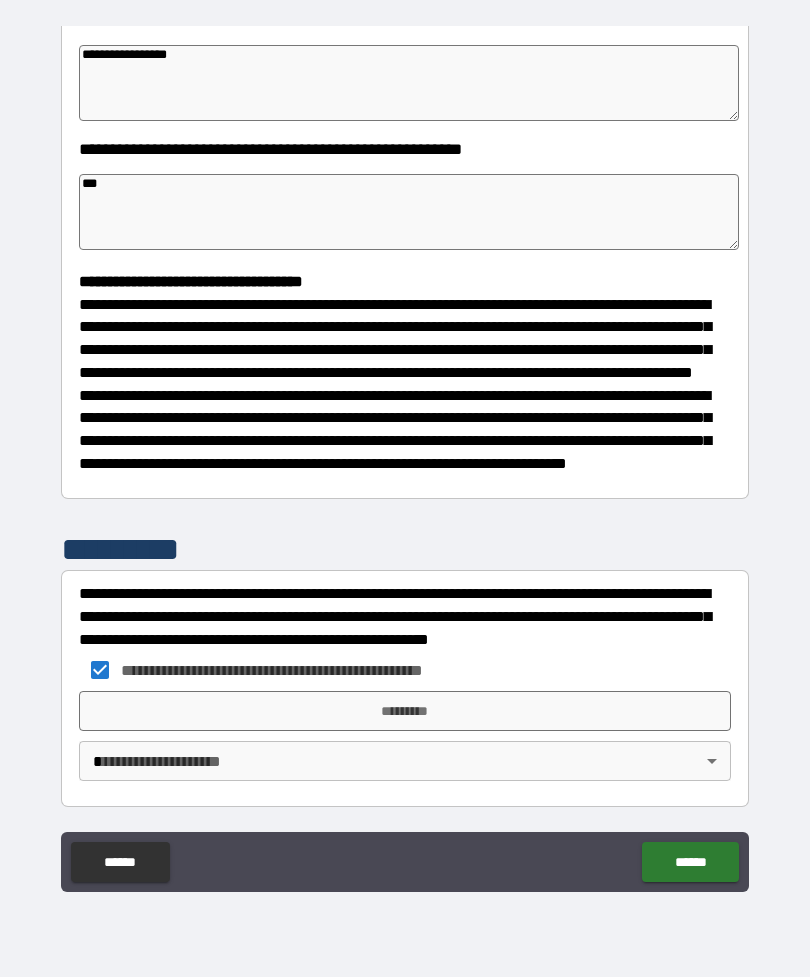 type on "*" 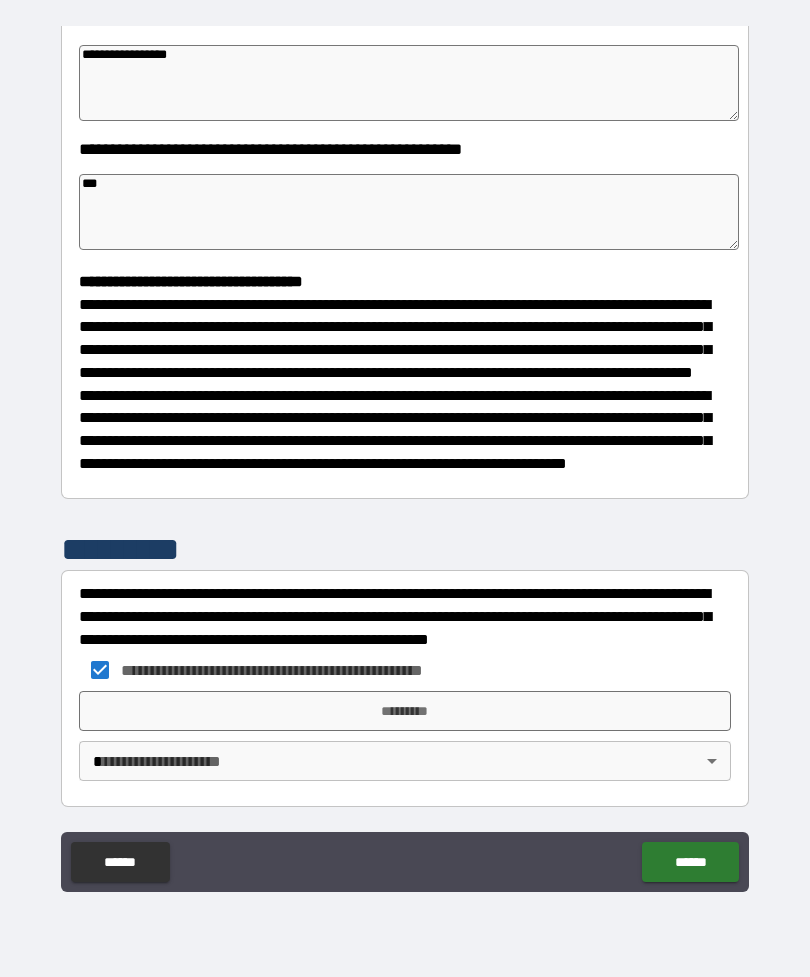 scroll, scrollTop: 368, scrollLeft: 0, axis: vertical 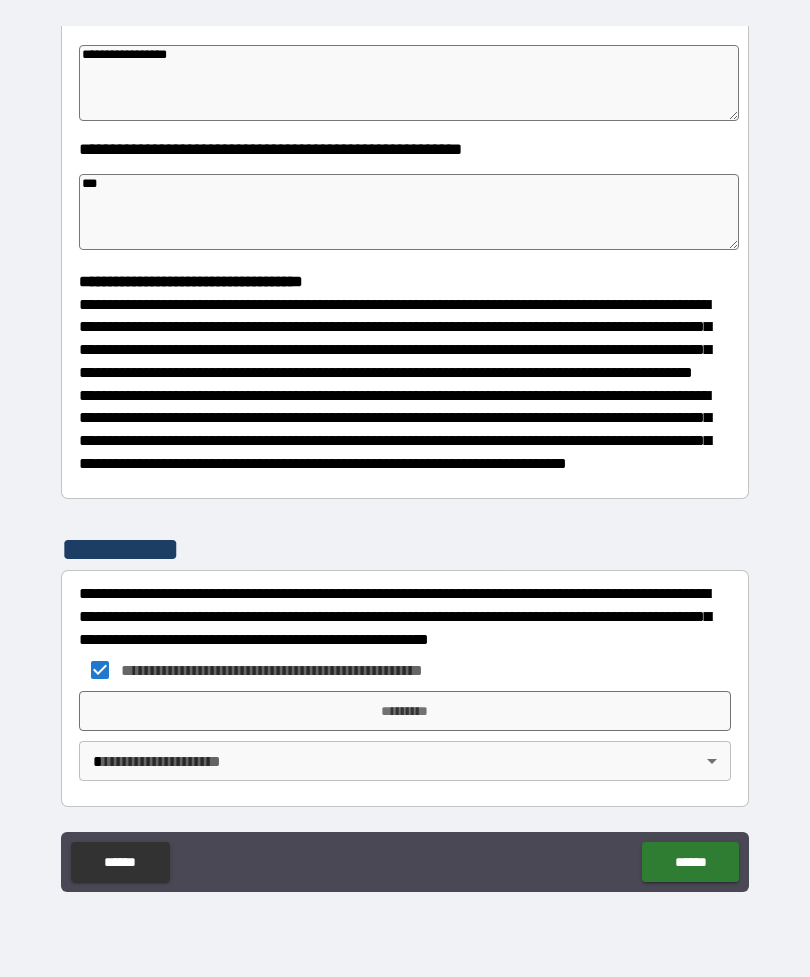 click on "*********" at bounding box center [405, 711] 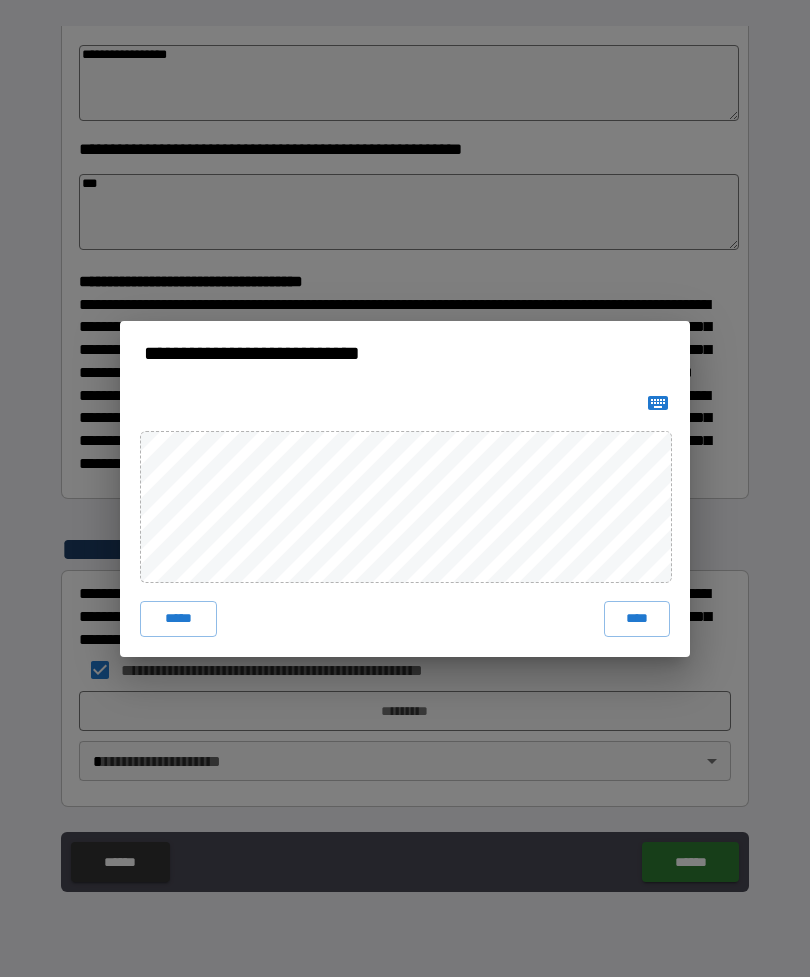 click on "****" at bounding box center [637, 619] 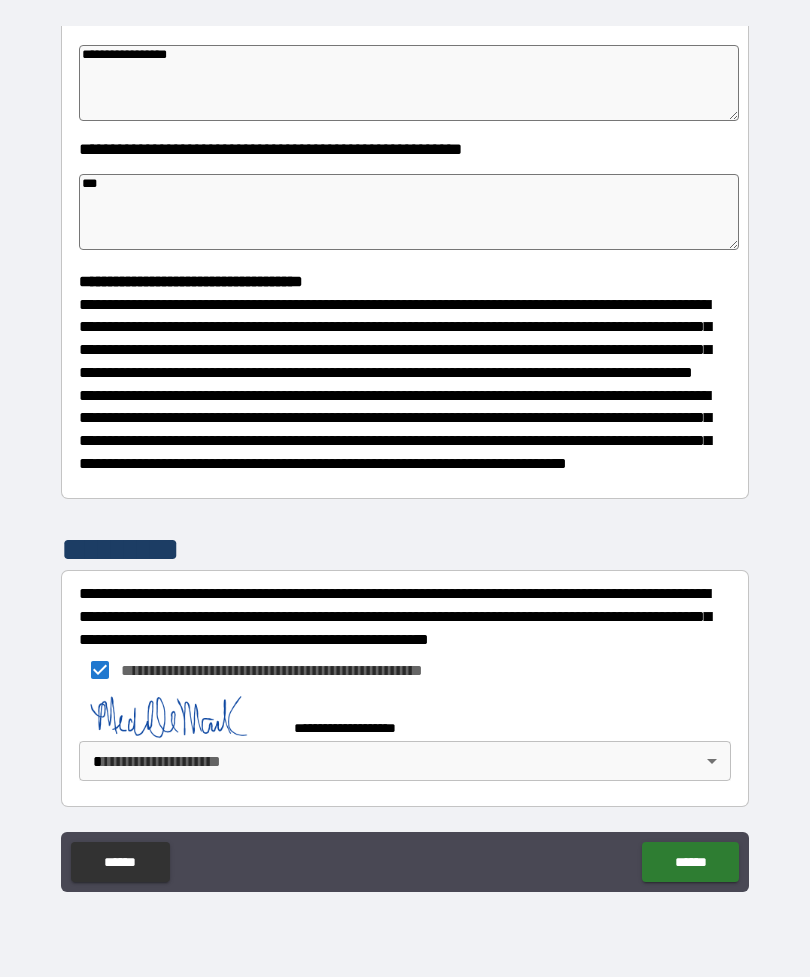 type on "*" 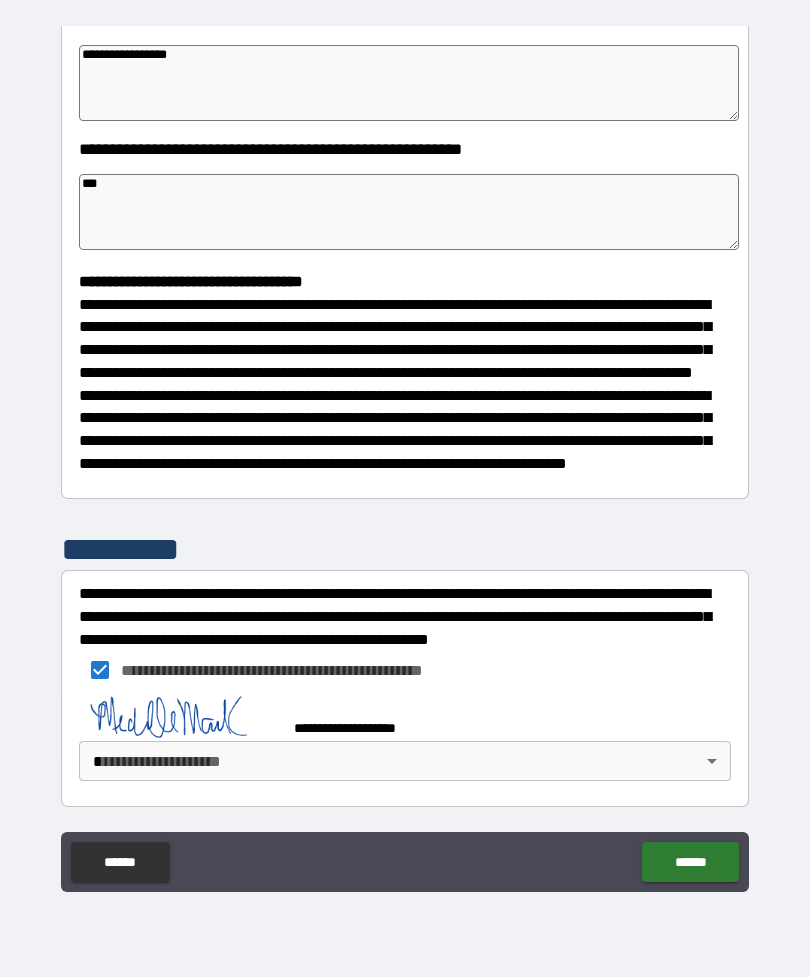 type on "*" 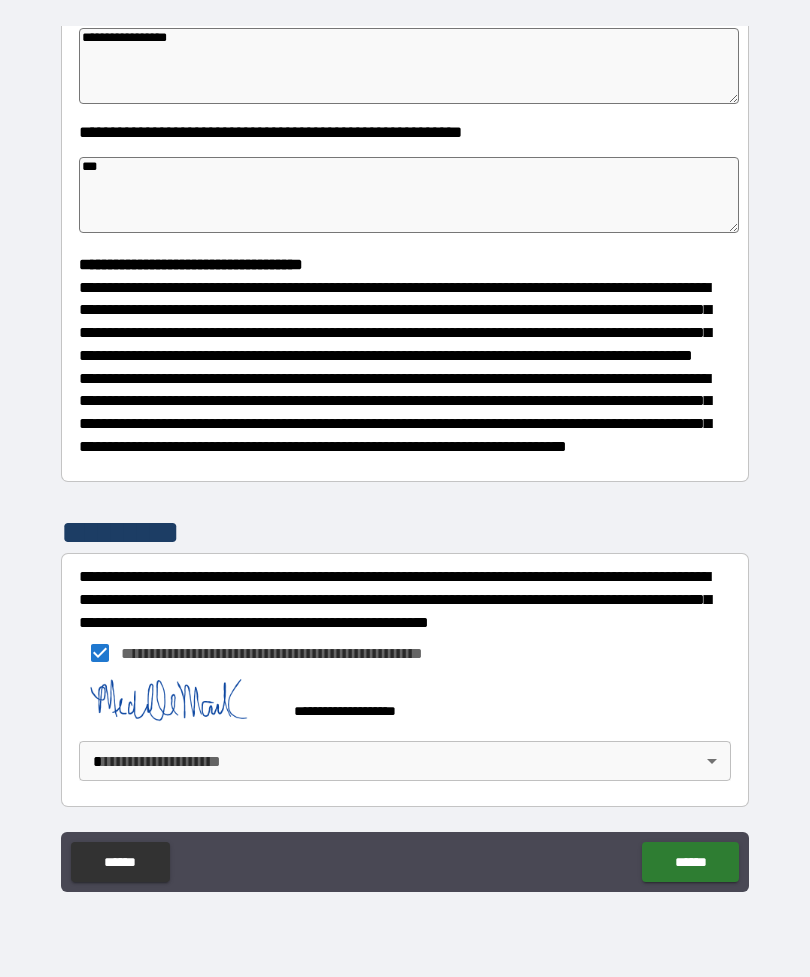 click on "******" at bounding box center [690, 862] 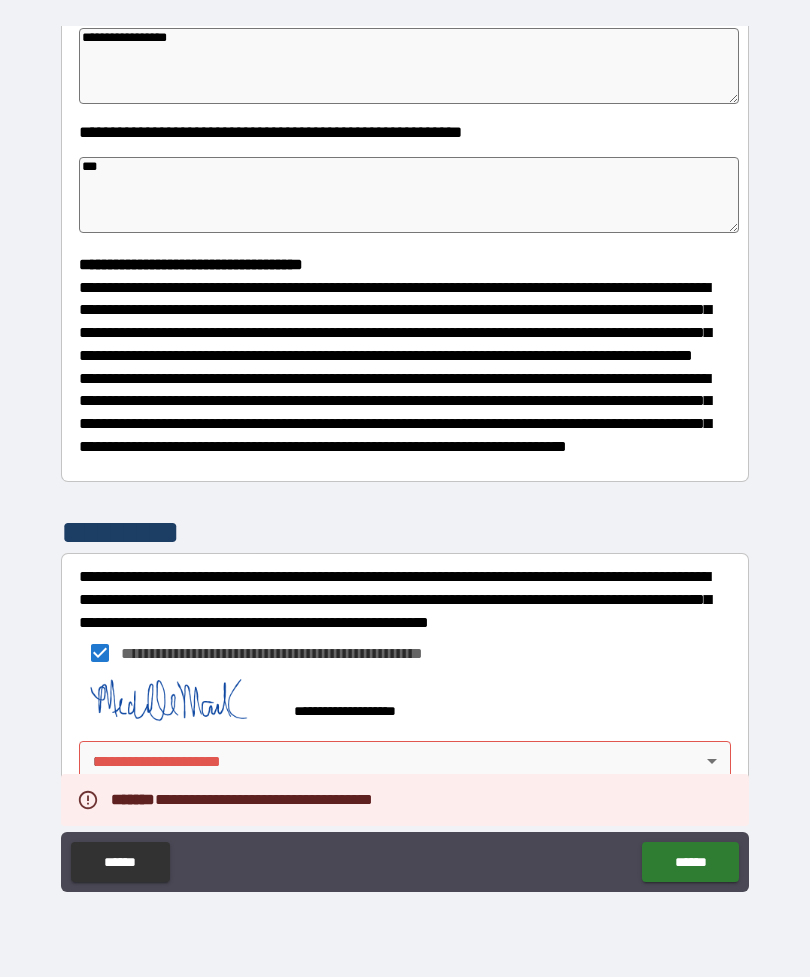 type on "*" 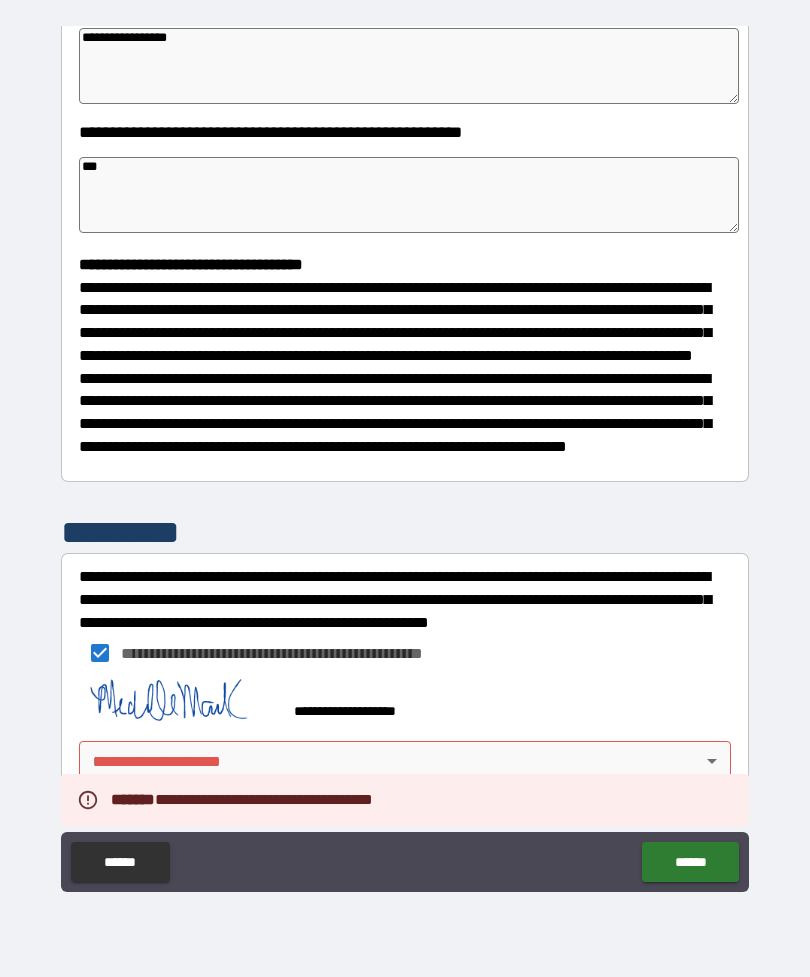 type on "*" 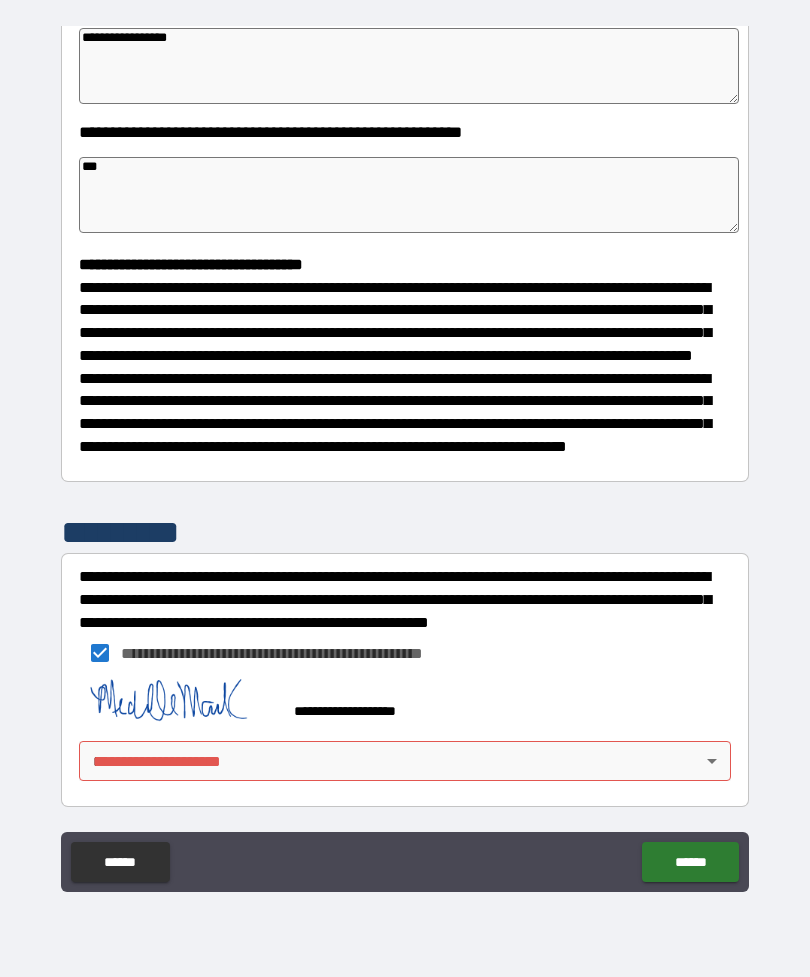 scroll, scrollTop: 387, scrollLeft: 0, axis: vertical 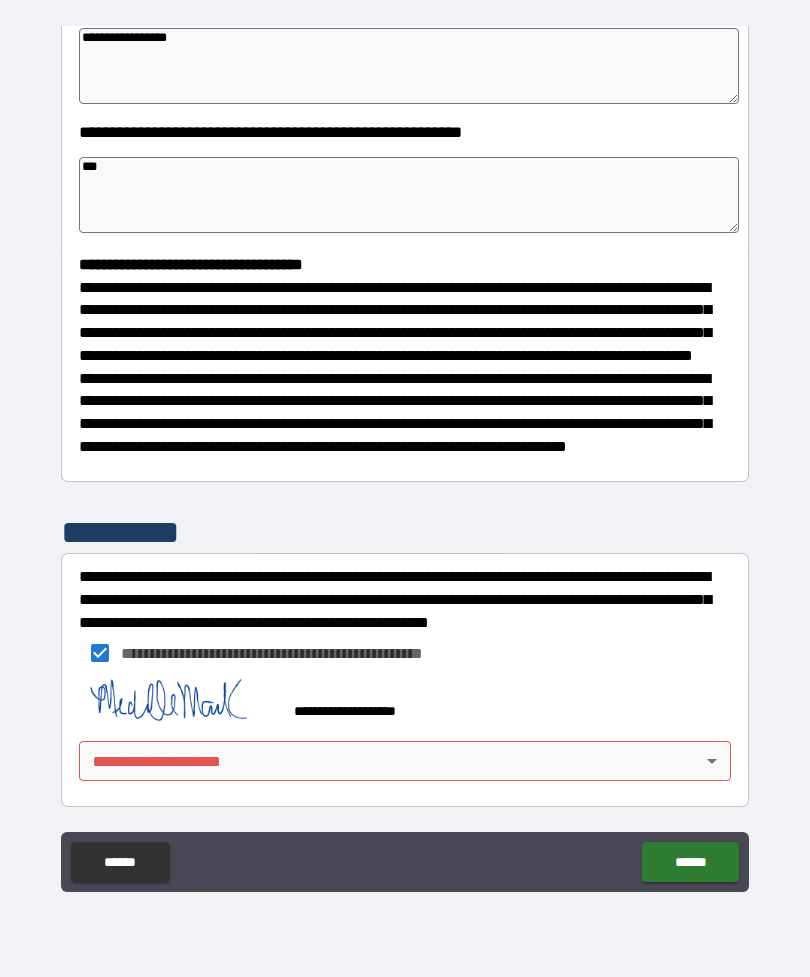 click on "**********" at bounding box center (405, 456) 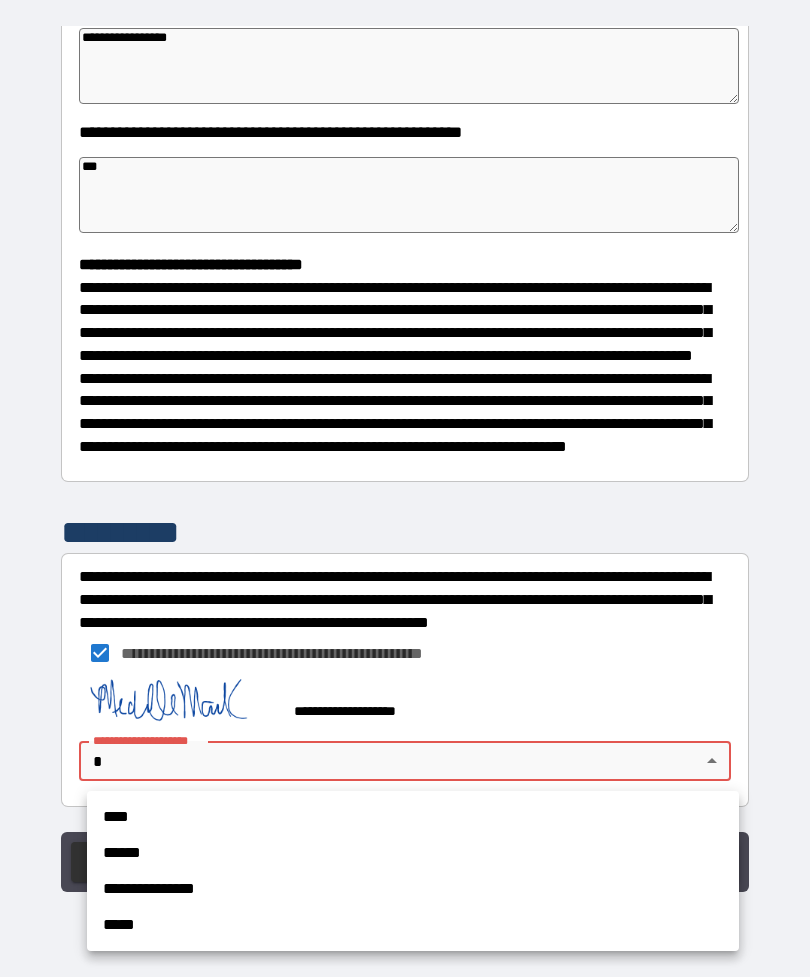 click on "****" at bounding box center [413, 817] 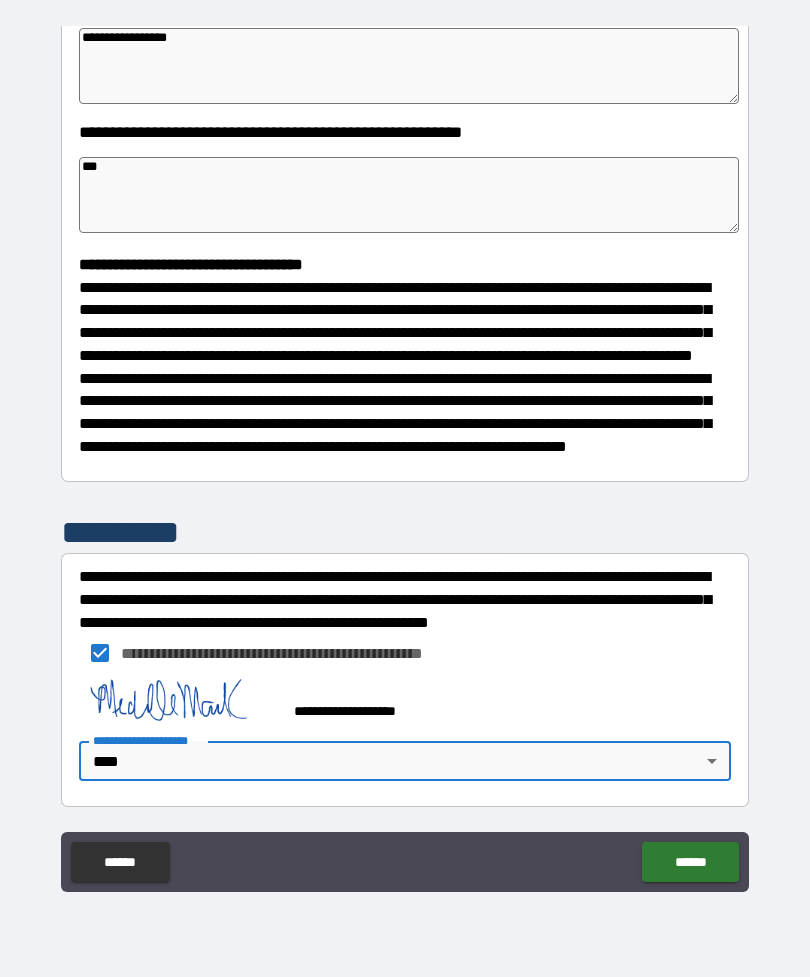 type on "*" 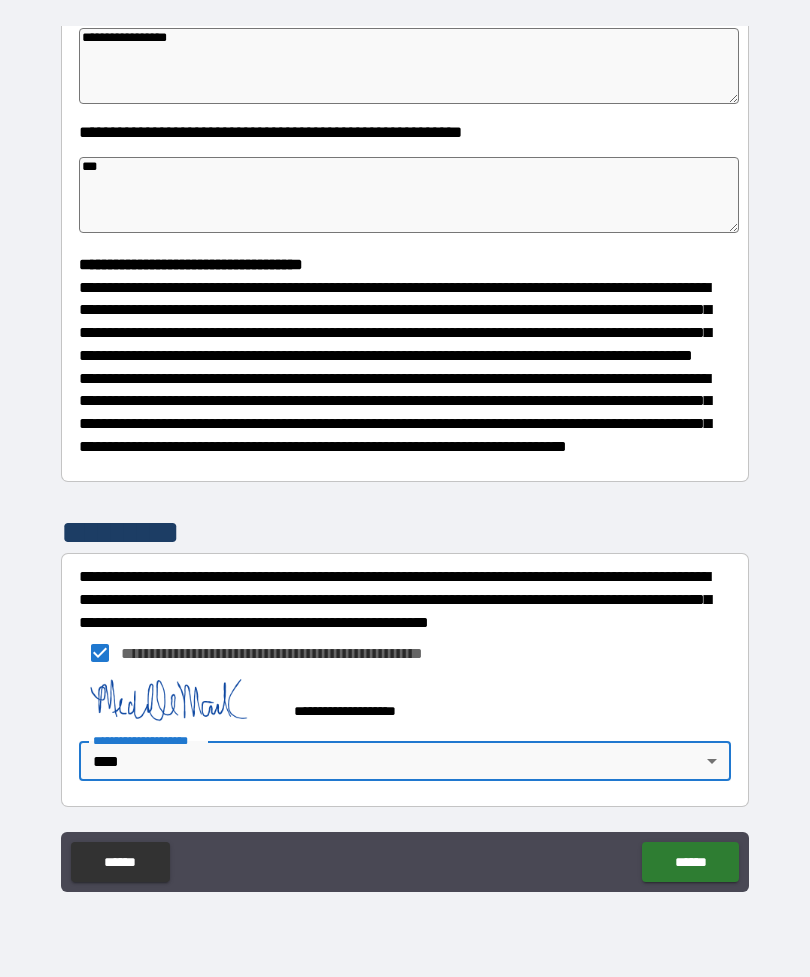 type on "*" 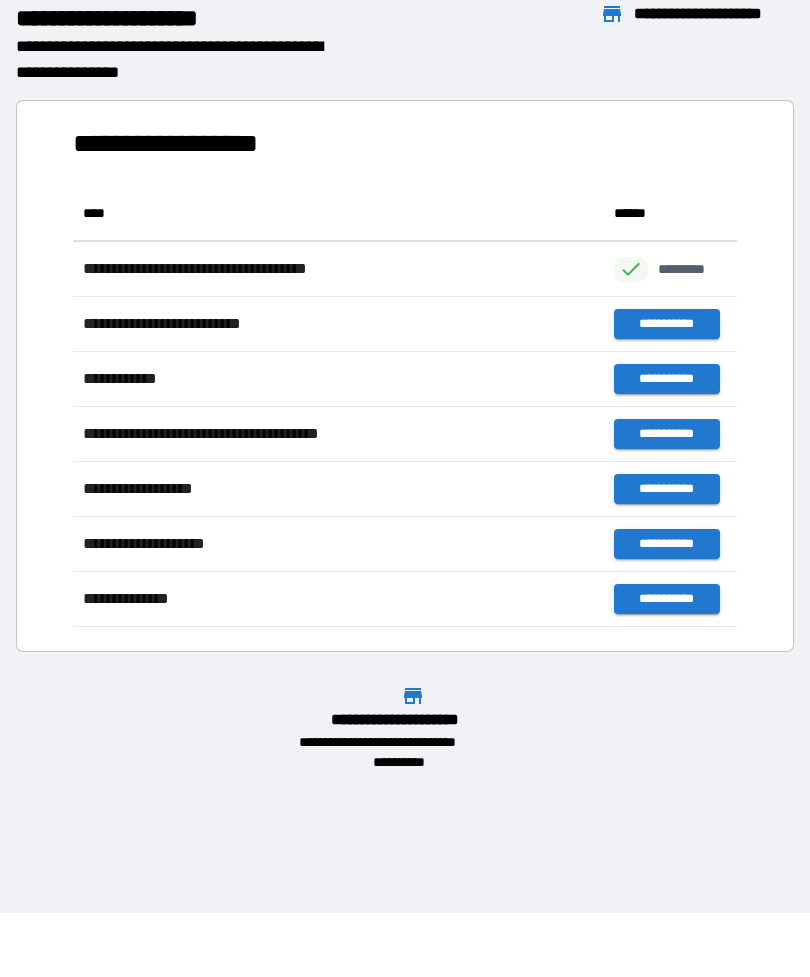 scroll, scrollTop: 1, scrollLeft: 1, axis: both 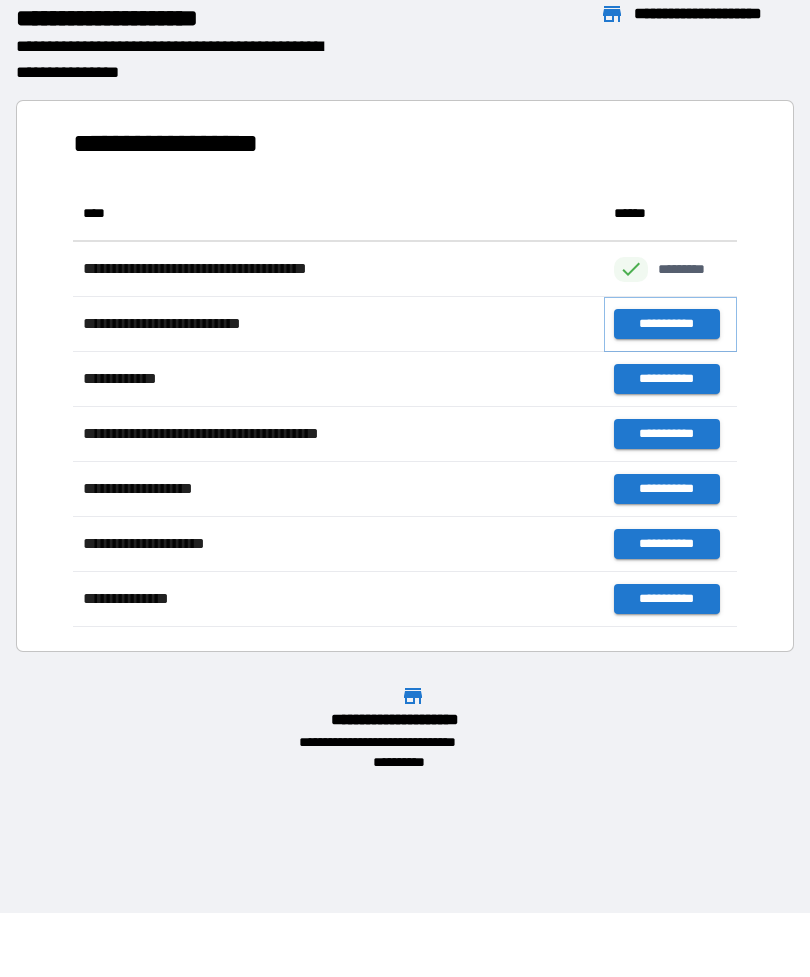 click on "**********" at bounding box center (666, 324) 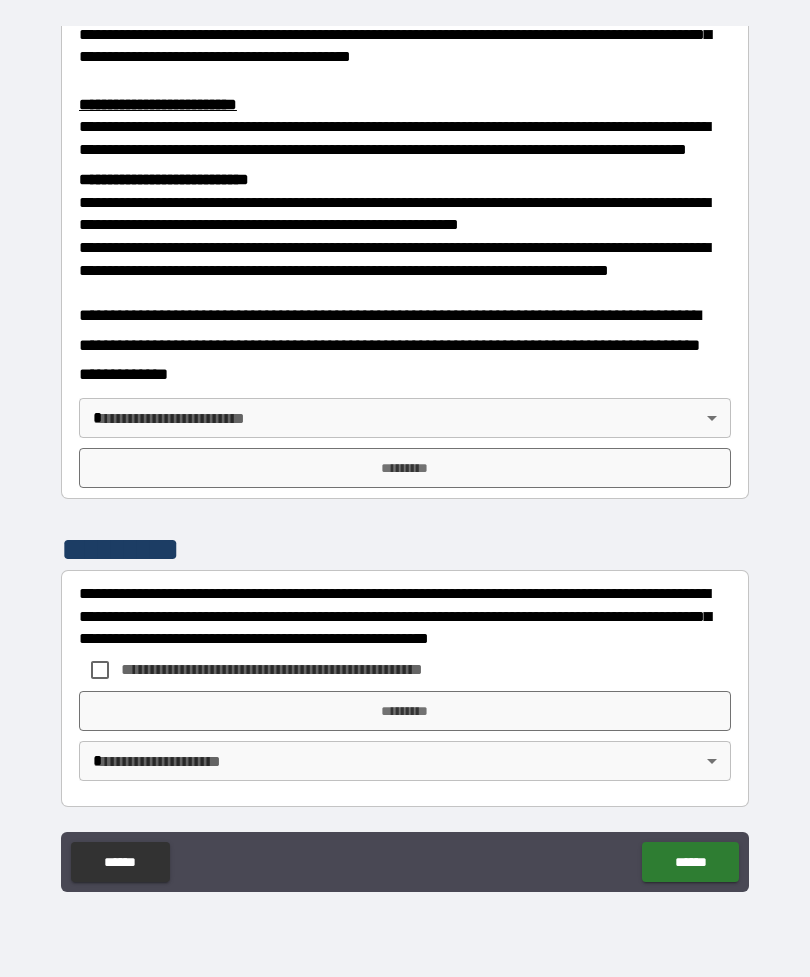 scroll, scrollTop: 660, scrollLeft: 0, axis: vertical 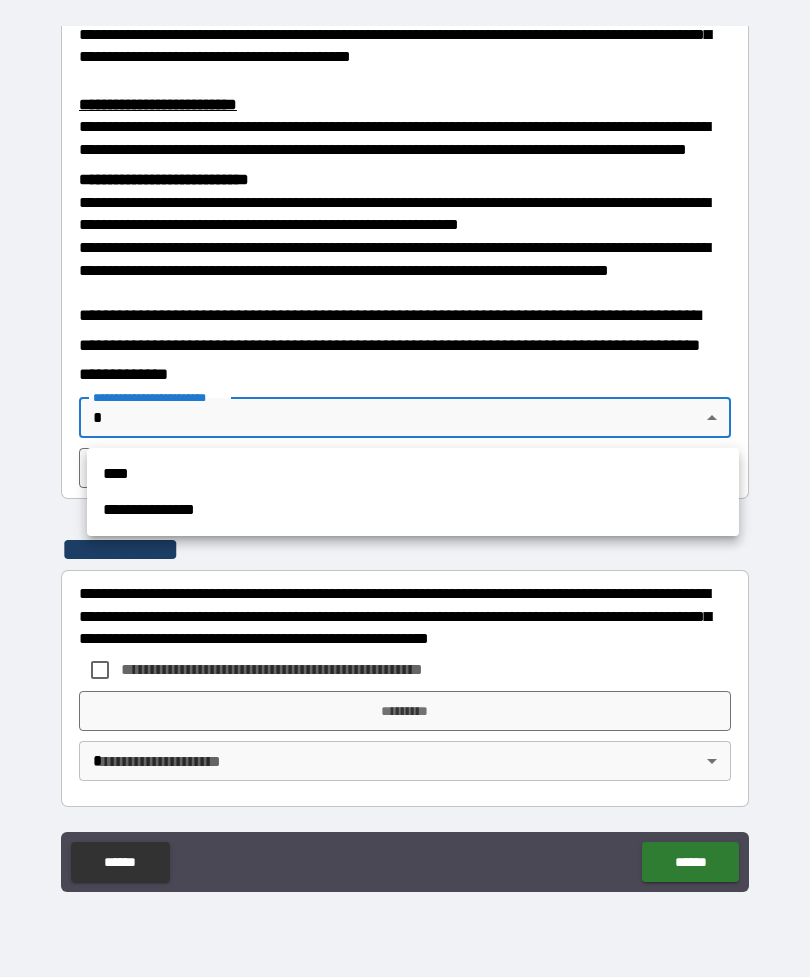 click on "****" at bounding box center (413, 474) 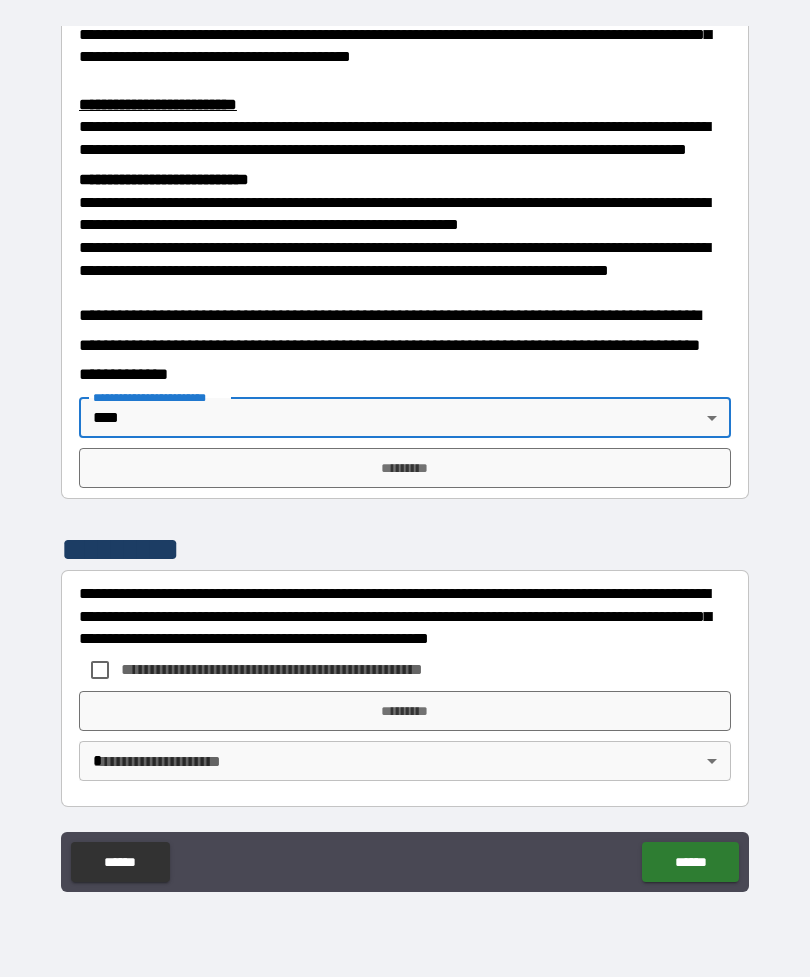 type on "****" 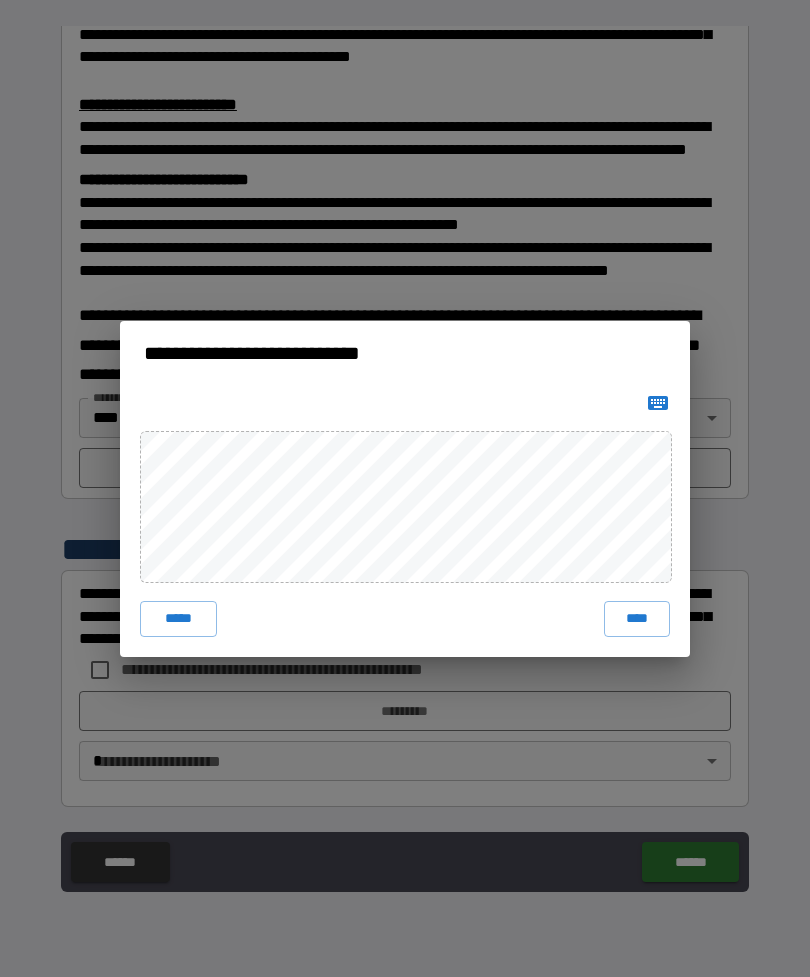 click on "****" at bounding box center (637, 619) 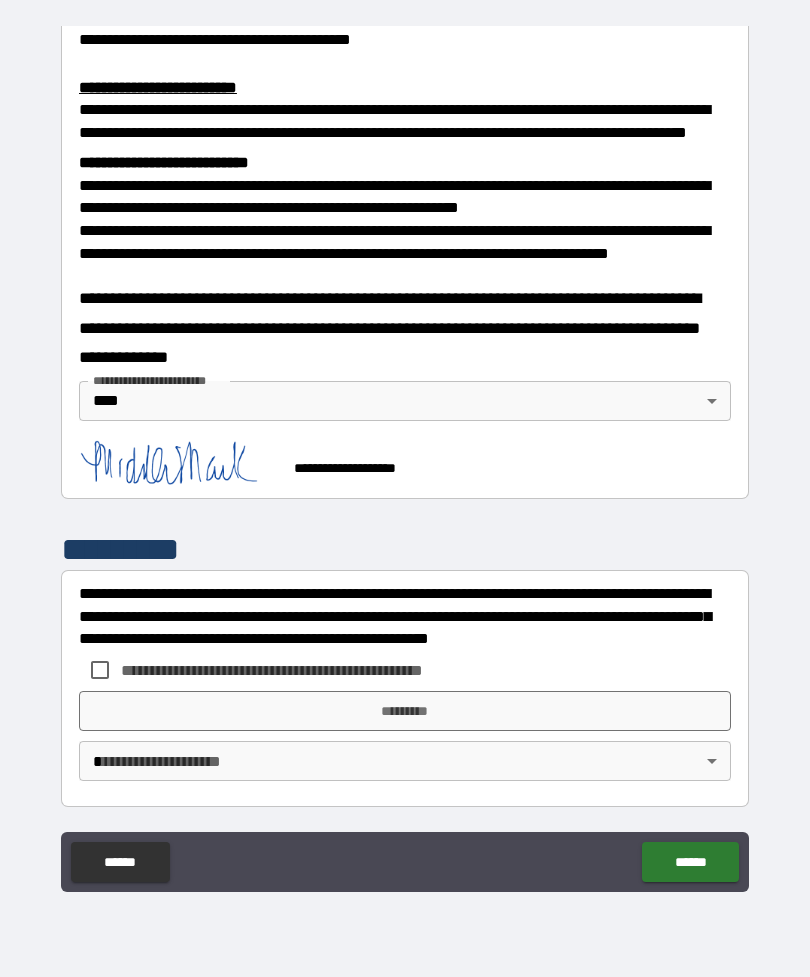 scroll, scrollTop: 677, scrollLeft: 0, axis: vertical 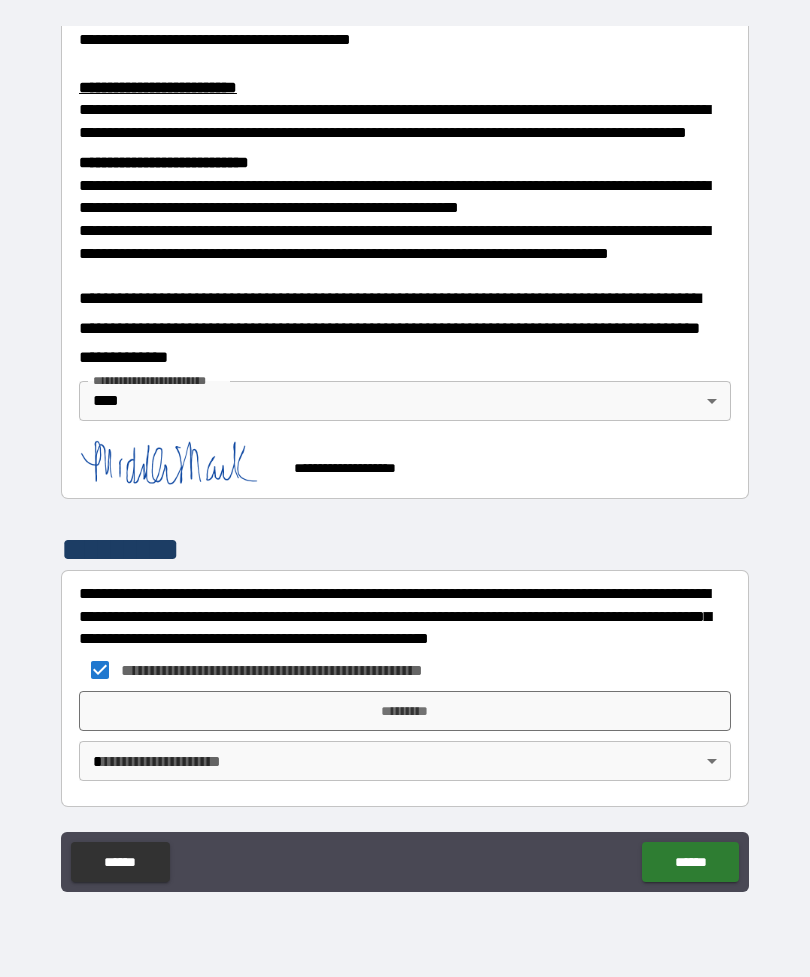click on "*********" at bounding box center (405, 711) 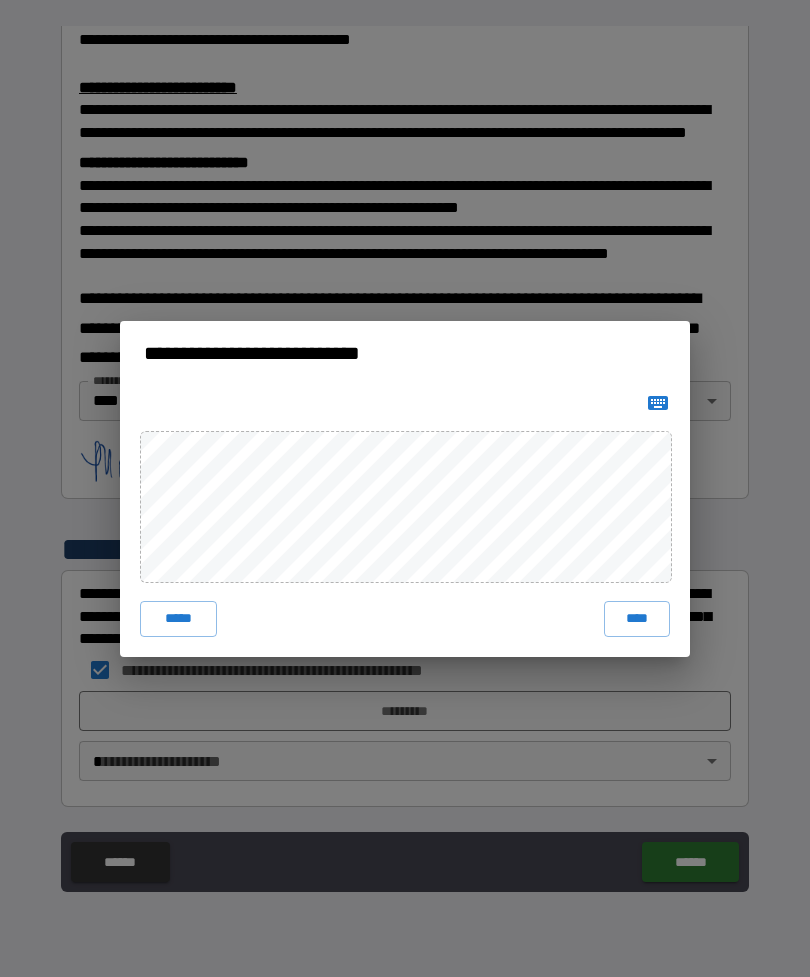 click on "****" at bounding box center [637, 619] 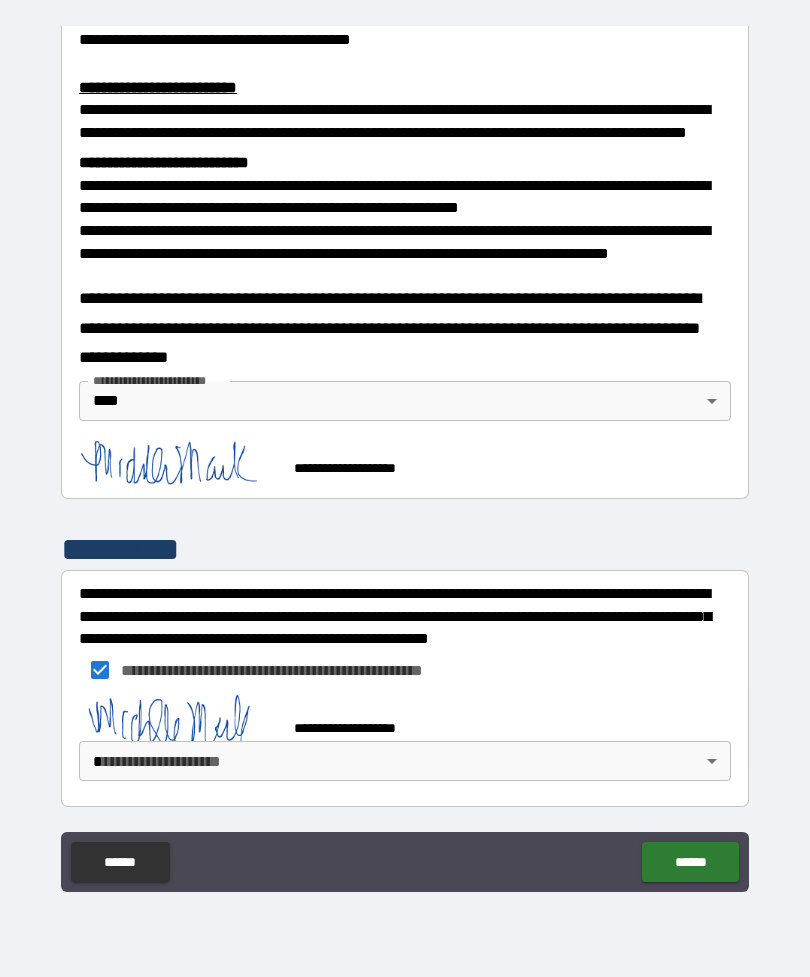 scroll, scrollTop: 667, scrollLeft: 0, axis: vertical 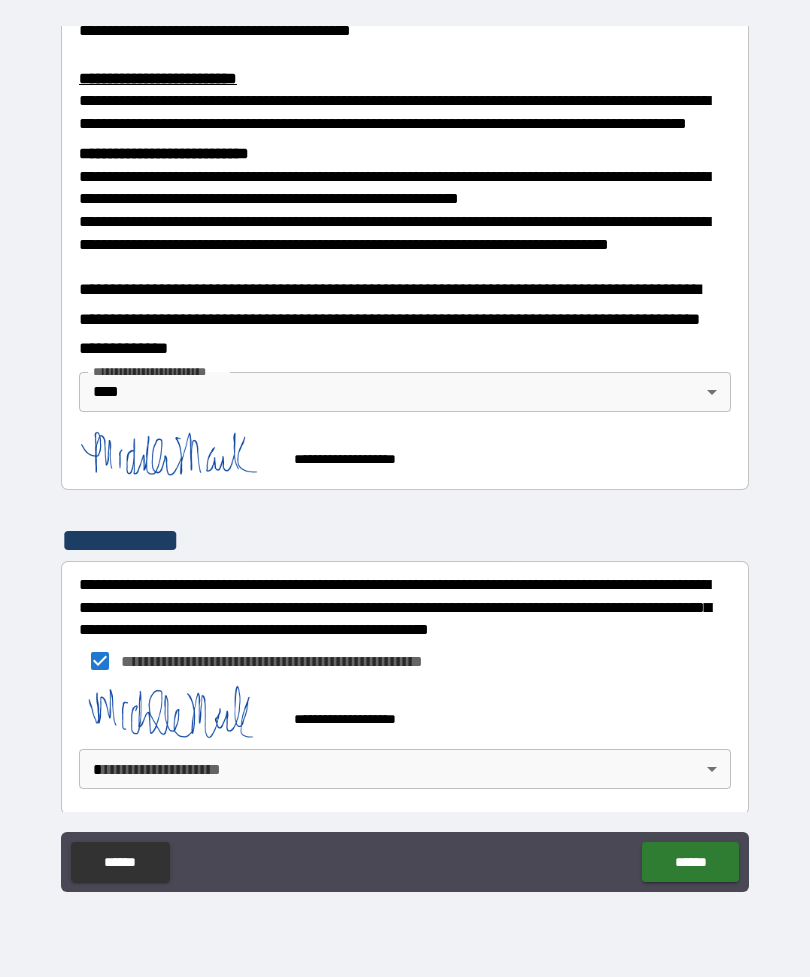 click on "**********" at bounding box center [405, 456] 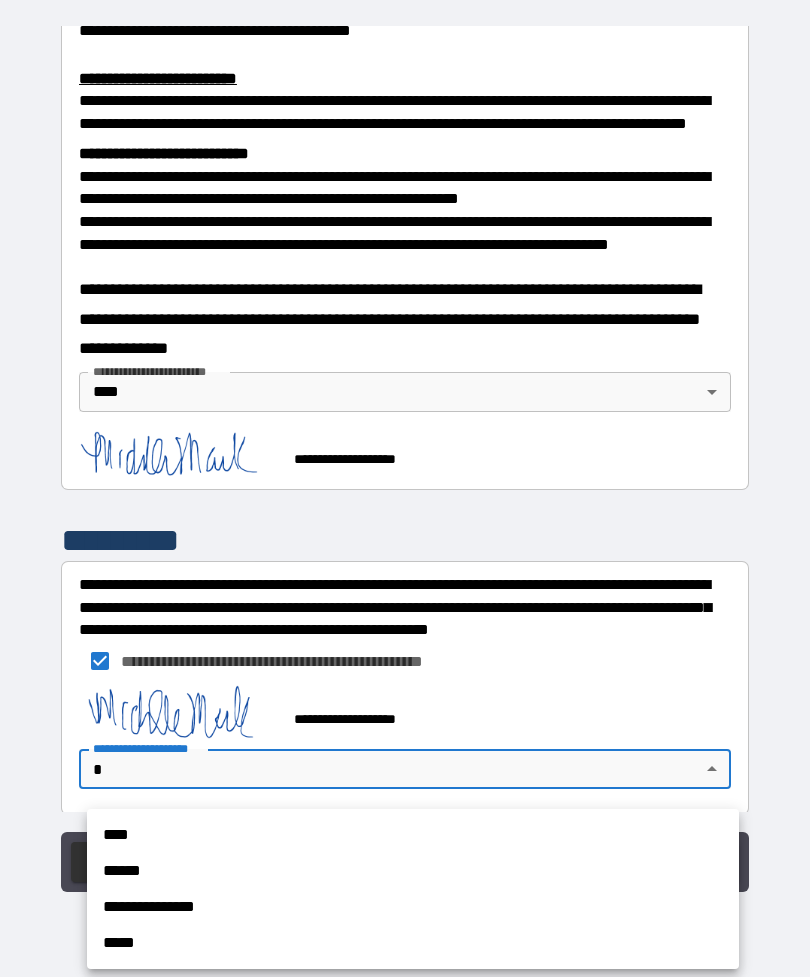 click on "****" at bounding box center (413, 835) 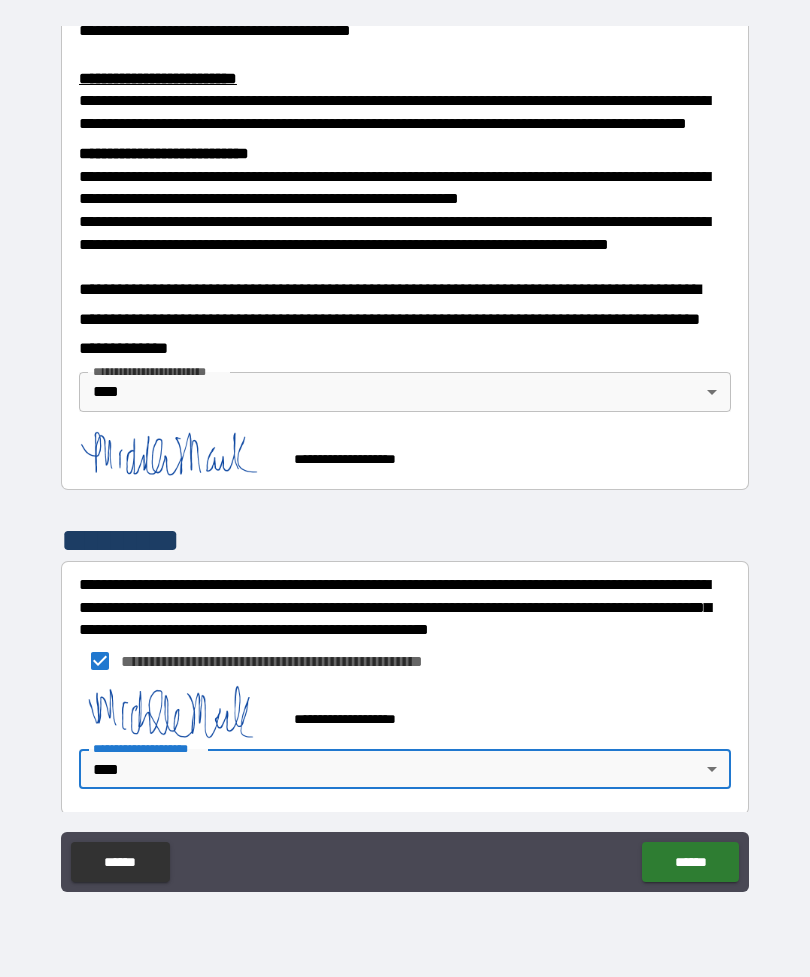 click on "******" at bounding box center [690, 862] 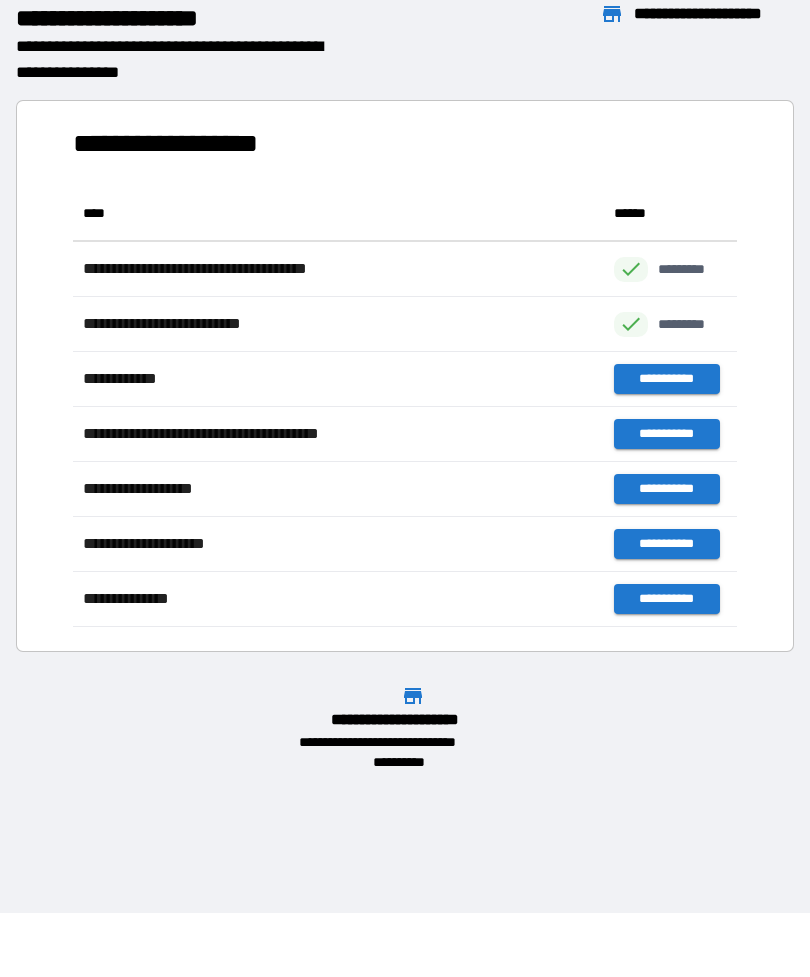 scroll, scrollTop: 1, scrollLeft: 1, axis: both 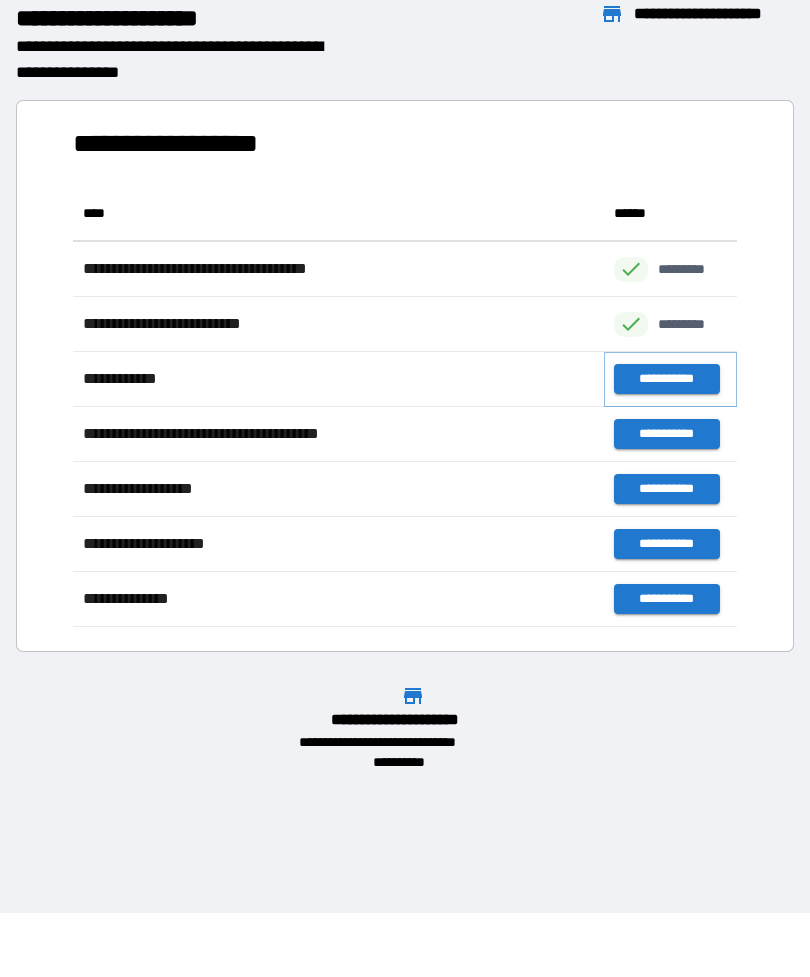 click on "**********" at bounding box center (666, 379) 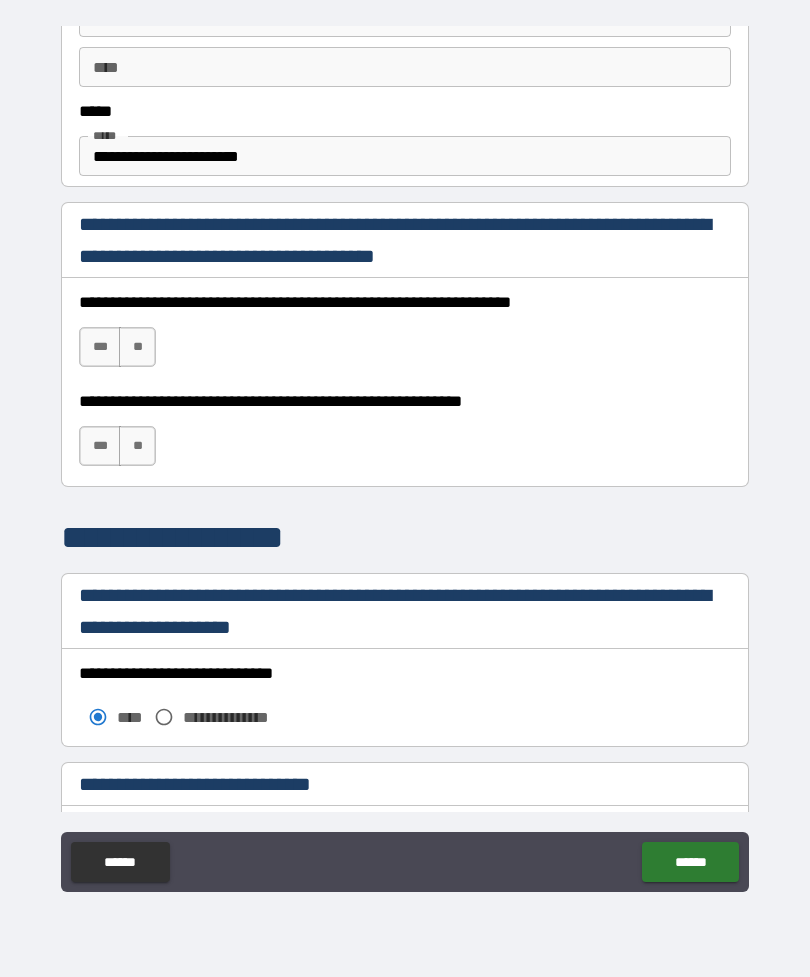scroll, scrollTop: 1179, scrollLeft: 0, axis: vertical 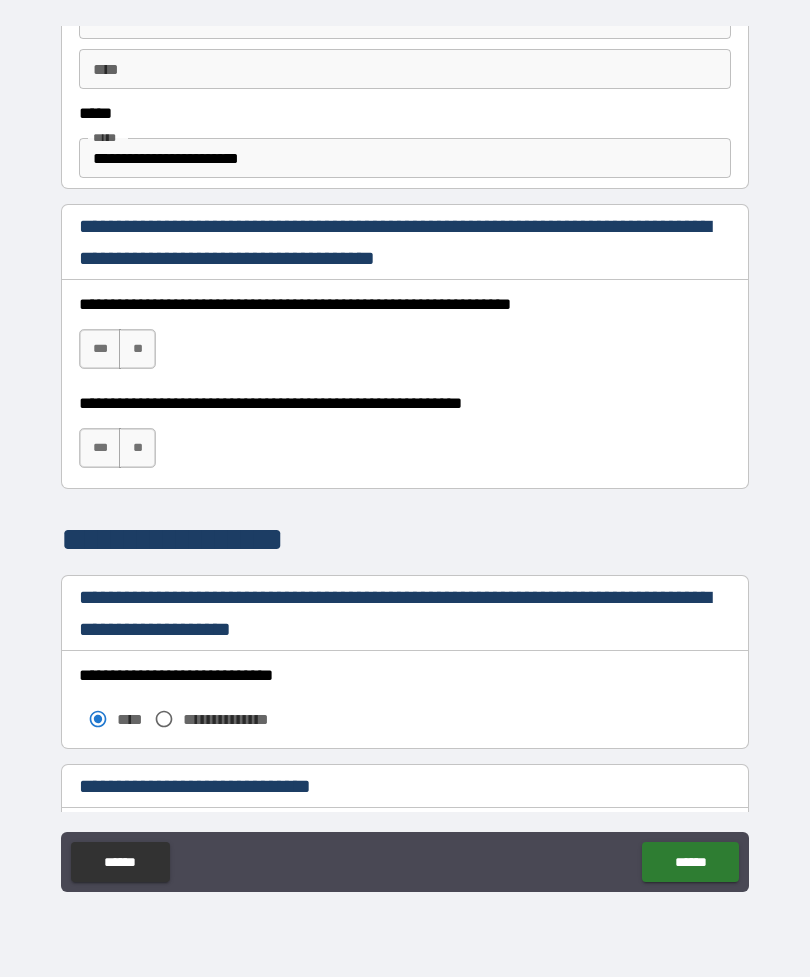 click on "***" at bounding box center (100, 349) 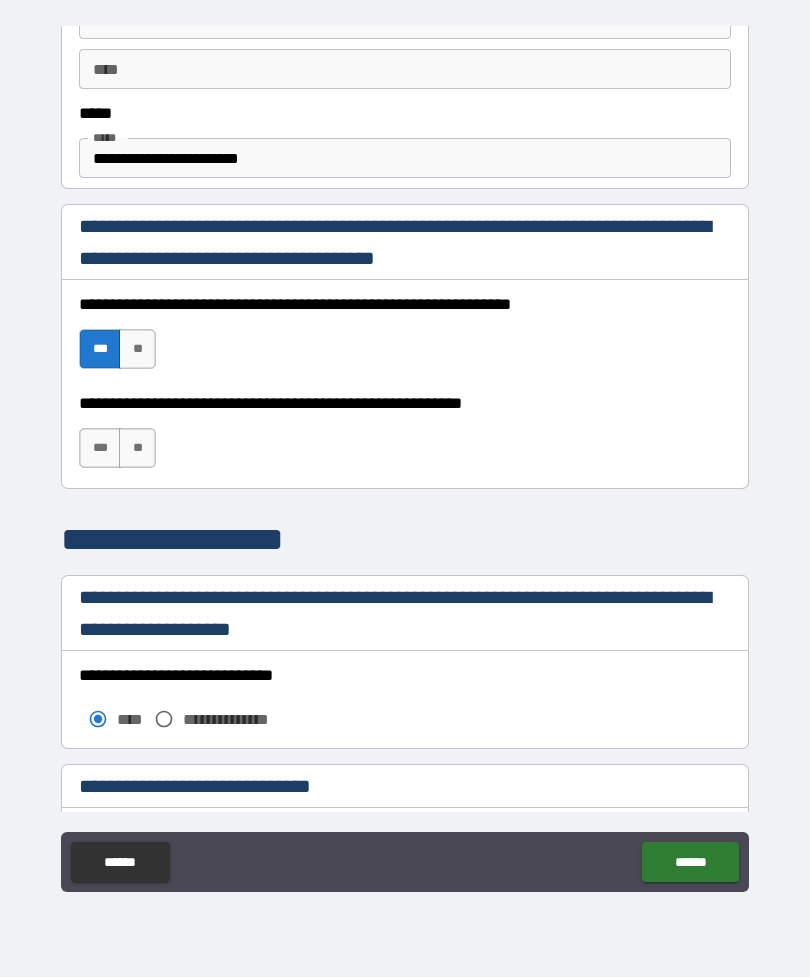 click on "**" at bounding box center (137, 448) 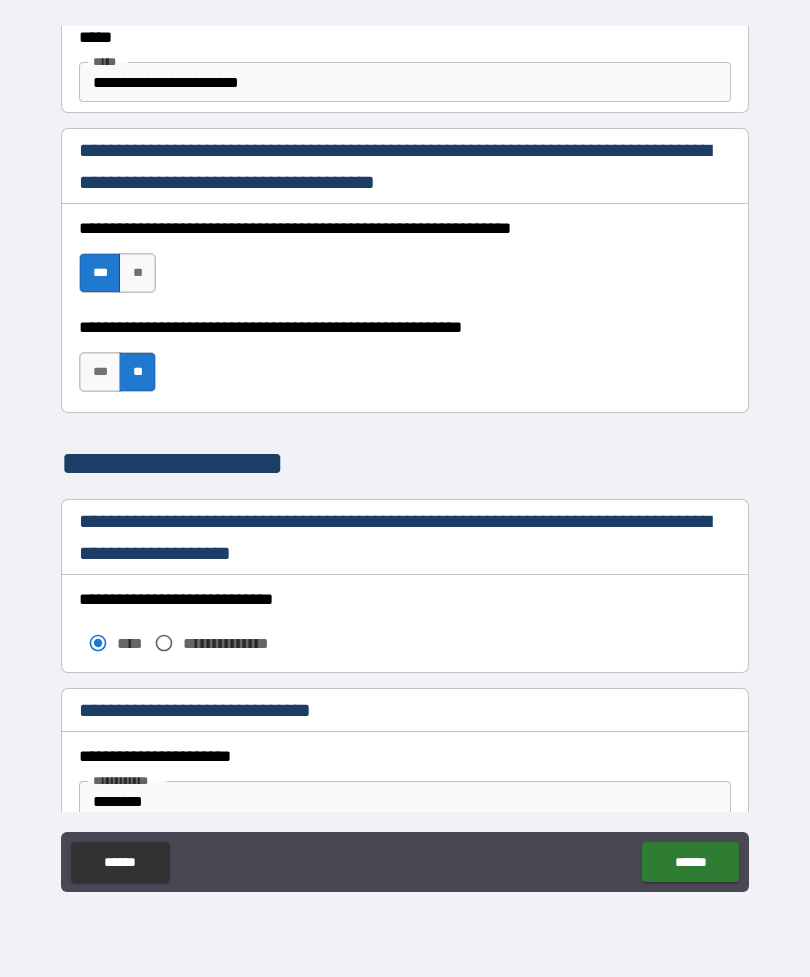 scroll, scrollTop: 1335, scrollLeft: 0, axis: vertical 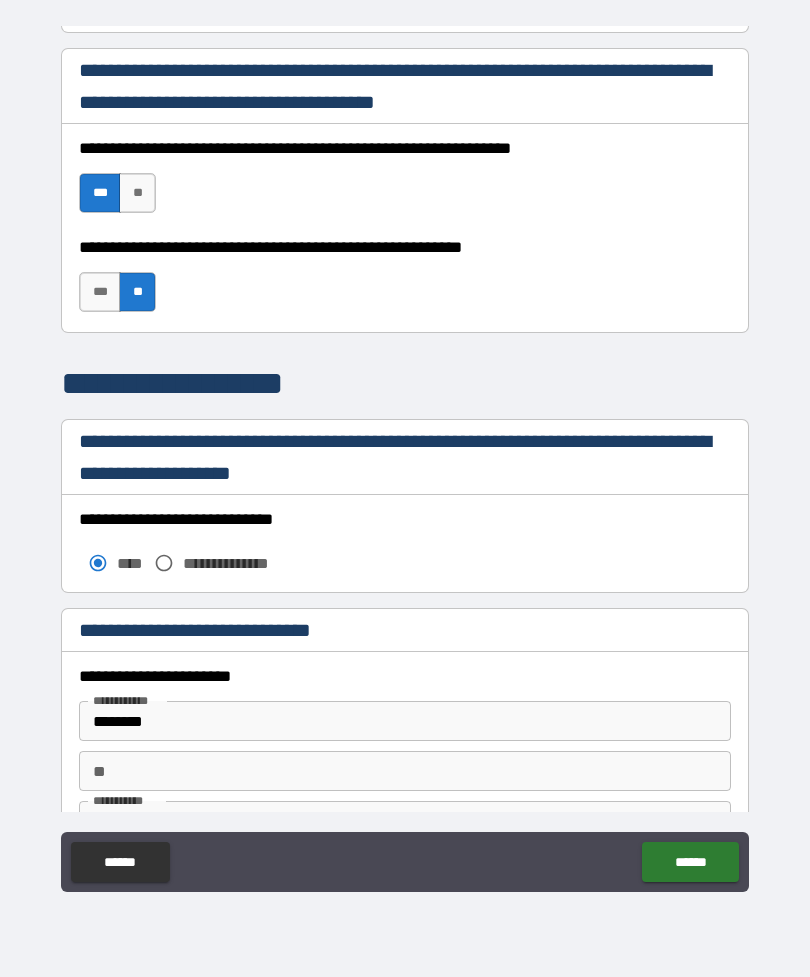 click on "***" at bounding box center [100, 292] 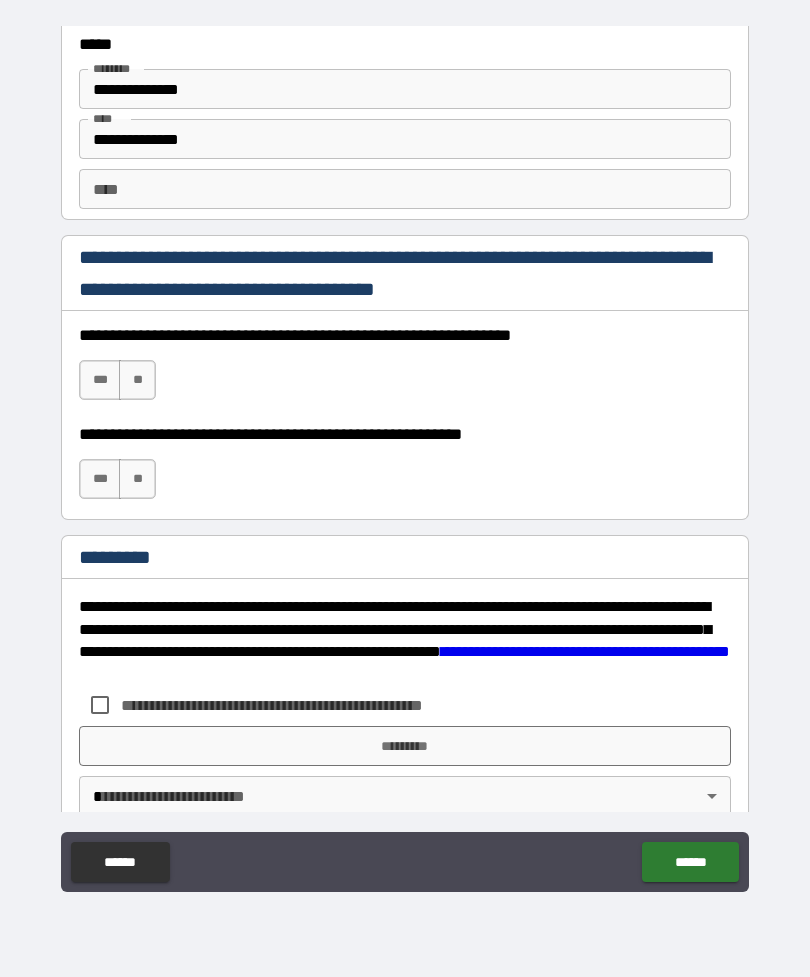 scroll, scrollTop: 2783, scrollLeft: 0, axis: vertical 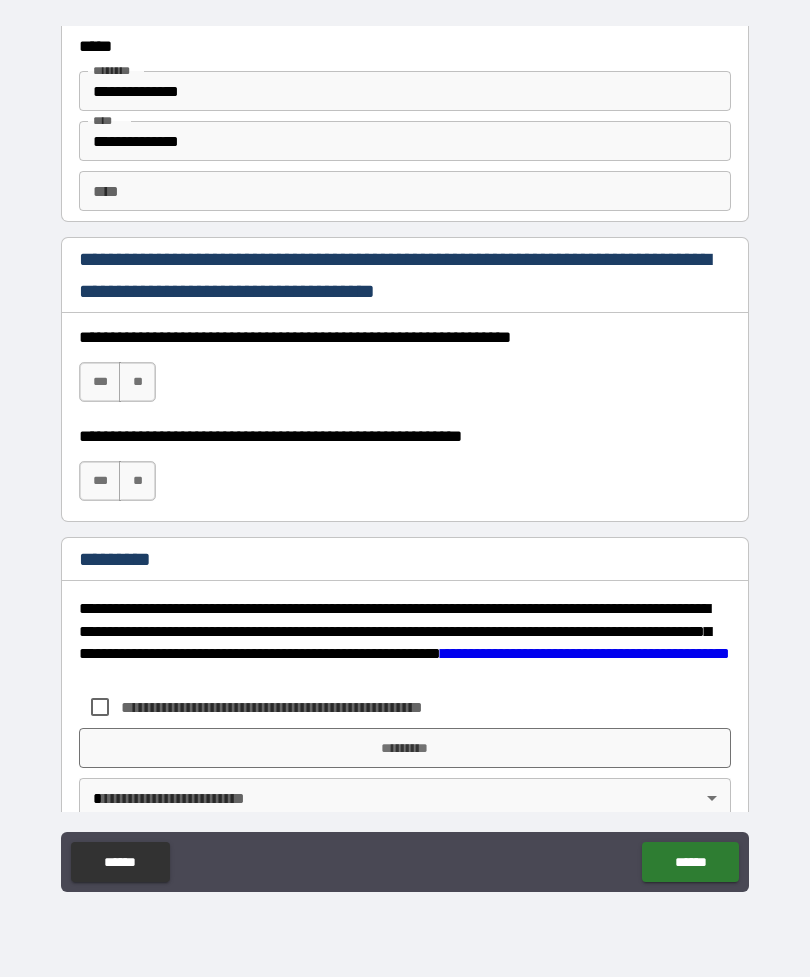 click on "***" at bounding box center [100, 382] 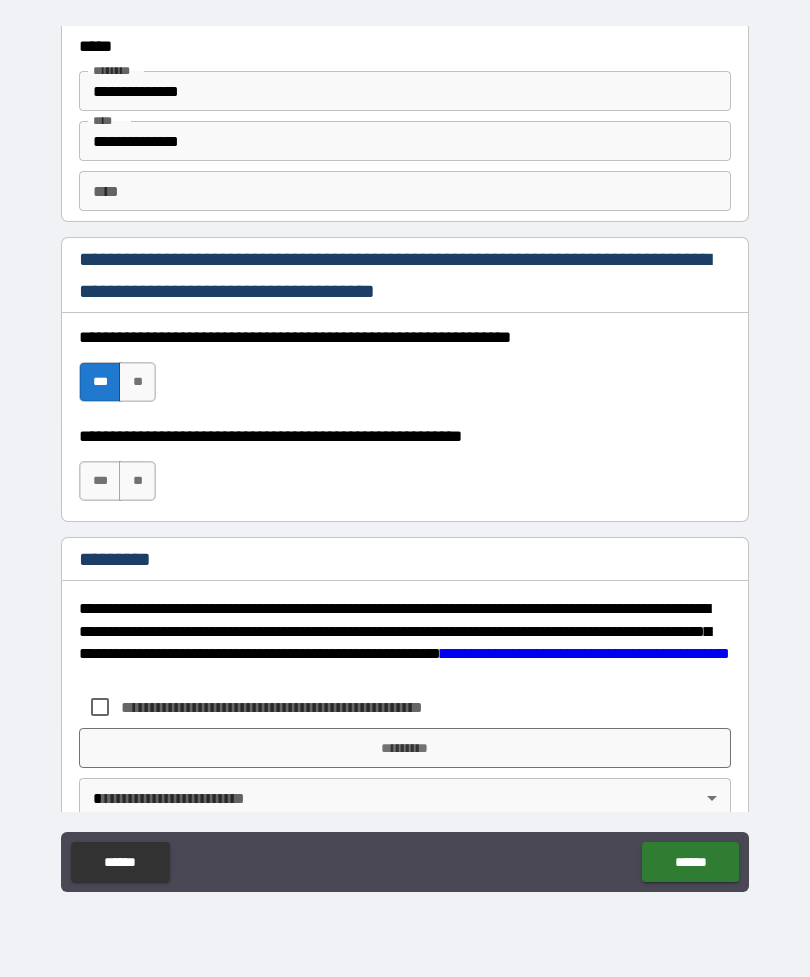 click on "***" at bounding box center (100, 481) 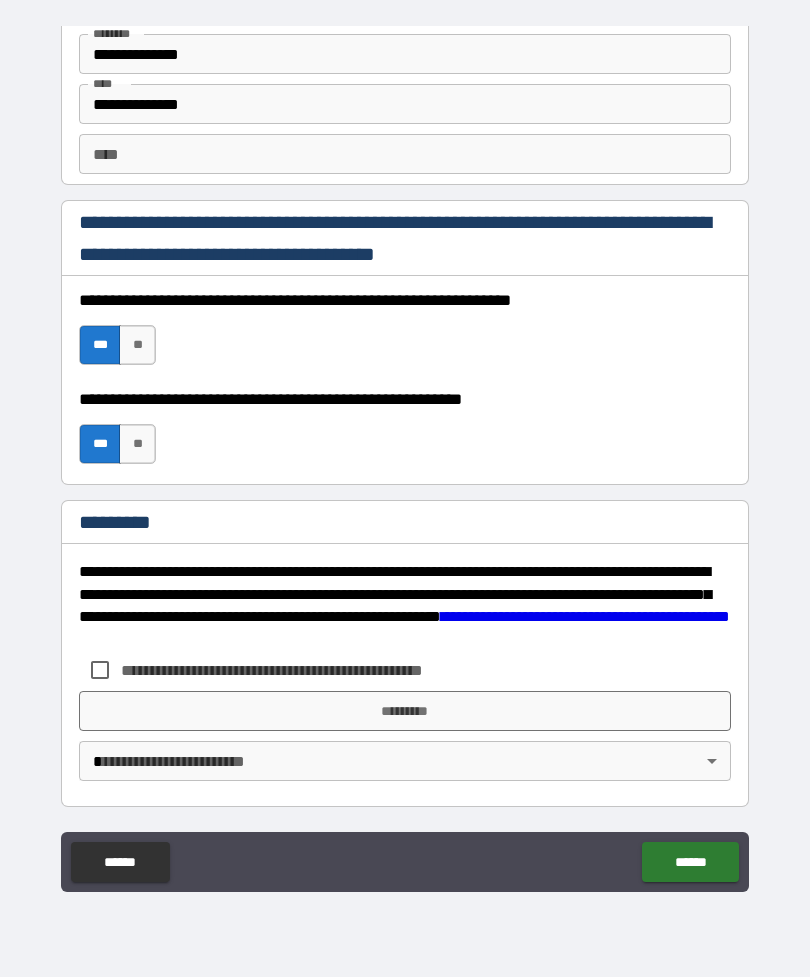 scroll, scrollTop: 2820, scrollLeft: 0, axis: vertical 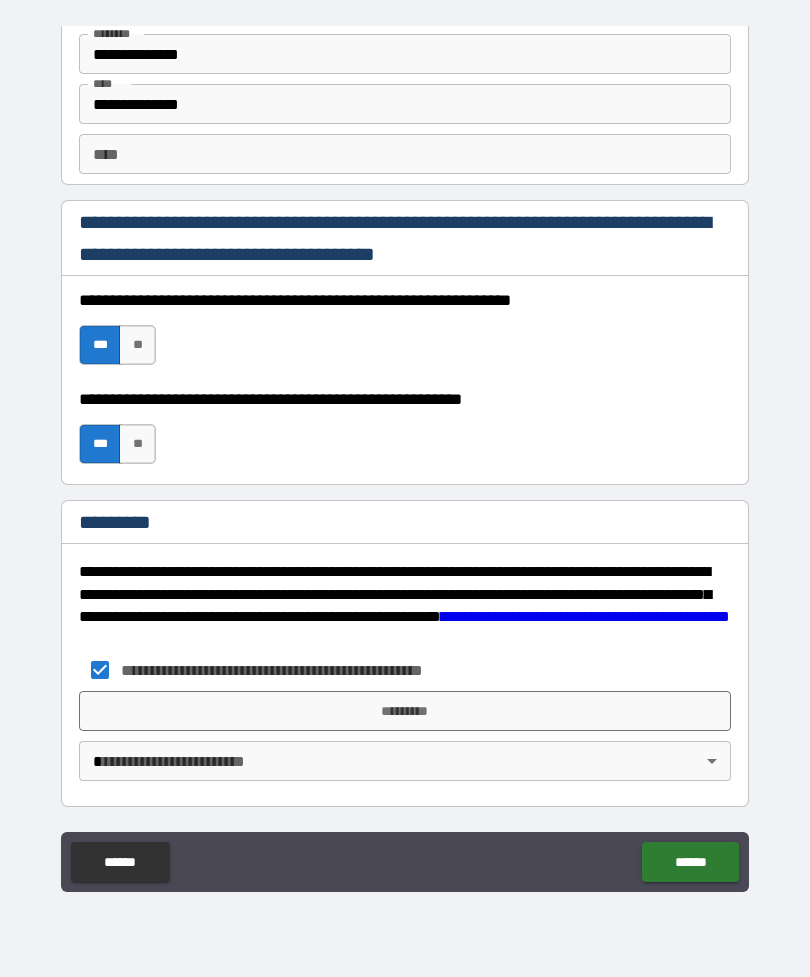 click on "*********" at bounding box center [405, 711] 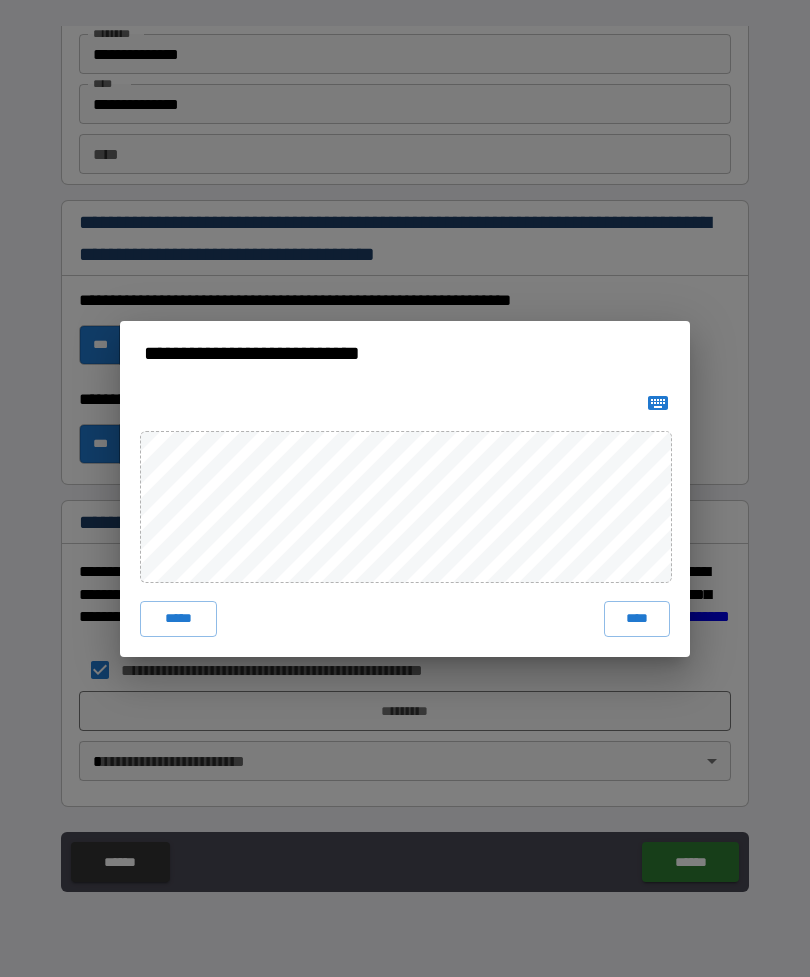 click on "****" at bounding box center [637, 619] 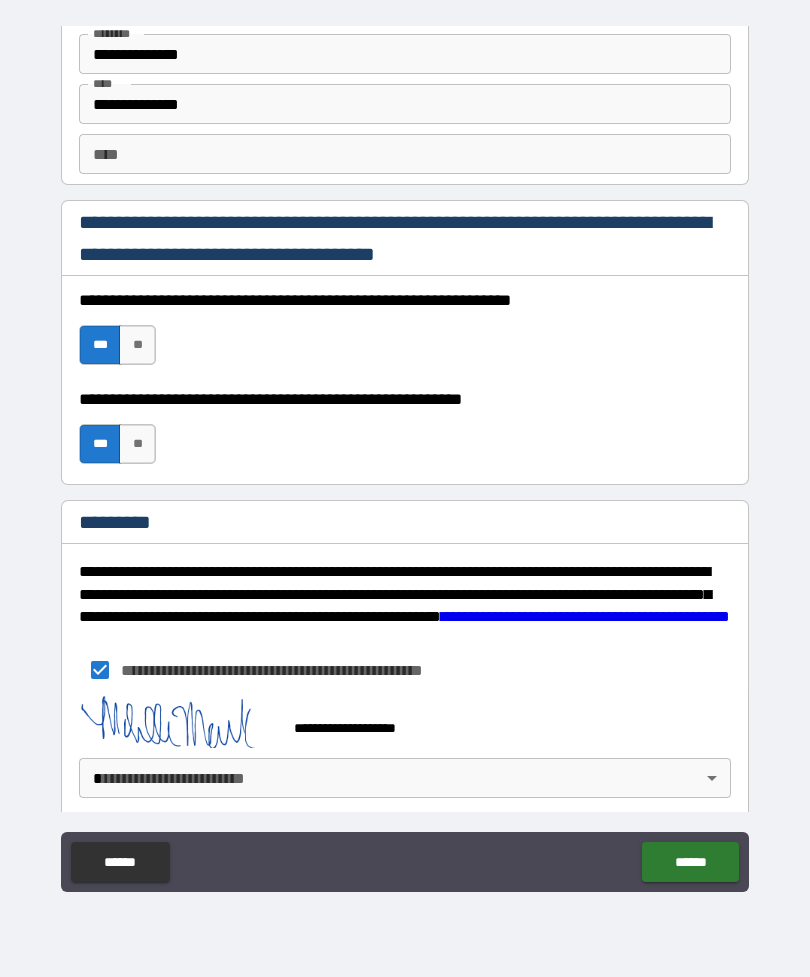 scroll, scrollTop: 2810, scrollLeft: 0, axis: vertical 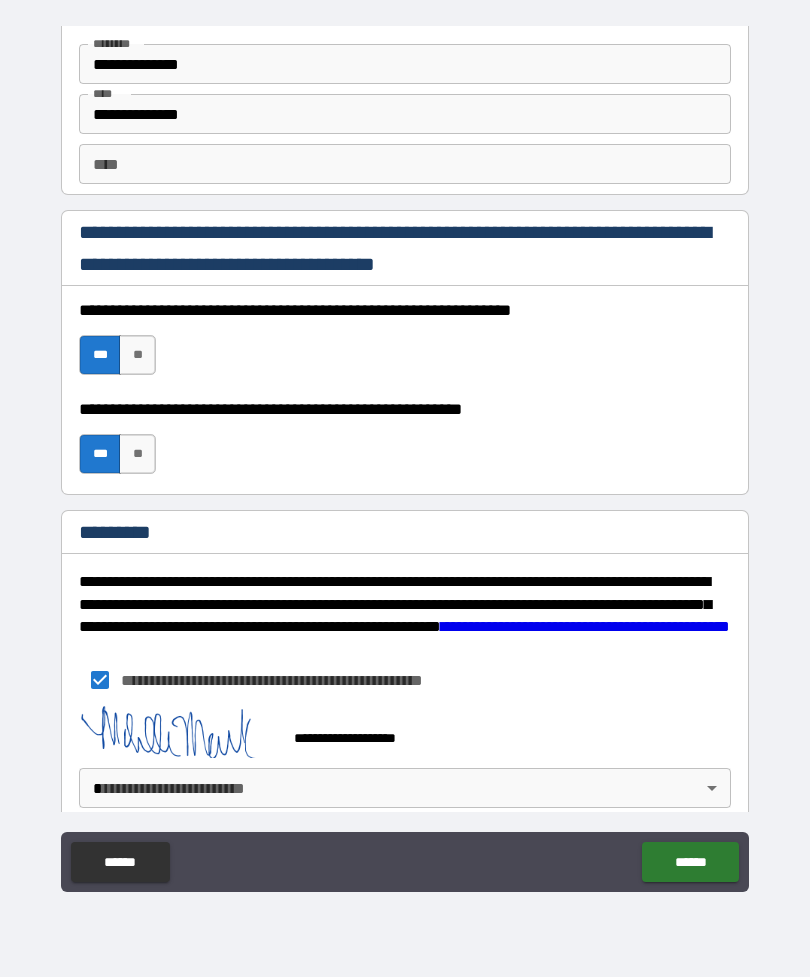 click on "**********" at bounding box center (405, 456) 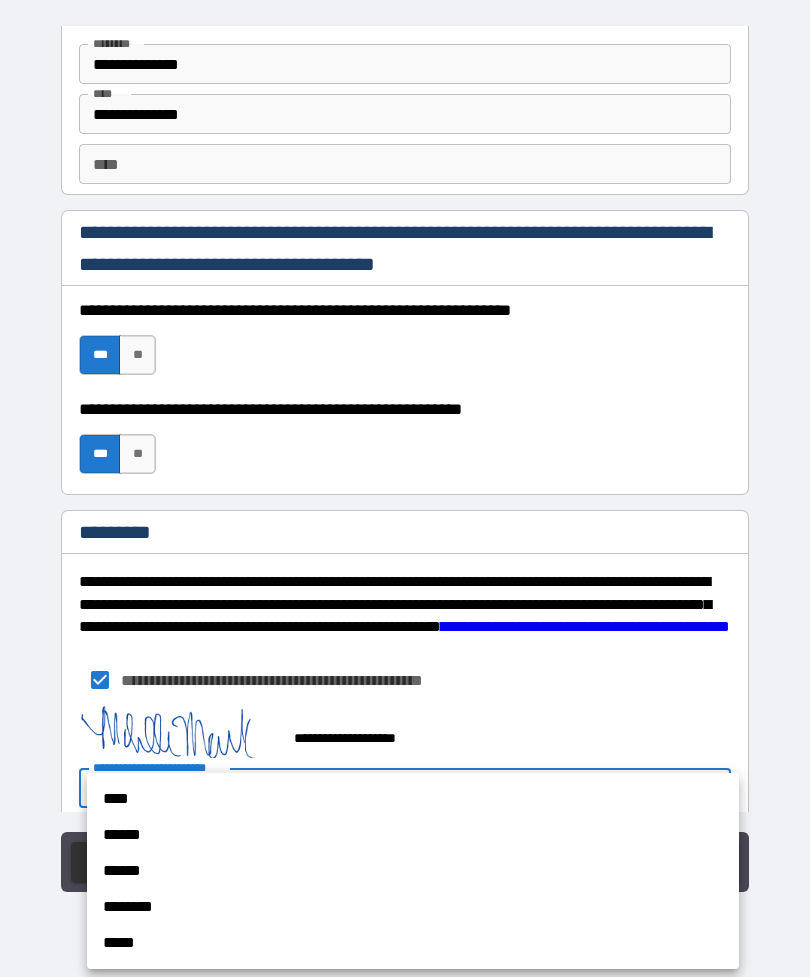 click on "****" at bounding box center [413, 799] 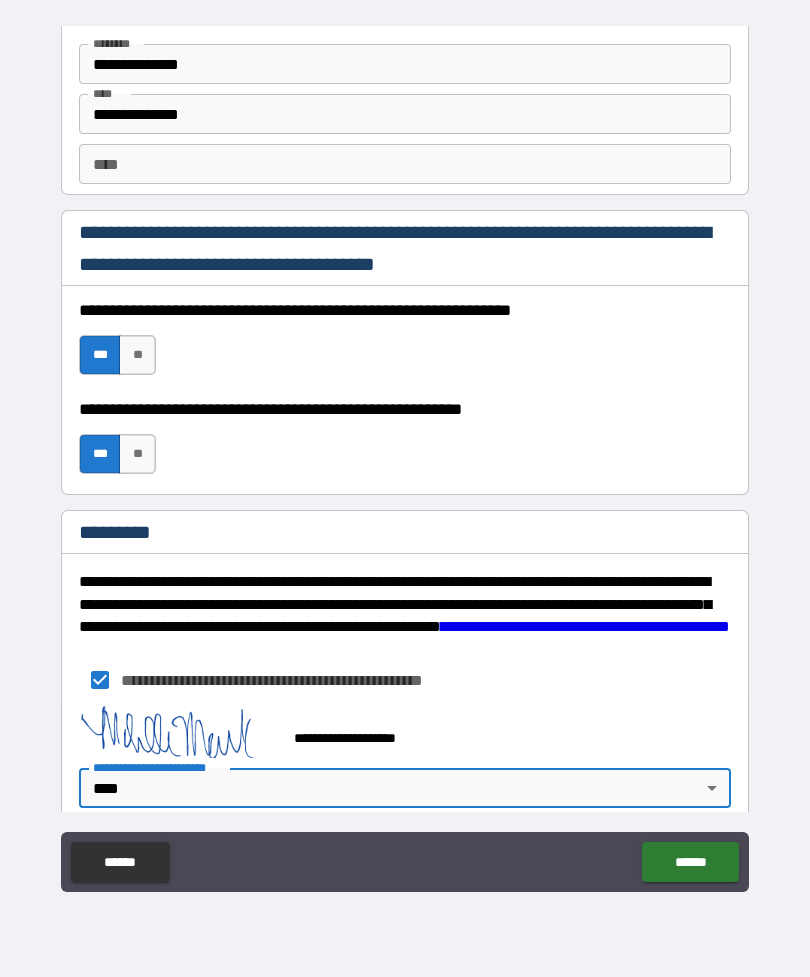 click on "******" at bounding box center (690, 862) 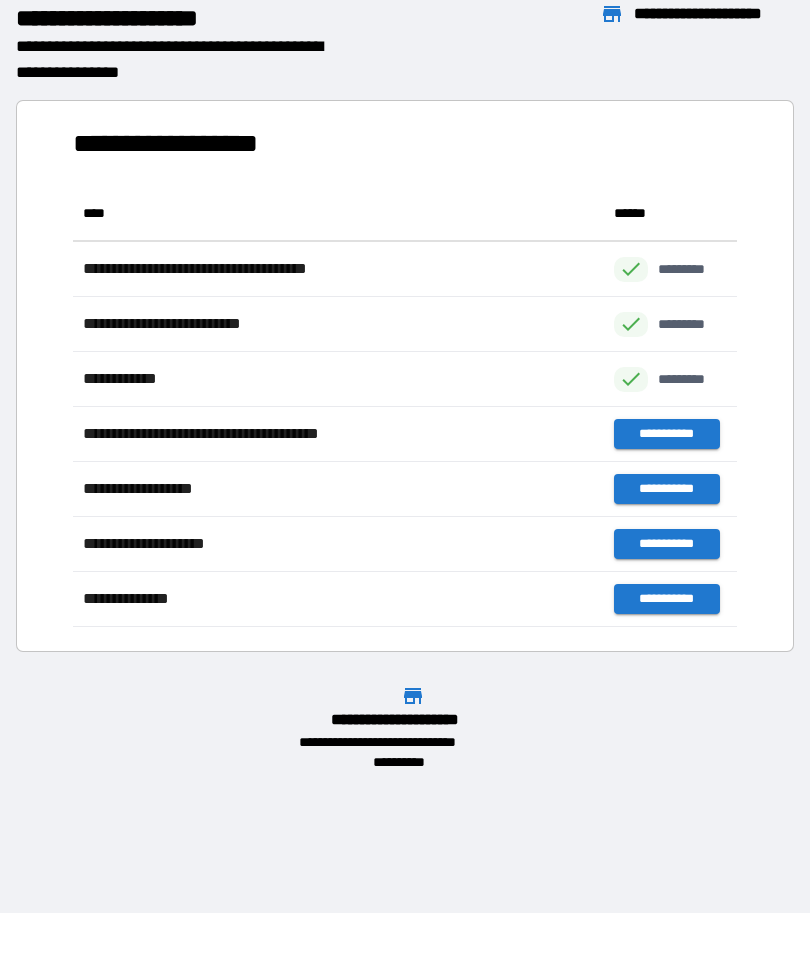 scroll, scrollTop: 1, scrollLeft: 1, axis: both 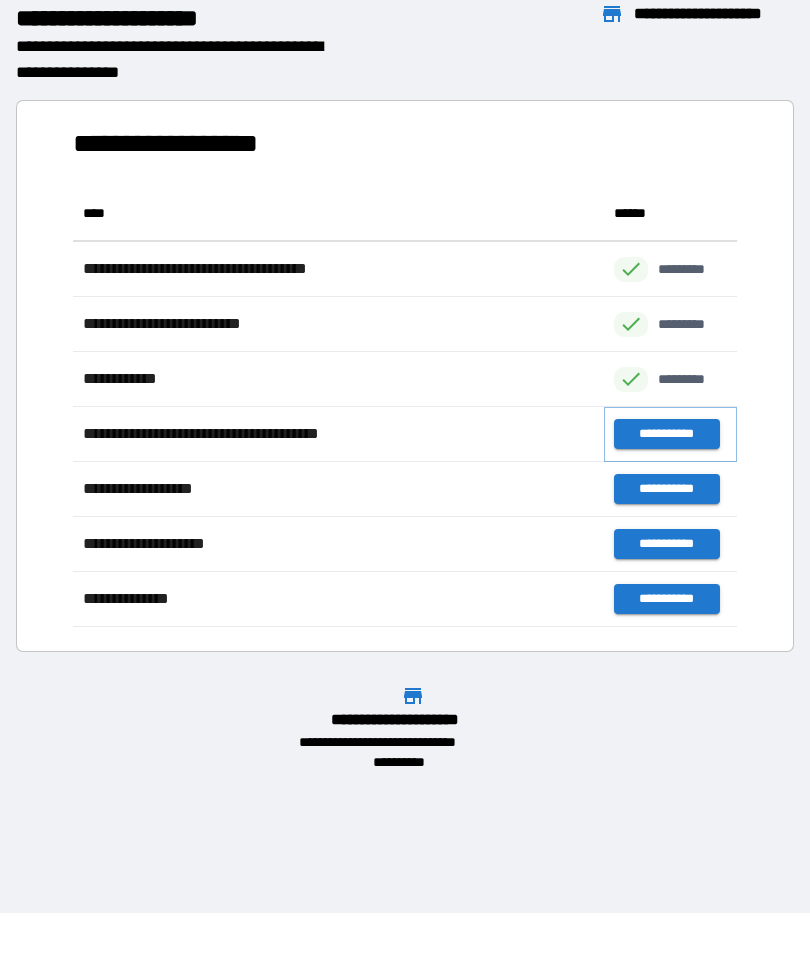 click on "**********" at bounding box center (666, 434) 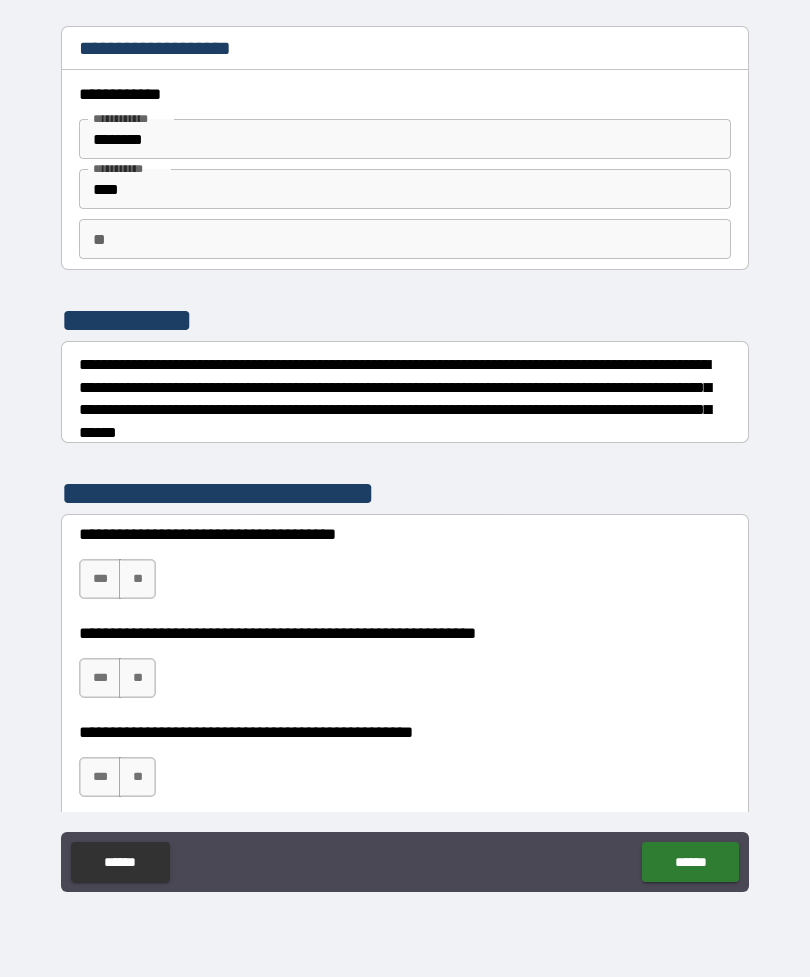 click on "***" at bounding box center (100, 579) 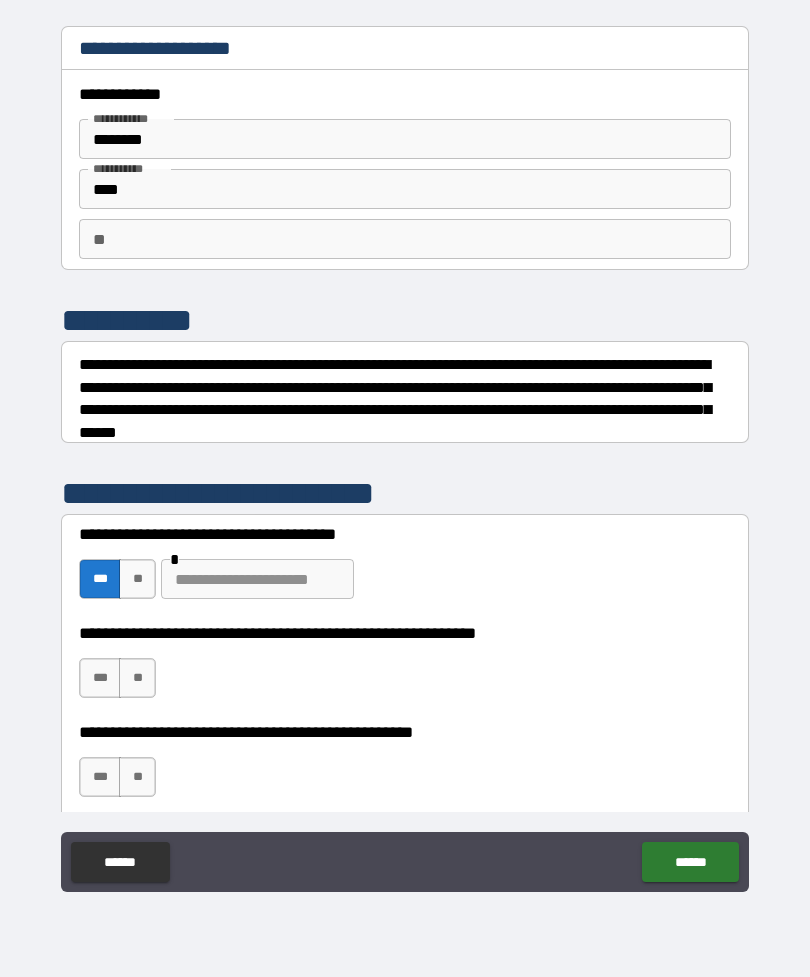 click on "**" at bounding box center [137, 678] 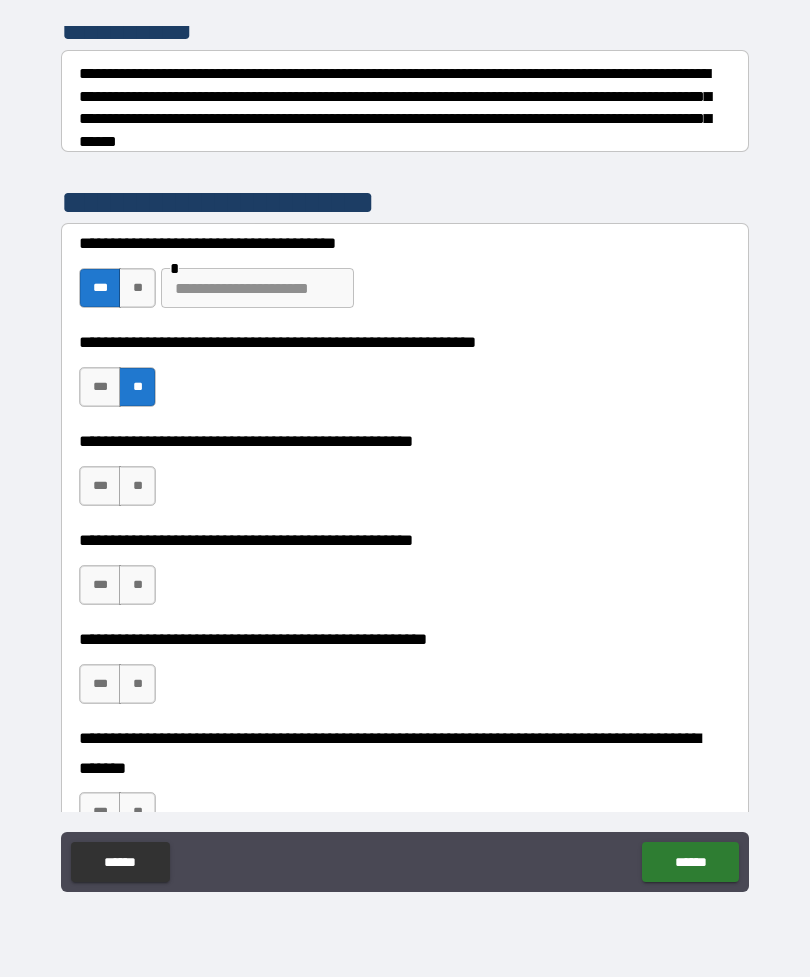 scroll, scrollTop: 284, scrollLeft: 0, axis: vertical 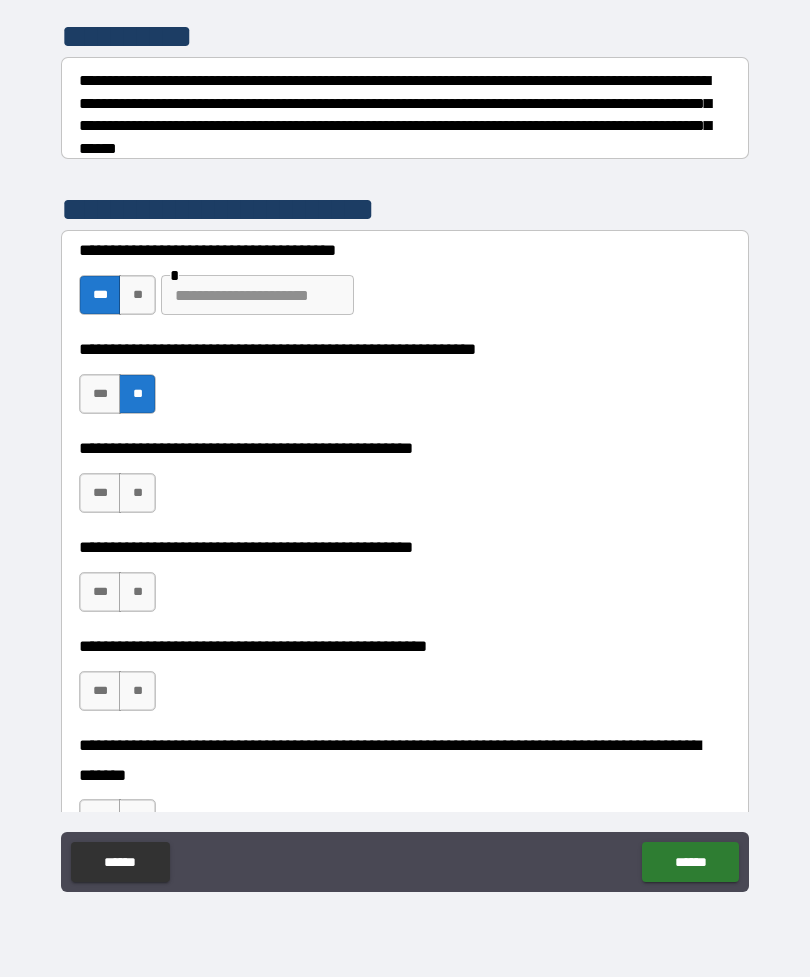 click on "**" at bounding box center [137, 493] 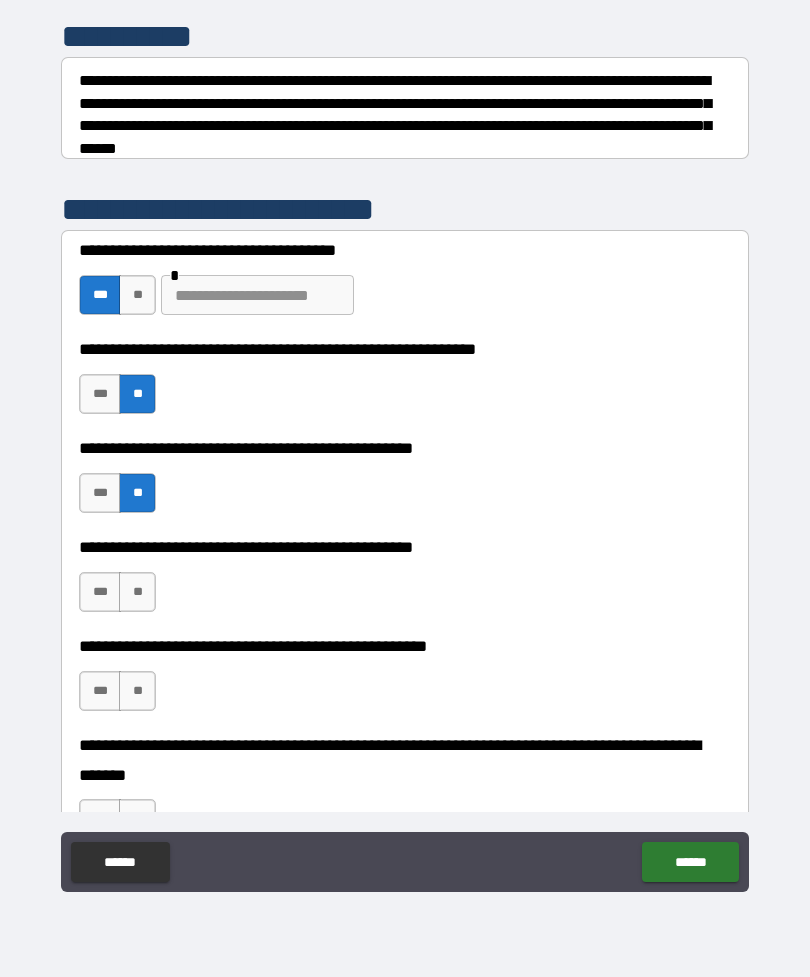 click on "***" at bounding box center (100, 592) 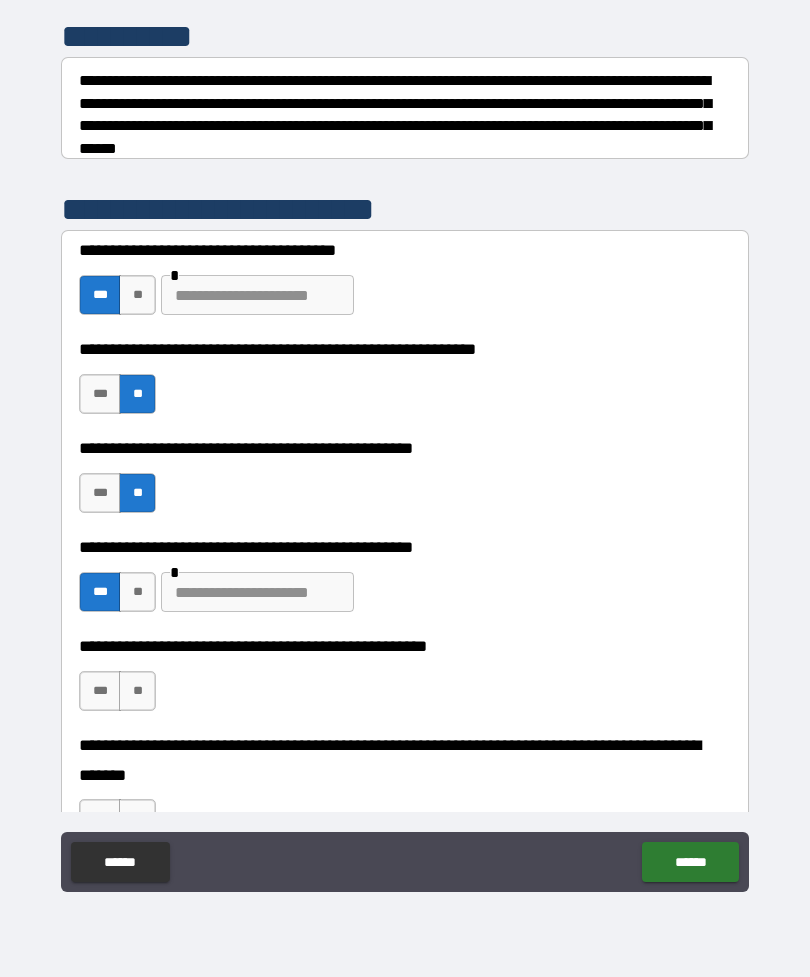 click at bounding box center (257, 592) 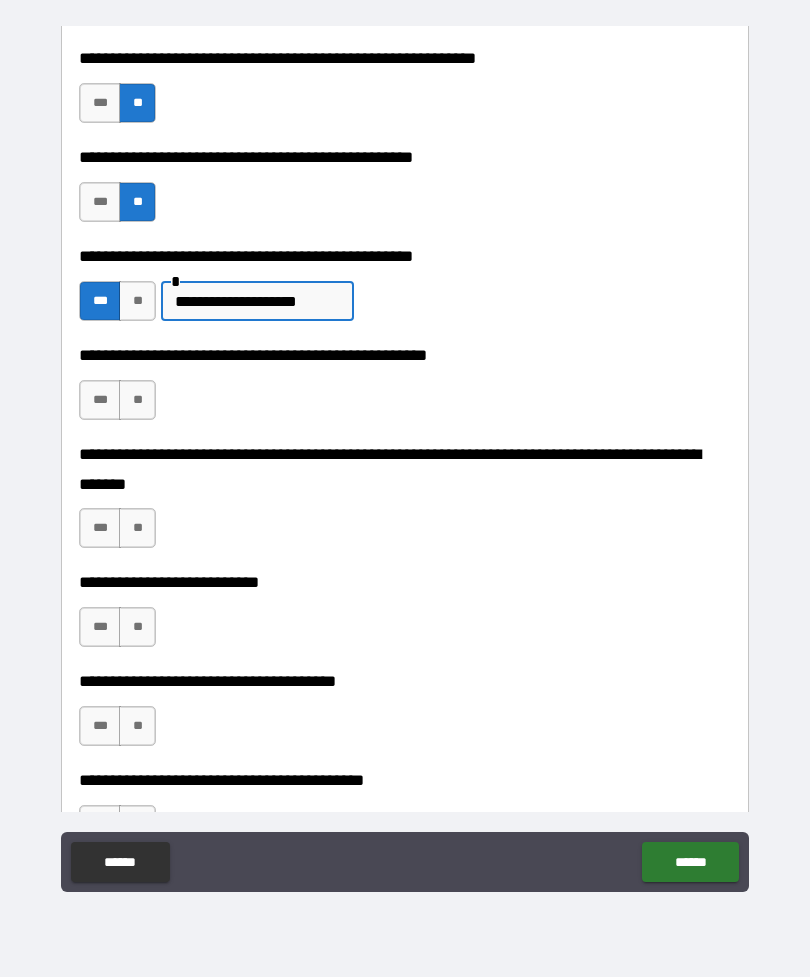 scroll, scrollTop: 574, scrollLeft: 0, axis: vertical 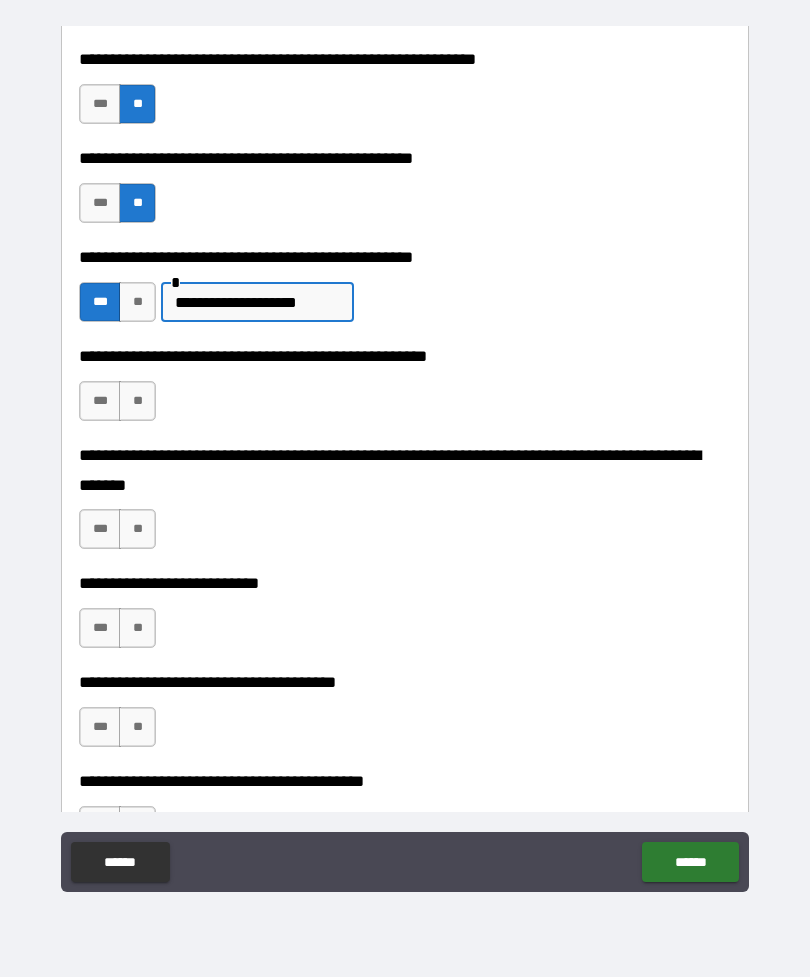 type on "**********" 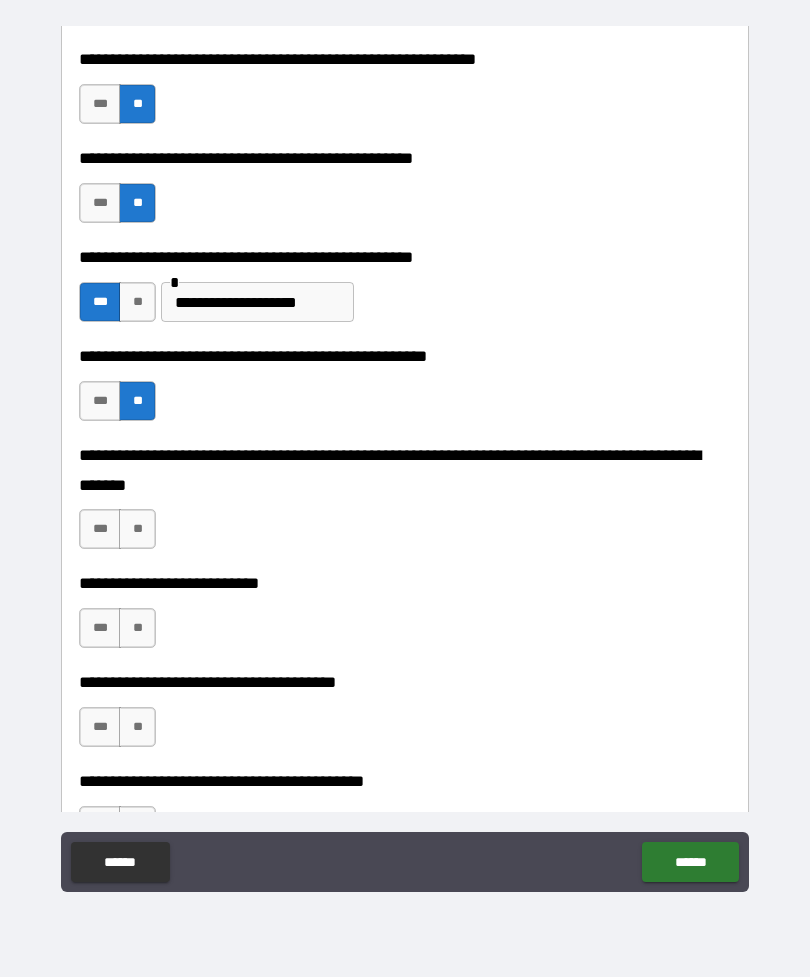 click on "**" at bounding box center [137, 529] 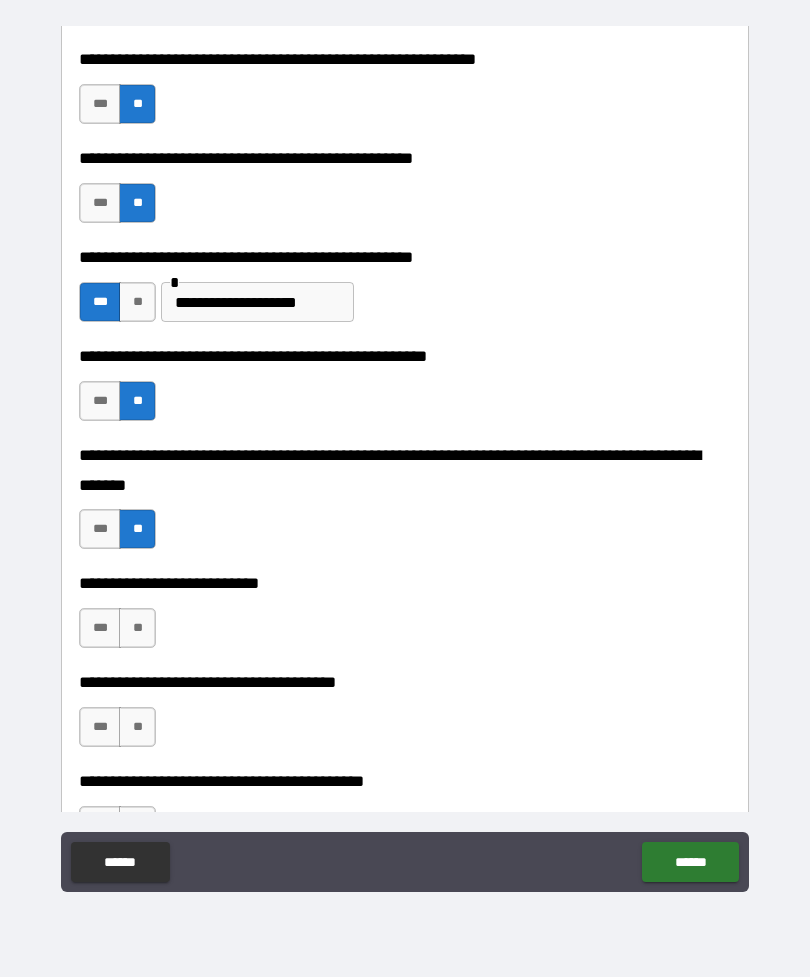 click on "**" at bounding box center (137, 628) 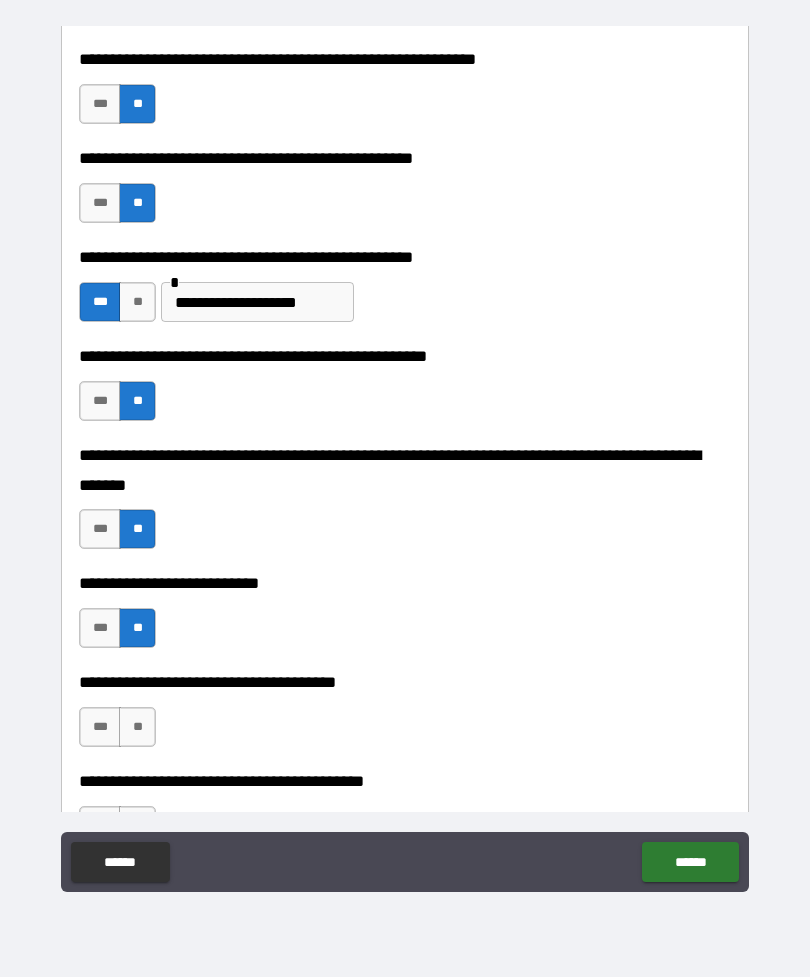 click on "**" at bounding box center (137, 727) 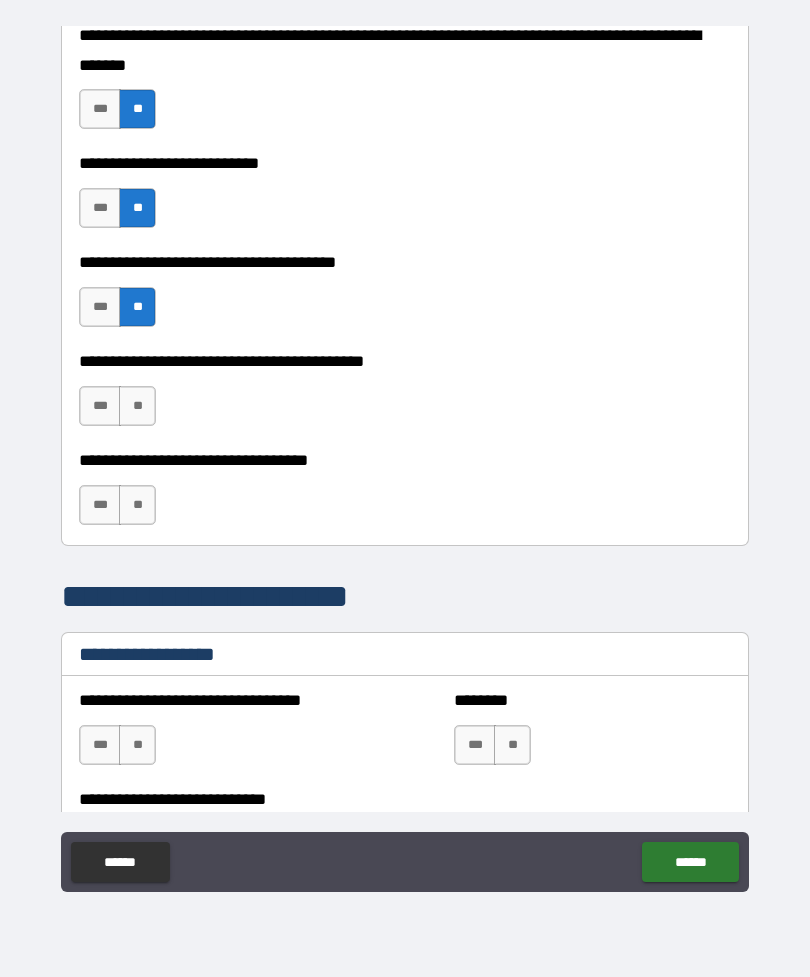 scroll, scrollTop: 993, scrollLeft: 0, axis: vertical 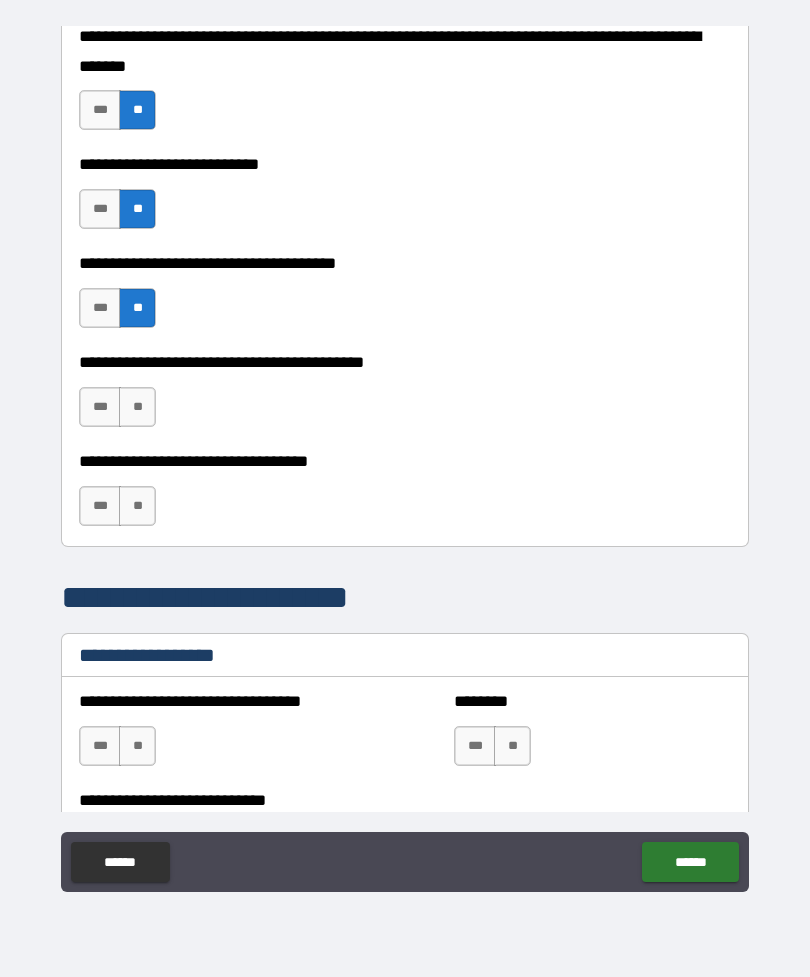 click on "***" at bounding box center (100, 407) 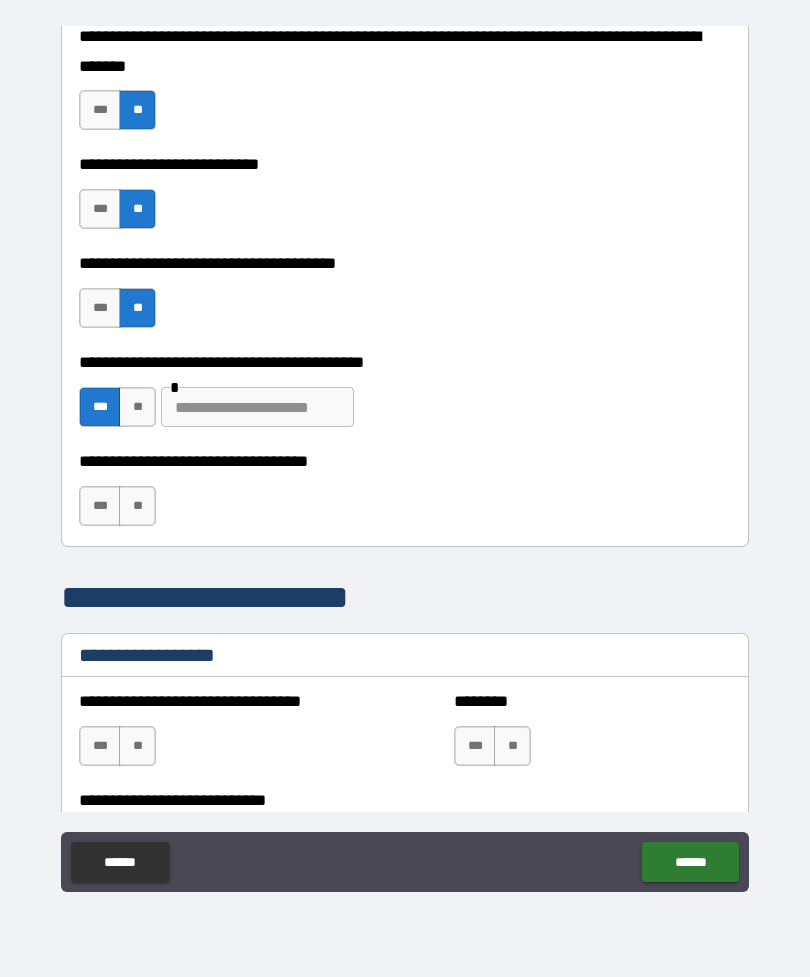 click at bounding box center [257, 407] 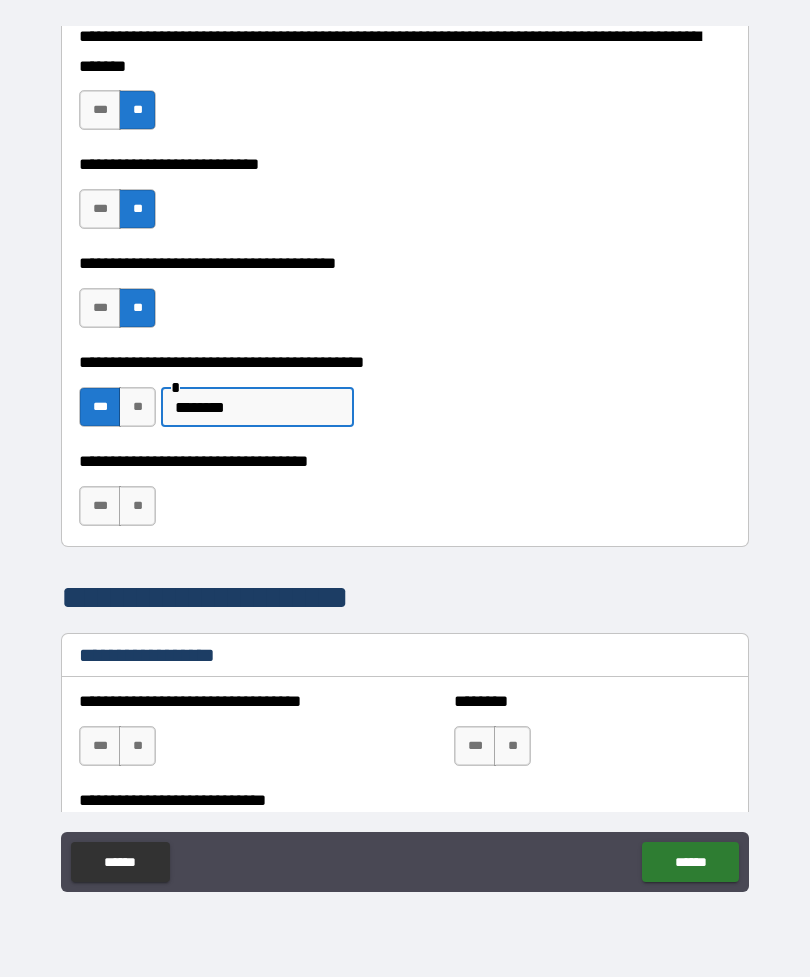 type 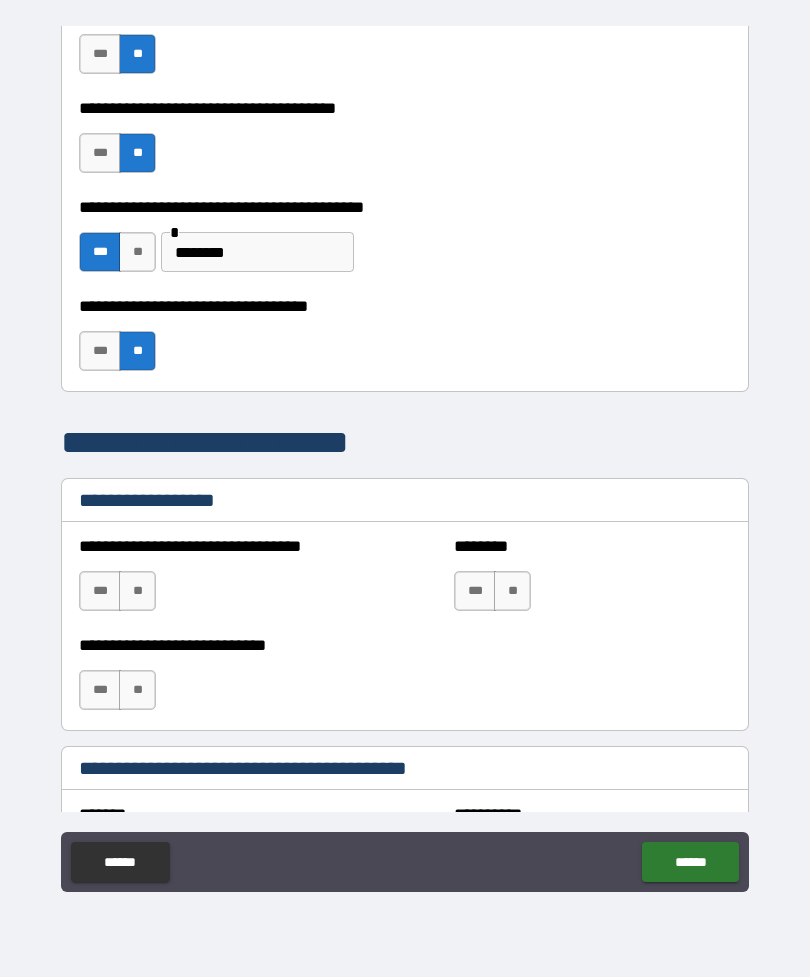 scroll, scrollTop: 1209, scrollLeft: 0, axis: vertical 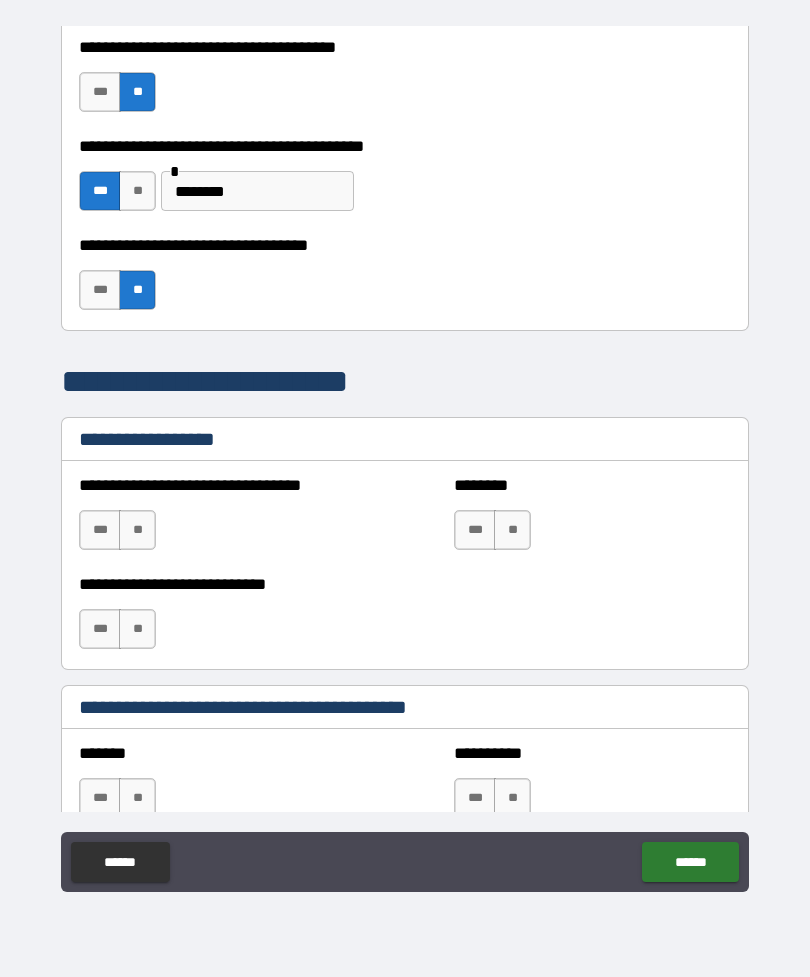 click on "**" at bounding box center (137, 530) 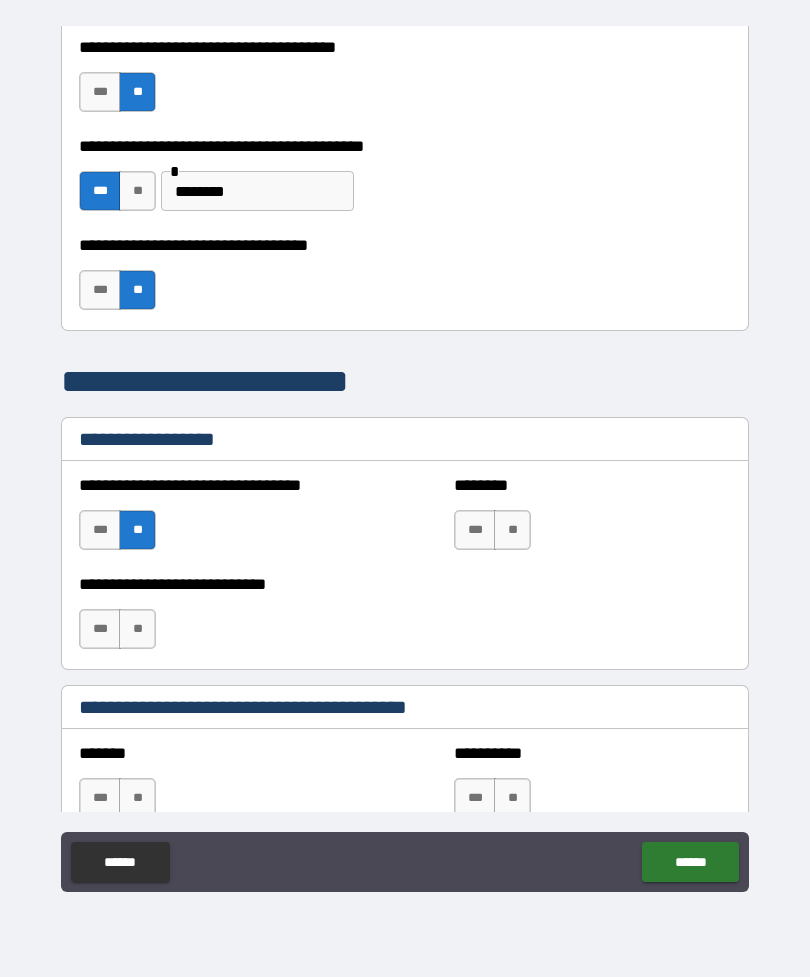 click on "**" at bounding box center (512, 530) 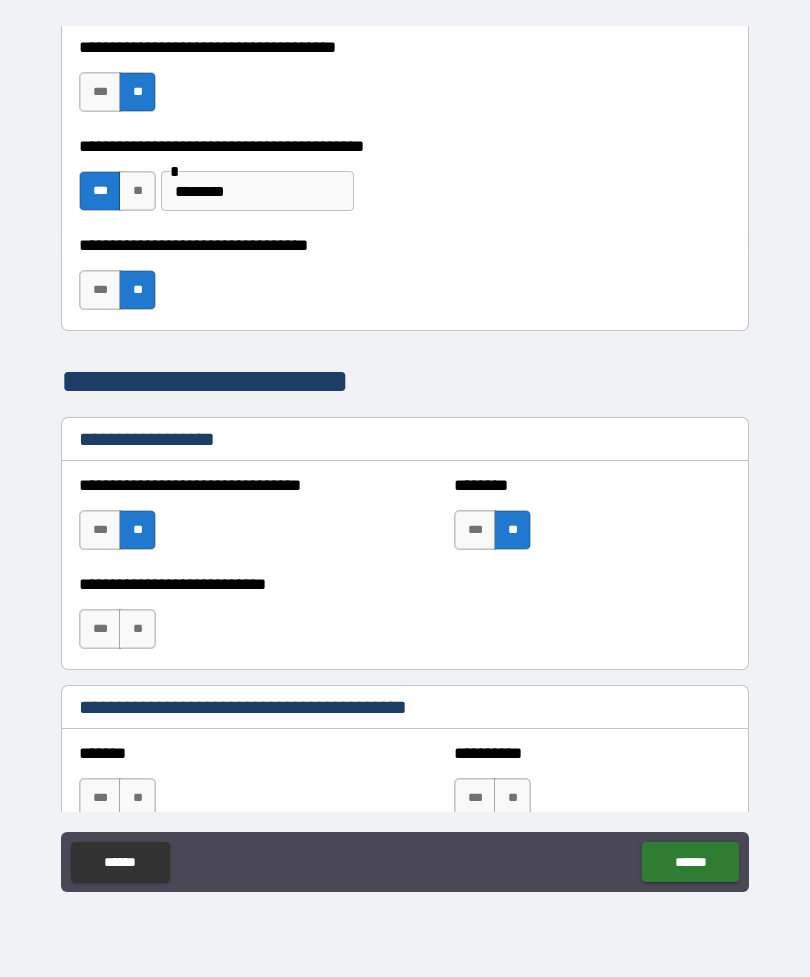 click on "**" at bounding box center (137, 629) 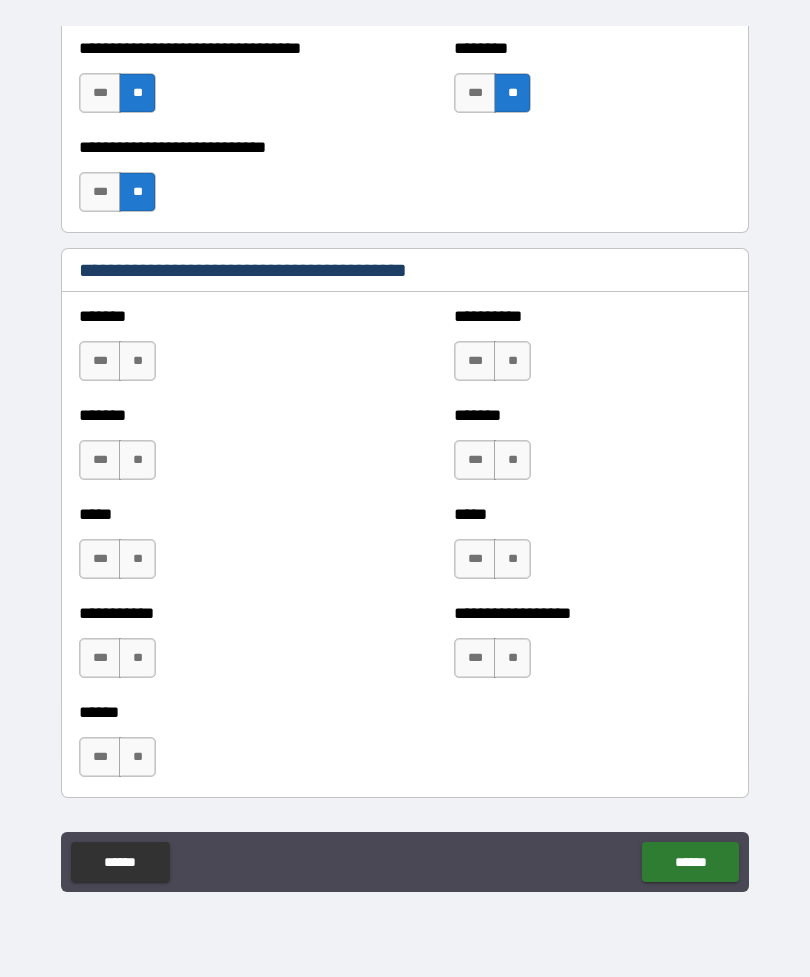 scroll, scrollTop: 1645, scrollLeft: 0, axis: vertical 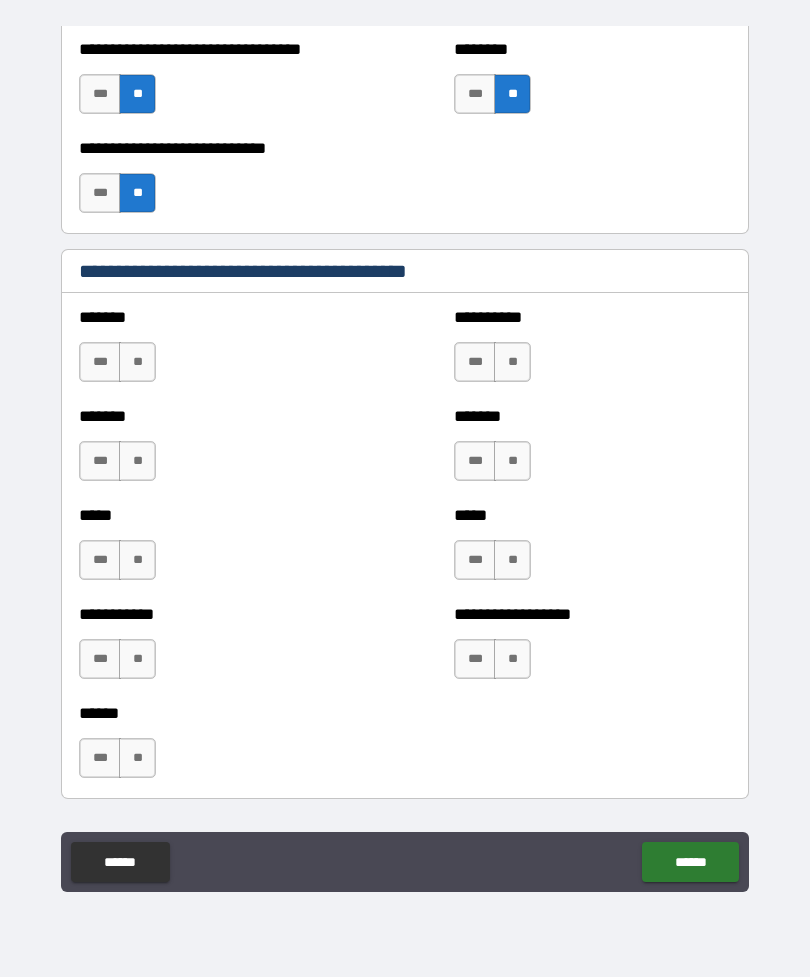 click on "**" at bounding box center [137, 362] 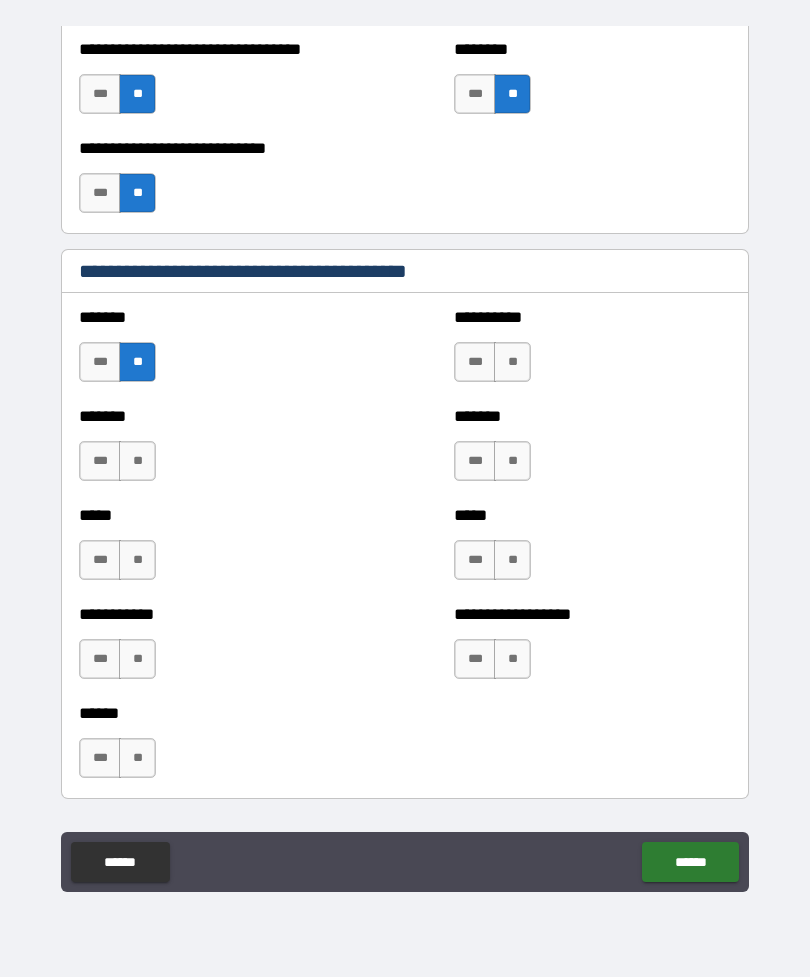 click on "**" at bounding box center [512, 362] 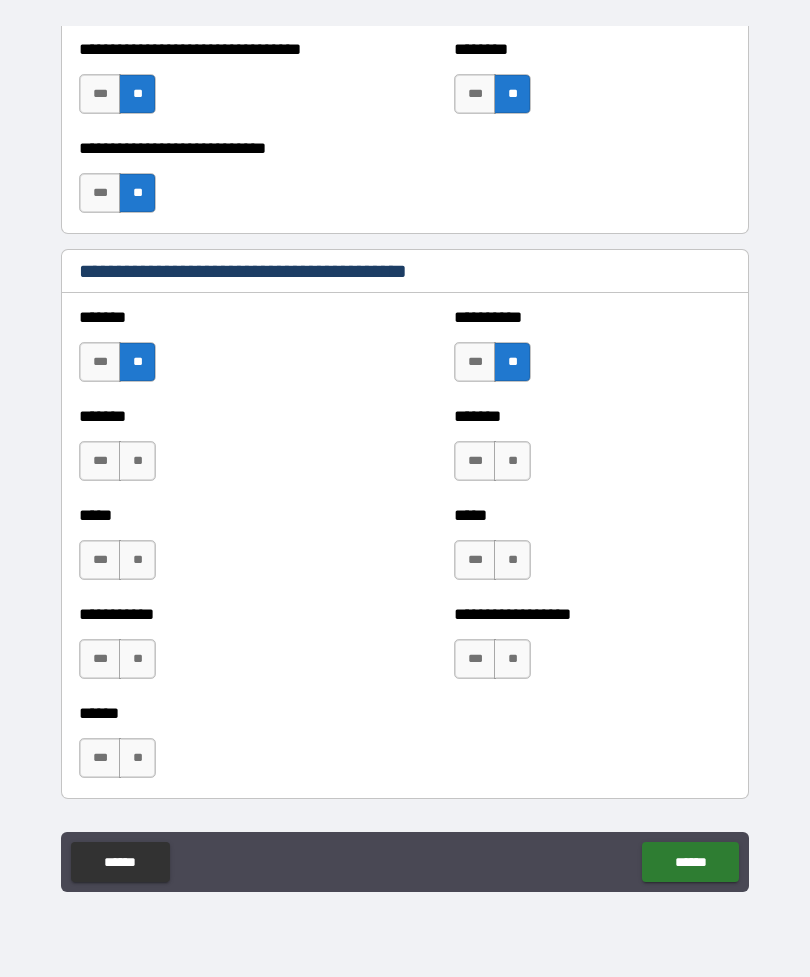 click on "**" at bounding box center (512, 461) 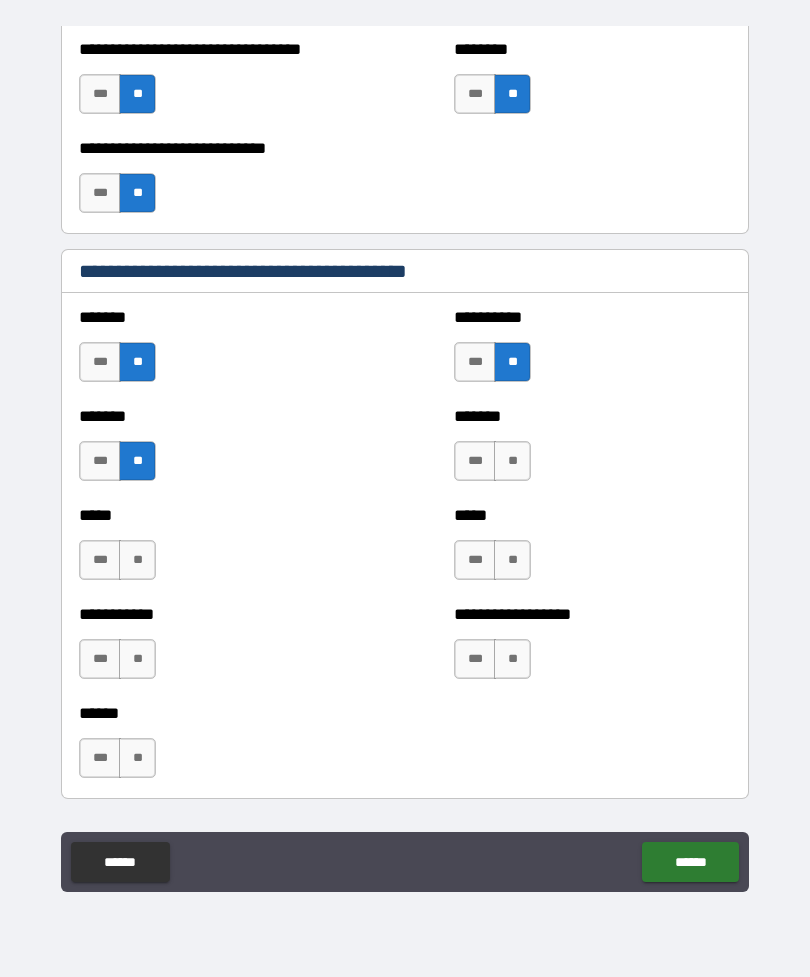 click on "**" at bounding box center (137, 560) 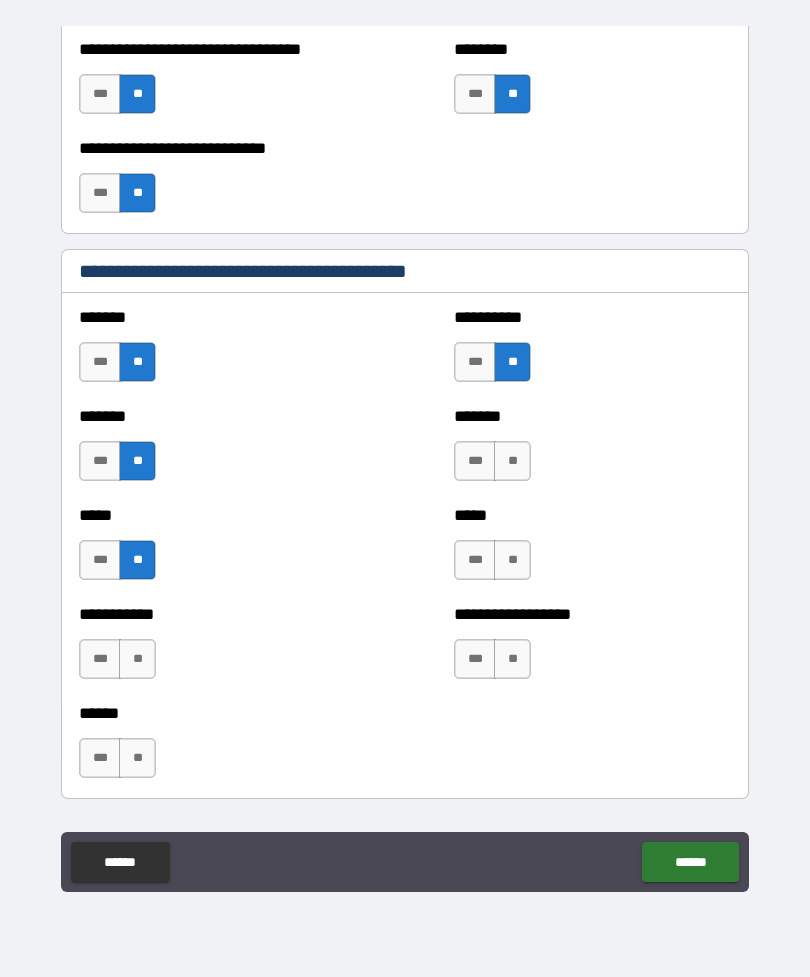 click on "**" at bounding box center (512, 461) 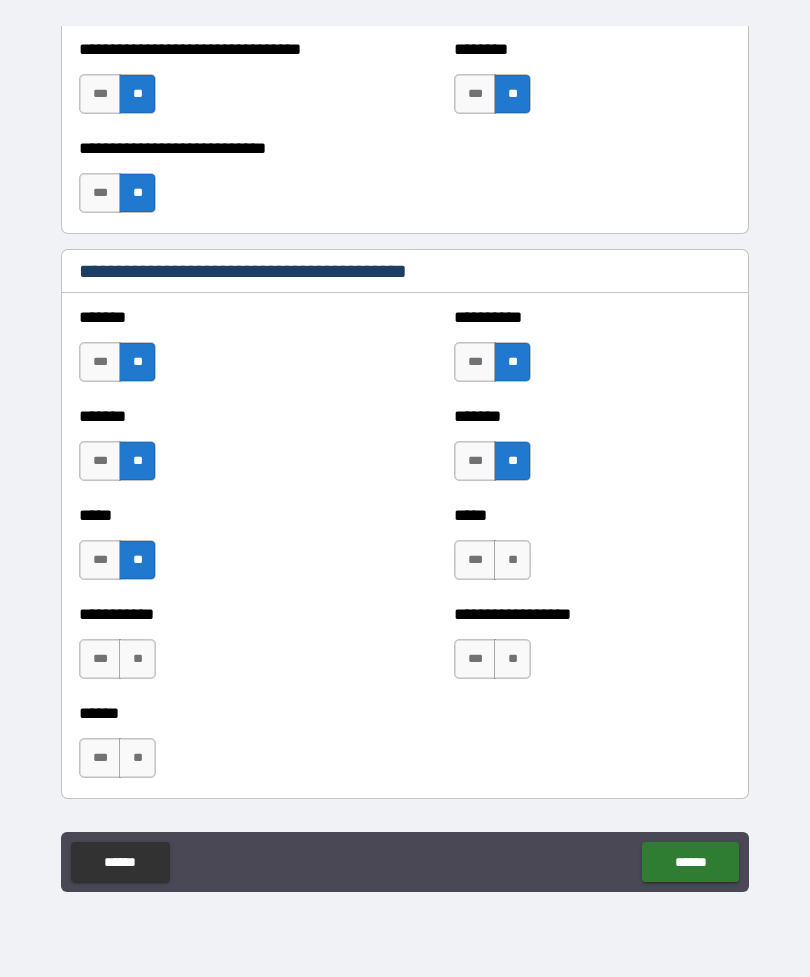 click on "**" at bounding box center (512, 560) 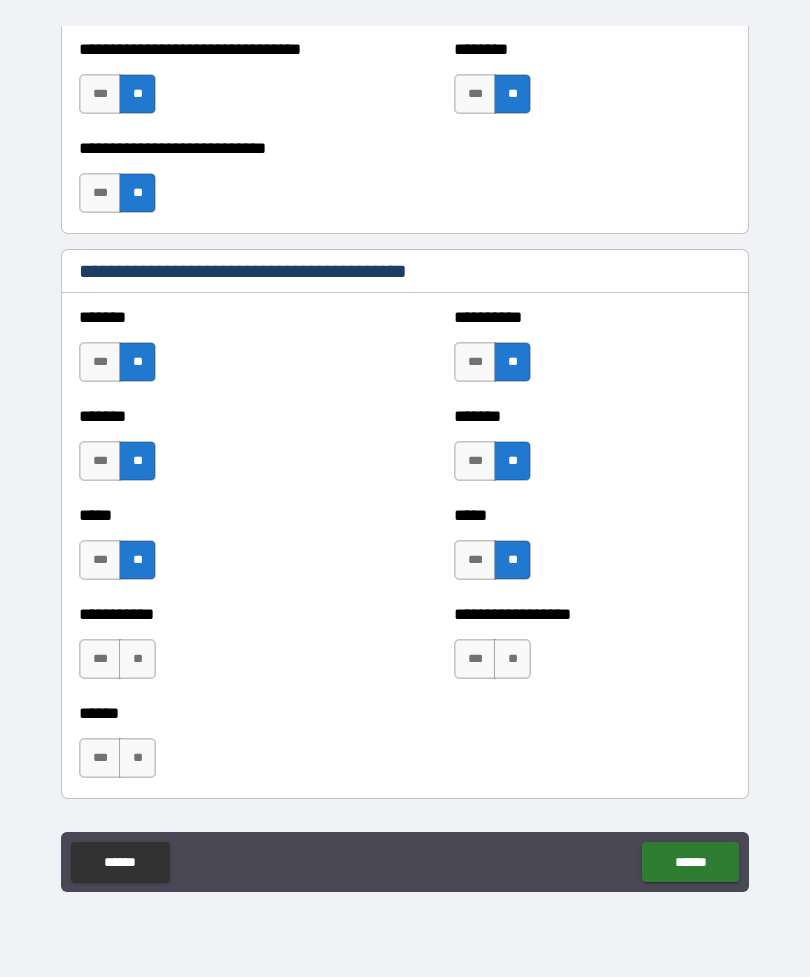 click on "**" at bounding box center [137, 659] 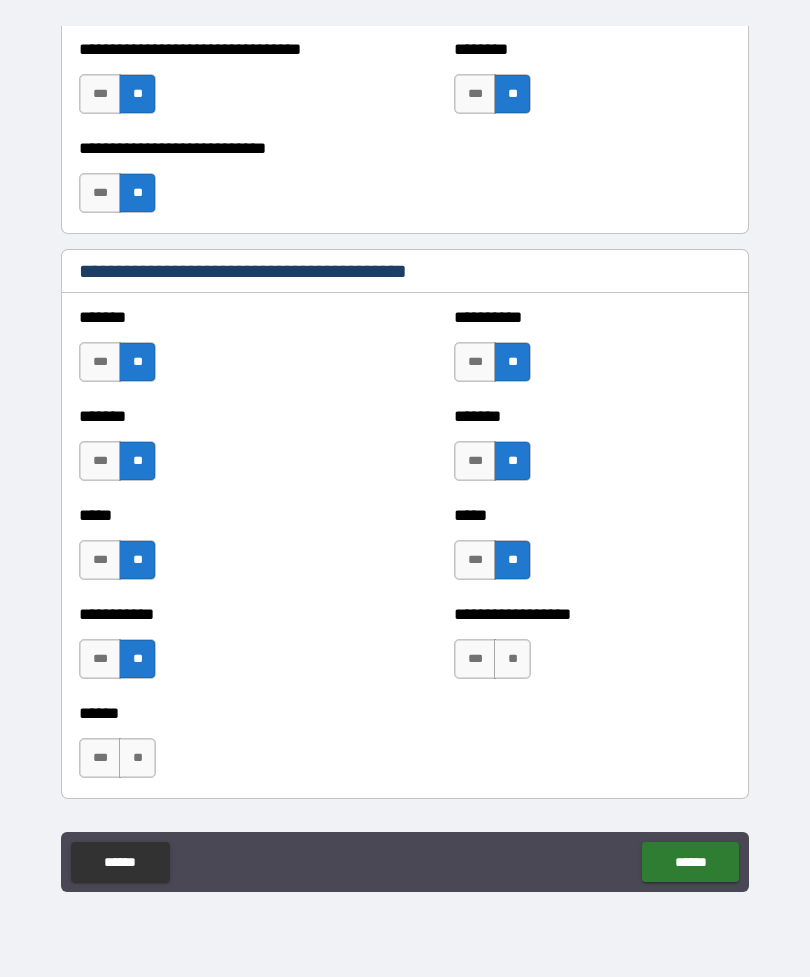 click on "**" at bounding box center (512, 659) 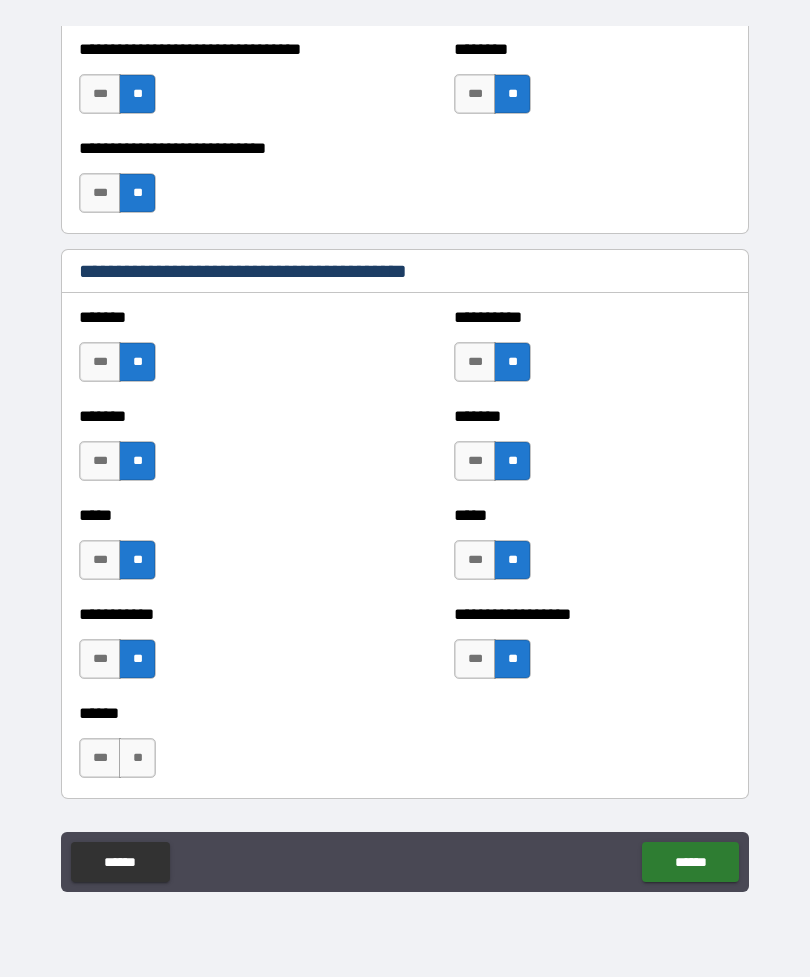 click on "**" at bounding box center (137, 758) 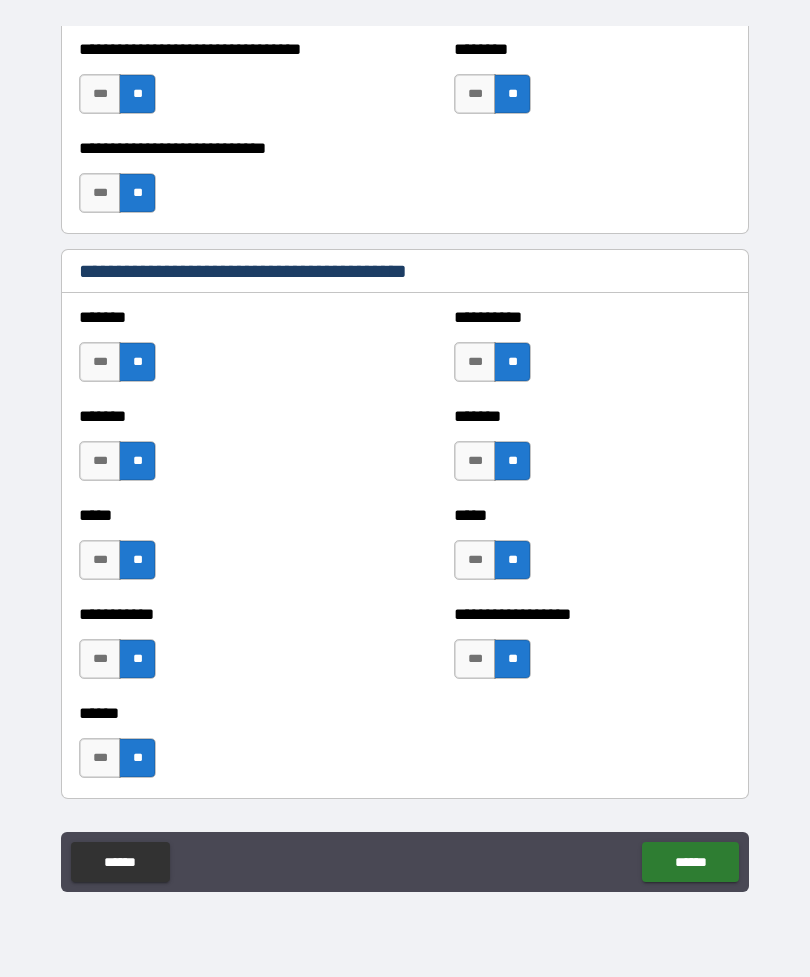 click on "******" at bounding box center [690, 862] 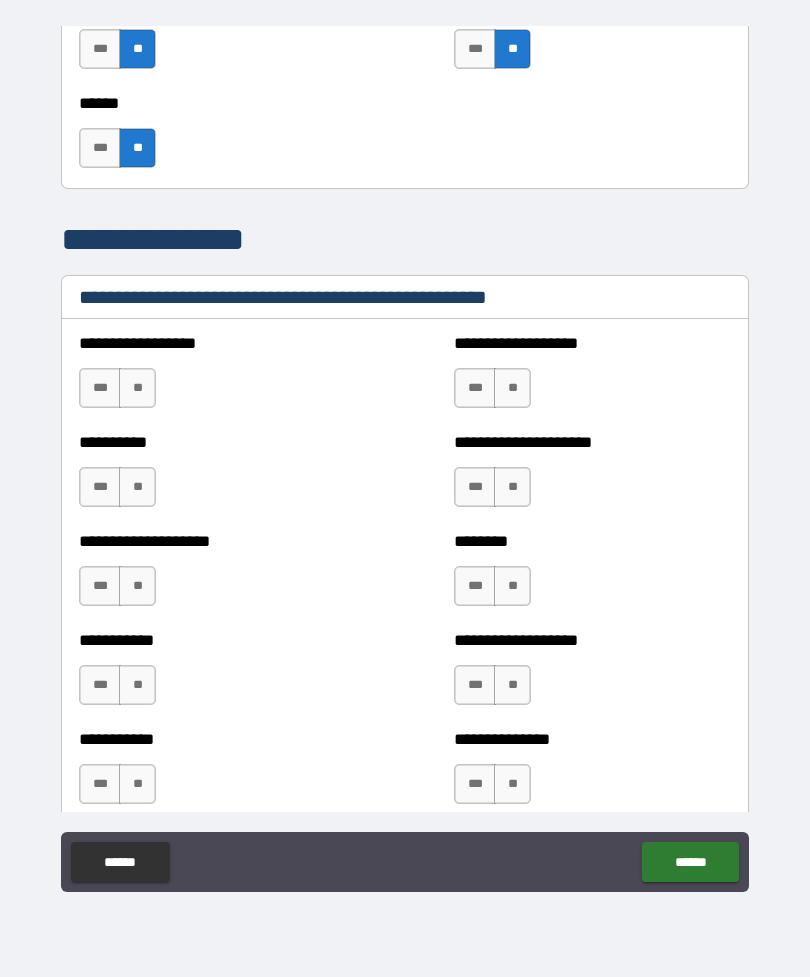 scroll, scrollTop: 2345, scrollLeft: 0, axis: vertical 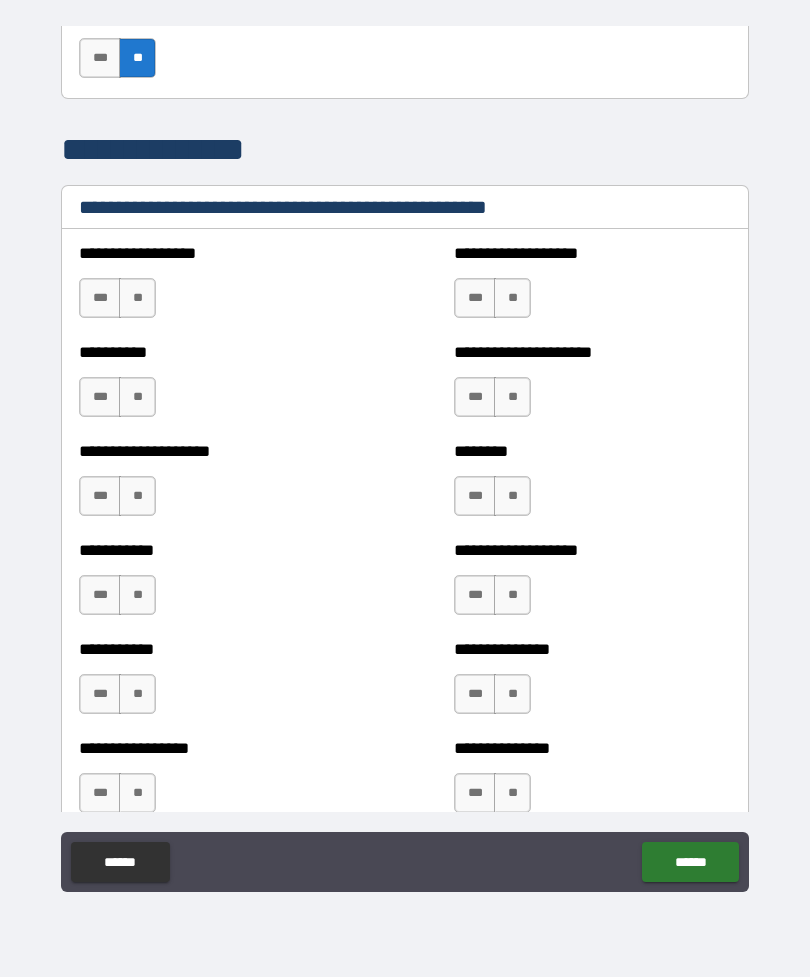click on "**" at bounding box center (137, 298) 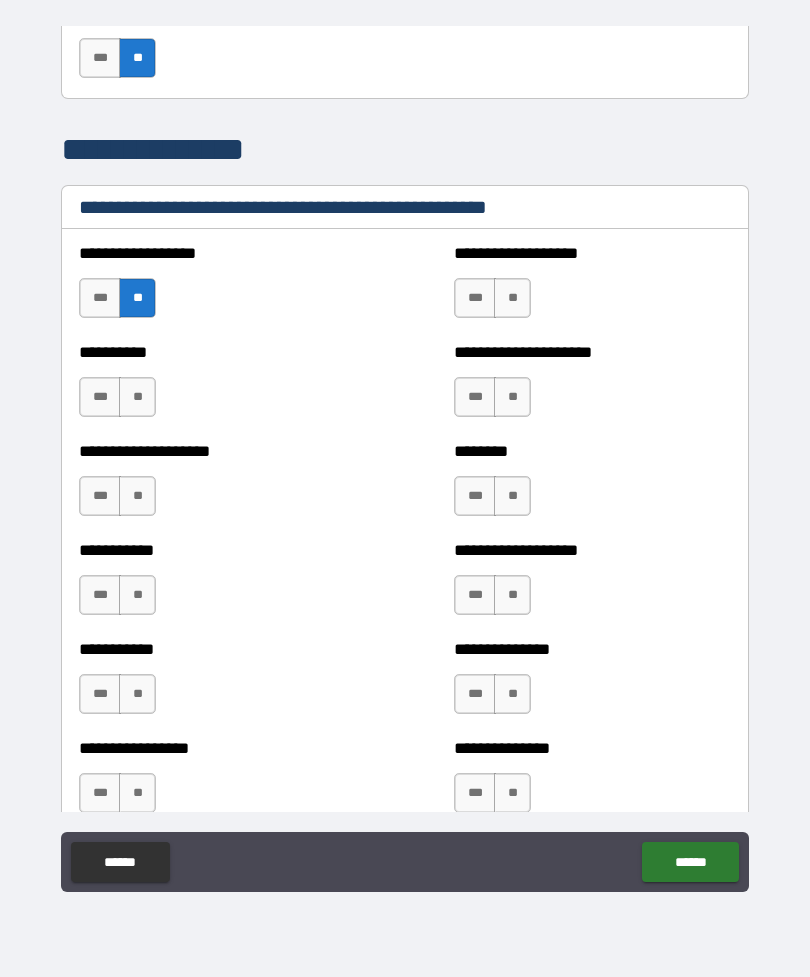 click on "**" at bounding box center (512, 298) 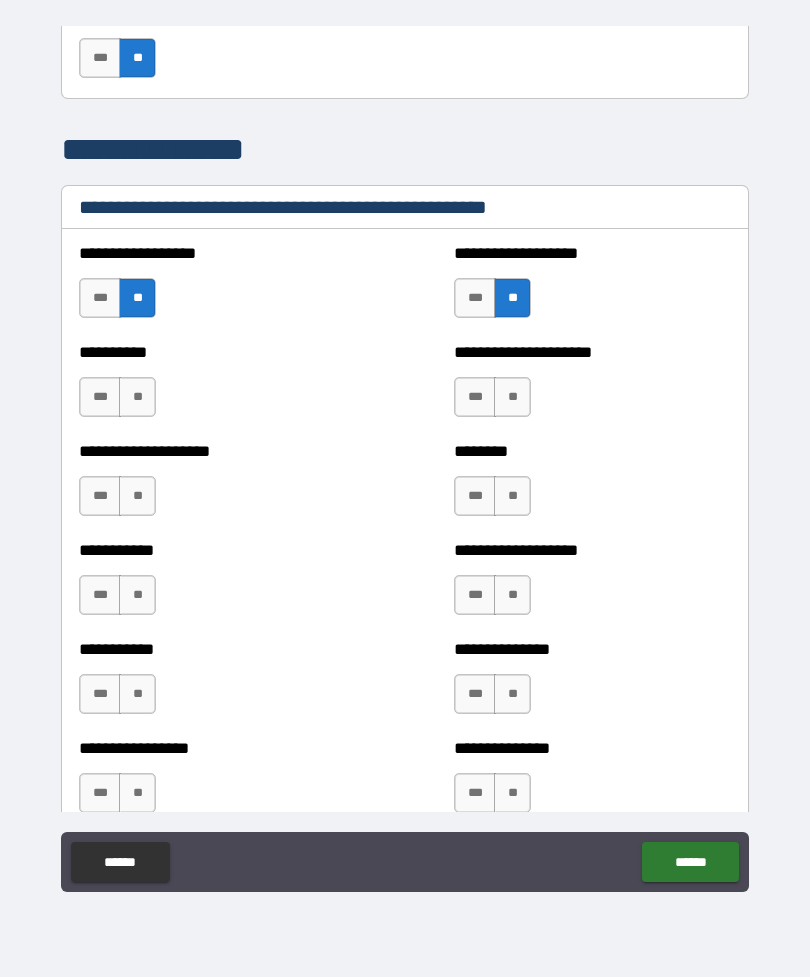 click on "**" at bounding box center [512, 397] 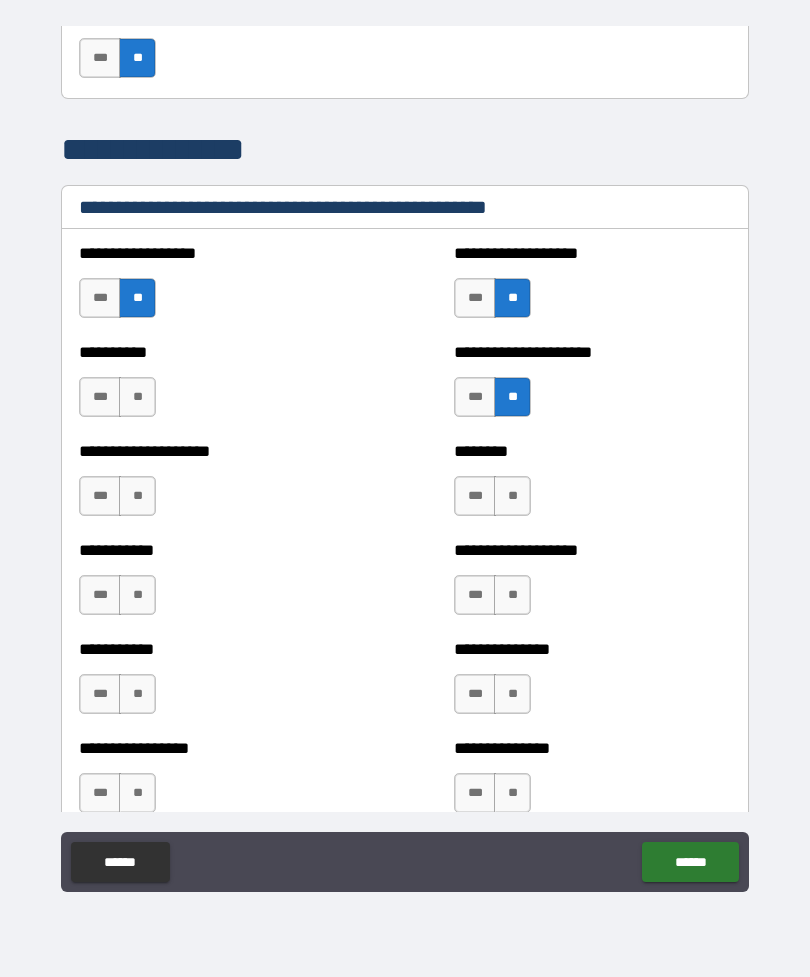 click on "**" at bounding box center (137, 397) 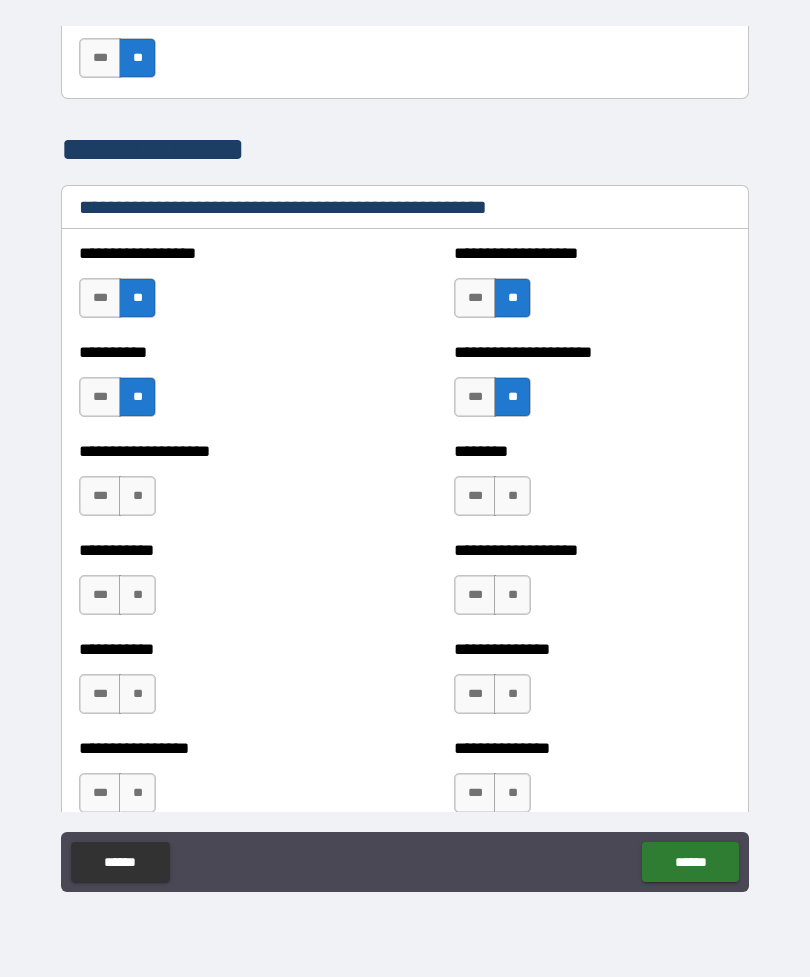 click on "**" at bounding box center (137, 496) 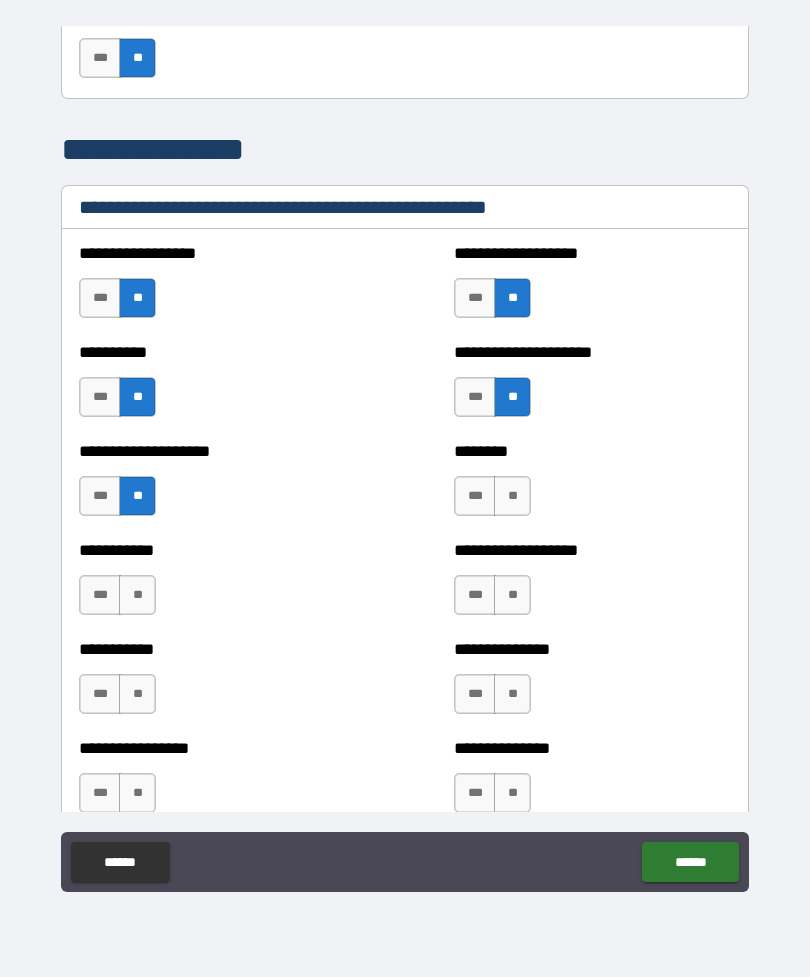 click on "**" at bounding box center (512, 496) 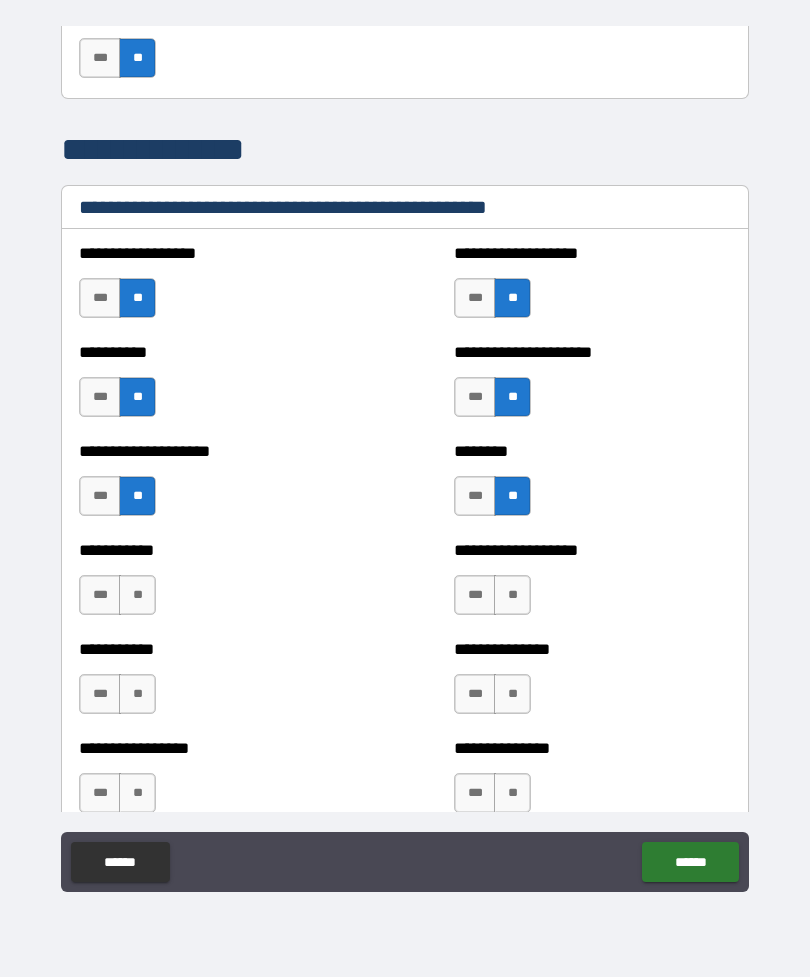 click on "**" at bounding box center (137, 595) 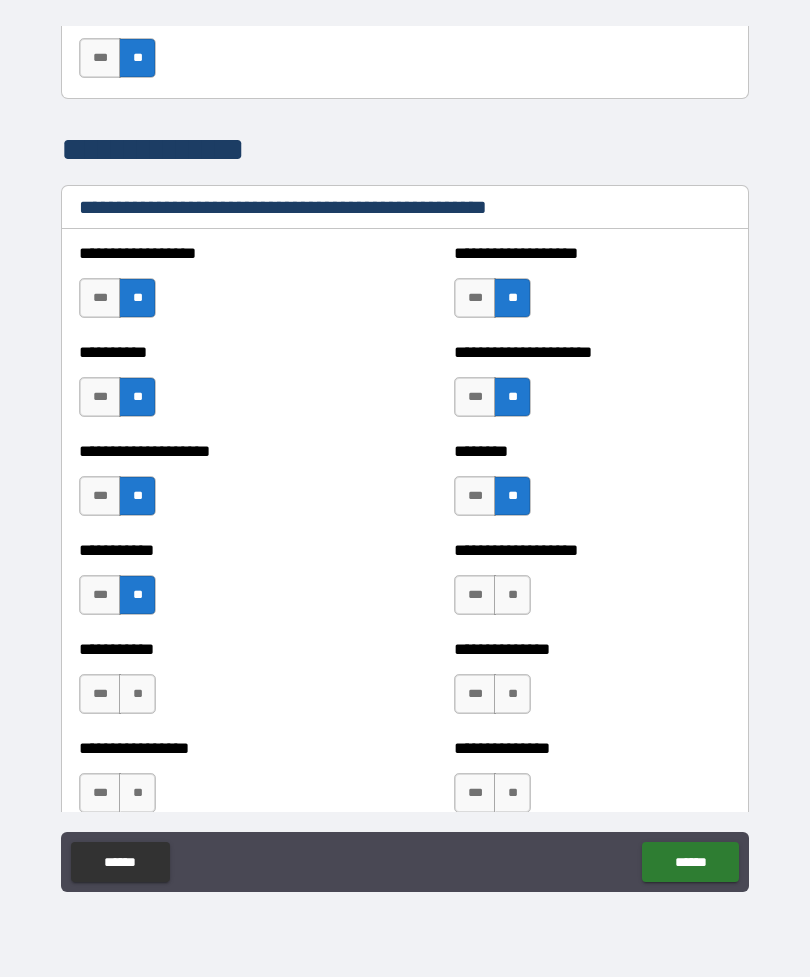 click on "**" at bounding box center [512, 595] 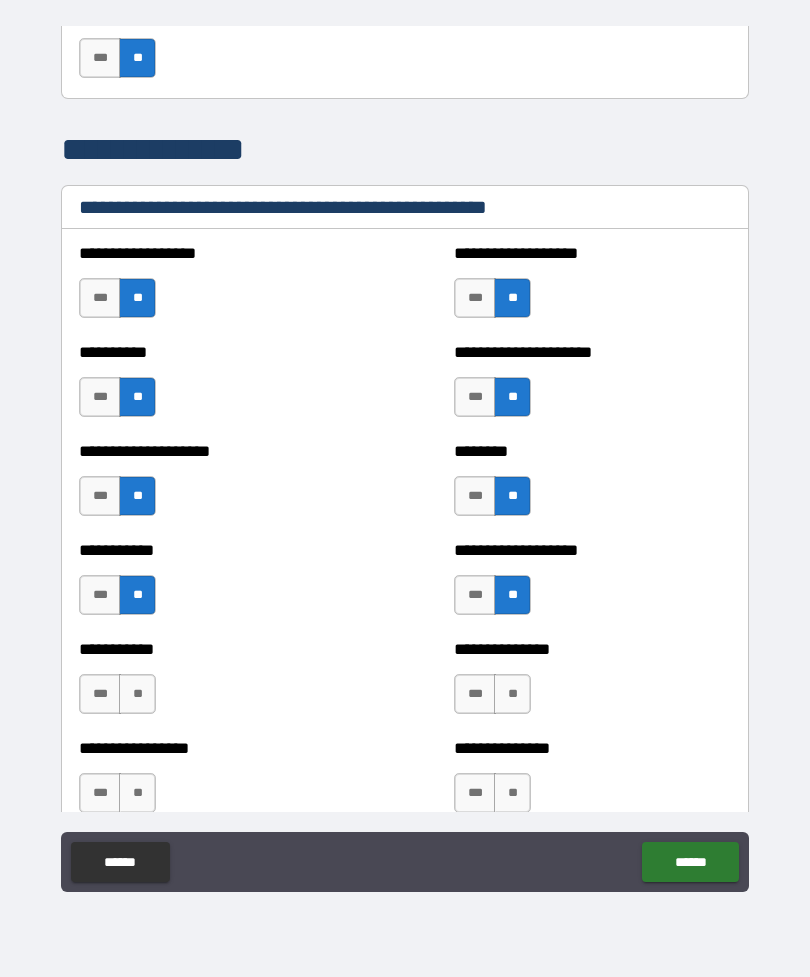 click on "**" at bounding box center (137, 694) 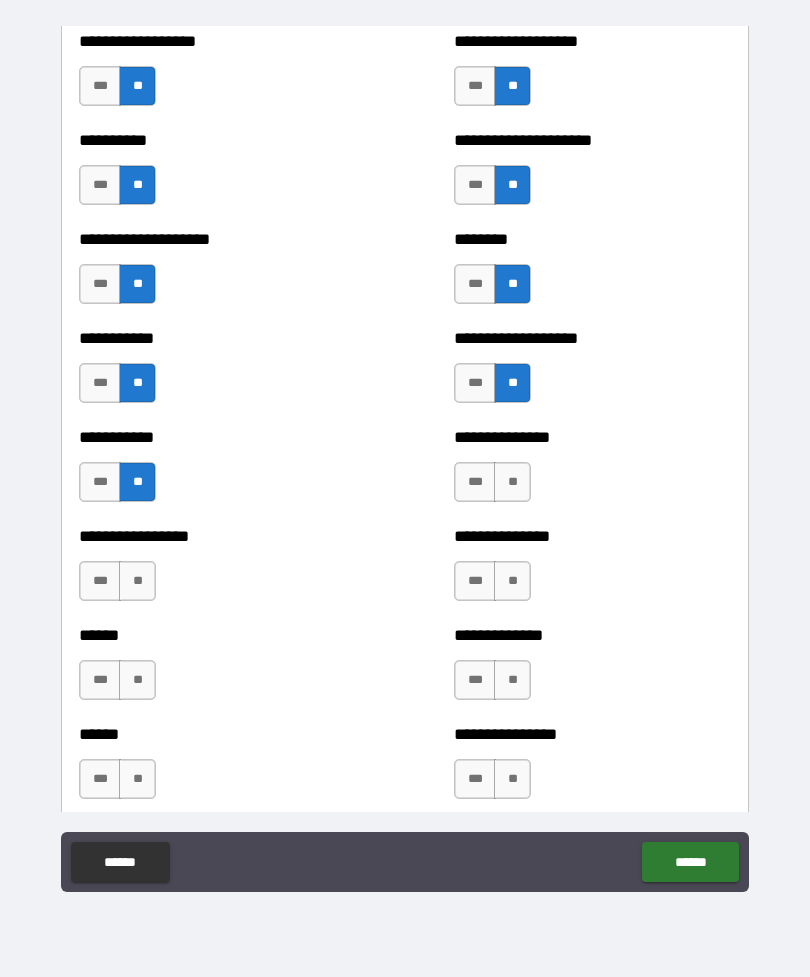 scroll, scrollTop: 2622, scrollLeft: 0, axis: vertical 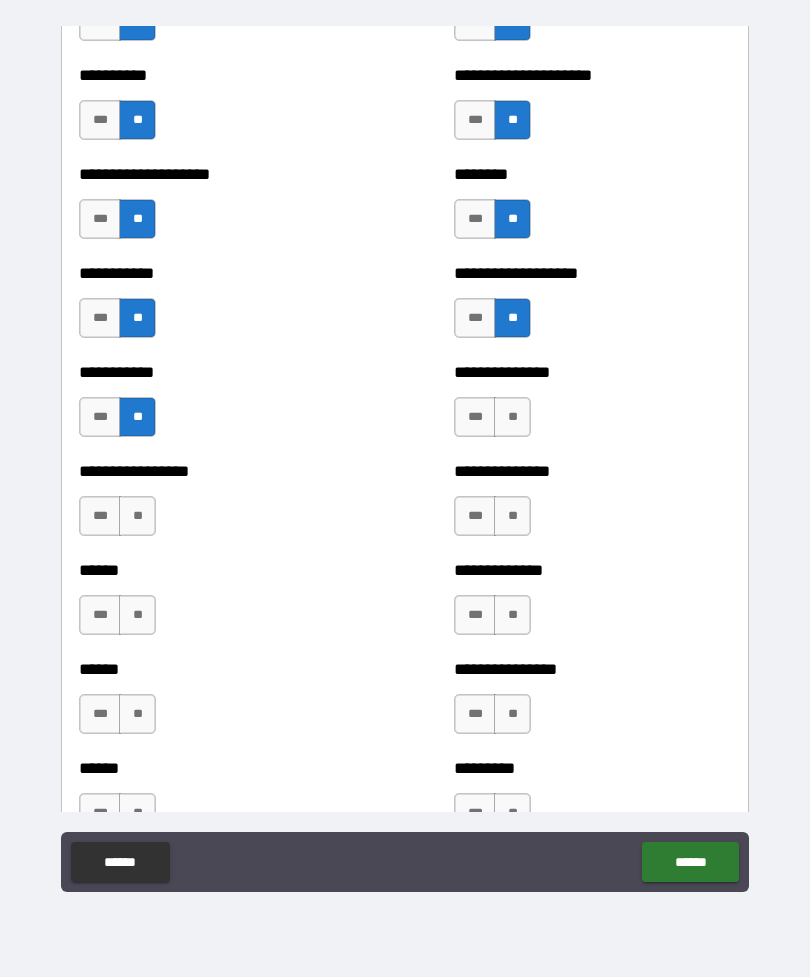 click on "**" at bounding box center (512, 417) 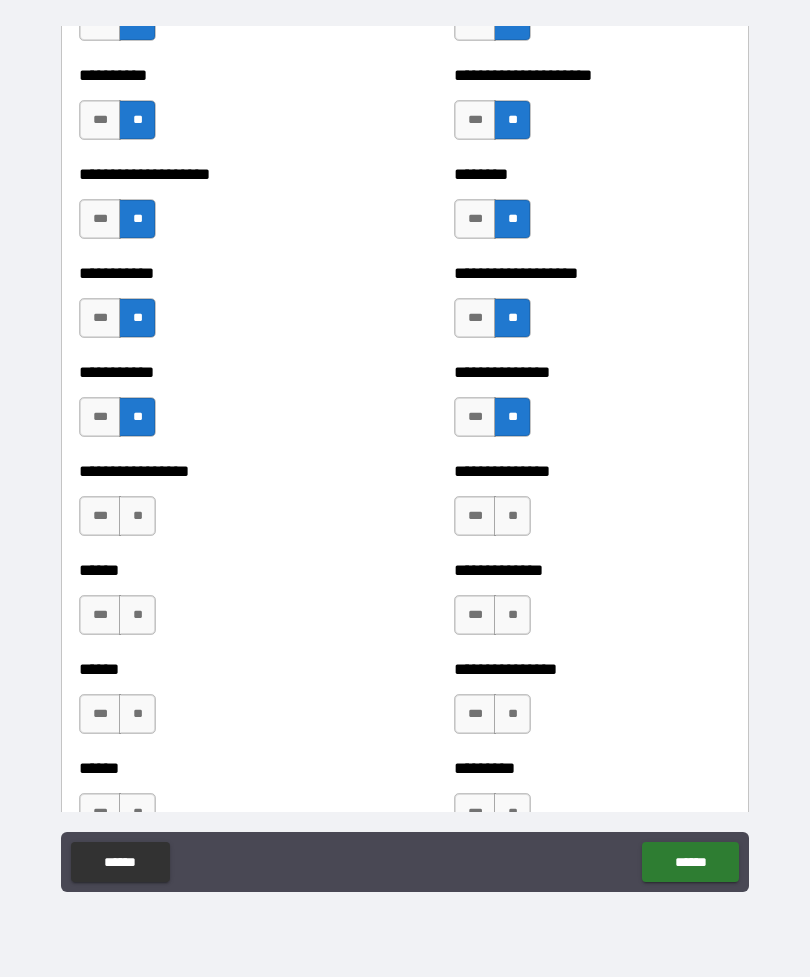 click on "**" at bounding box center [512, 516] 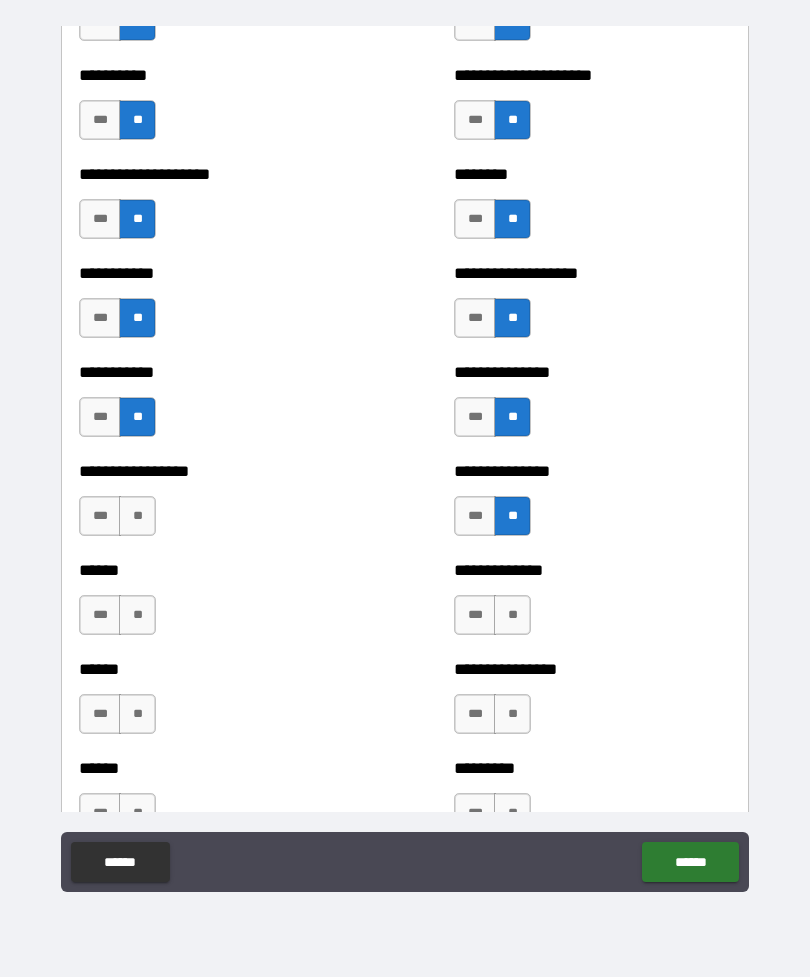 click on "**" at bounding box center (137, 516) 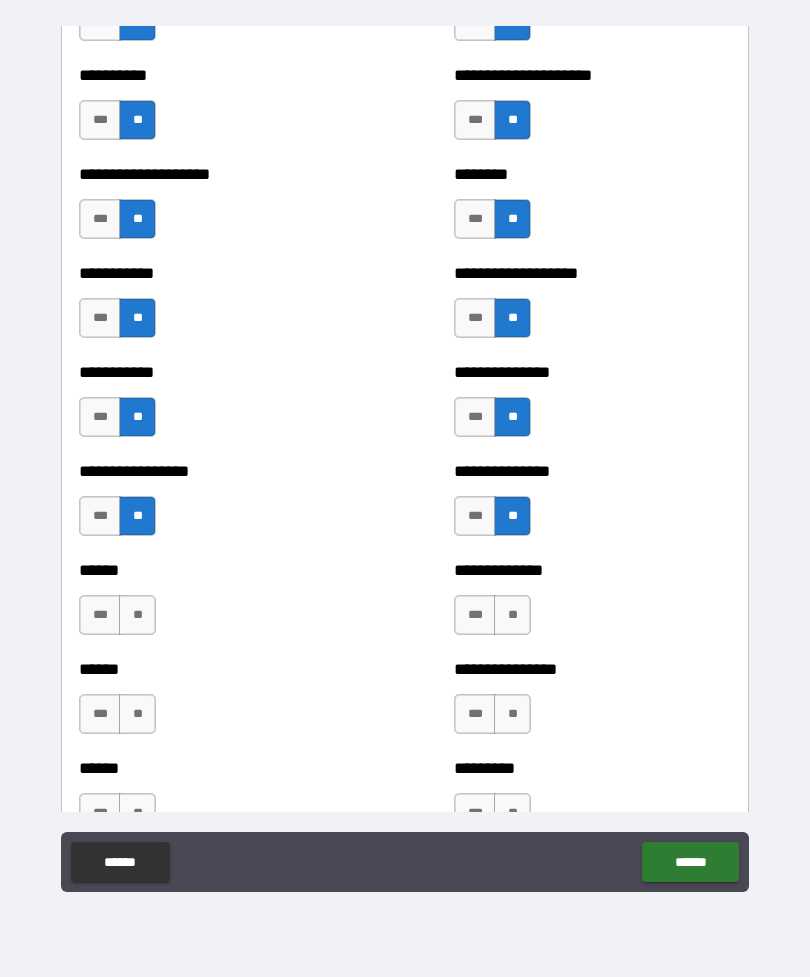 click on "**" at bounding box center [137, 615] 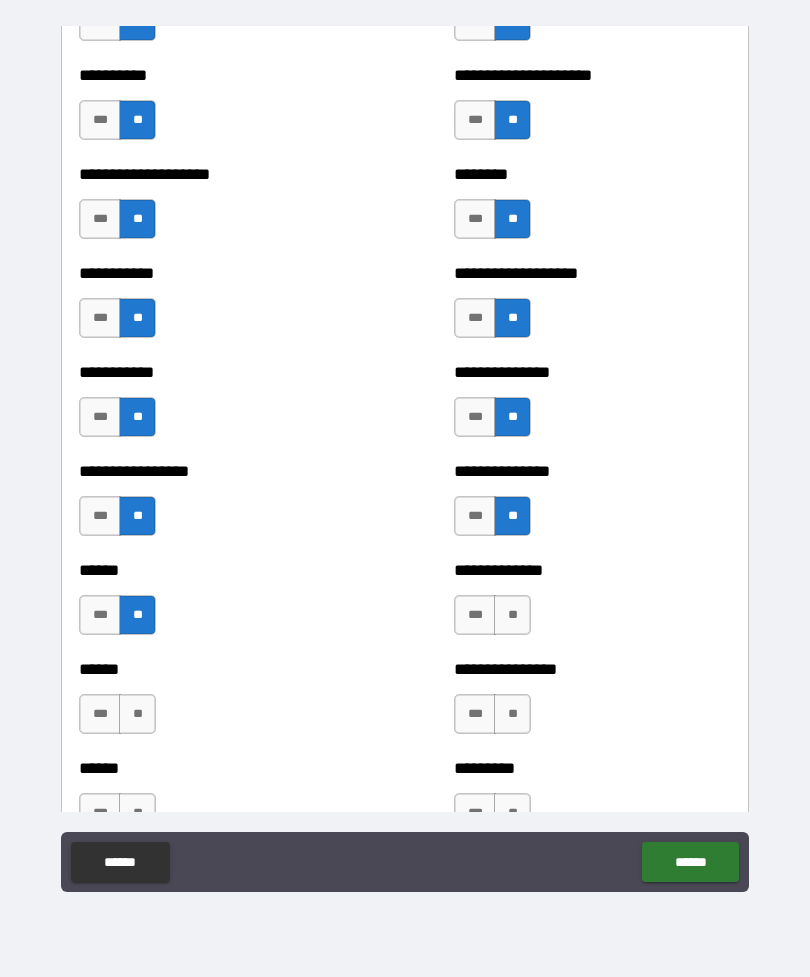 click on "**" at bounding box center [512, 615] 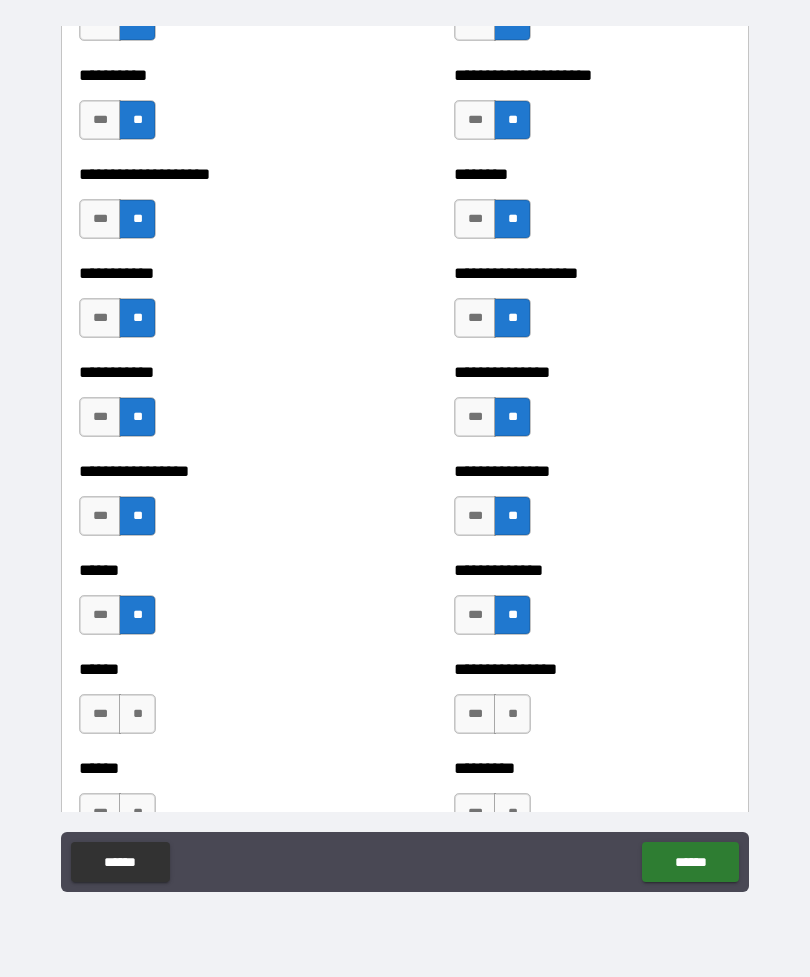 click on "**" at bounding box center (512, 714) 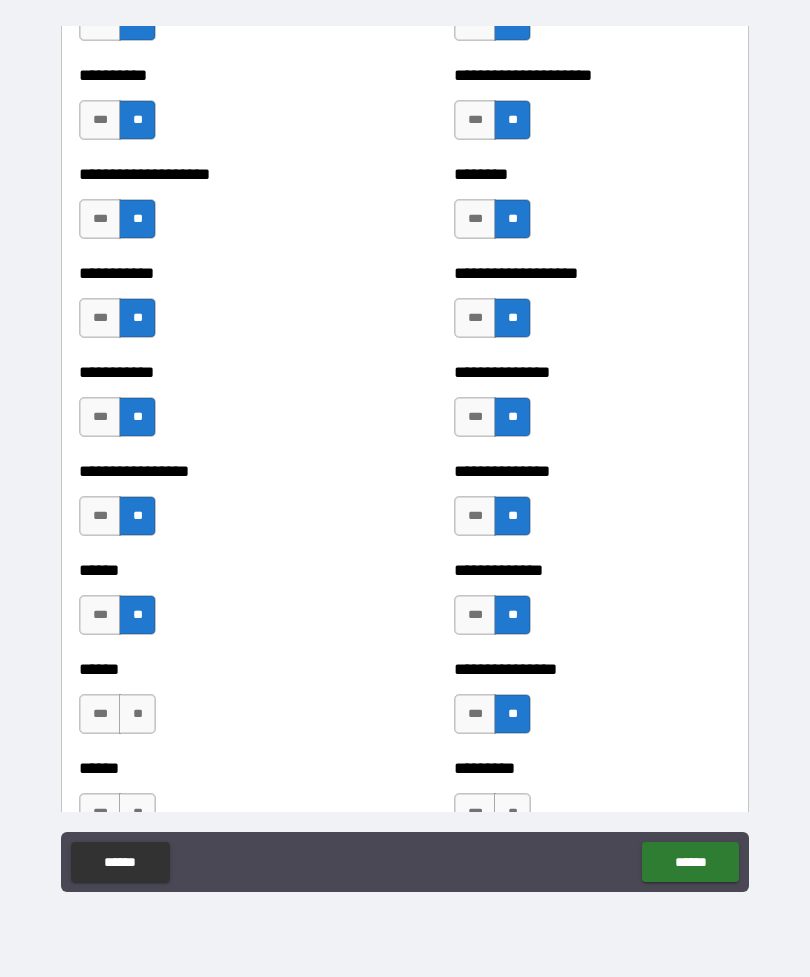 click on "**" at bounding box center [137, 714] 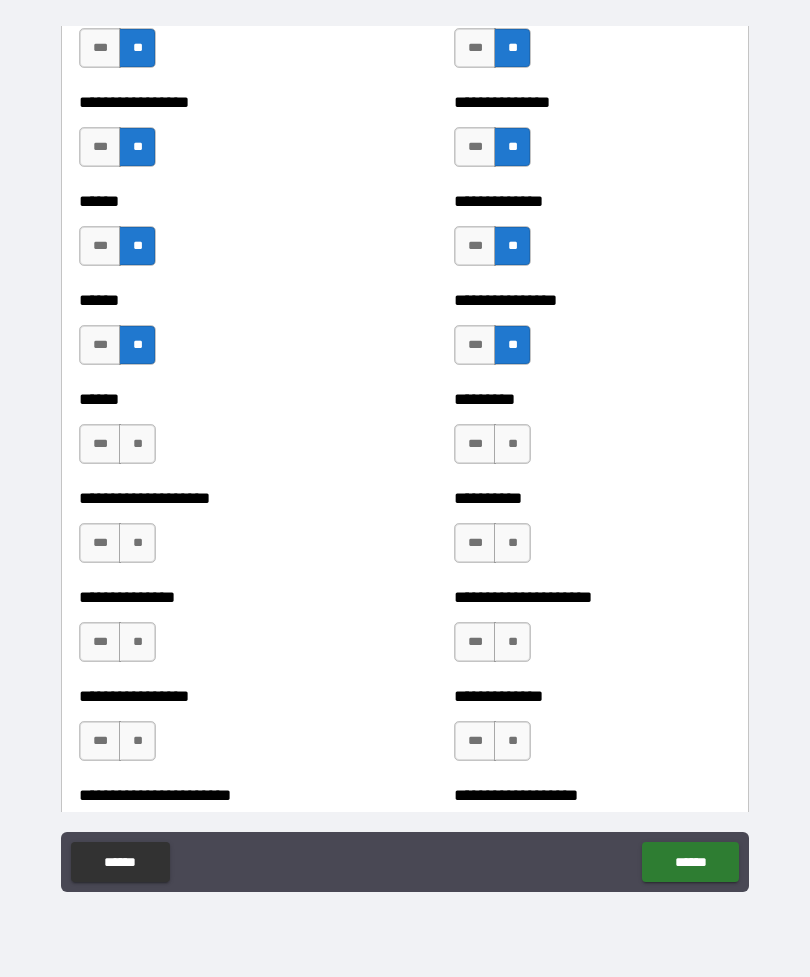 scroll, scrollTop: 2989, scrollLeft: 0, axis: vertical 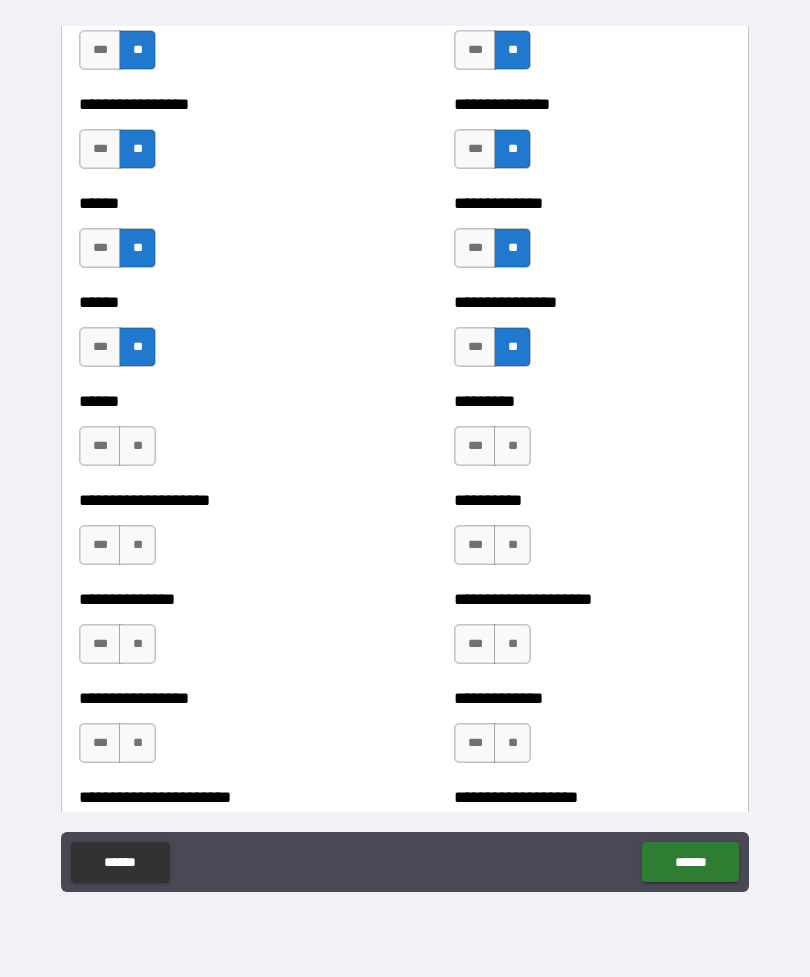 click on "**" at bounding box center [137, 446] 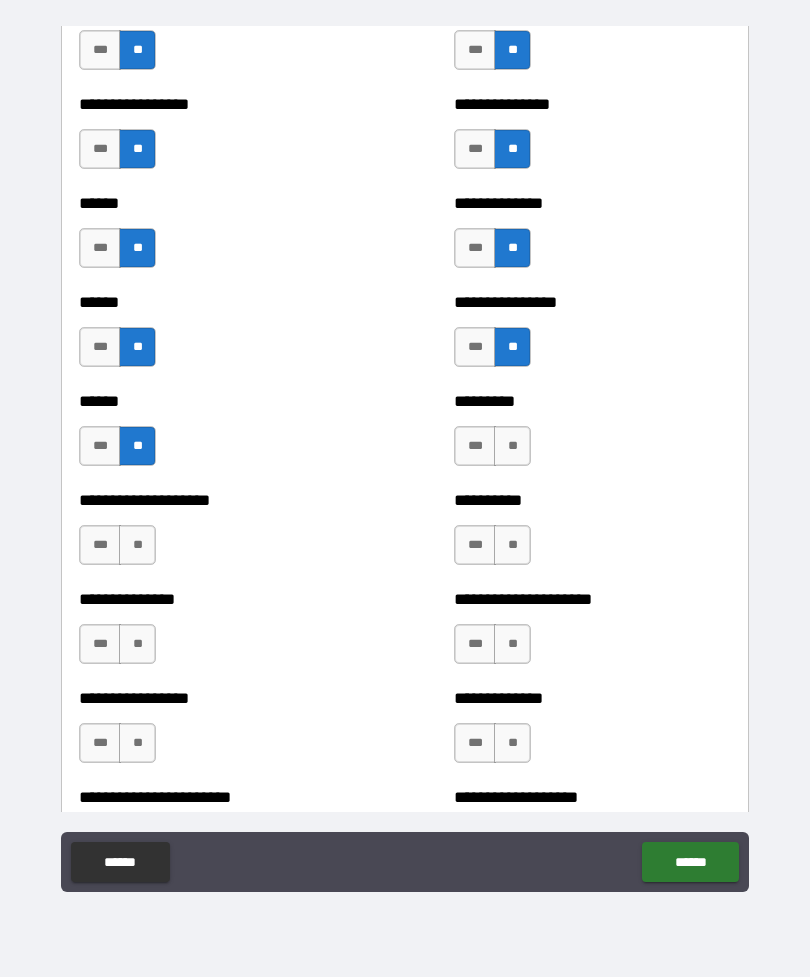 click on "***" at bounding box center [100, 545] 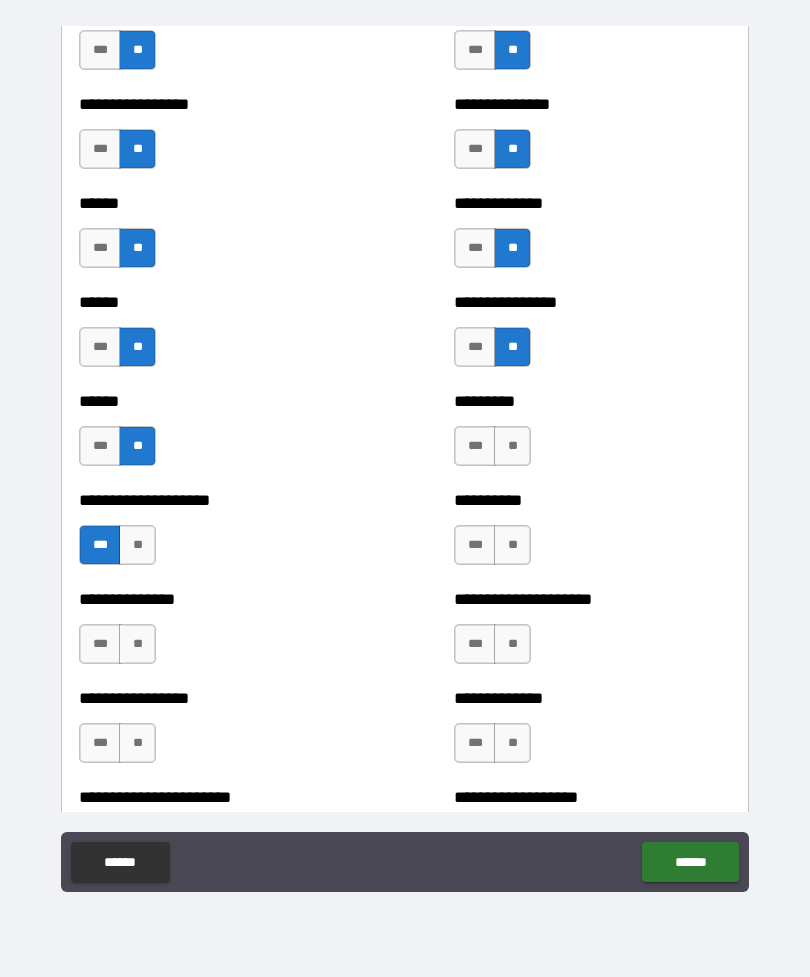 click on "**" at bounding box center (512, 446) 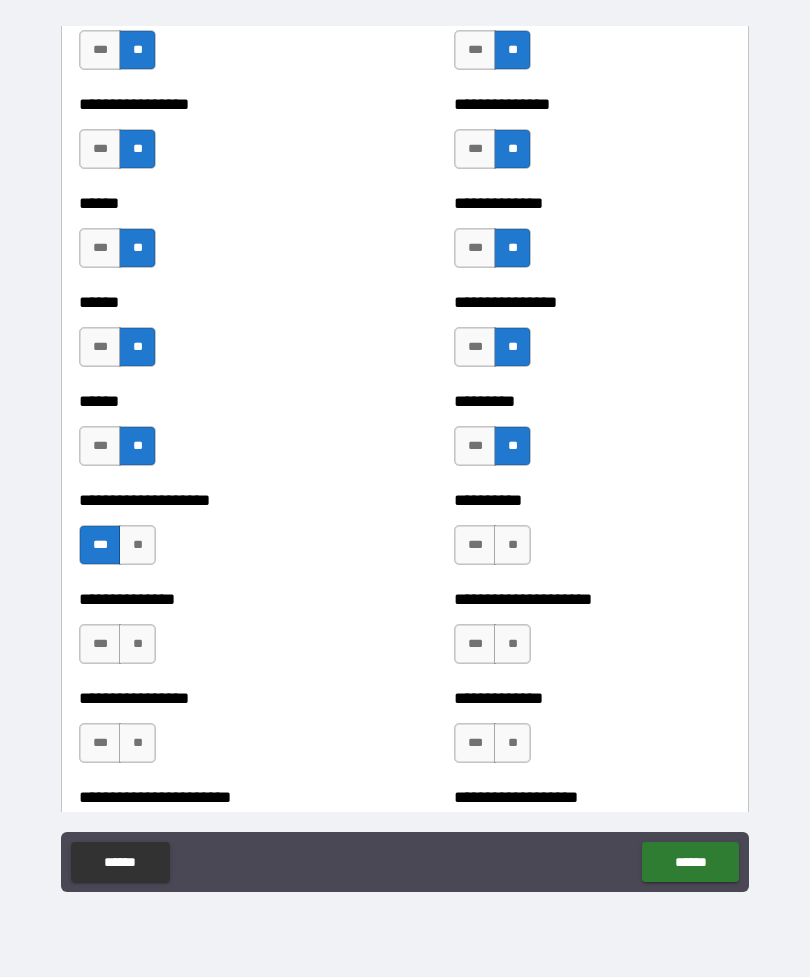 click on "**" at bounding box center (512, 545) 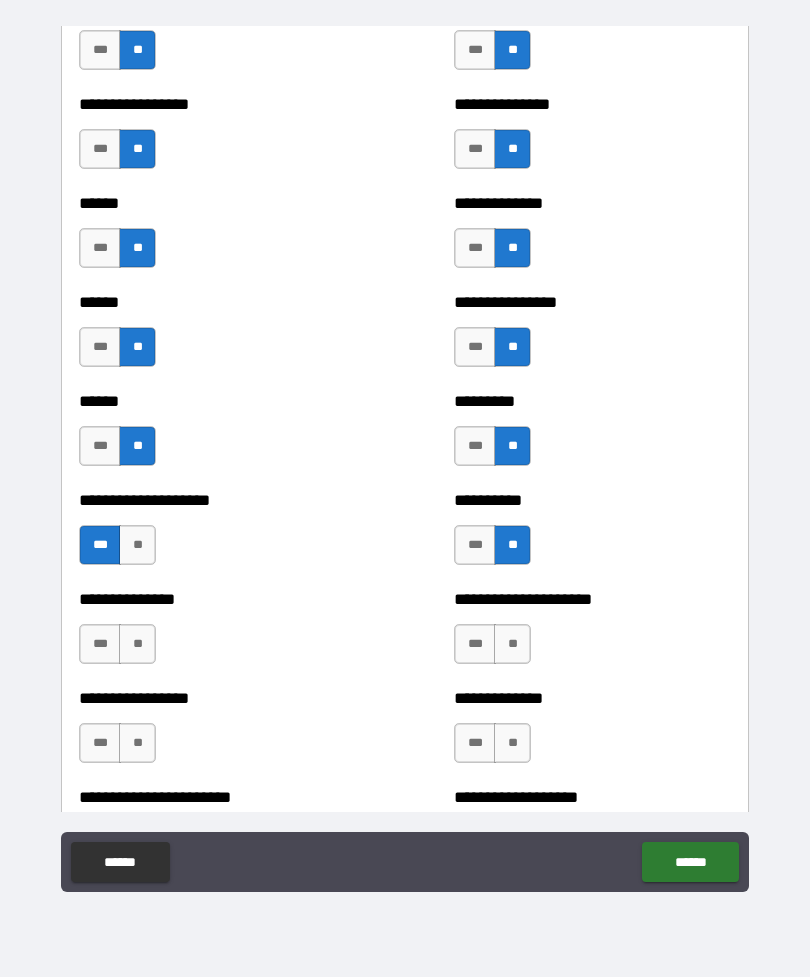 click on "**" at bounding box center [512, 644] 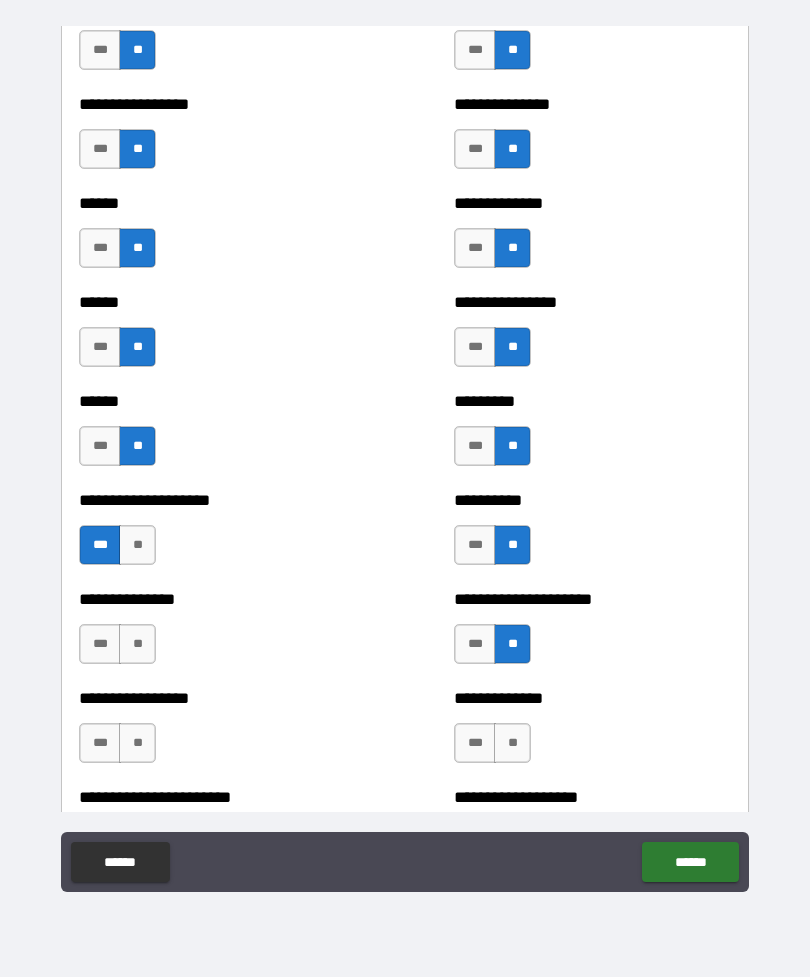 click on "**" at bounding box center (137, 644) 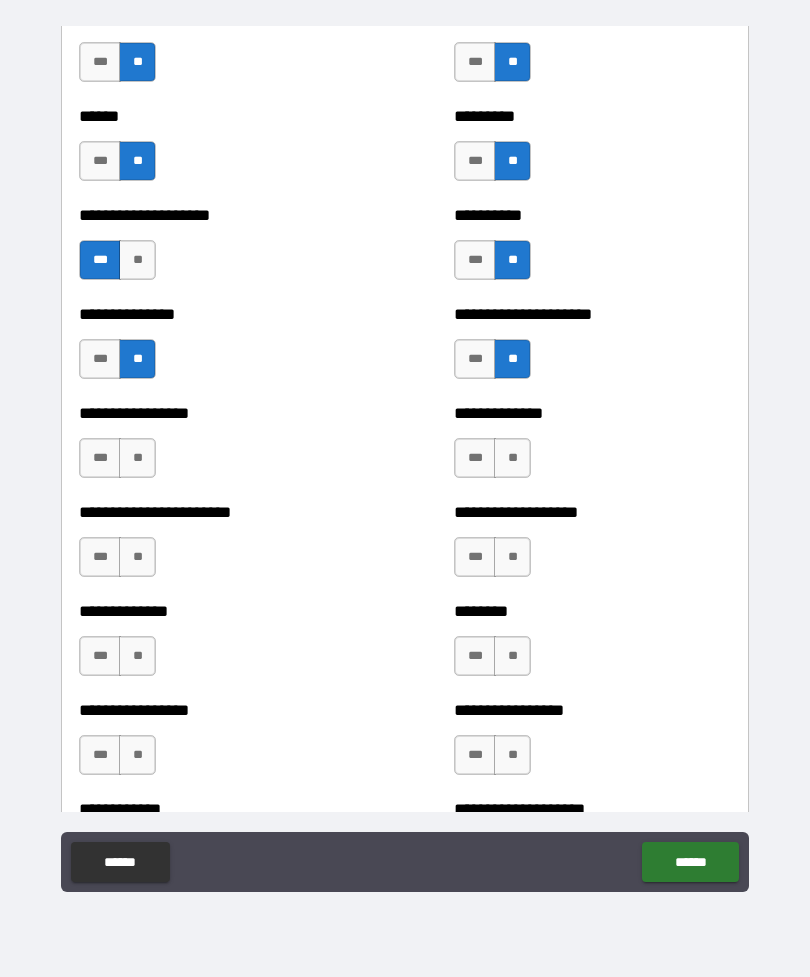 scroll, scrollTop: 3291, scrollLeft: 0, axis: vertical 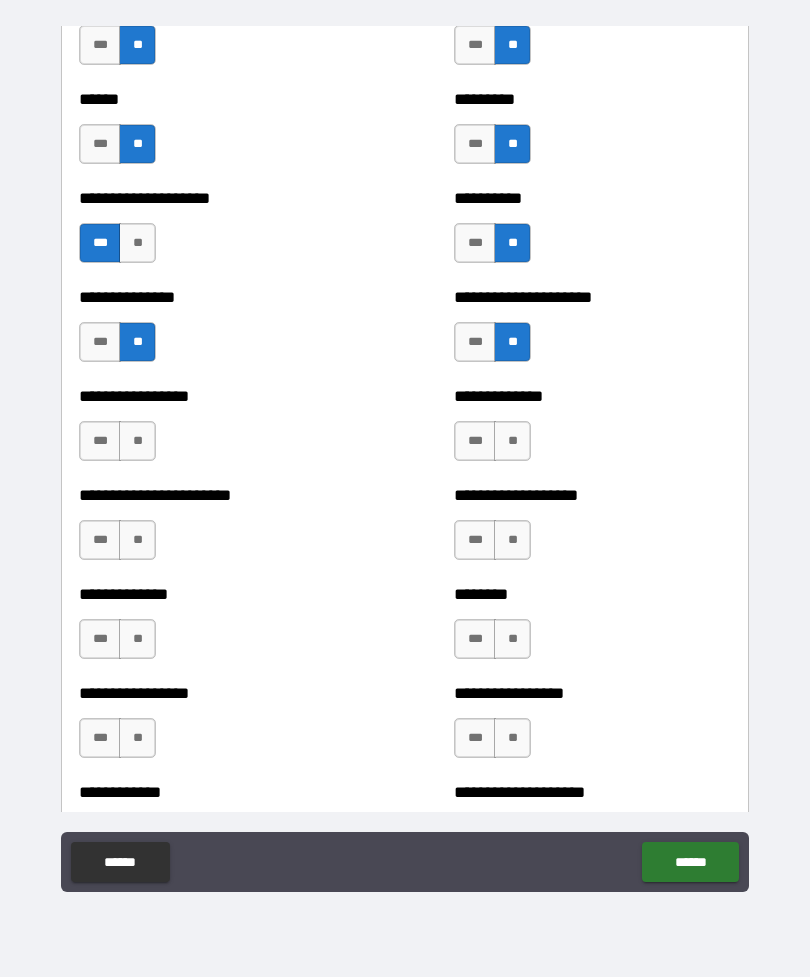 click on "**" at bounding box center (137, 441) 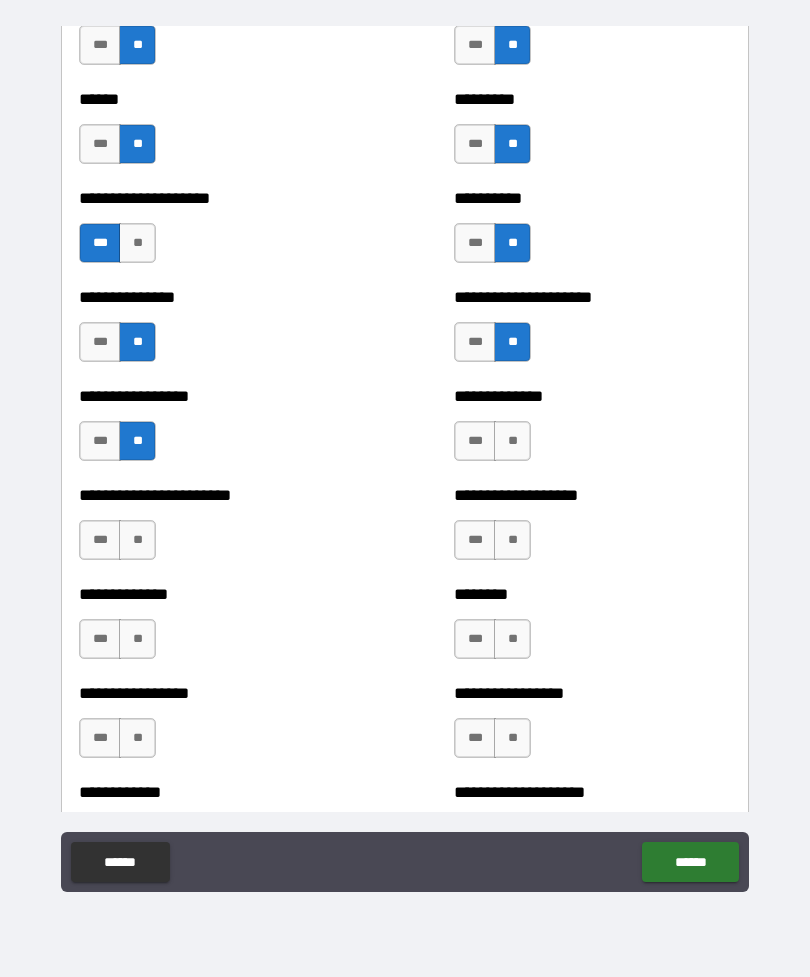 click on "**" at bounding box center (512, 441) 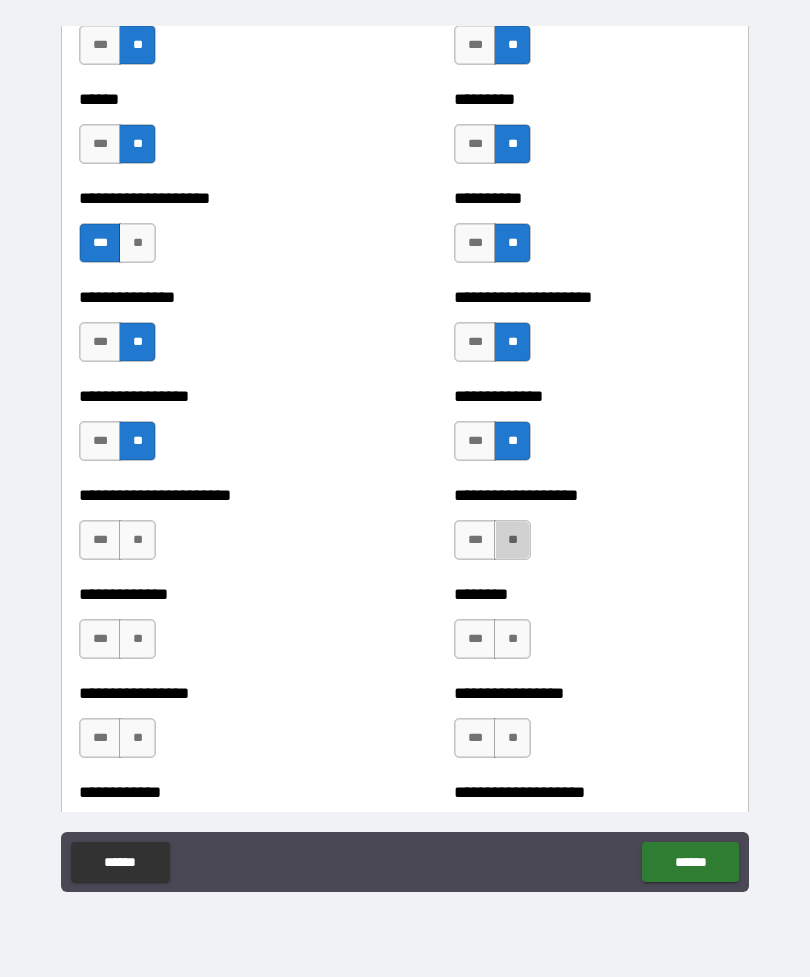 click on "**" at bounding box center [512, 540] 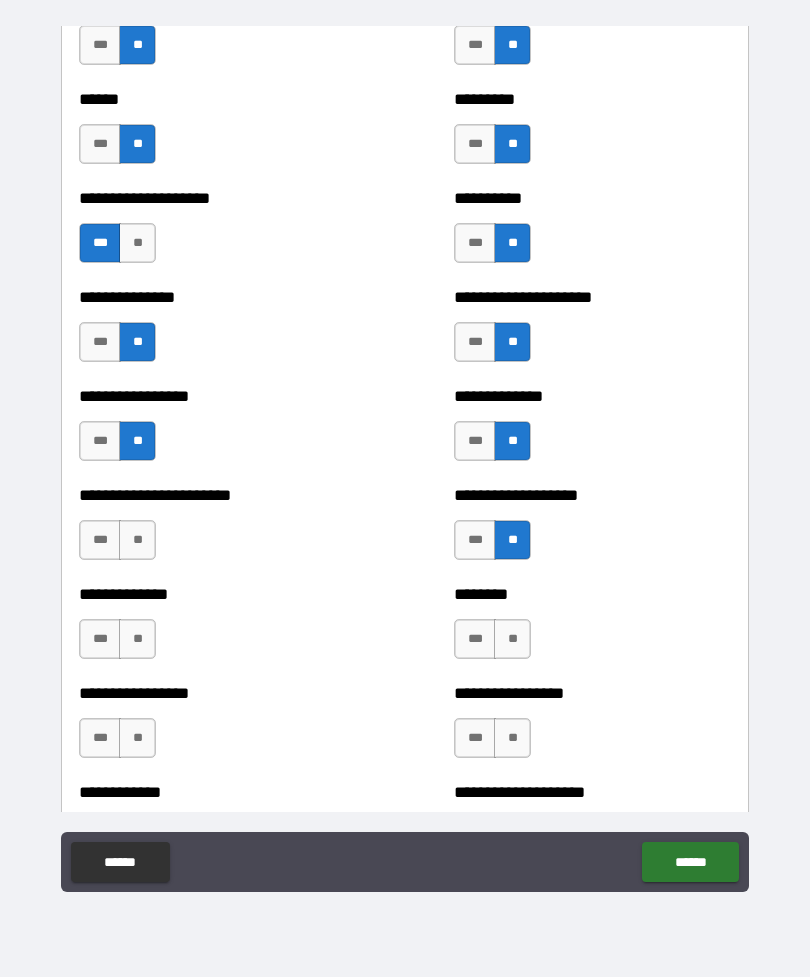 click on "**" at bounding box center (137, 540) 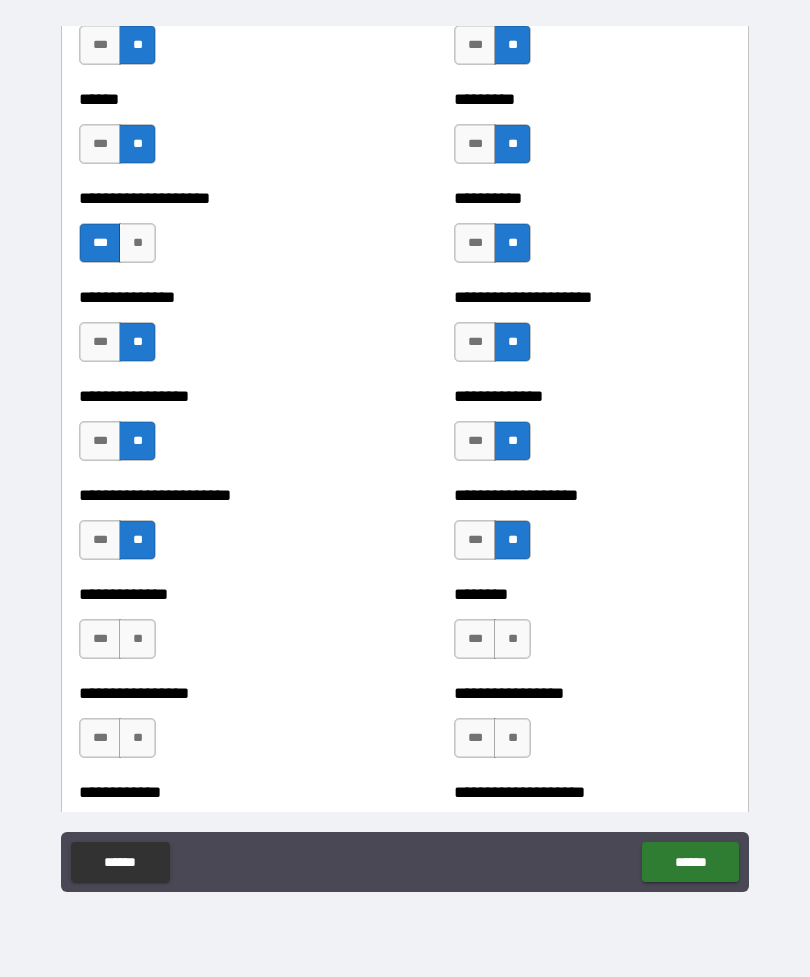 click on "**" at bounding box center (137, 639) 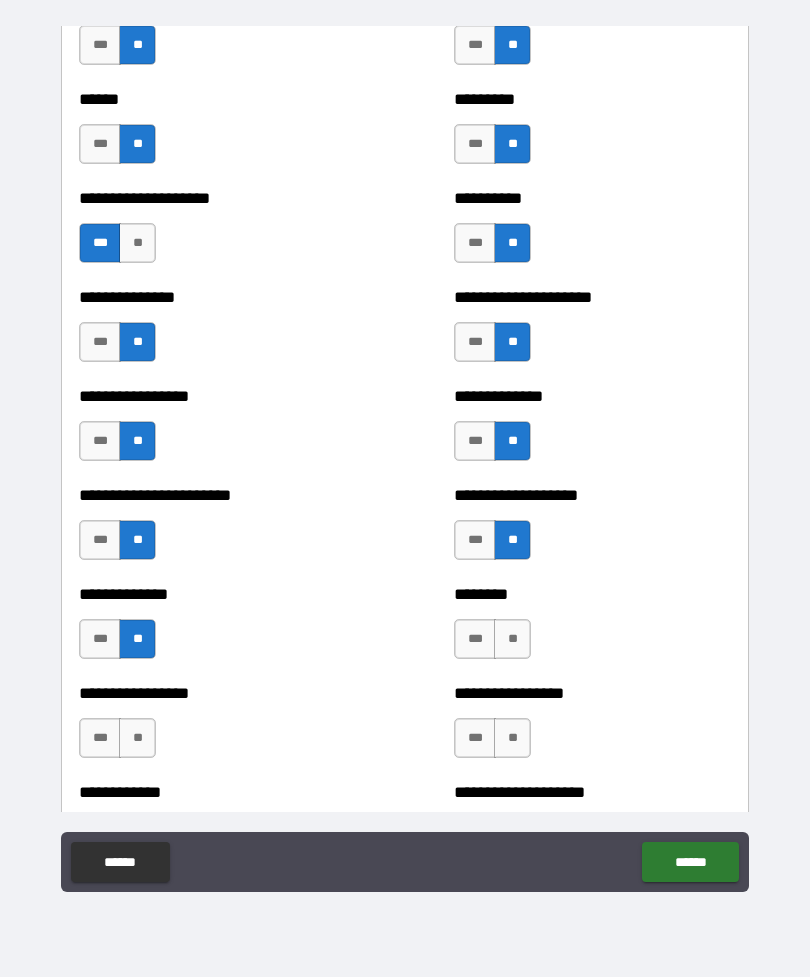 click on "**" at bounding box center (137, 738) 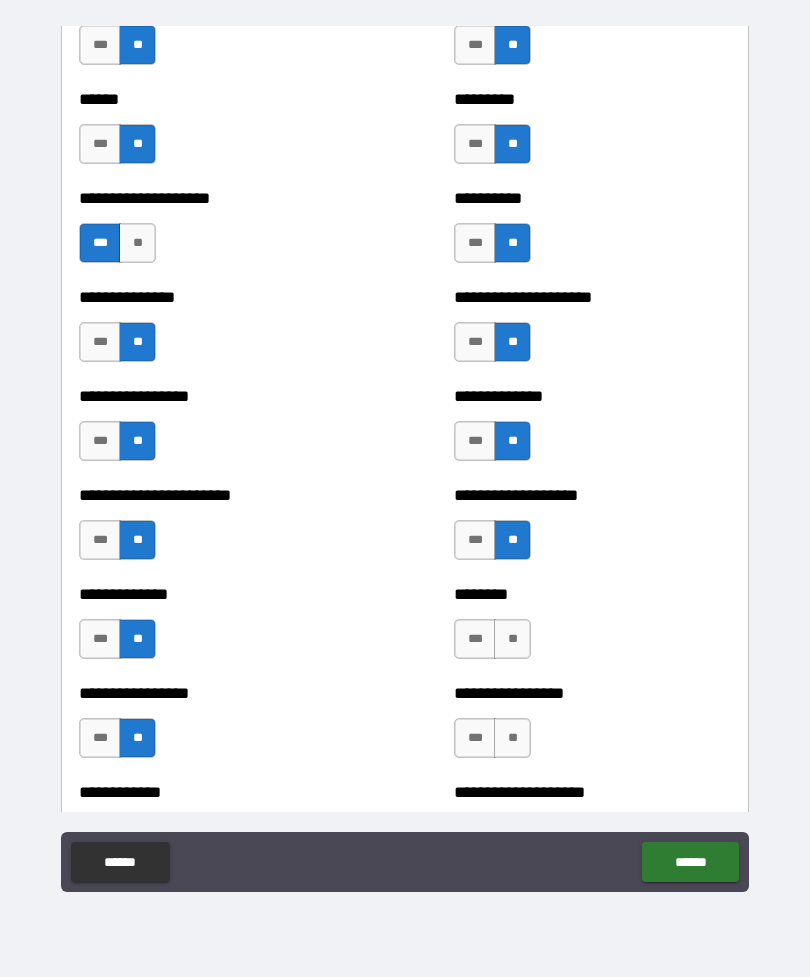 click on "**" at bounding box center (512, 639) 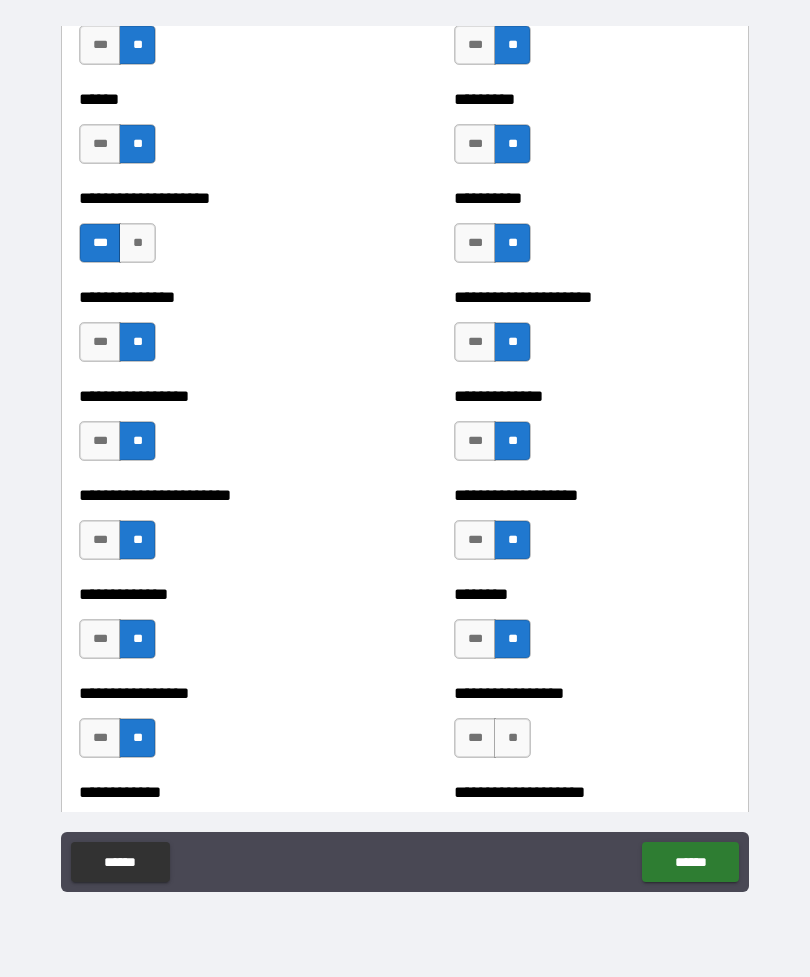 click on "**" at bounding box center [512, 738] 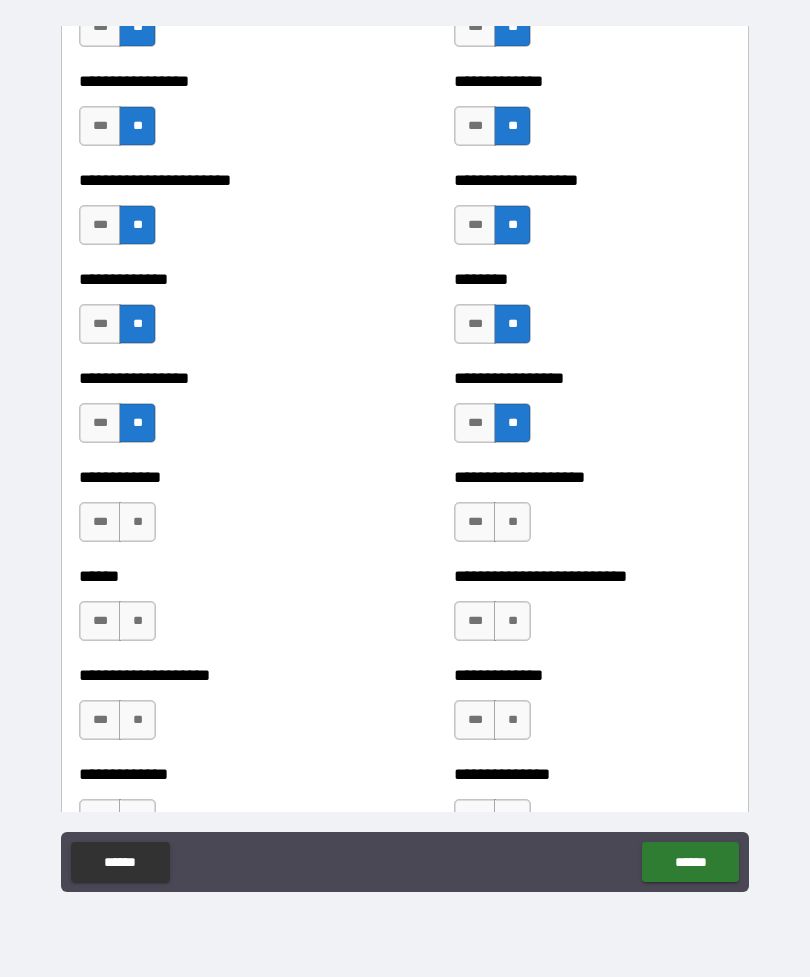 scroll, scrollTop: 3649, scrollLeft: 0, axis: vertical 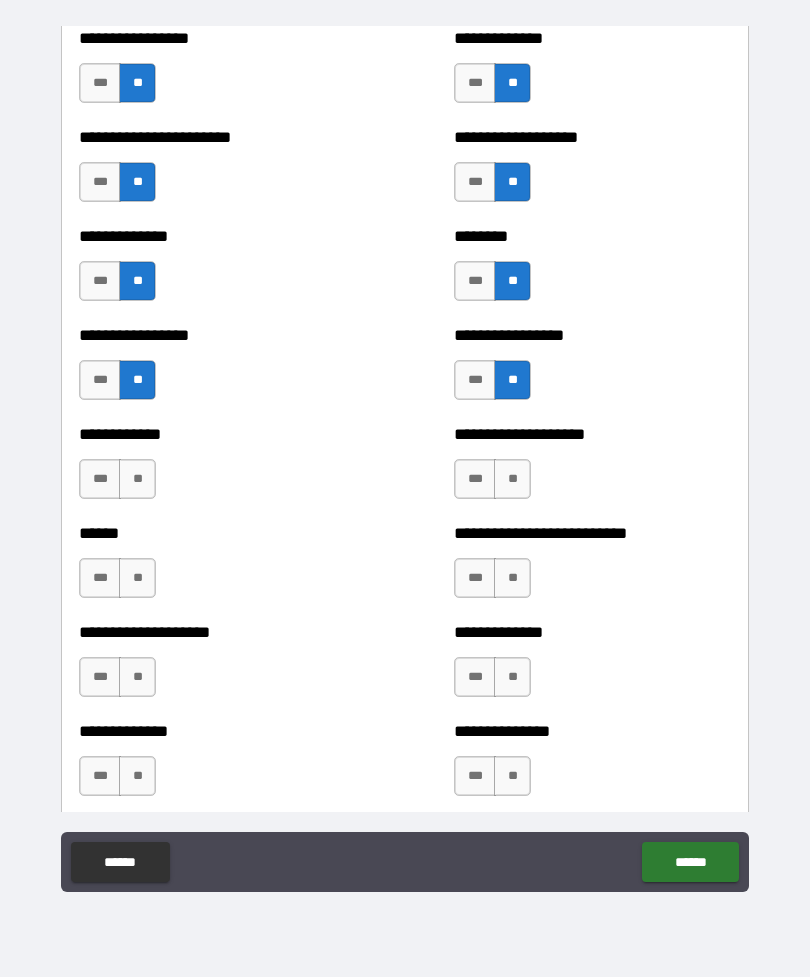 click on "**" at bounding box center [137, 479] 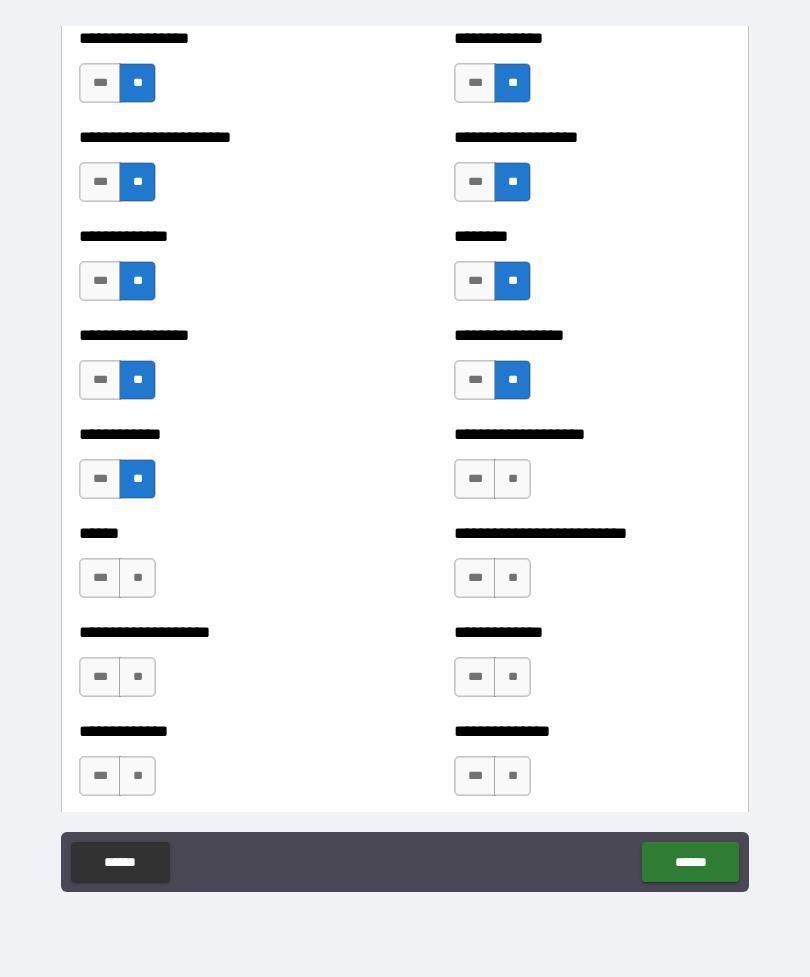 click on "**" at bounding box center (137, 578) 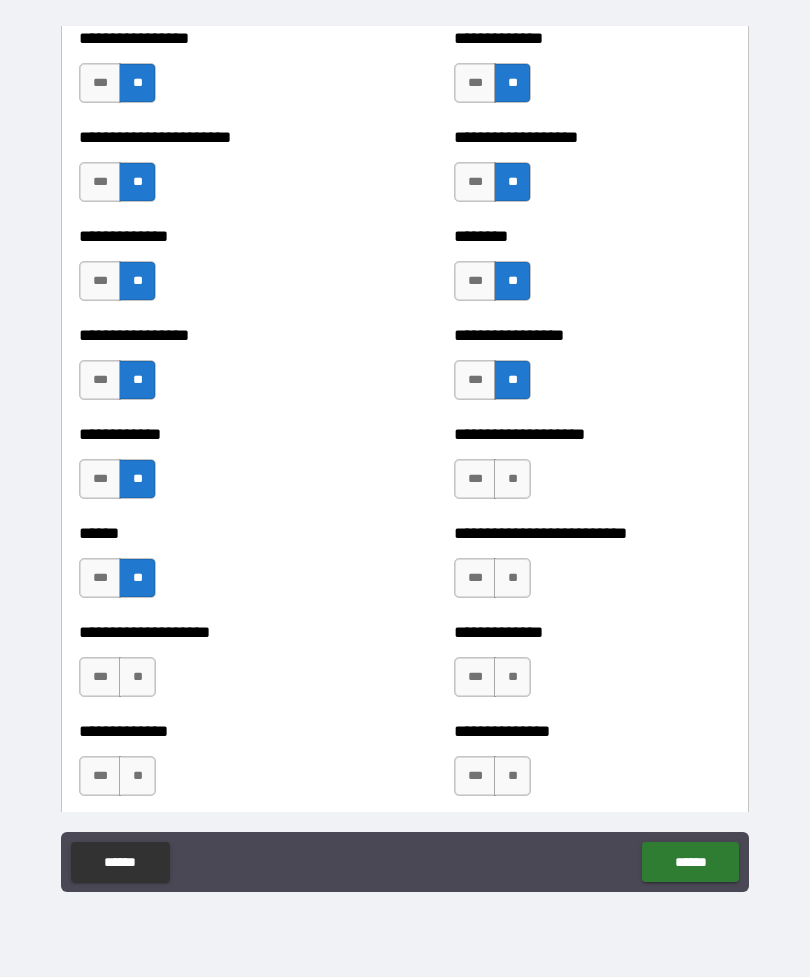 click on "**" at bounding box center (137, 677) 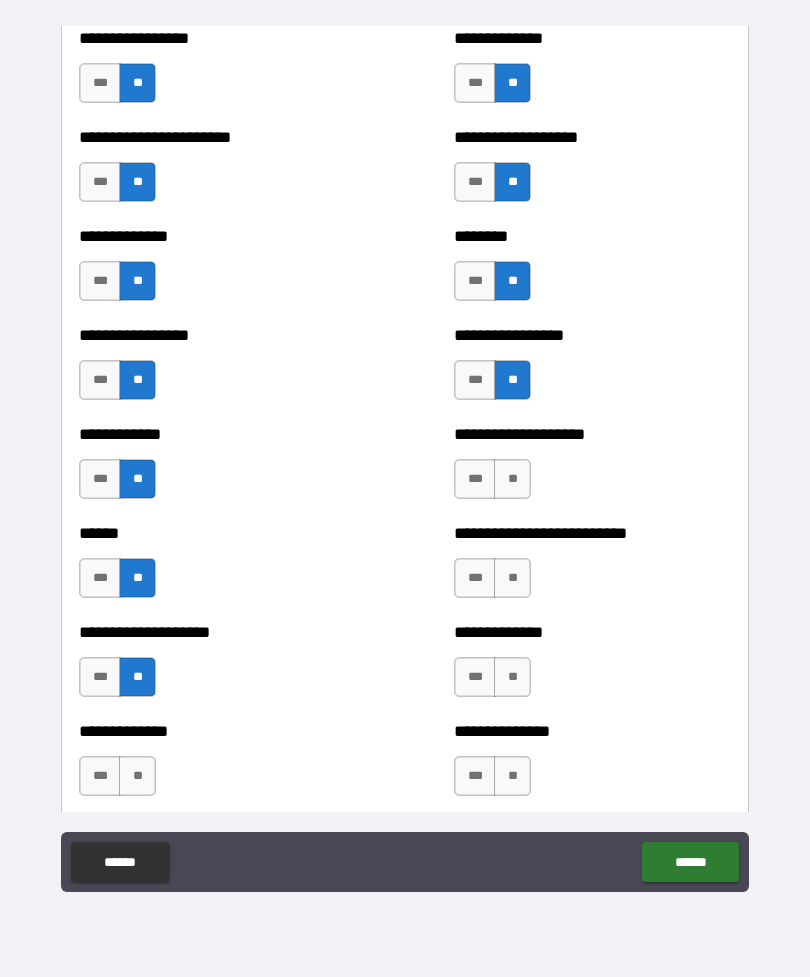 click on "**" at bounding box center [137, 776] 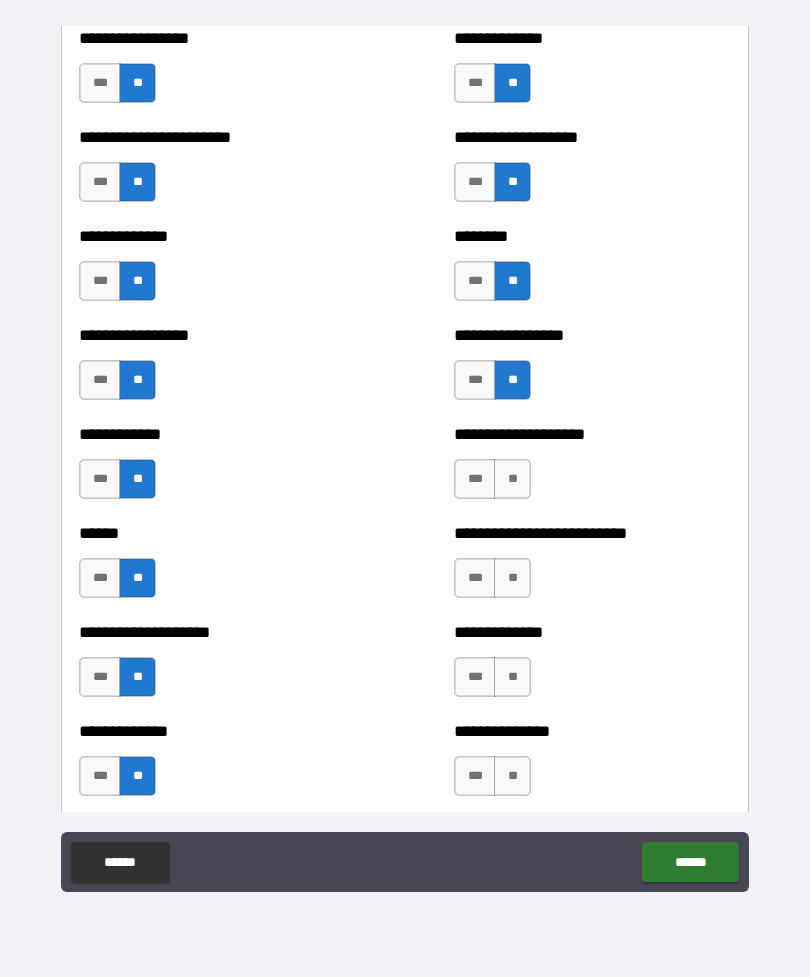 click on "**" at bounding box center (512, 479) 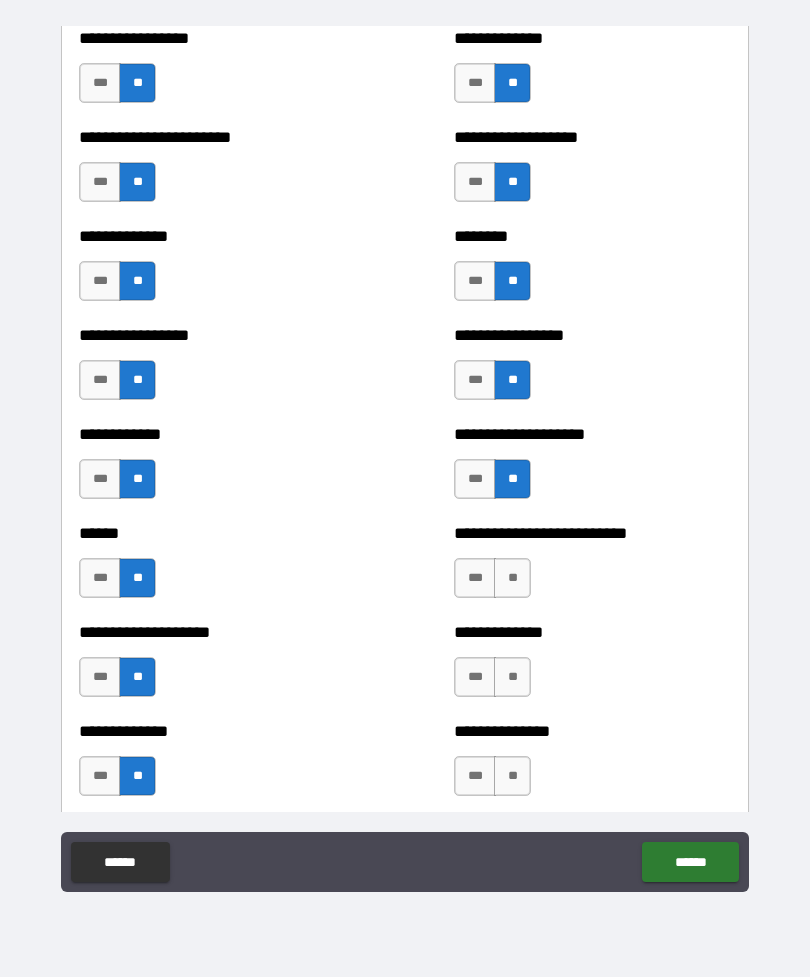 click on "**" at bounding box center [512, 578] 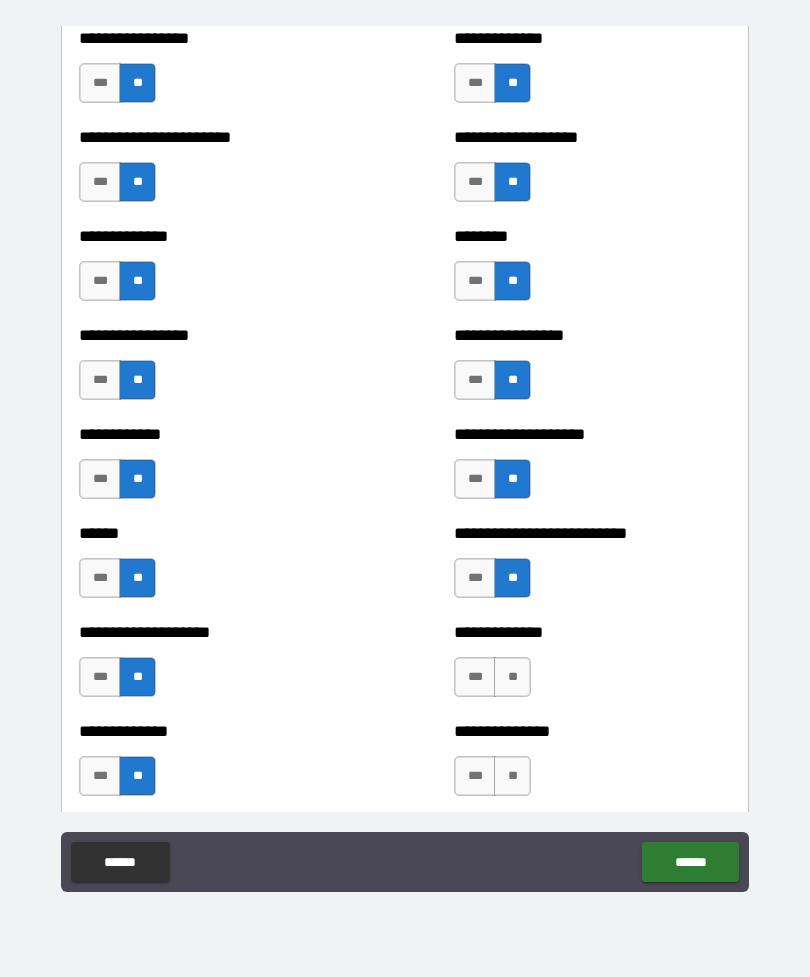 click on "**" at bounding box center [512, 677] 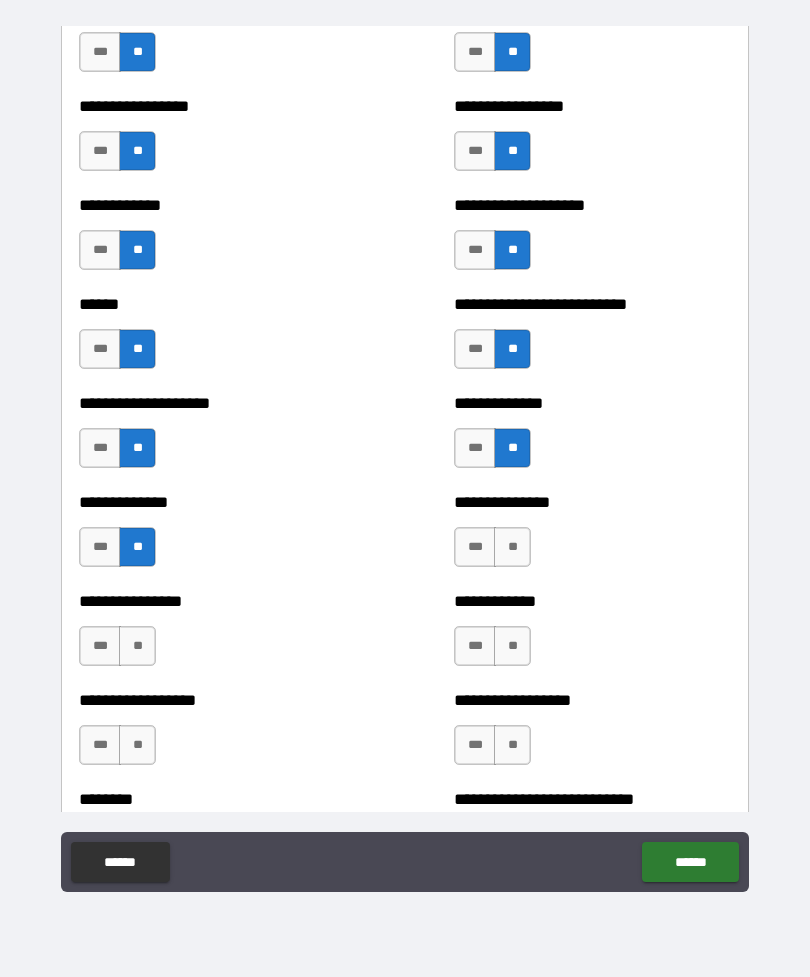 scroll, scrollTop: 3926, scrollLeft: 0, axis: vertical 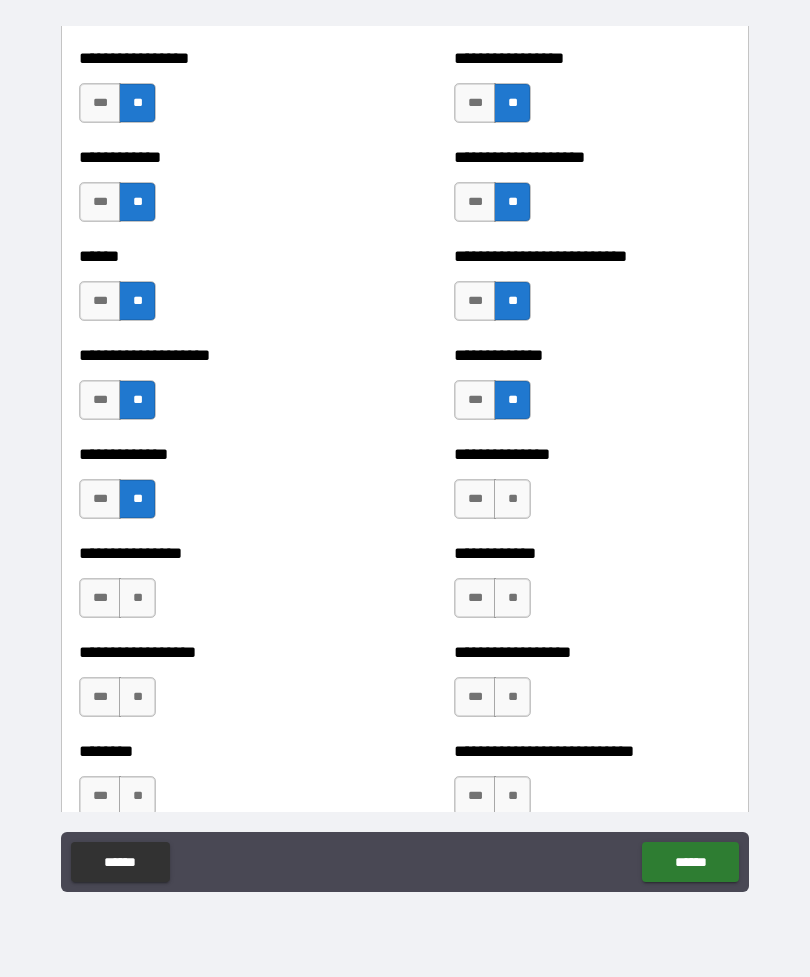 click on "**" at bounding box center (512, 499) 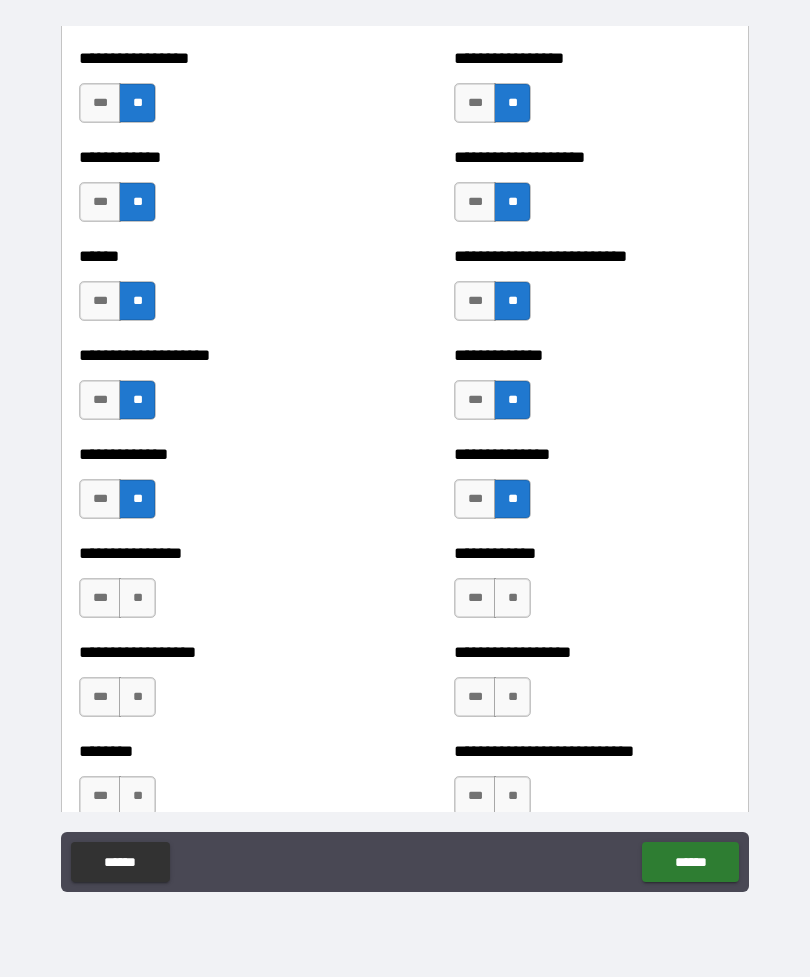 click on "**" at bounding box center (512, 598) 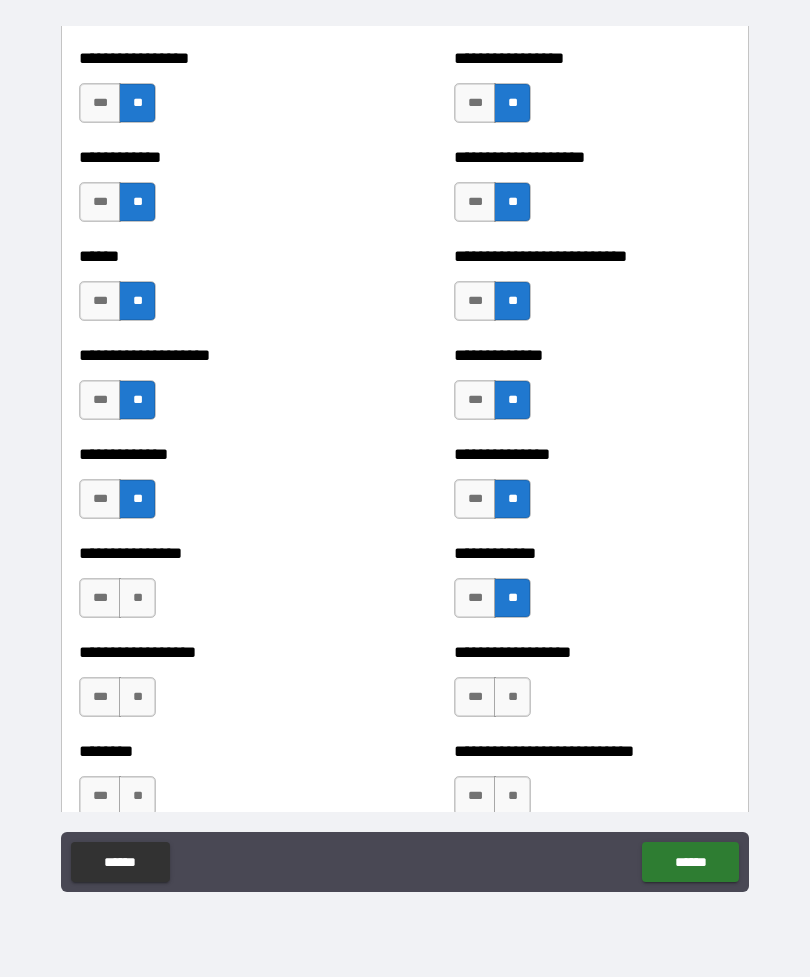 click on "**" at bounding box center (137, 598) 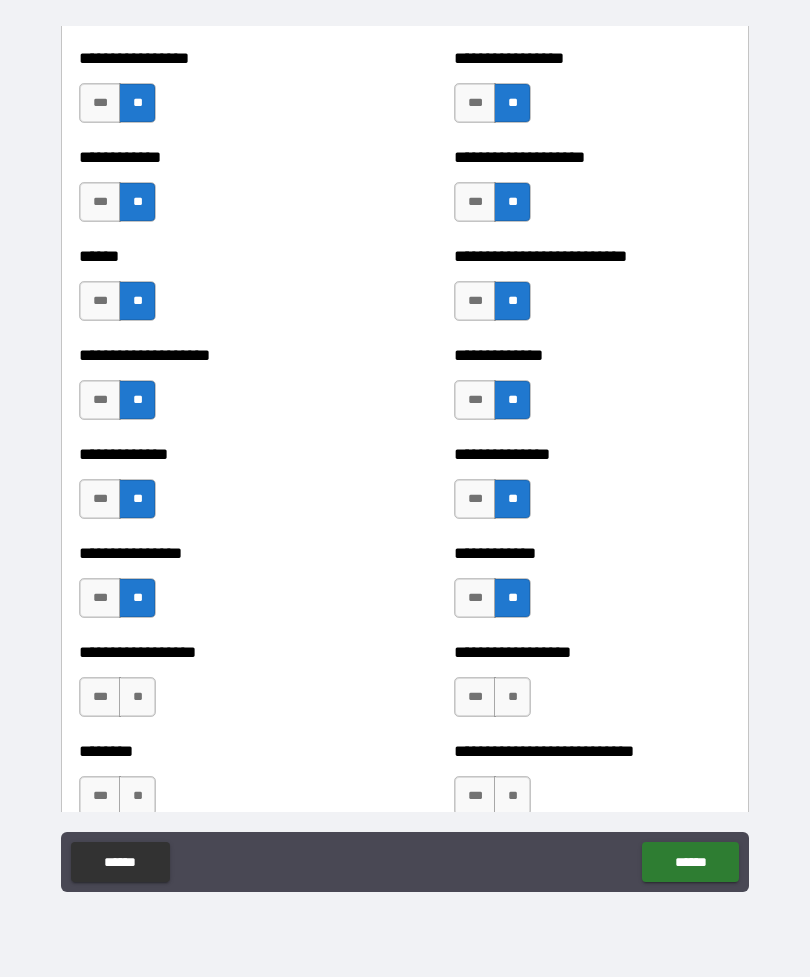 click on "**" at bounding box center (137, 697) 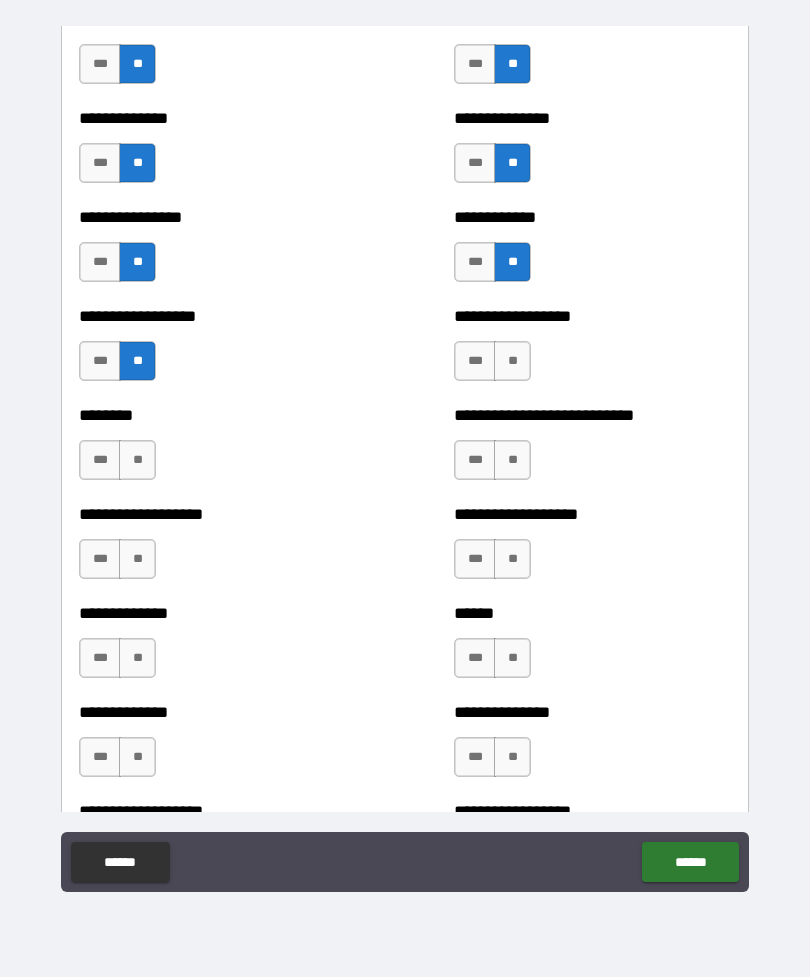 scroll, scrollTop: 4307, scrollLeft: 0, axis: vertical 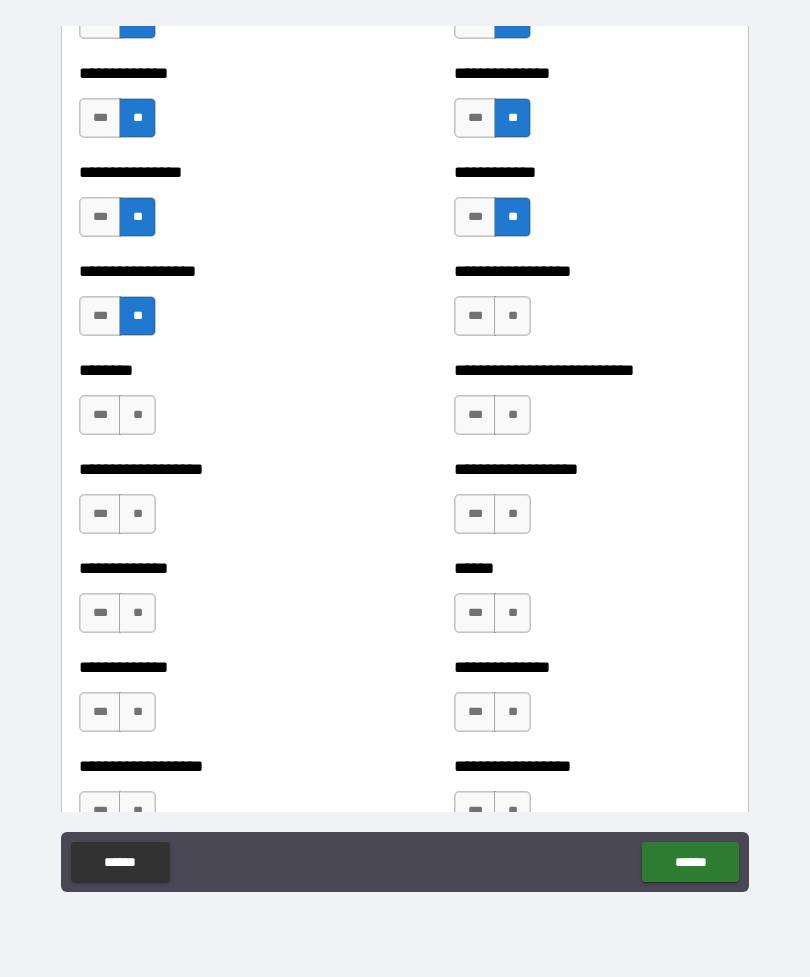 click on "**" at bounding box center (137, 415) 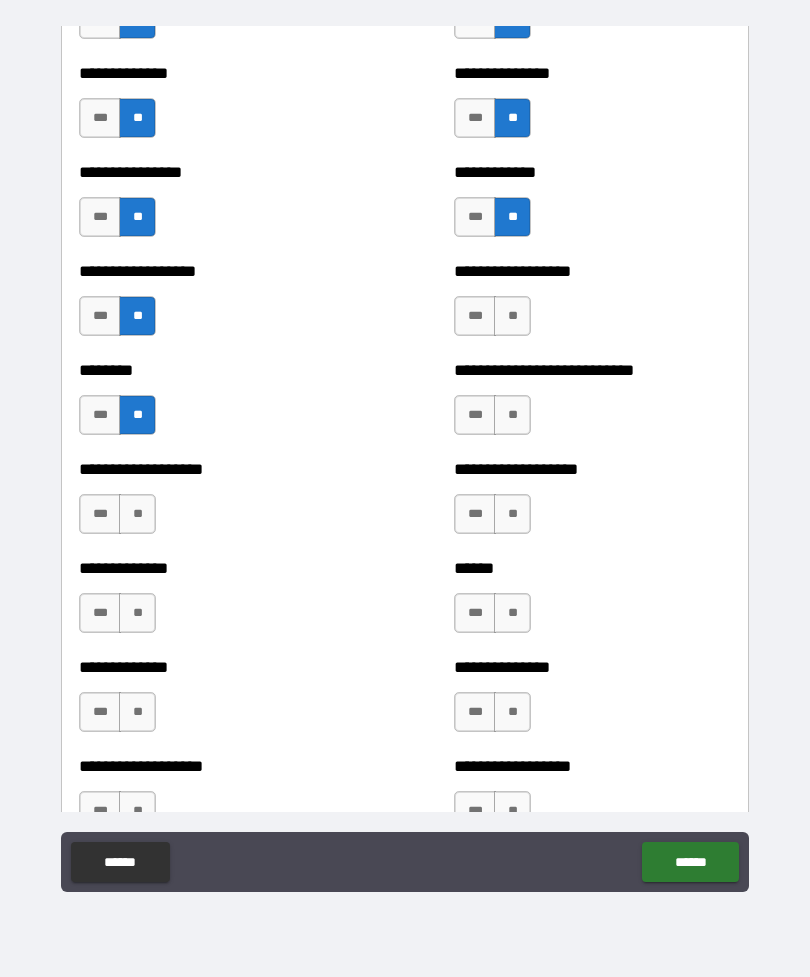 click on "**" at bounding box center [512, 316] 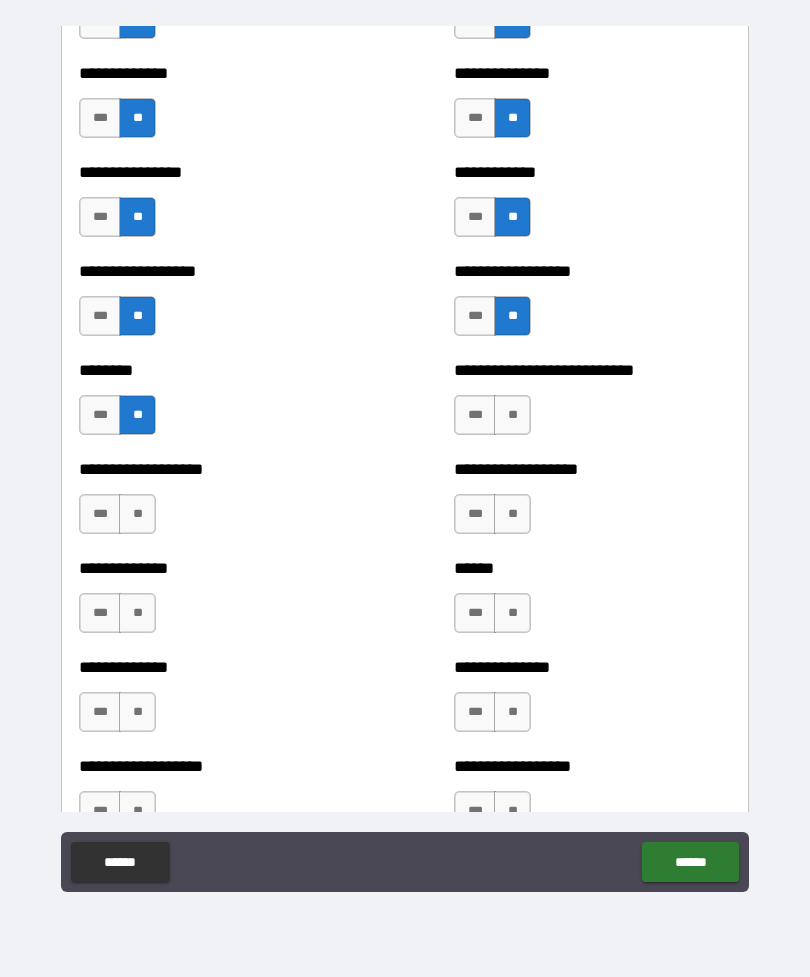 click on "**" at bounding box center (512, 415) 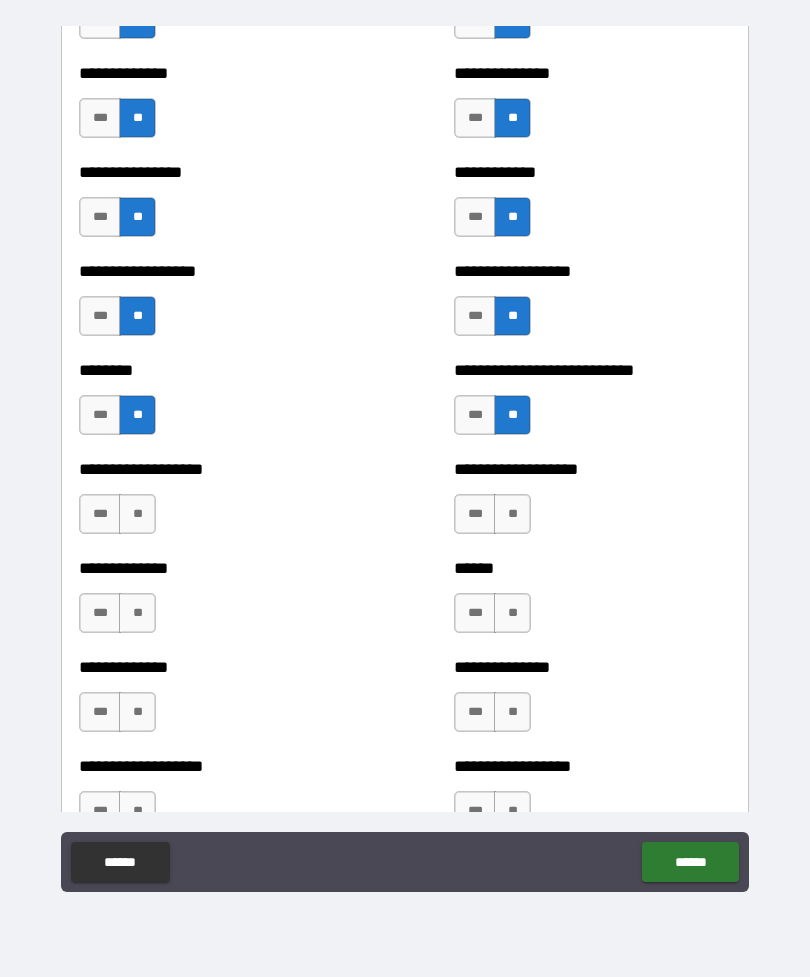 click on "***" at bounding box center (475, 514) 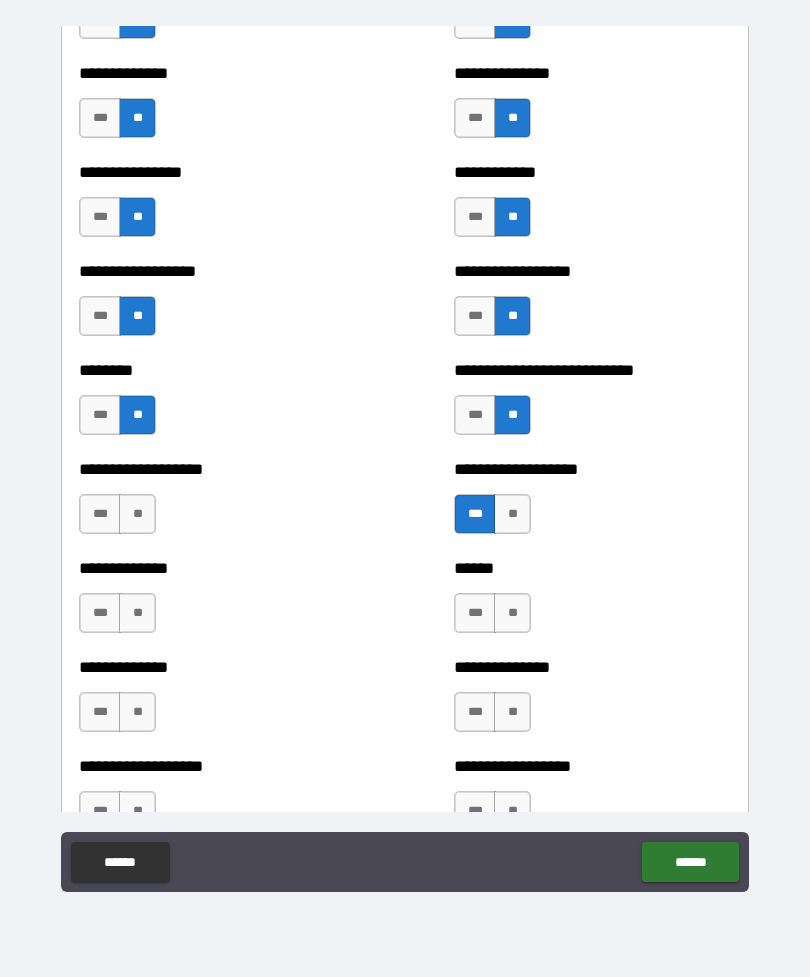click on "**" at bounding box center [137, 514] 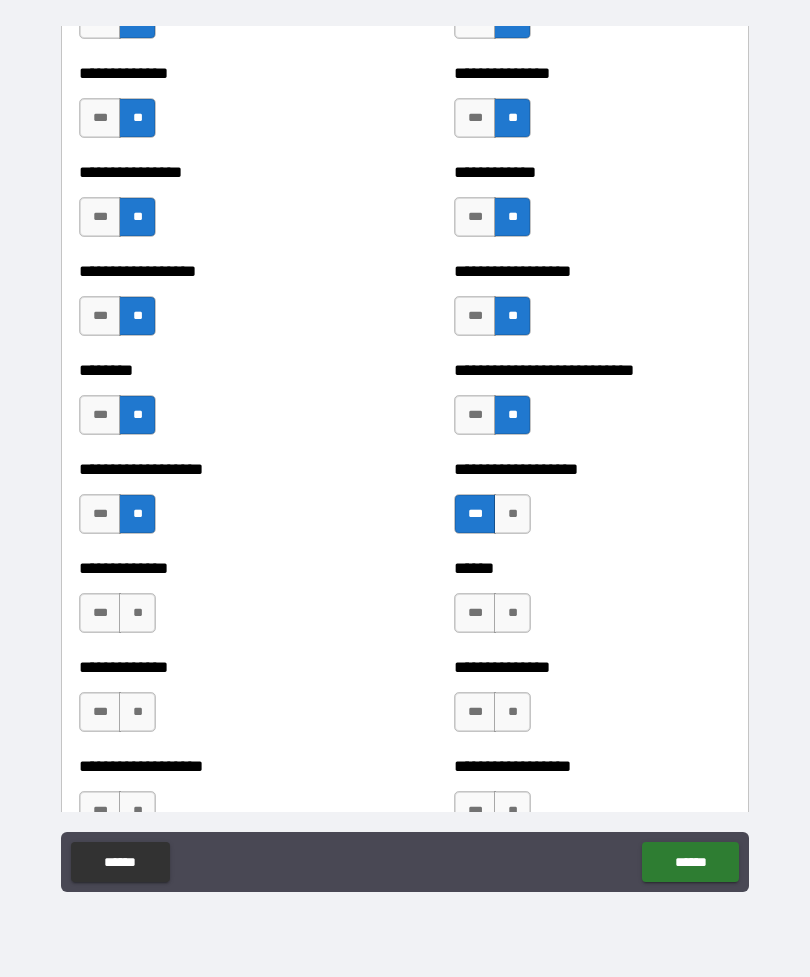 click on "**" at bounding box center (137, 613) 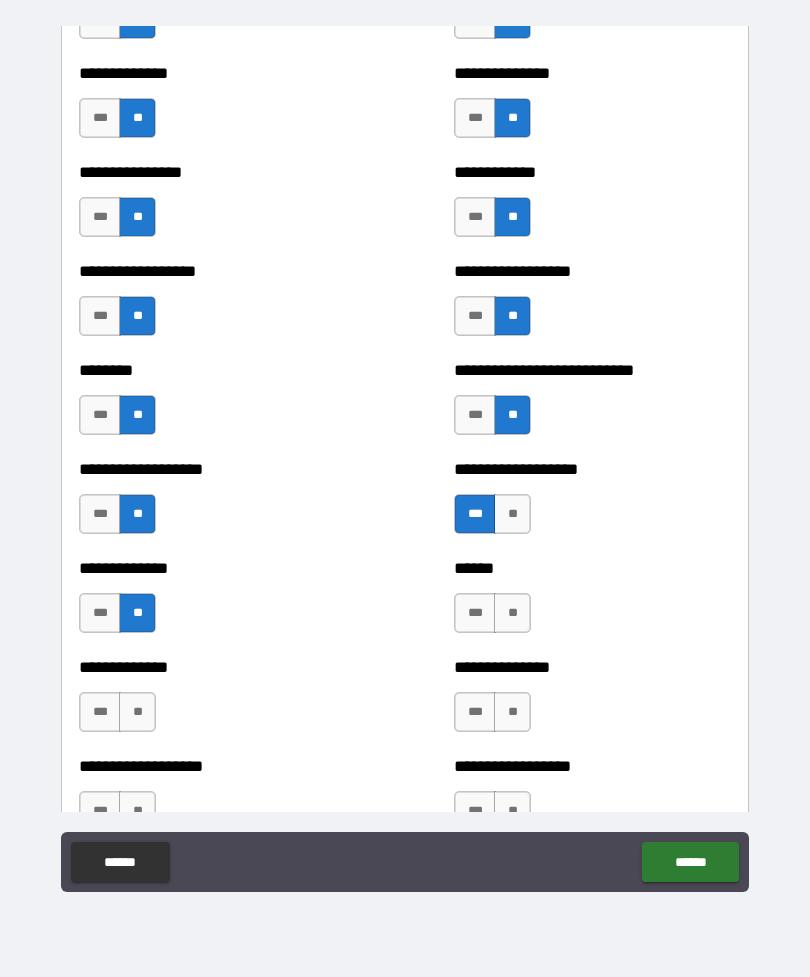 click on "**" at bounding box center [137, 712] 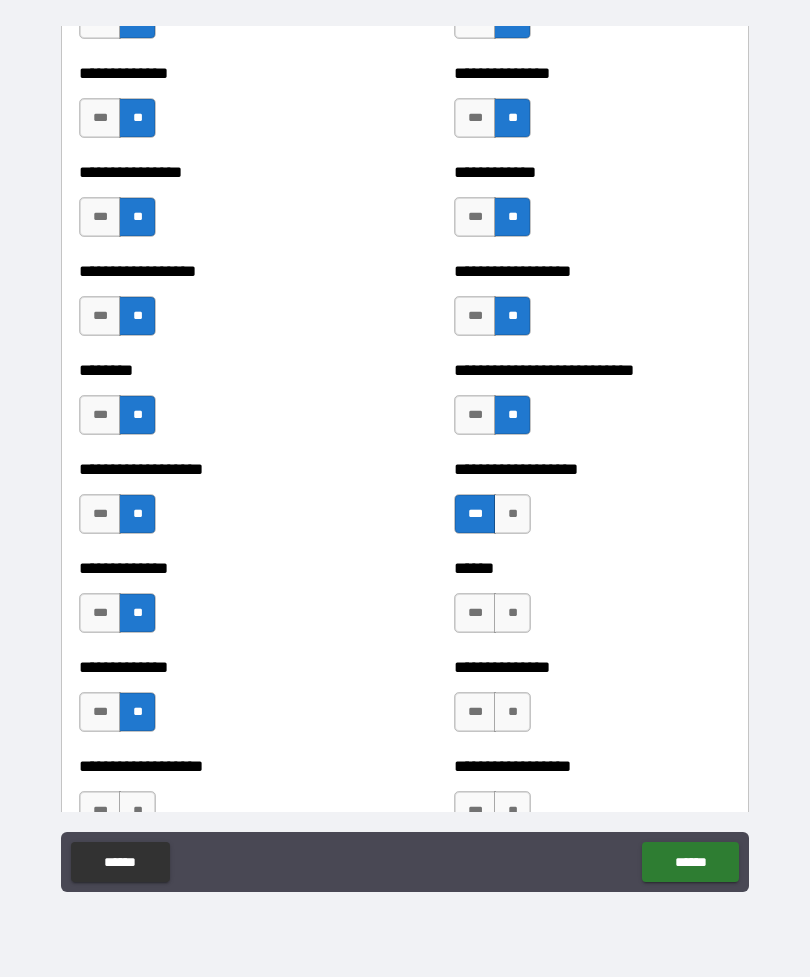 click on "**" at bounding box center [512, 613] 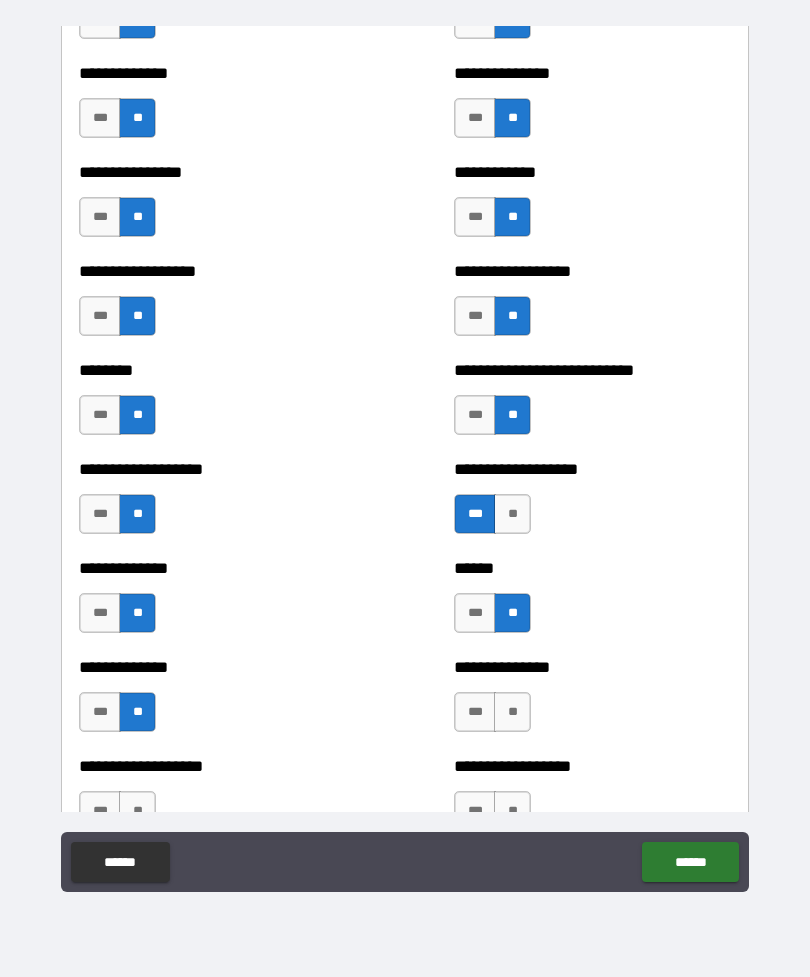click on "**" at bounding box center [512, 712] 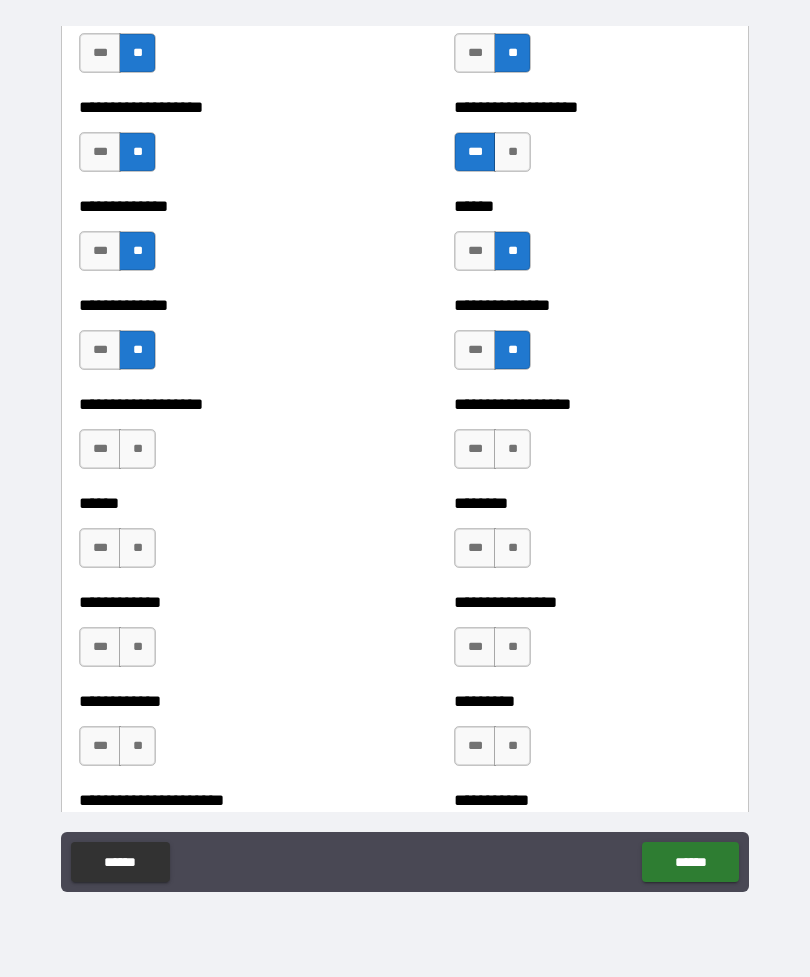 scroll, scrollTop: 4700, scrollLeft: 0, axis: vertical 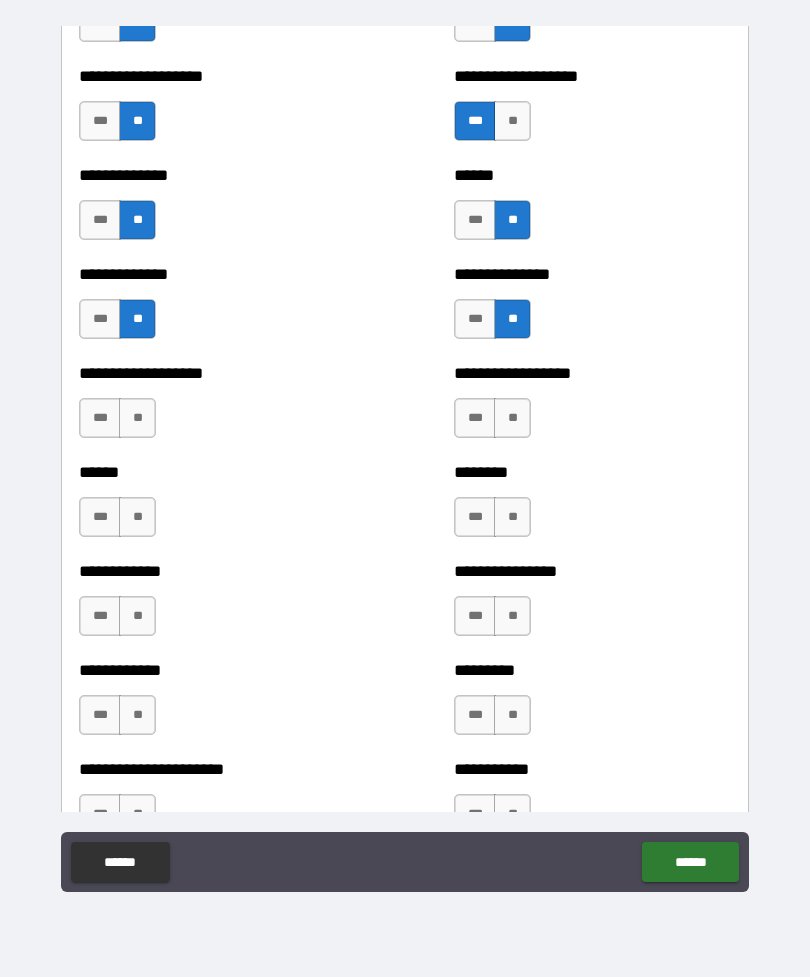 click on "**" at bounding box center (137, 418) 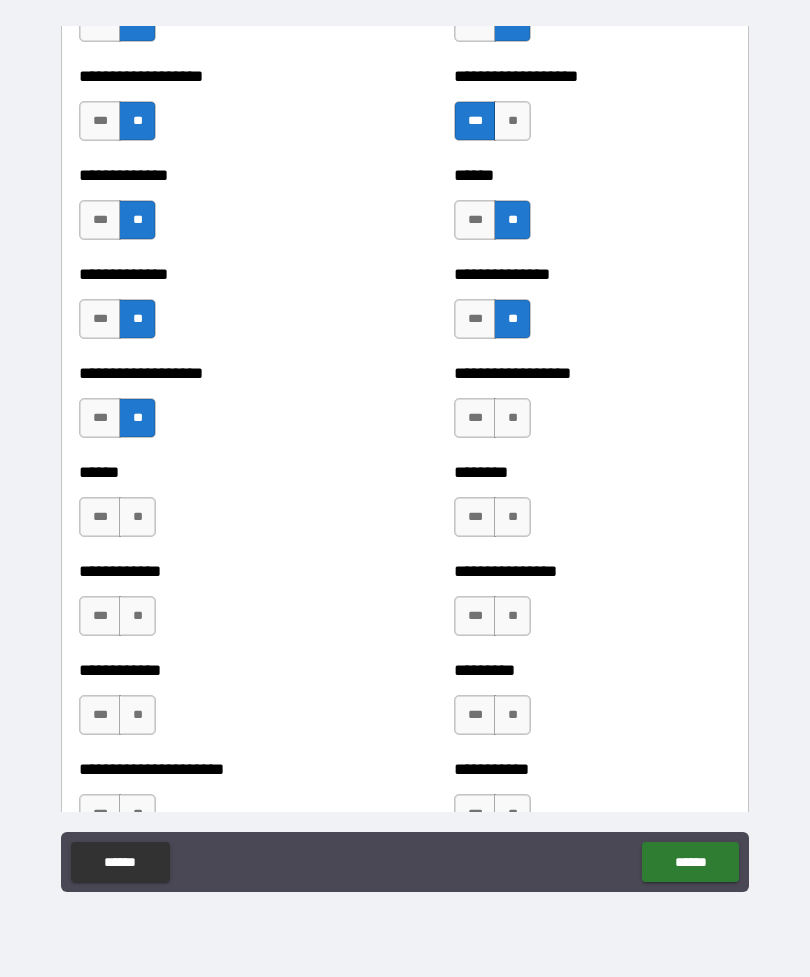 click on "**" at bounding box center (137, 517) 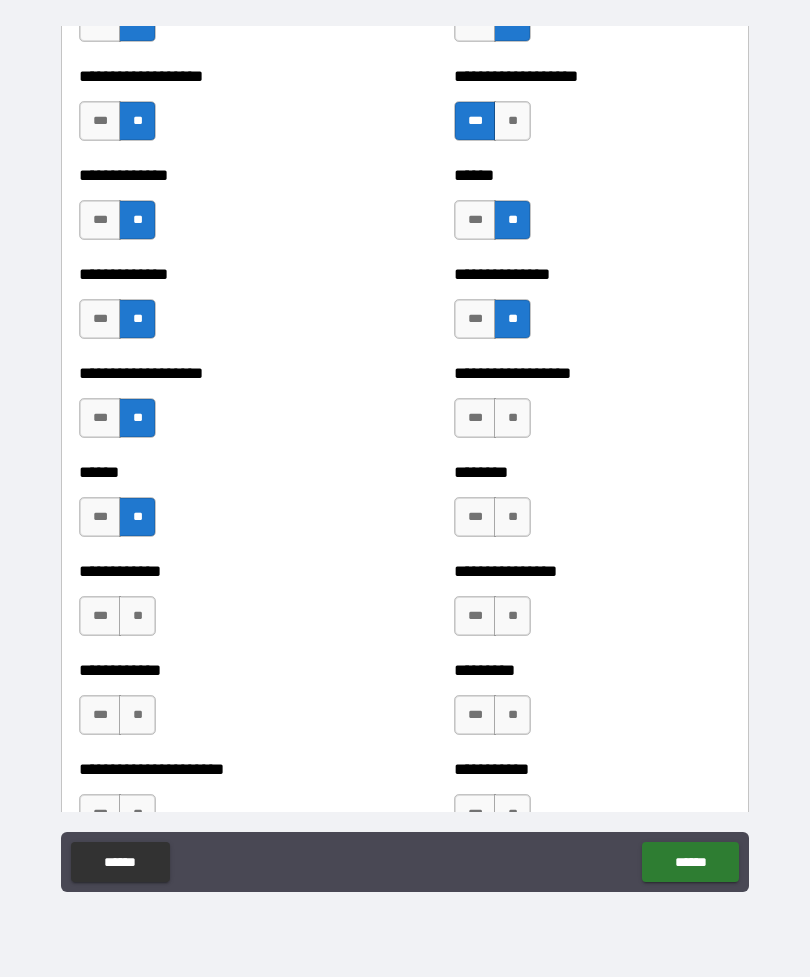 click on "**" at bounding box center [137, 616] 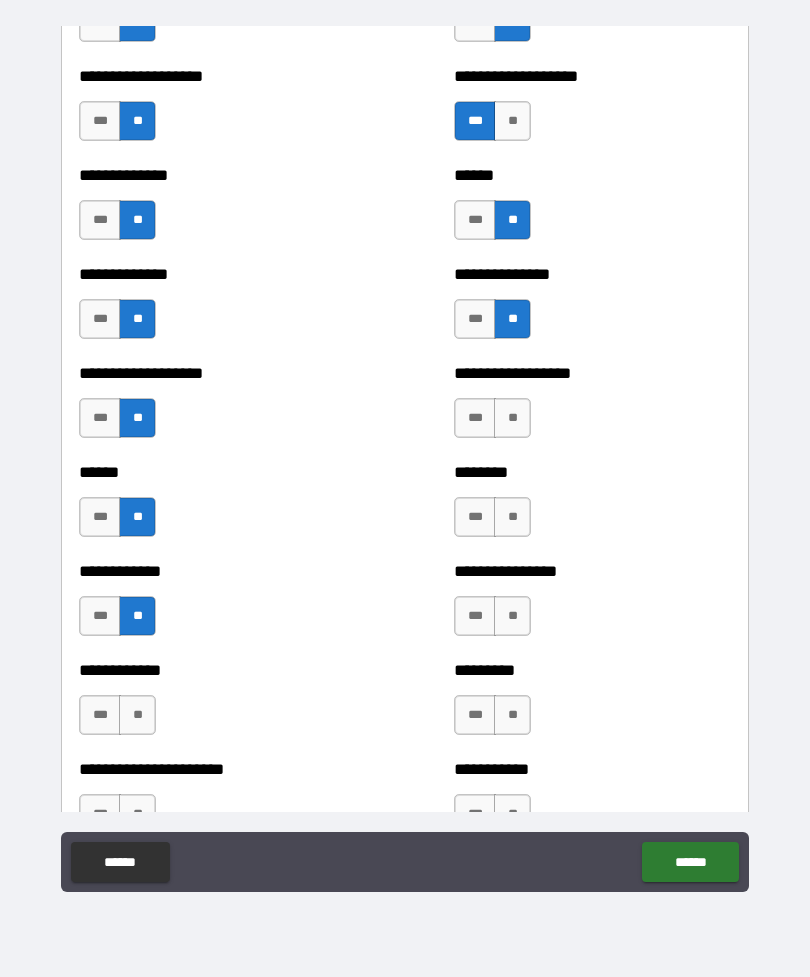 click on "**" at bounding box center (137, 715) 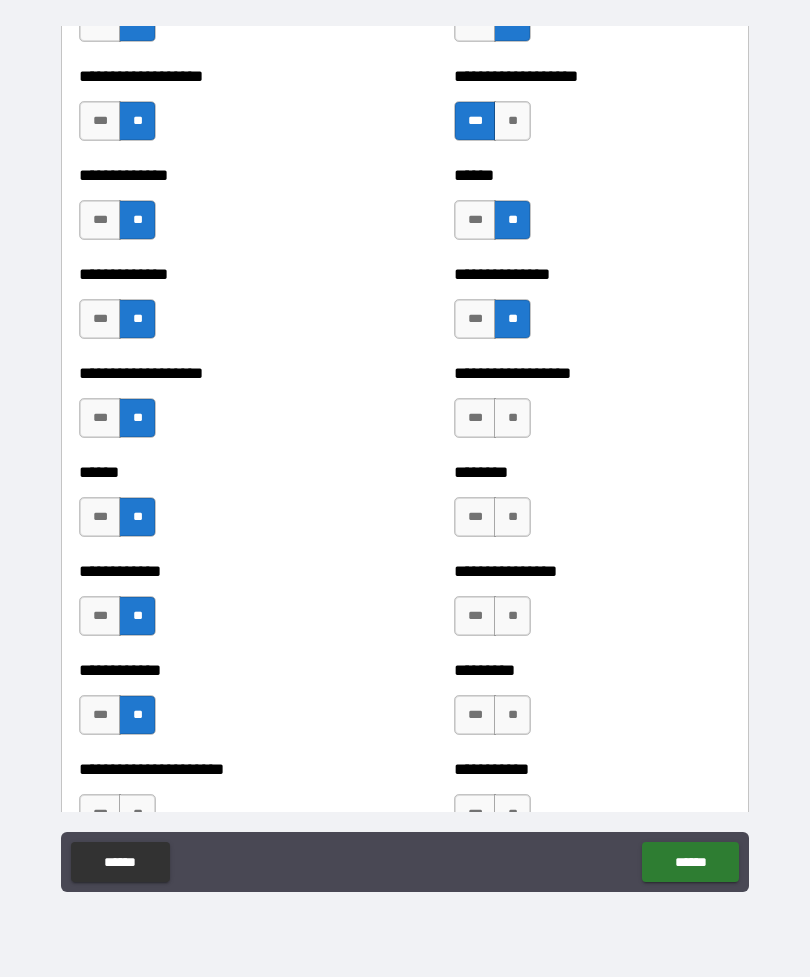 click on "**" at bounding box center (512, 418) 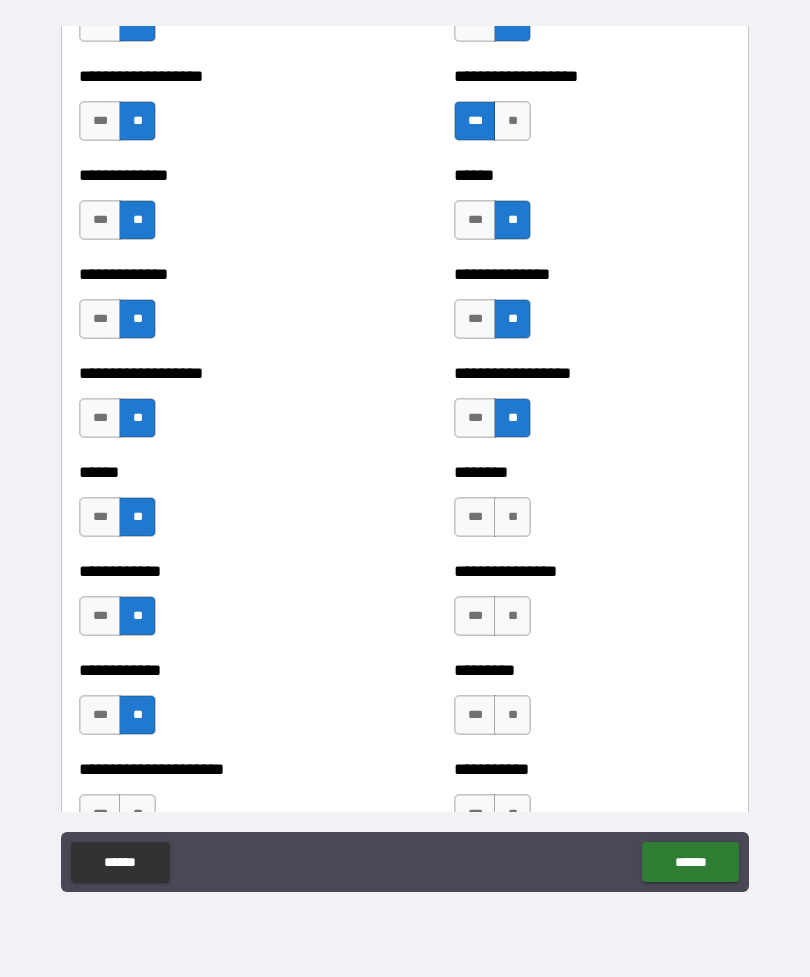 click on "**" at bounding box center [512, 517] 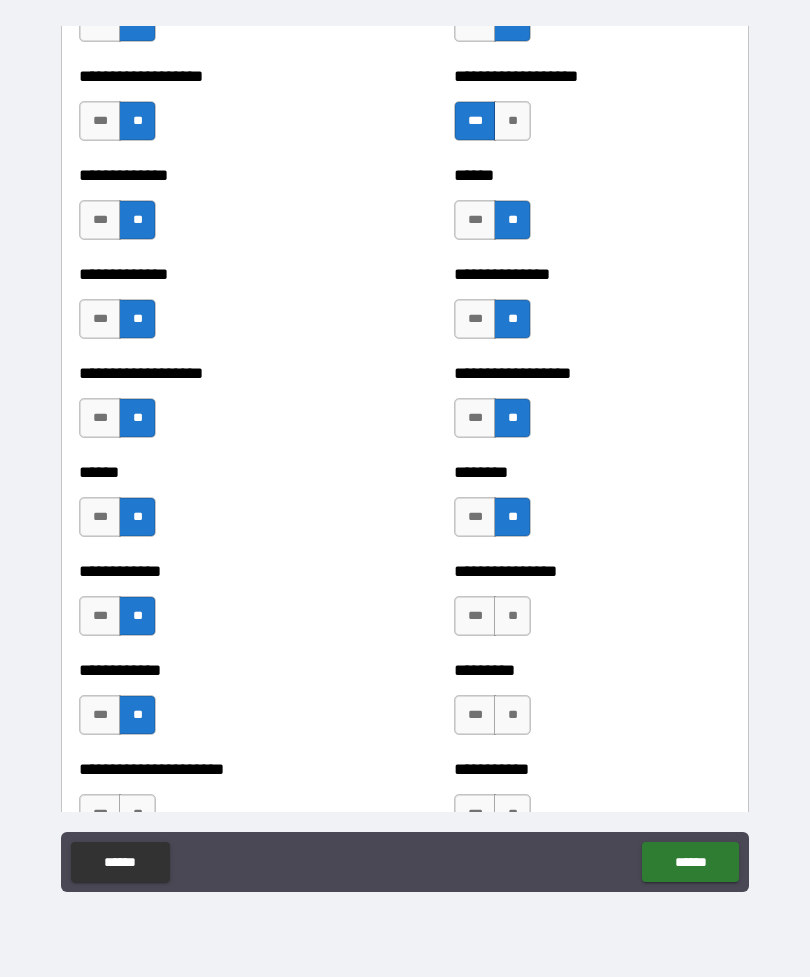 click on "**" at bounding box center [512, 616] 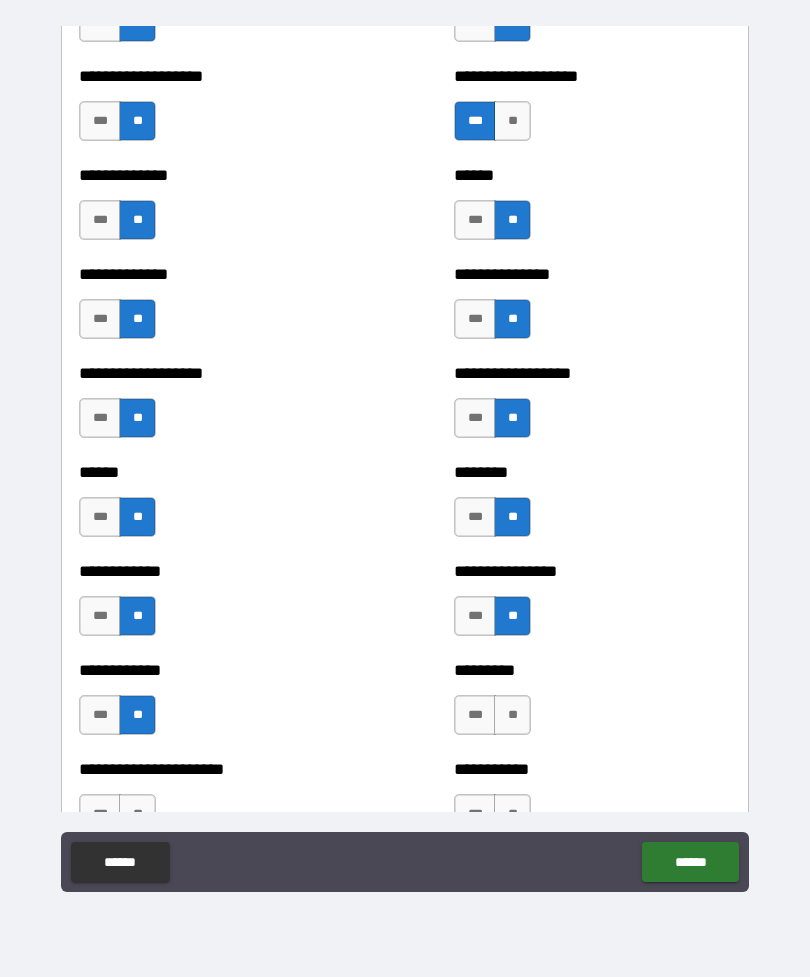 click on "**" at bounding box center (512, 715) 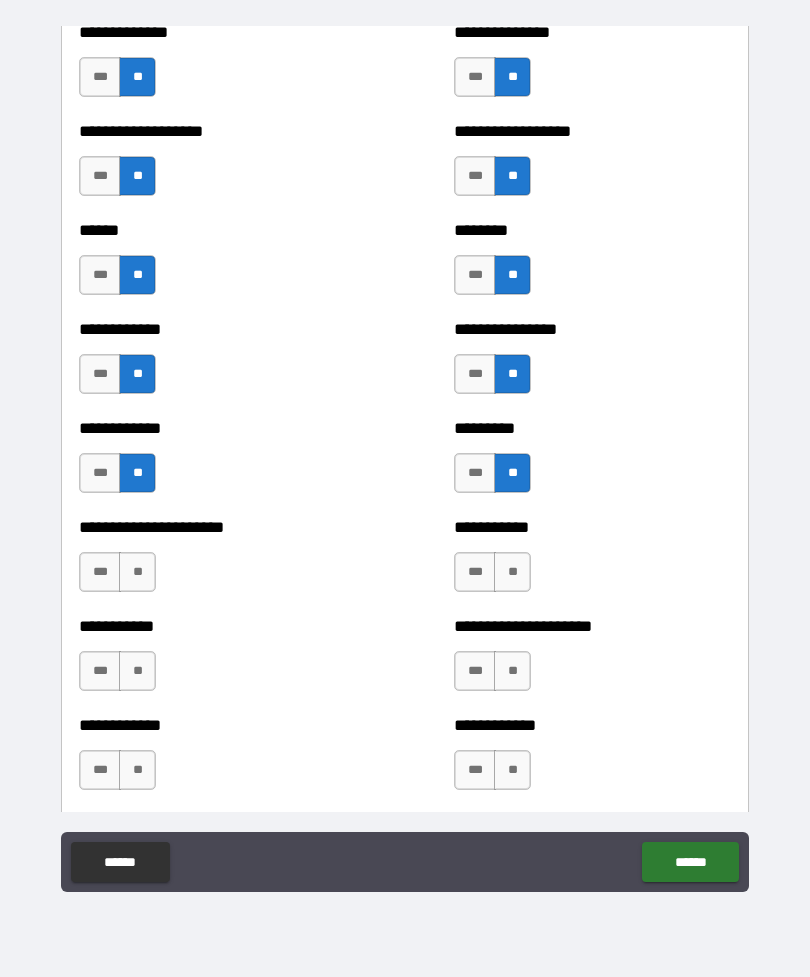 scroll, scrollTop: 4943, scrollLeft: 0, axis: vertical 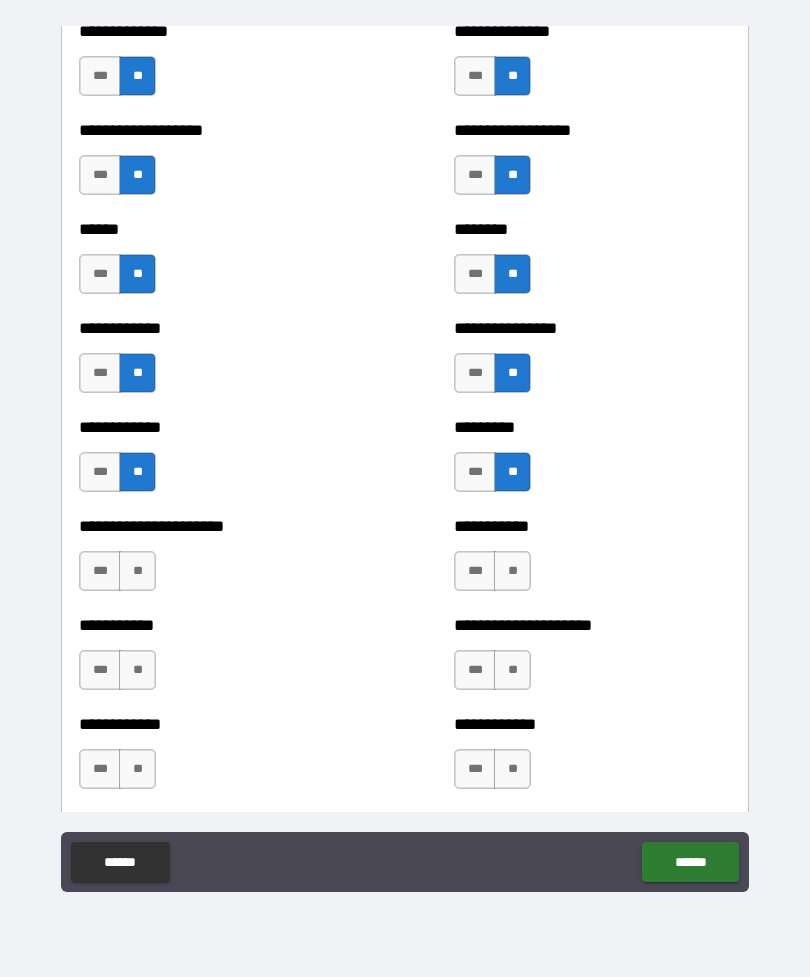click on "***" at bounding box center (475, 472) 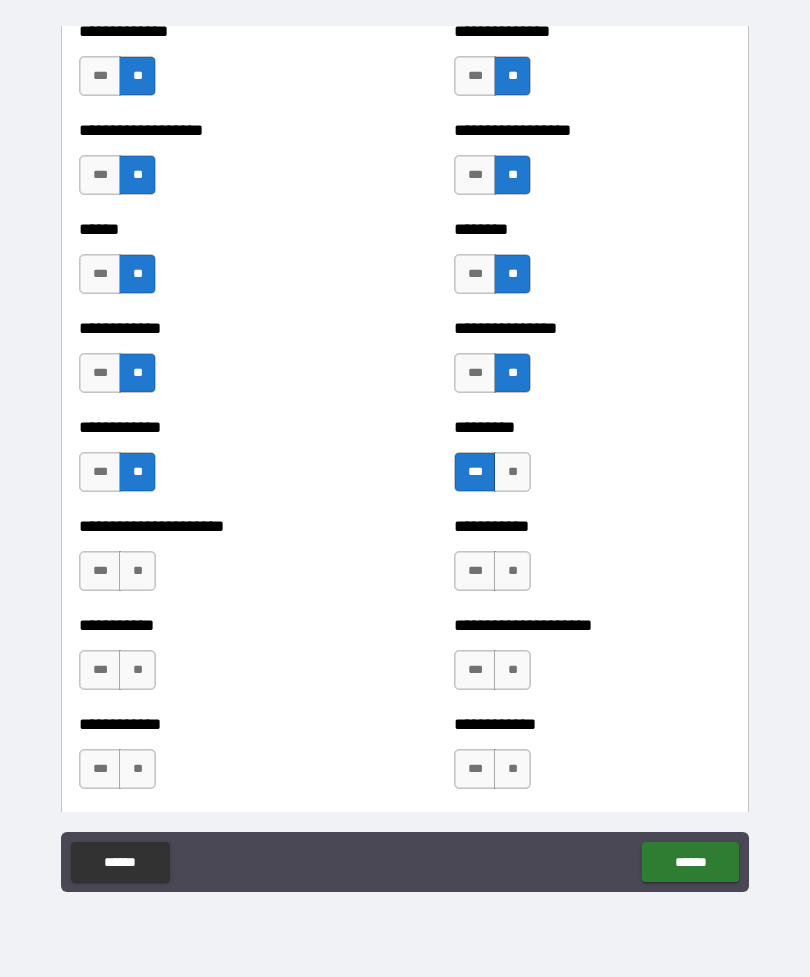 click on "**" at bounding box center (137, 571) 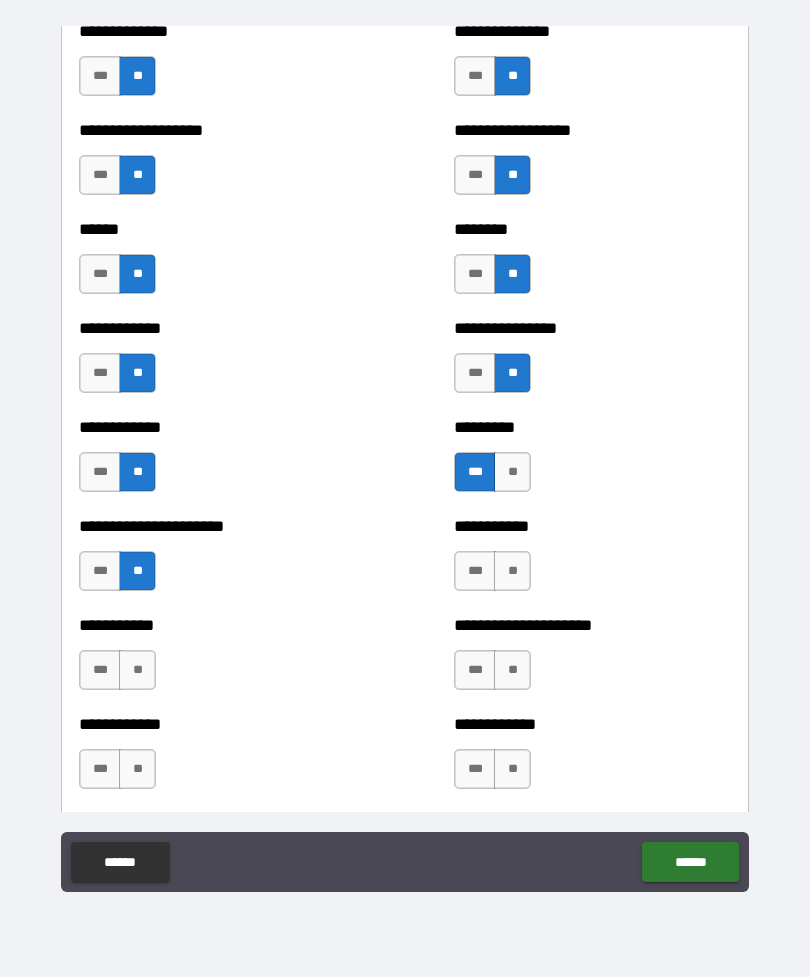 click on "**" at bounding box center (137, 670) 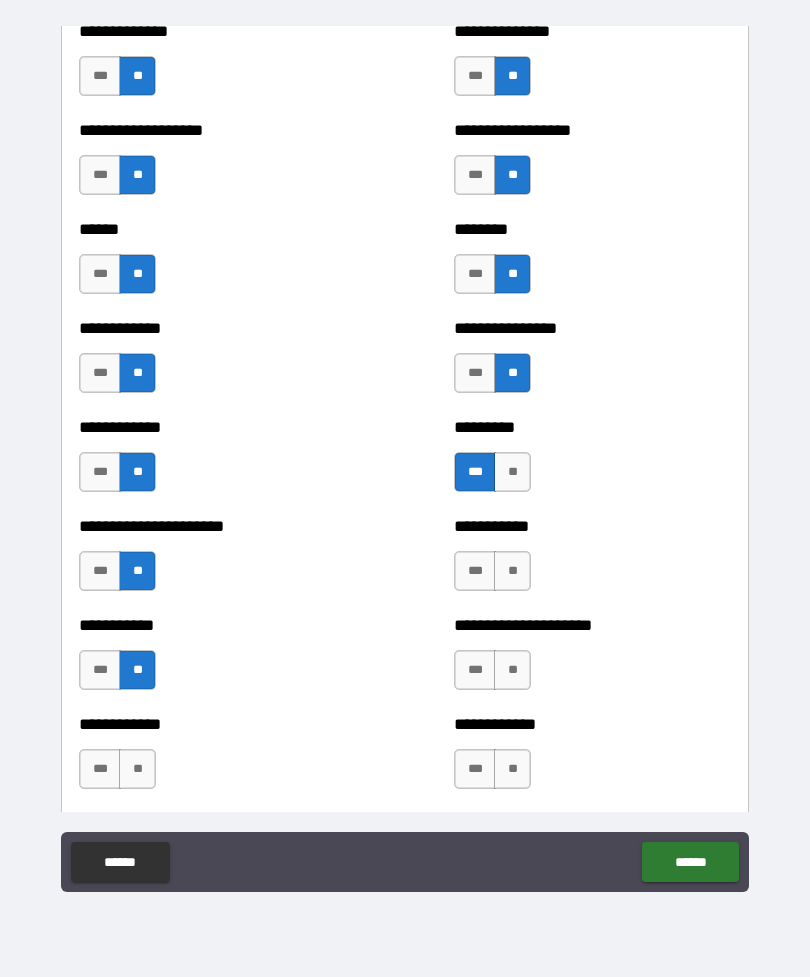 click on "**" at bounding box center [137, 769] 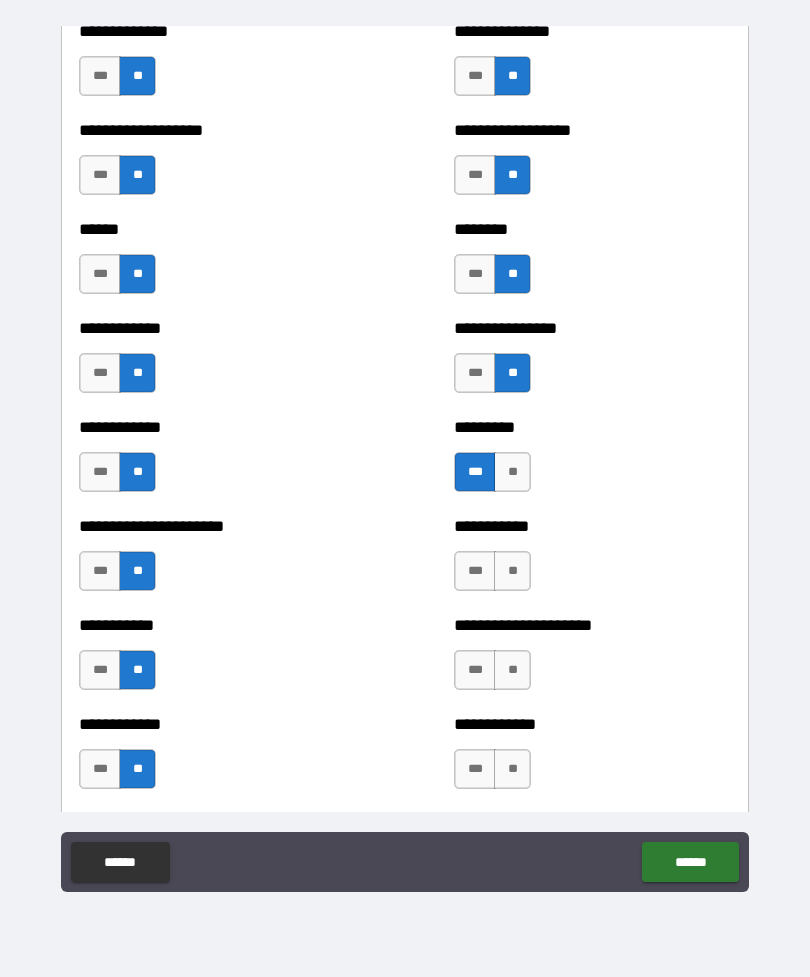 click on "**" at bounding box center (512, 571) 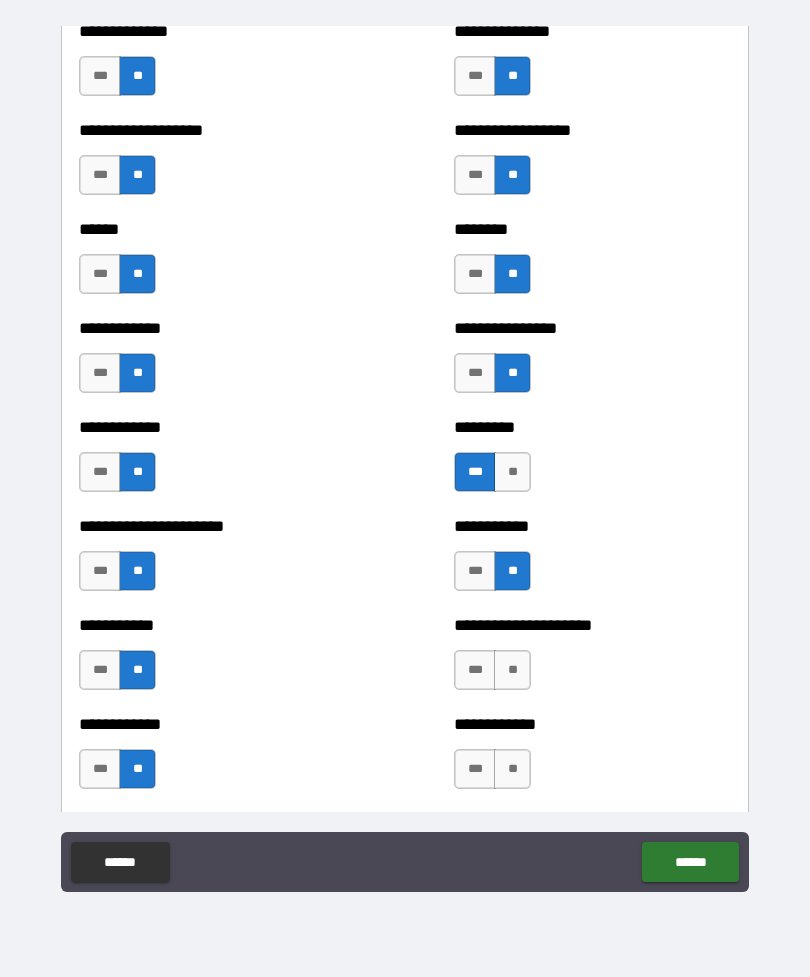 click on "**" at bounding box center (512, 670) 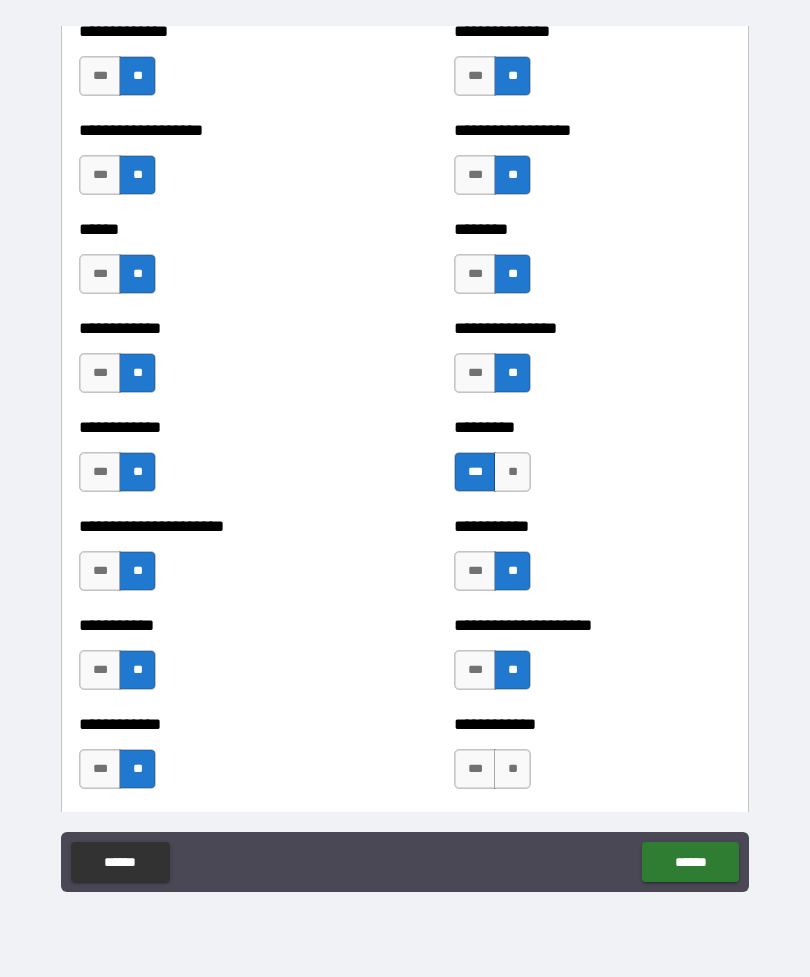click on "**" at bounding box center (512, 769) 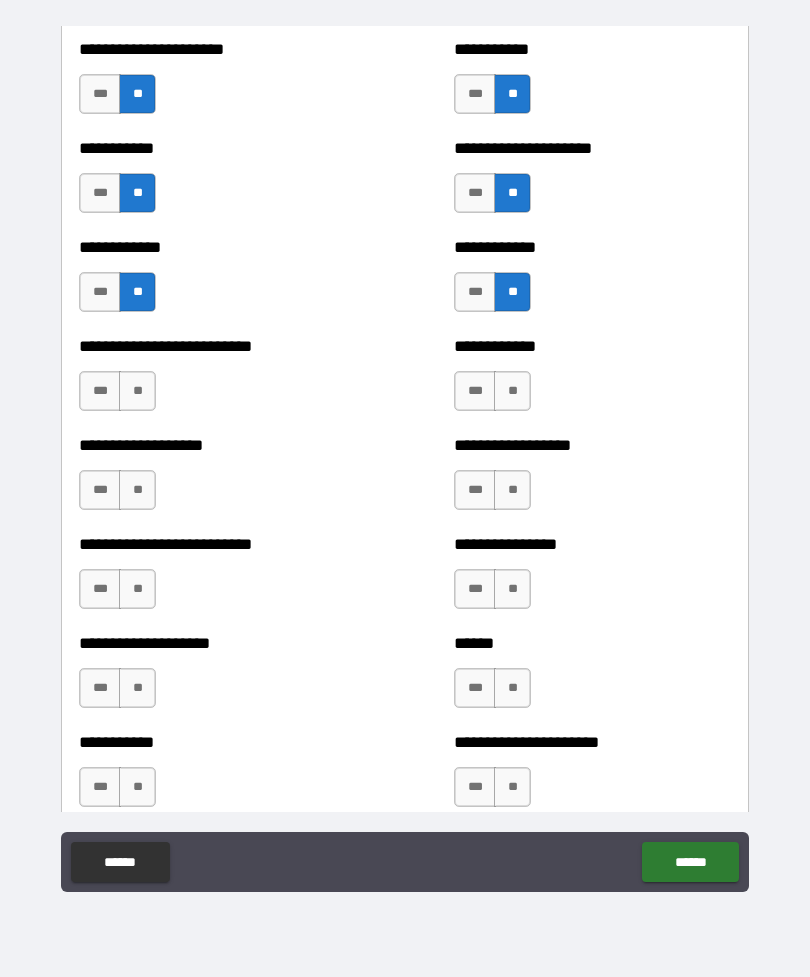 scroll, scrollTop: 5425, scrollLeft: 0, axis: vertical 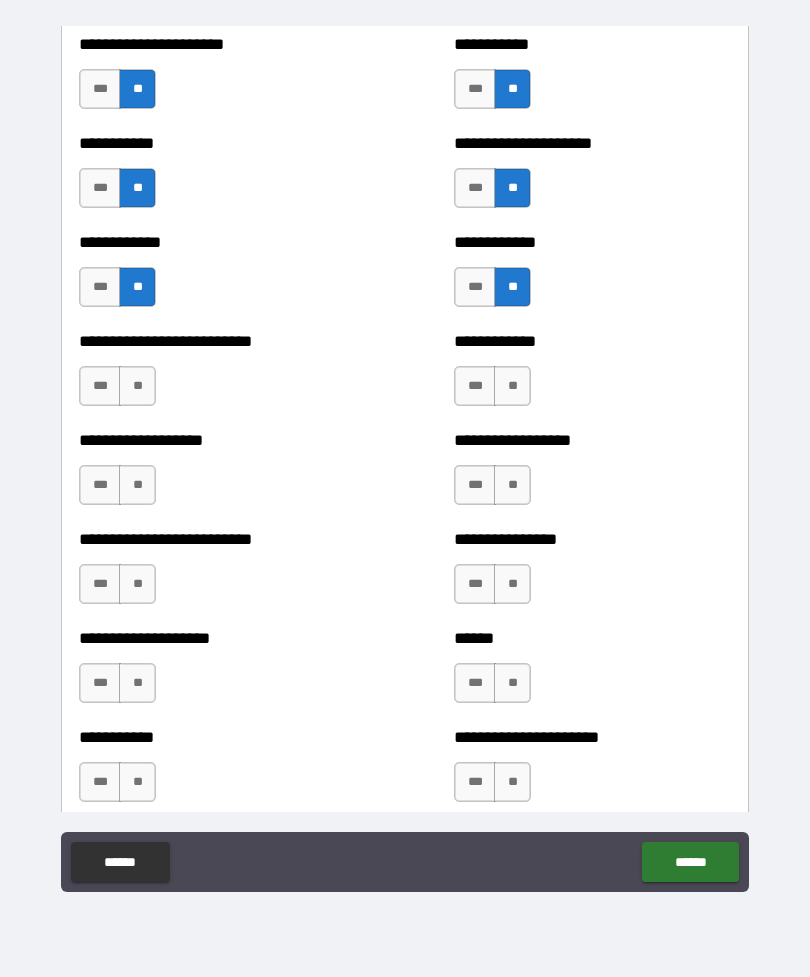 click on "**" at bounding box center (137, 386) 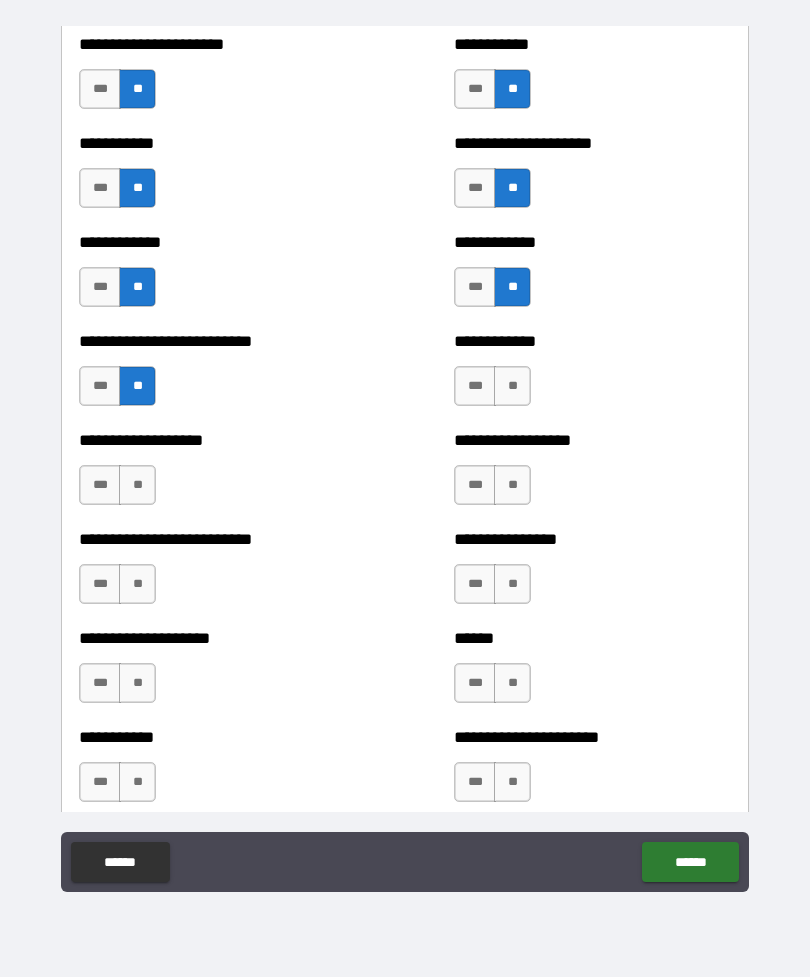 click on "**" at bounding box center (137, 485) 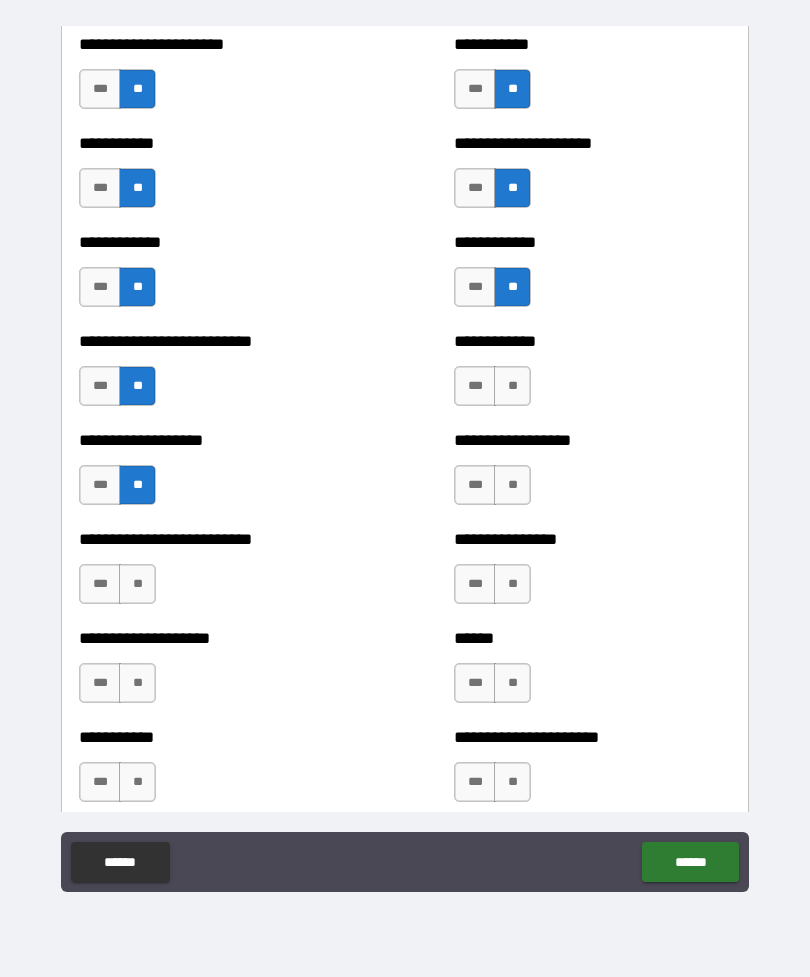 click on "**" at bounding box center [137, 584] 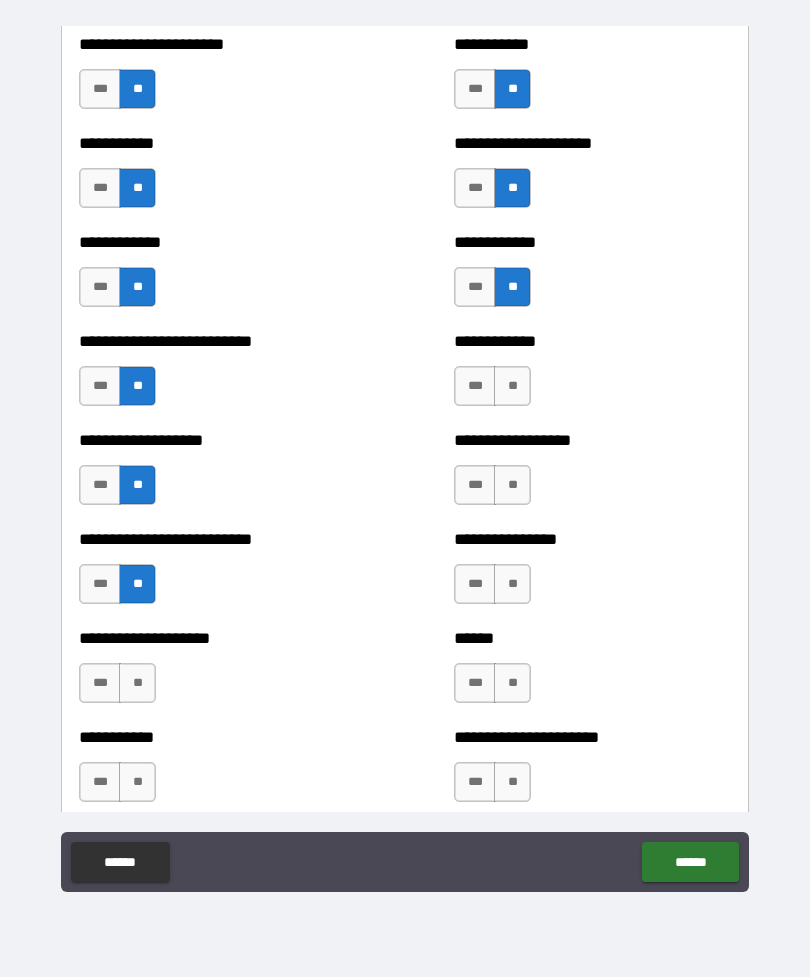 click on "**" at bounding box center [137, 683] 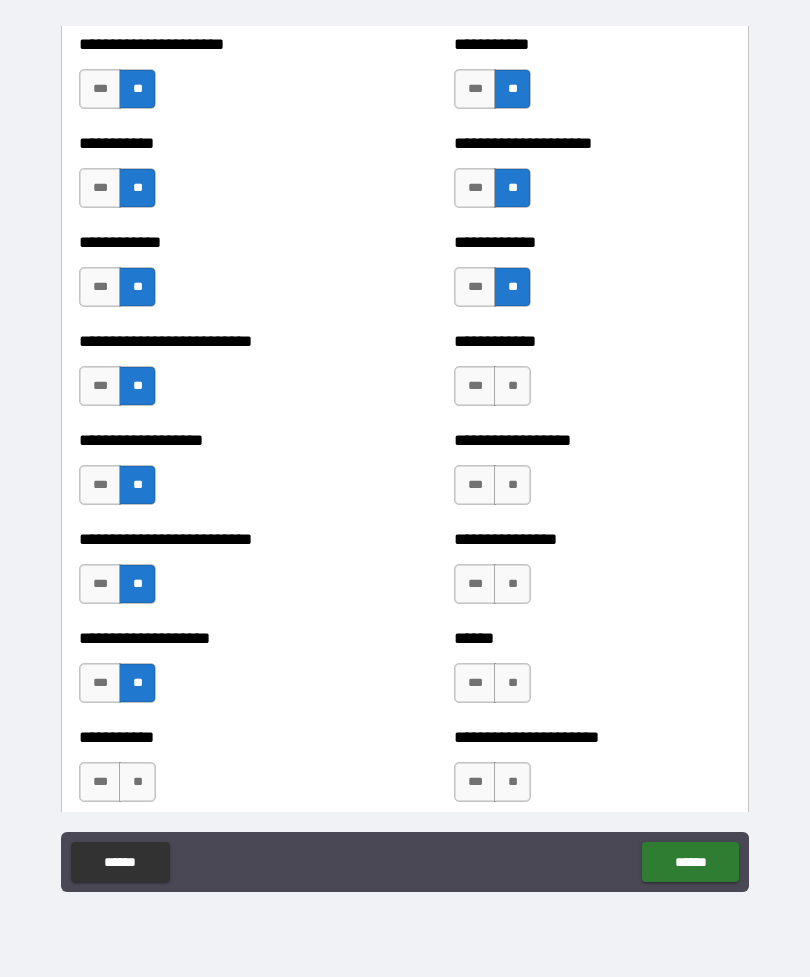 click on "**" at bounding box center [137, 782] 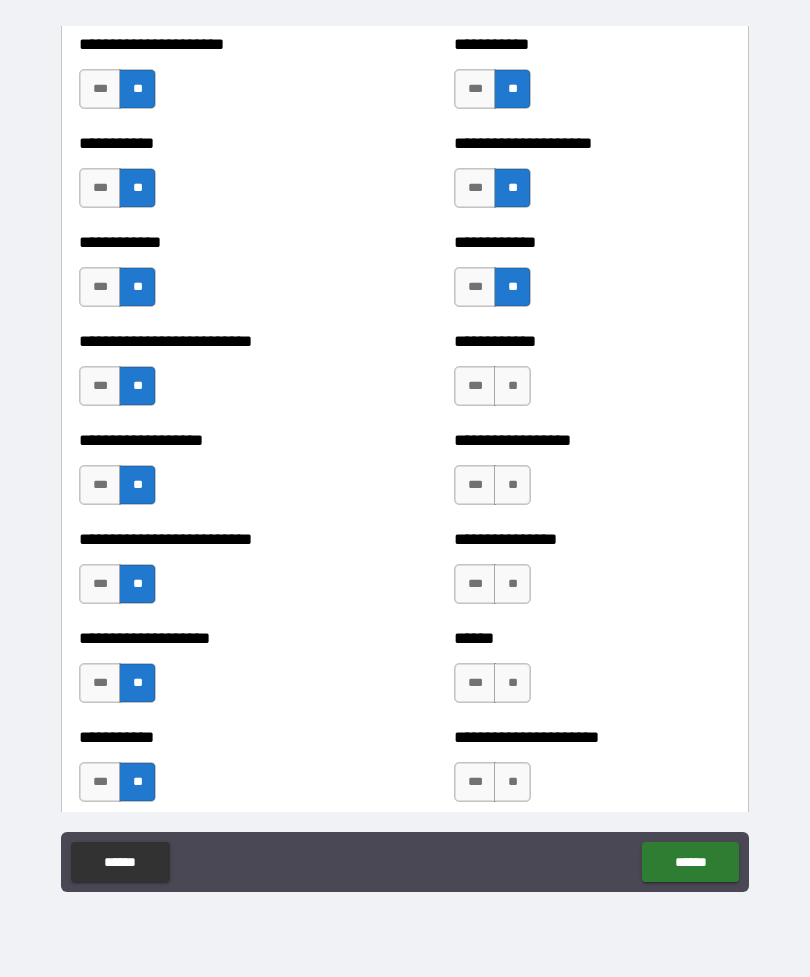click on "**" at bounding box center [512, 386] 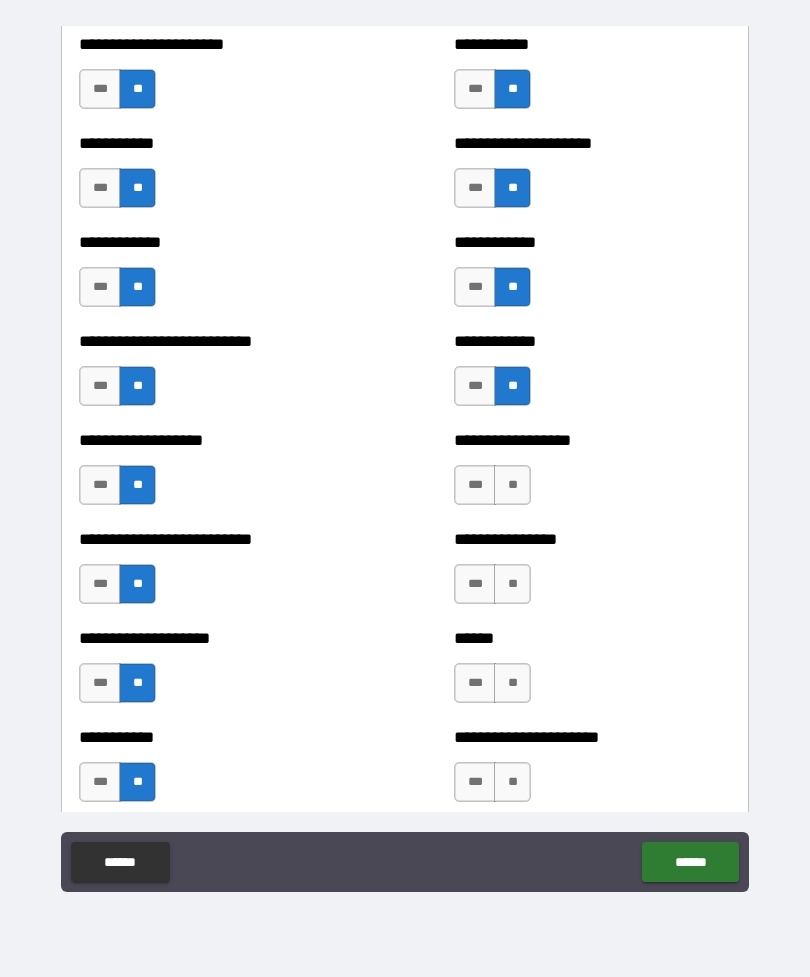 click on "**" at bounding box center (512, 485) 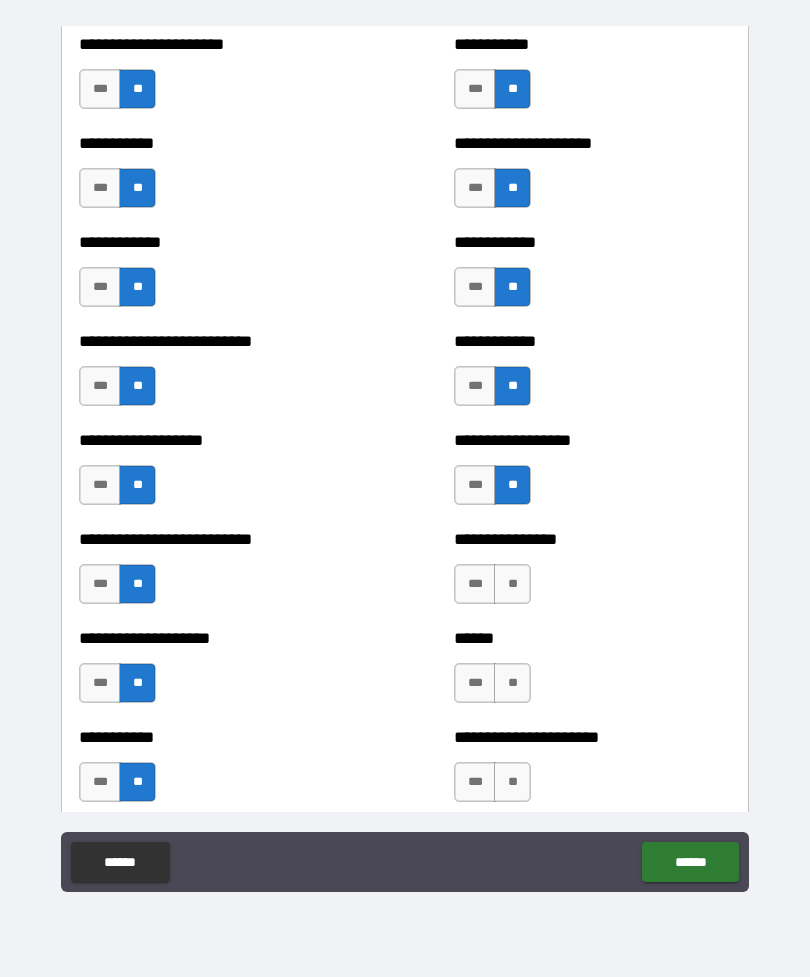 click on "**" at bounding box center [512, 584] 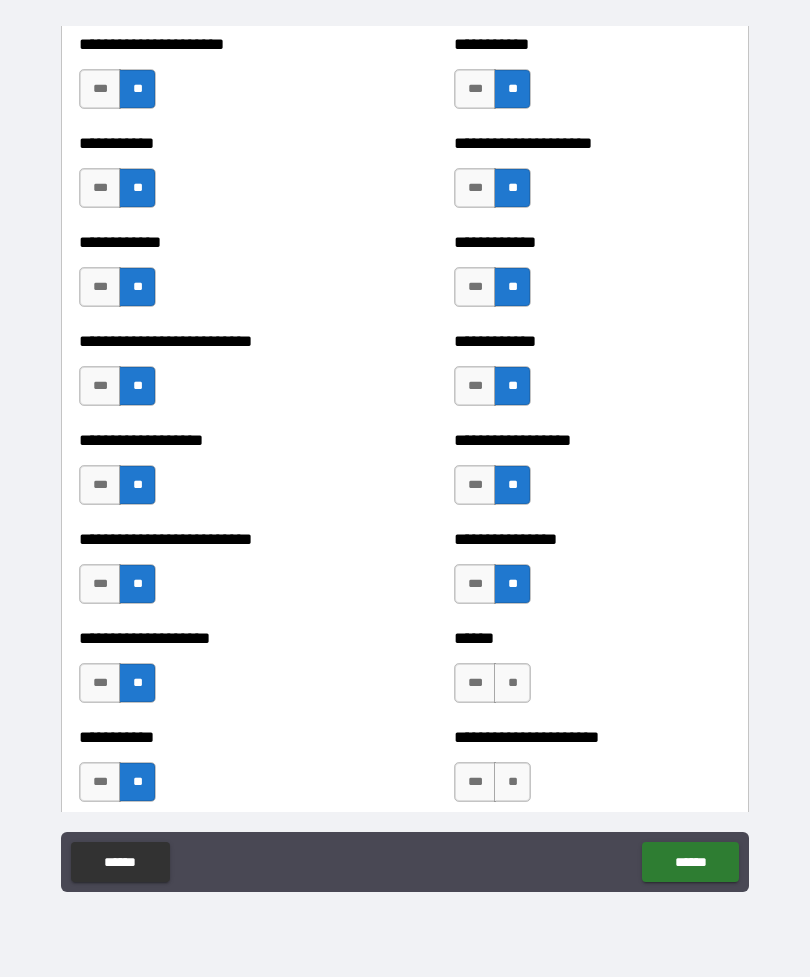 click on "**" at bounding box center [512, 683] 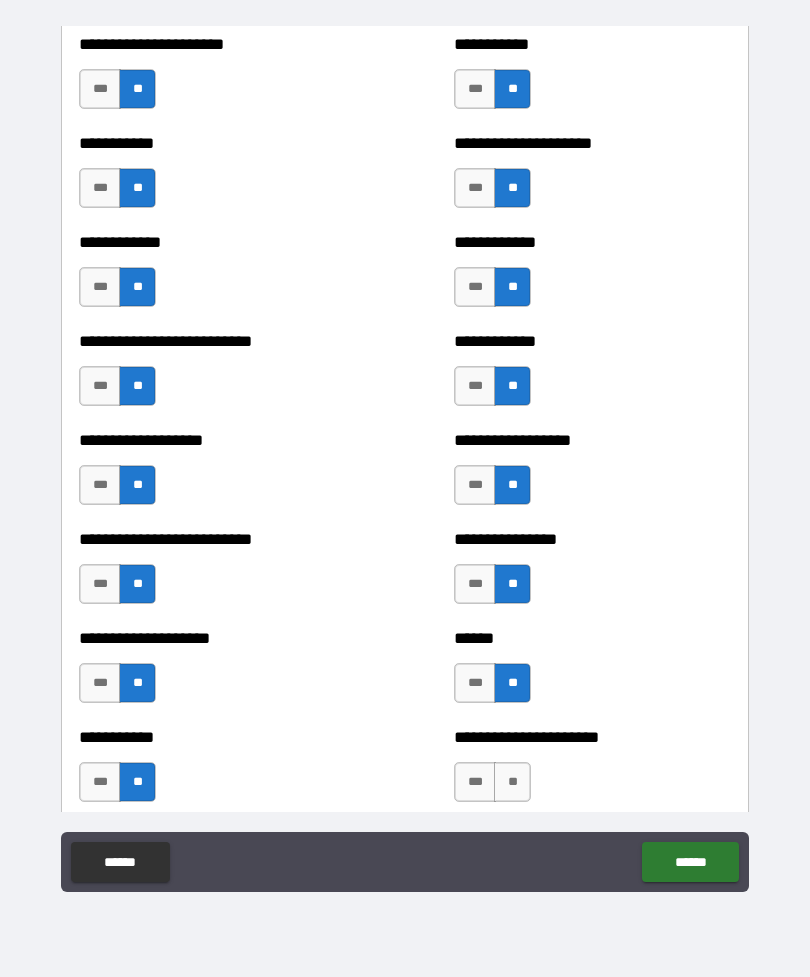 click on "**" at bounding box center (512, 782) 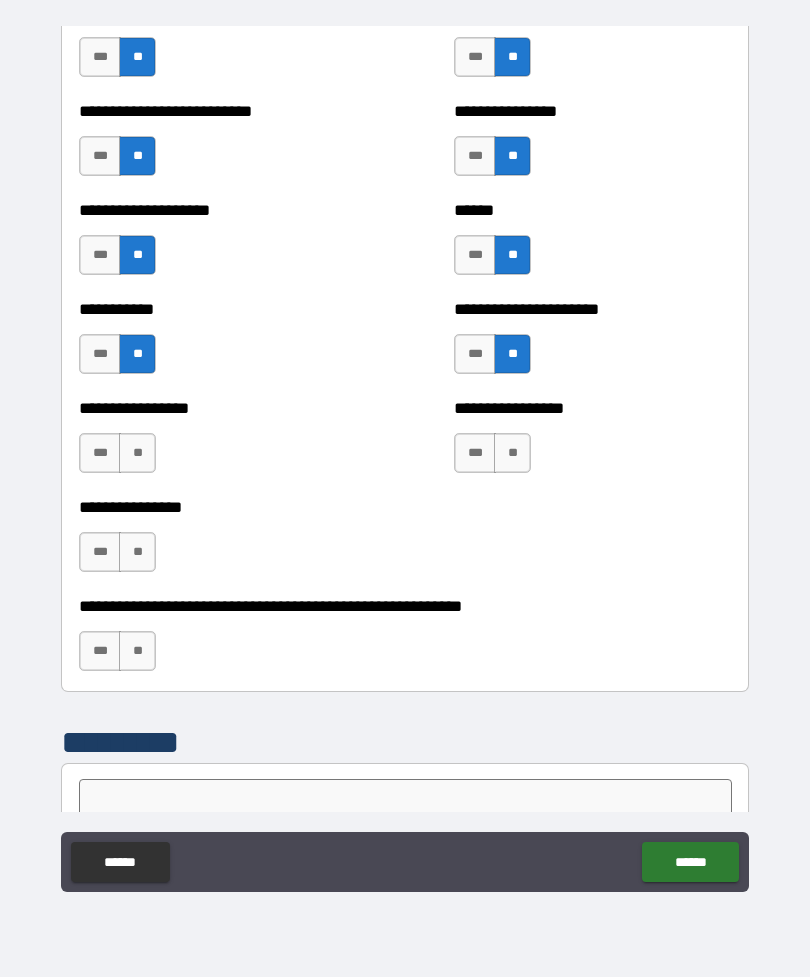 scroll, scrollTop: 5851, scrollLeft: 0, axis: vertical 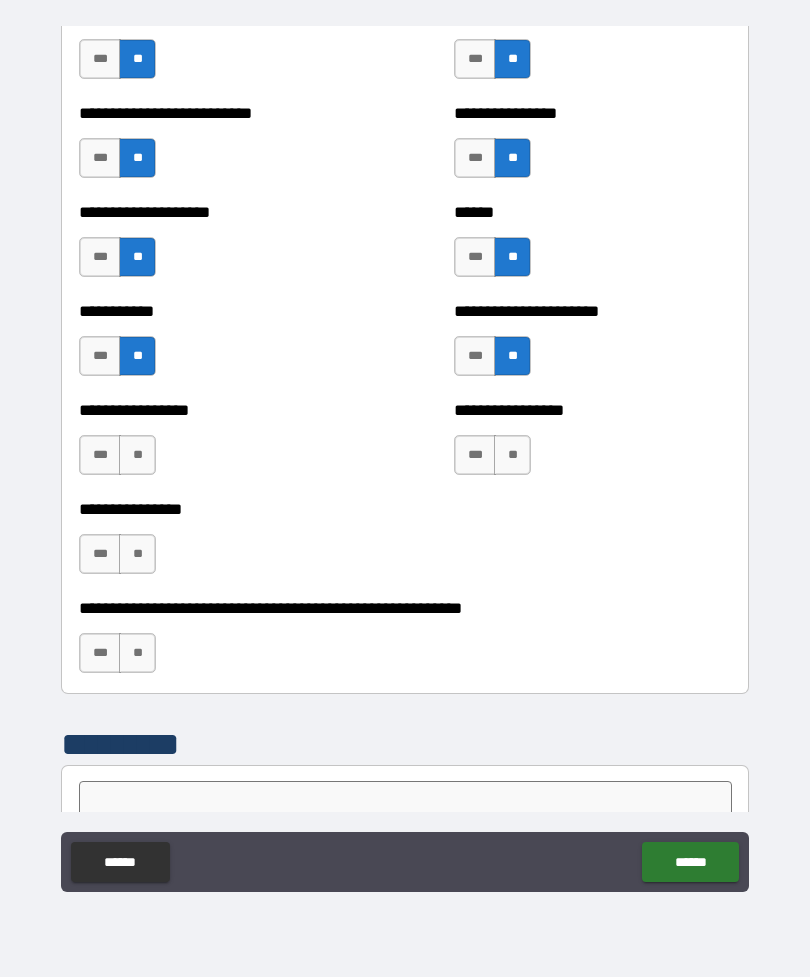 click on "**" at bounding box center (137, 455) 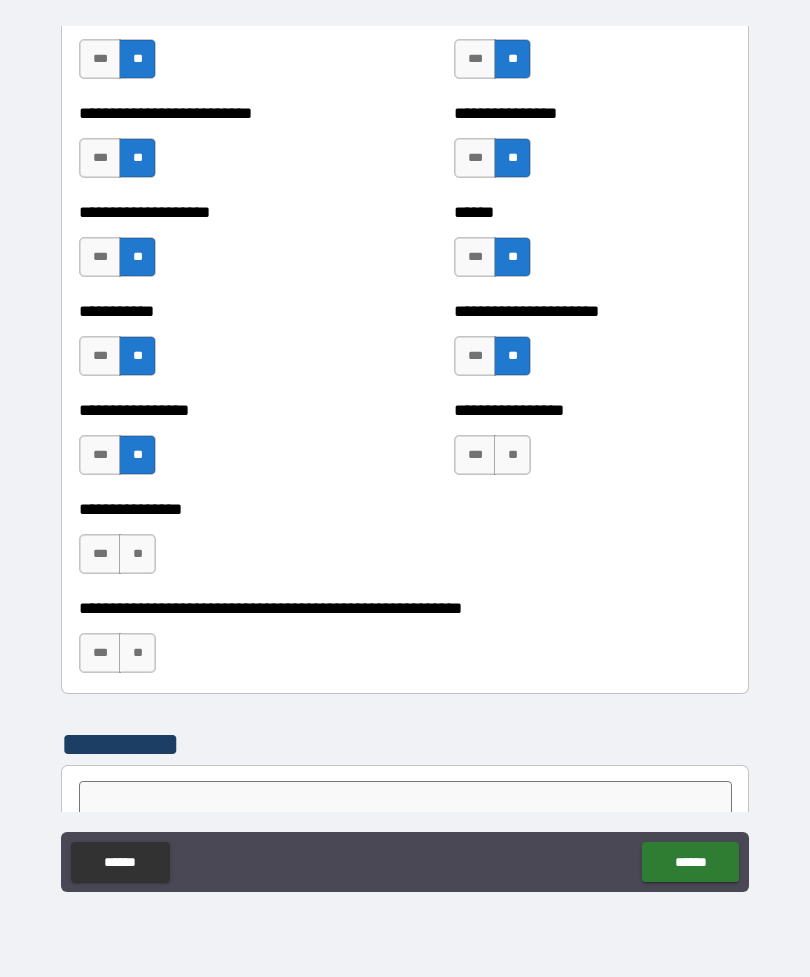 click on "**" at bounding box center (137, 554) 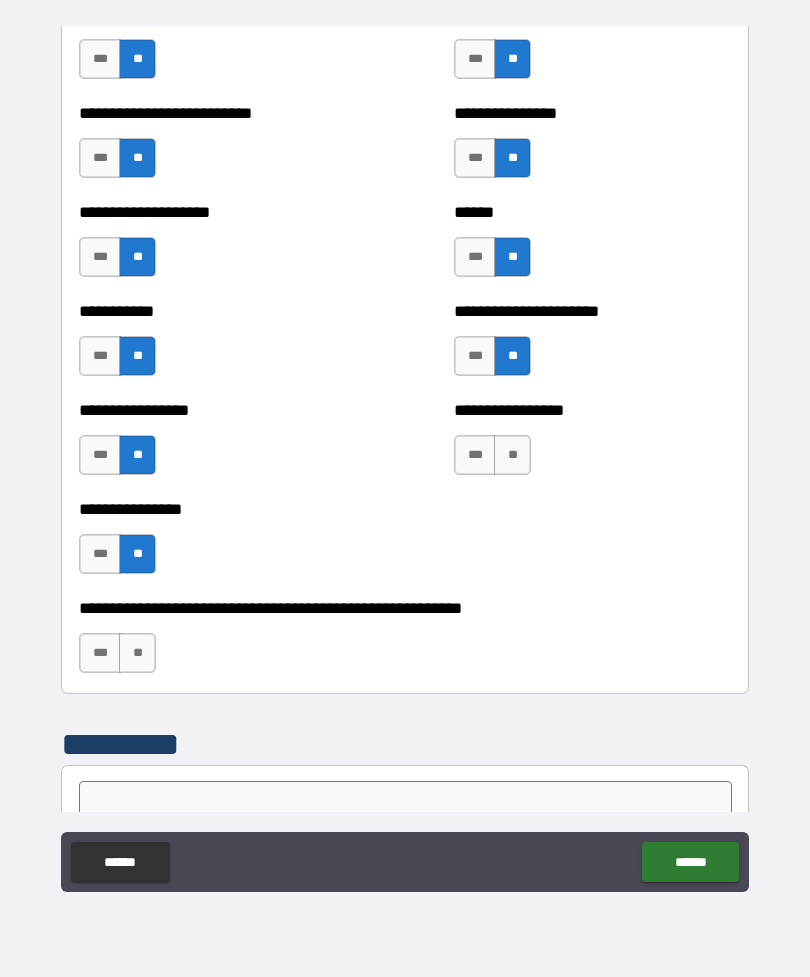 click on "**" at bounding box center [137, 653] 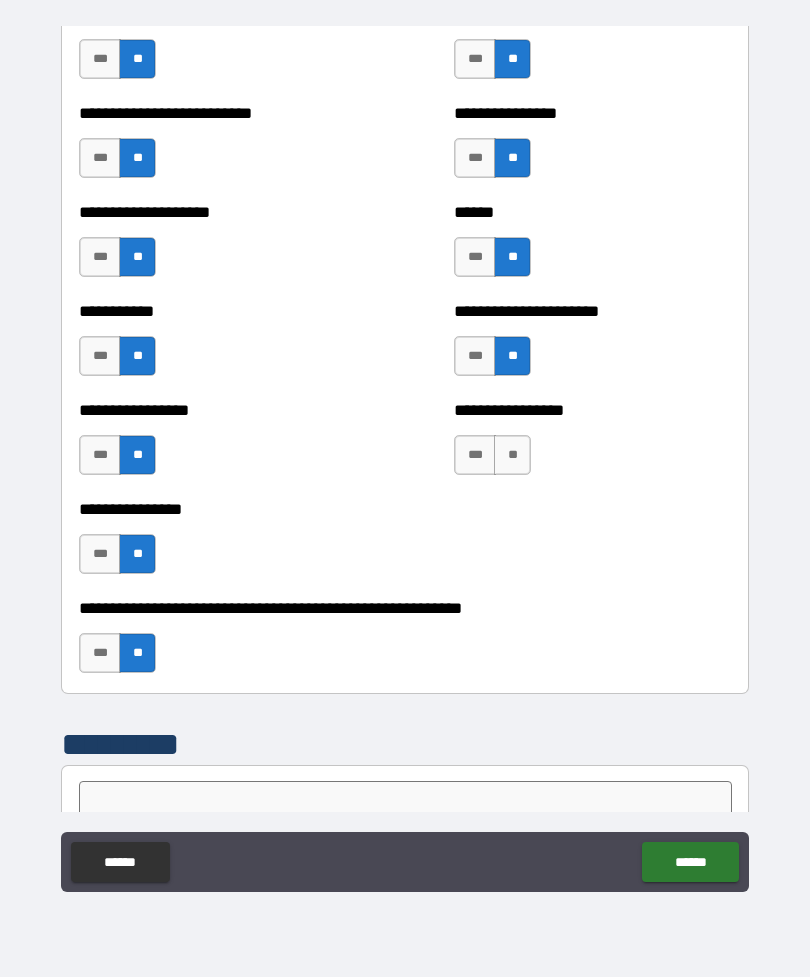 click on "**" at bounding box center (512, 455) 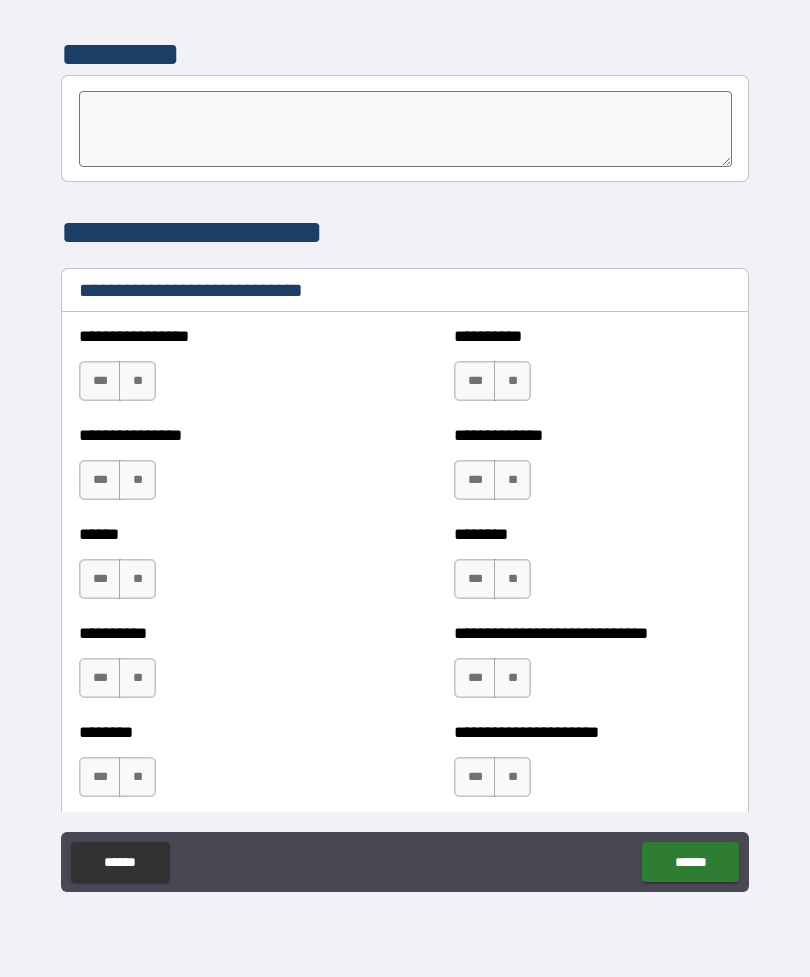 scroll, scrollTop: 6548, scrollLeft: 0, axis: vertical 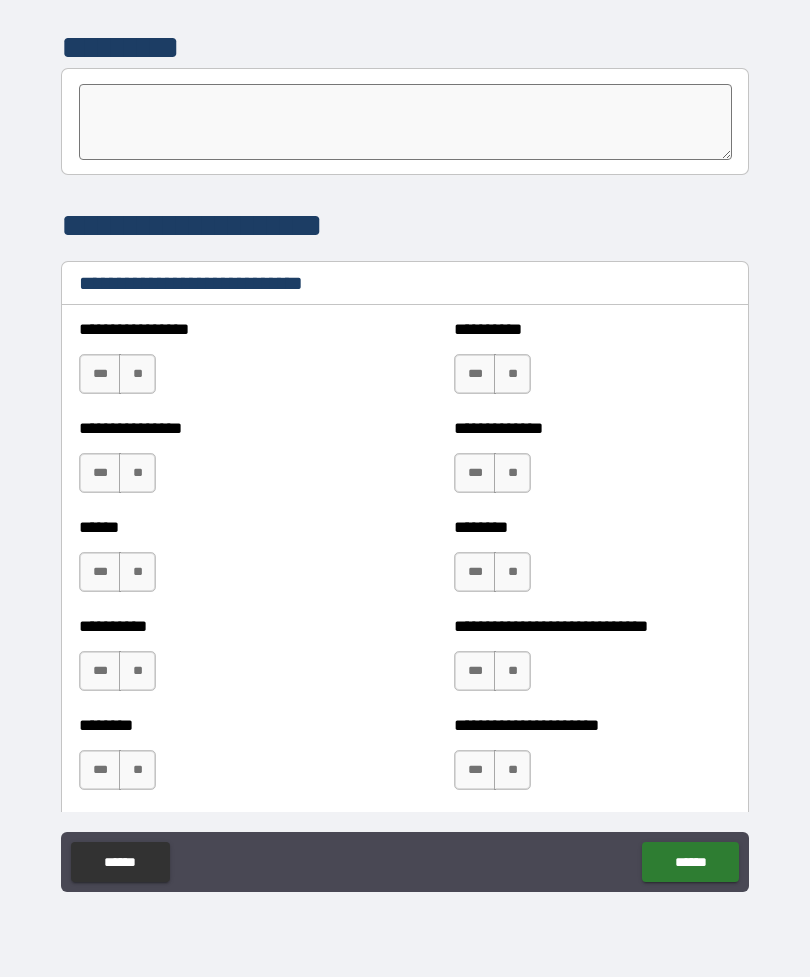 click on "**" at bounding box center (137, 374) 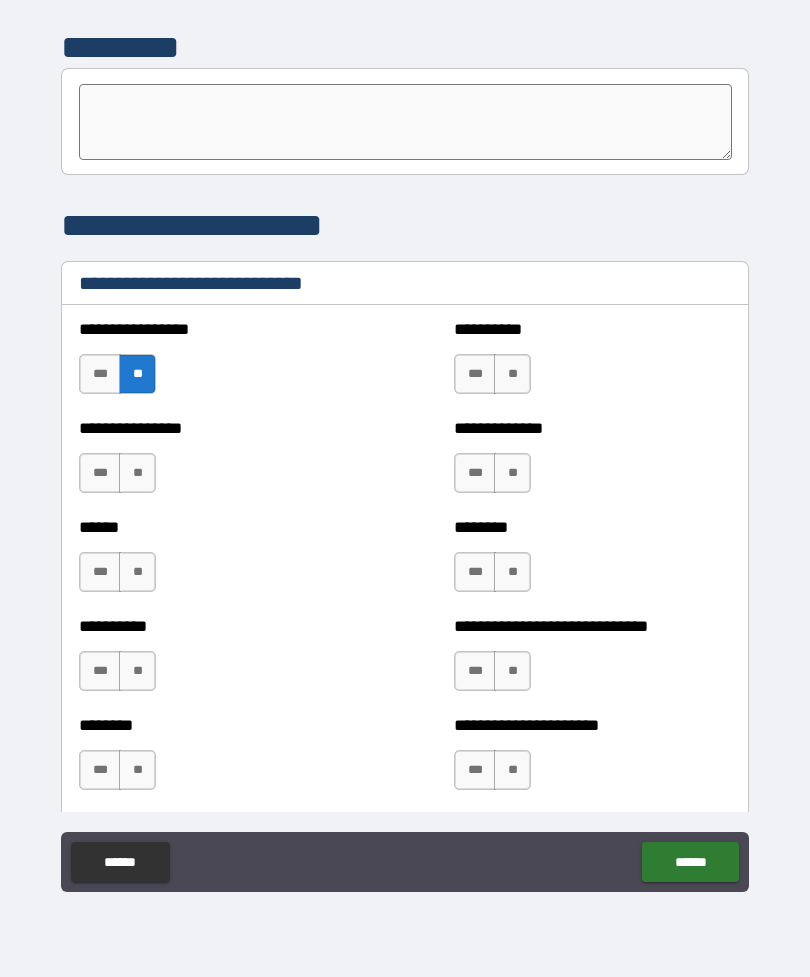 click on "**" at bounding box center [512, 374] 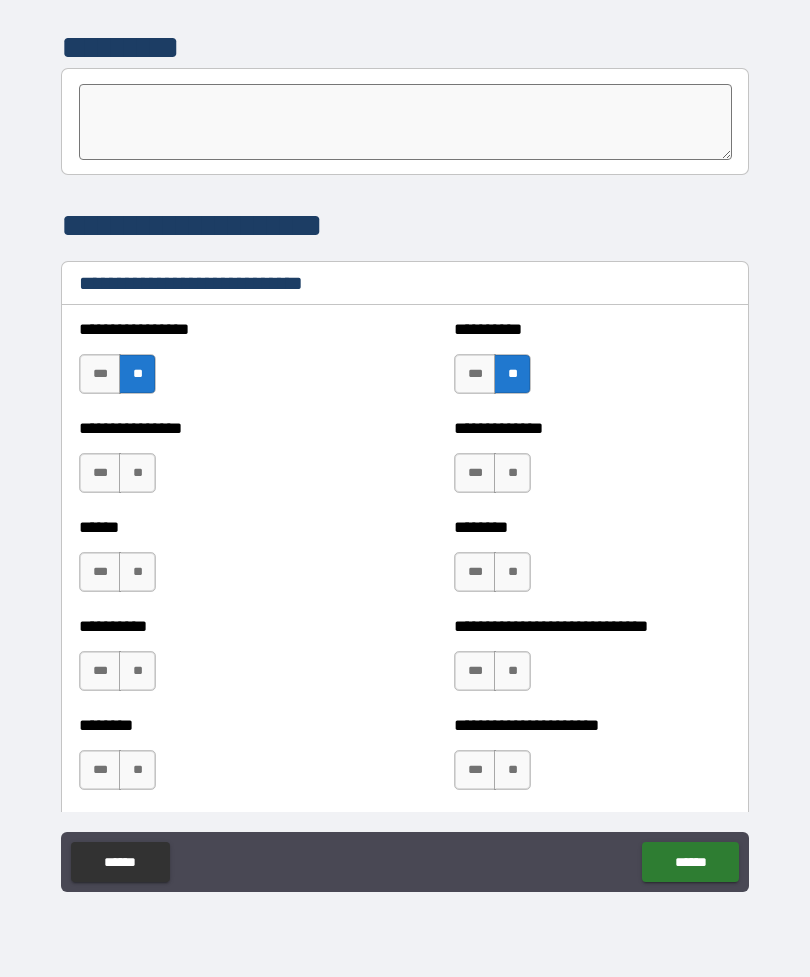 click on "**" at bounding box center [137, 473] 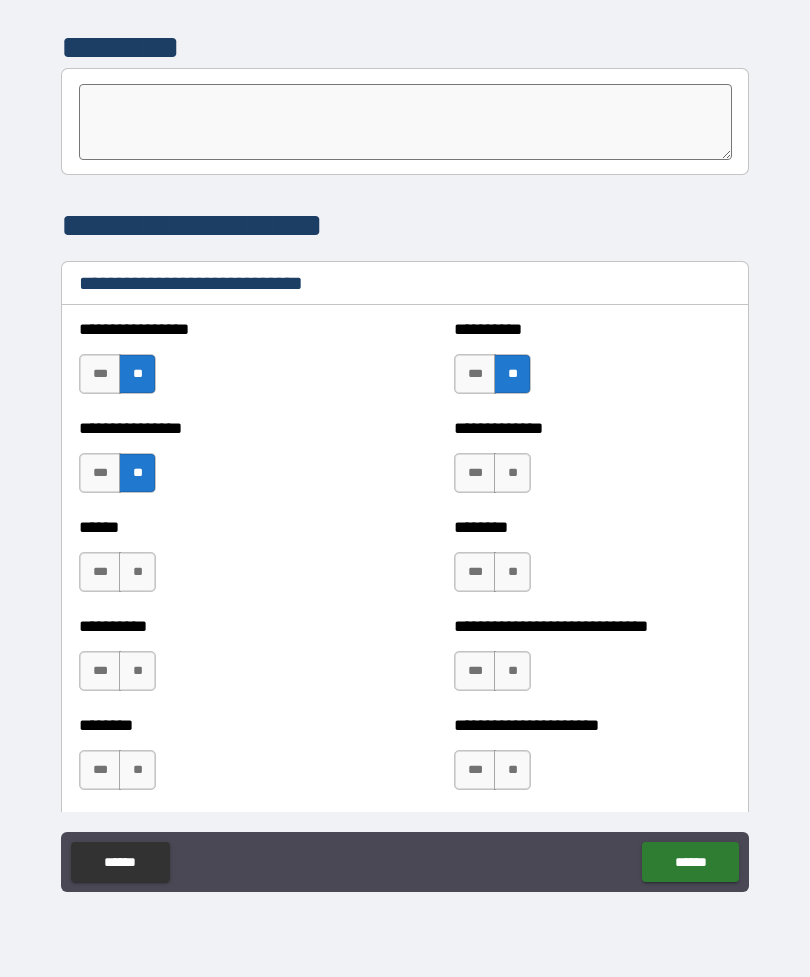 click on "**" at bounding box center (512, 473) 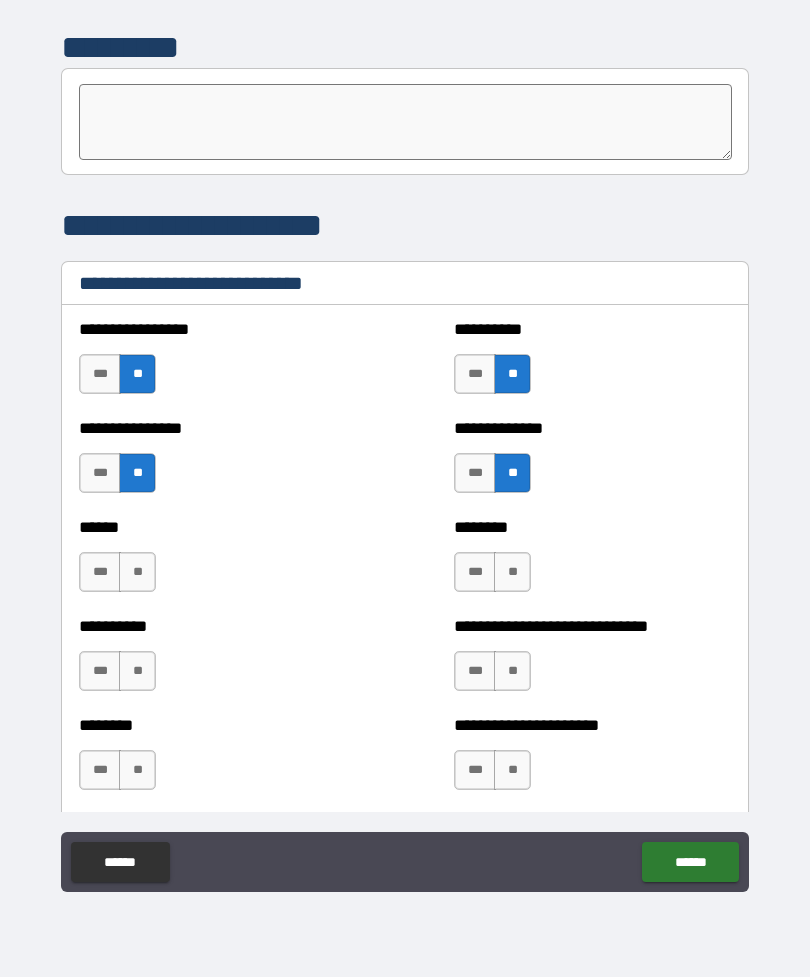 click on "***" at bounding box center [100, 572] 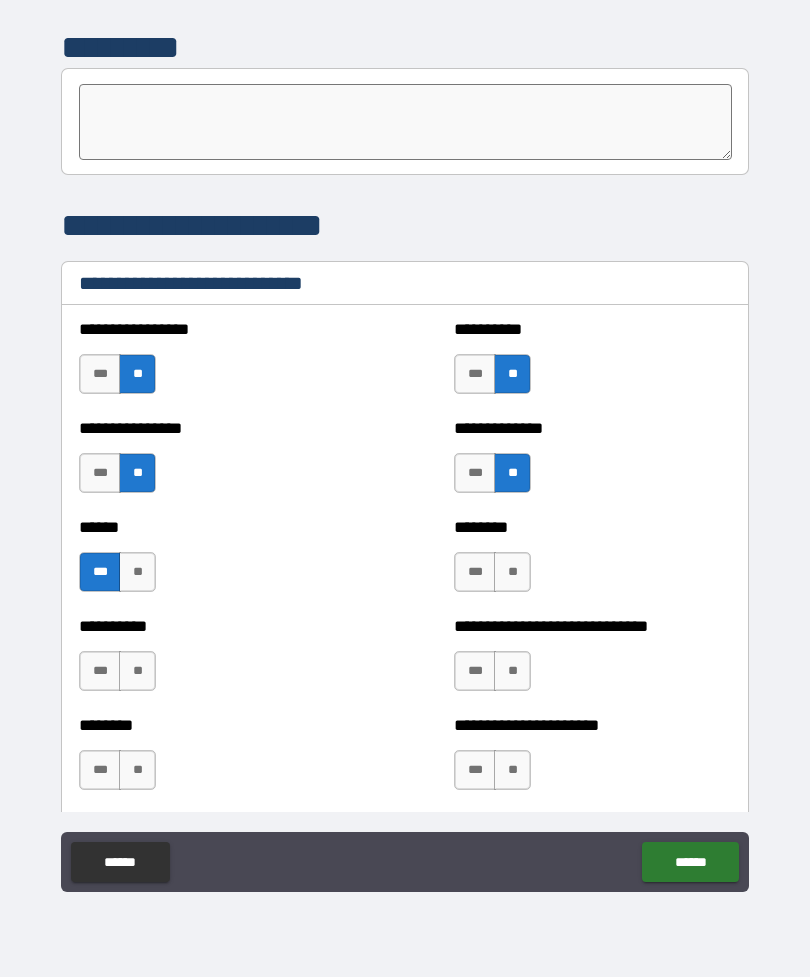 click on "**" at bounding box center [512, 572] 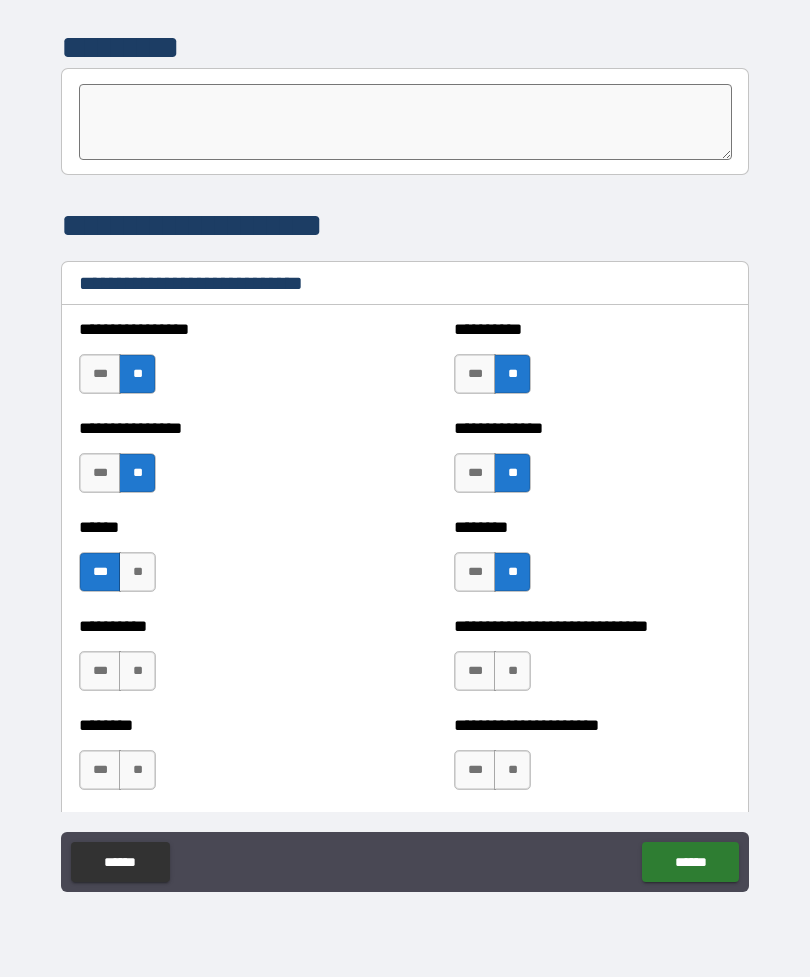 click on "**" at bounding box center (137, 671) 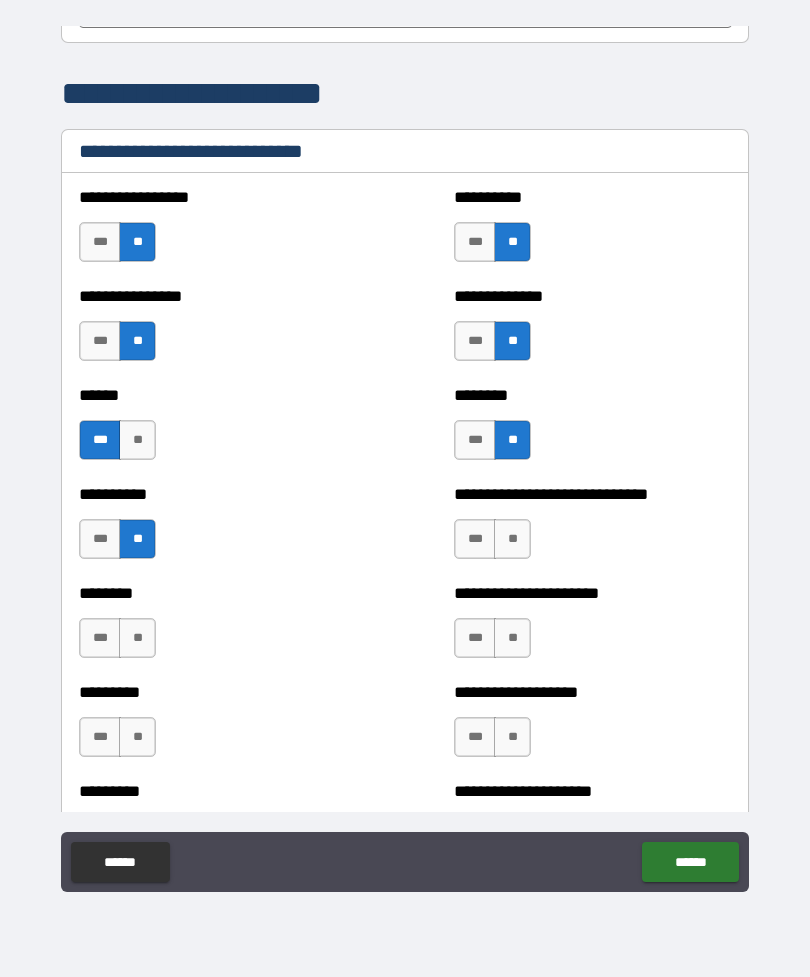 scroll, scrollTop: 6700, scrollLeft: 0, axis: vertical 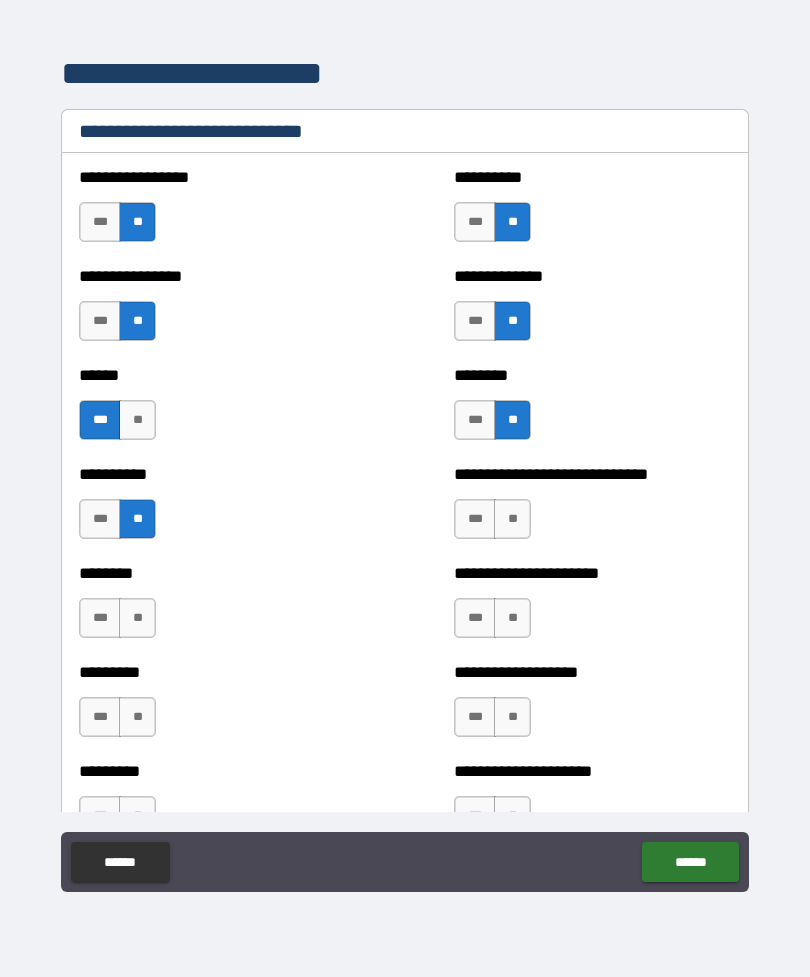 click on "***" at bounding box center [475, 519] 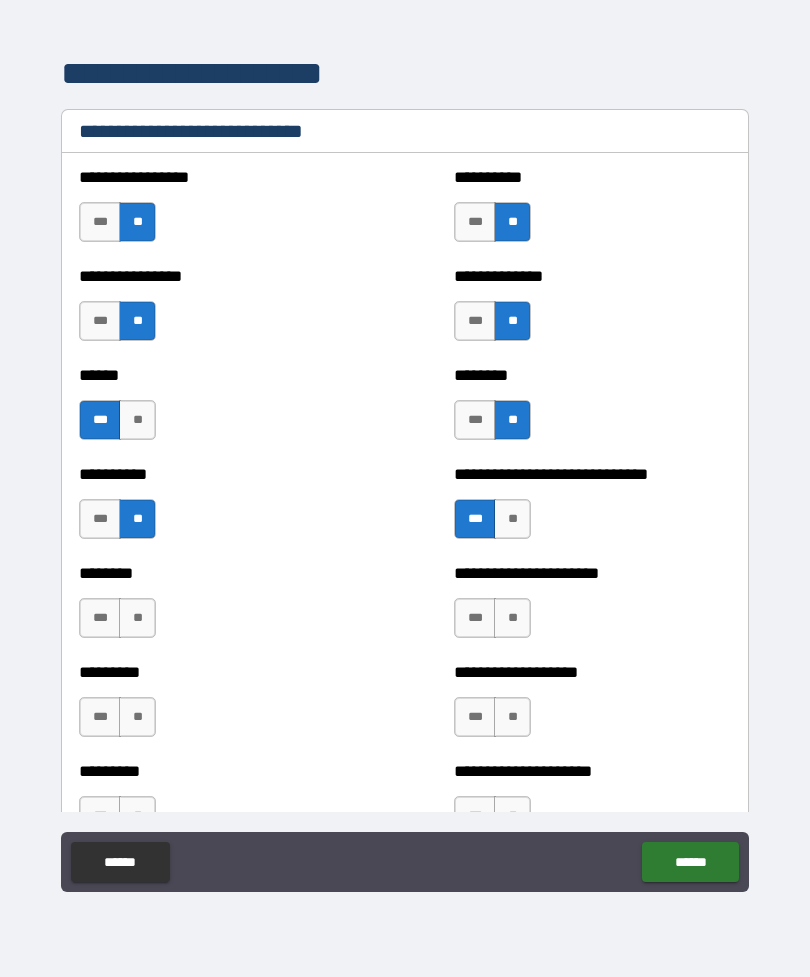 click on "**" at bounding box center (137, 618) 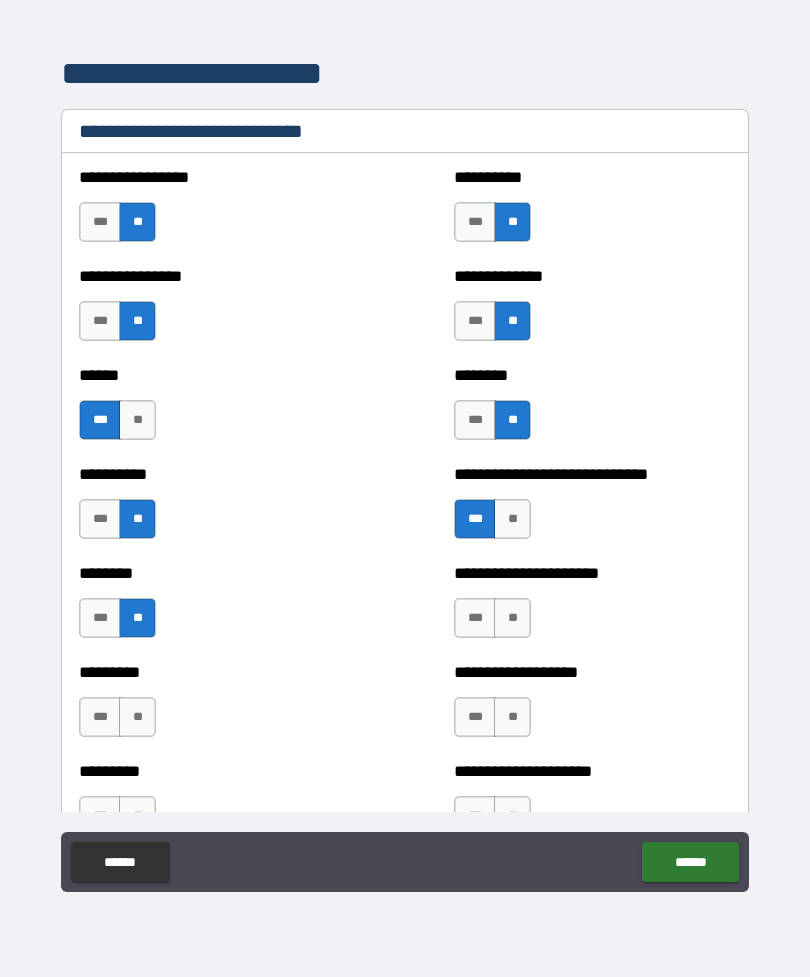click on "**" at bounding box center (512, 618) 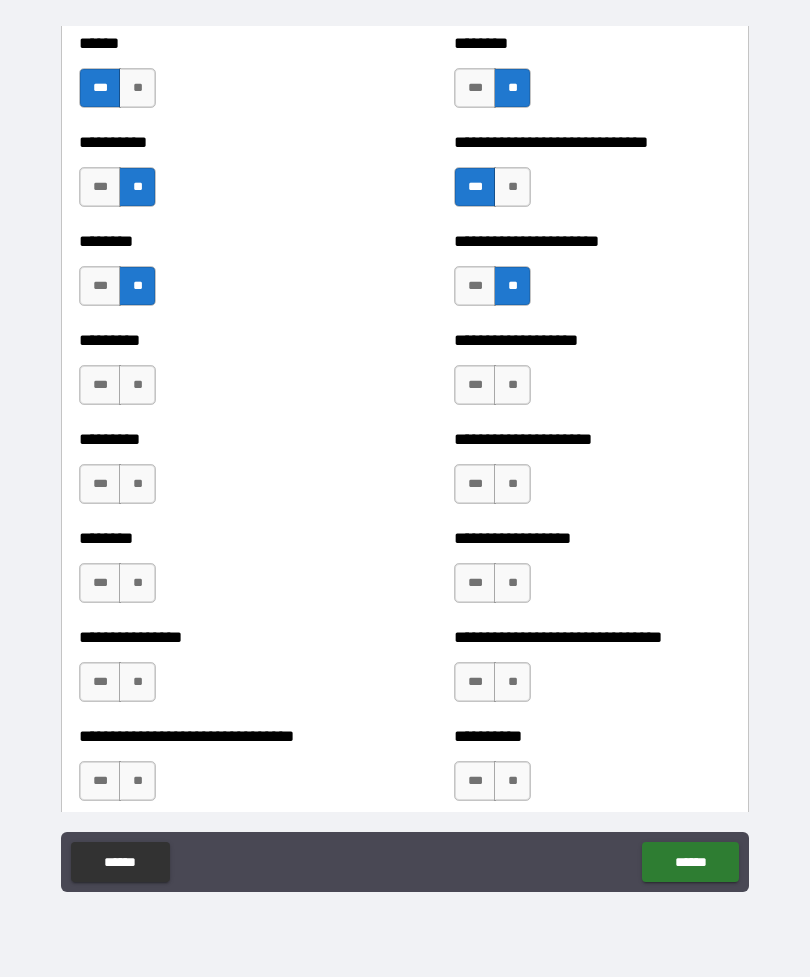 scroll, scrollTop: 7033, scrollLeft: 0, axis: vertical 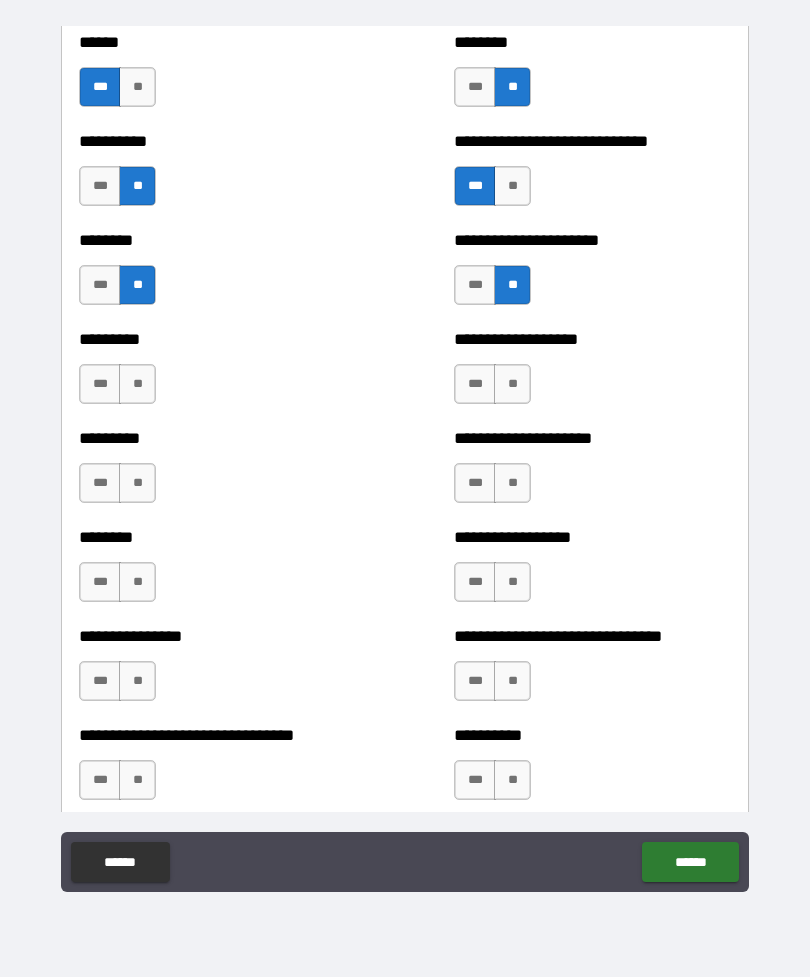 click on "***" at bounding box center (100, 384) 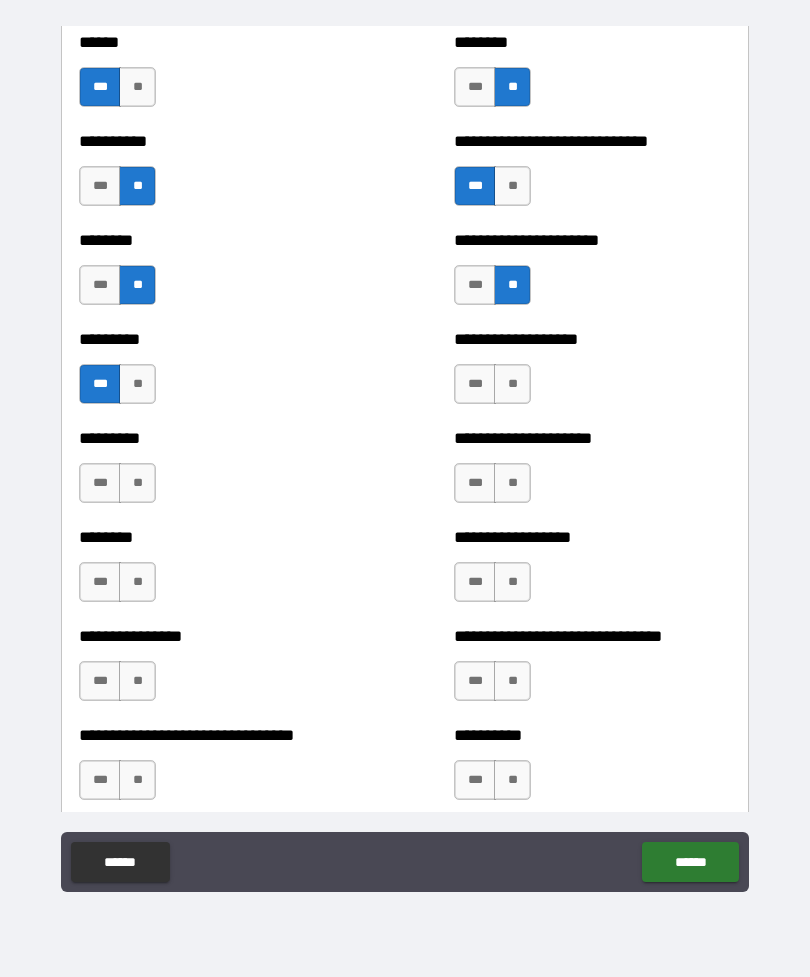 click on "***" at bounding box center [100, 483] 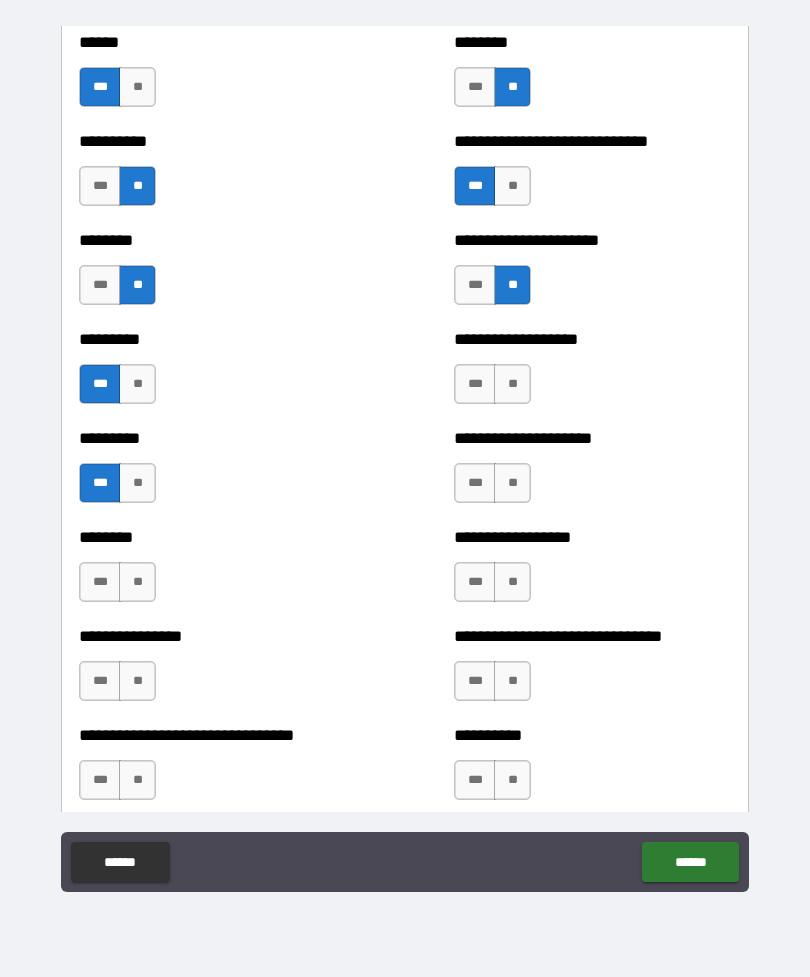 click on "**" at bounding box center (512, 384) 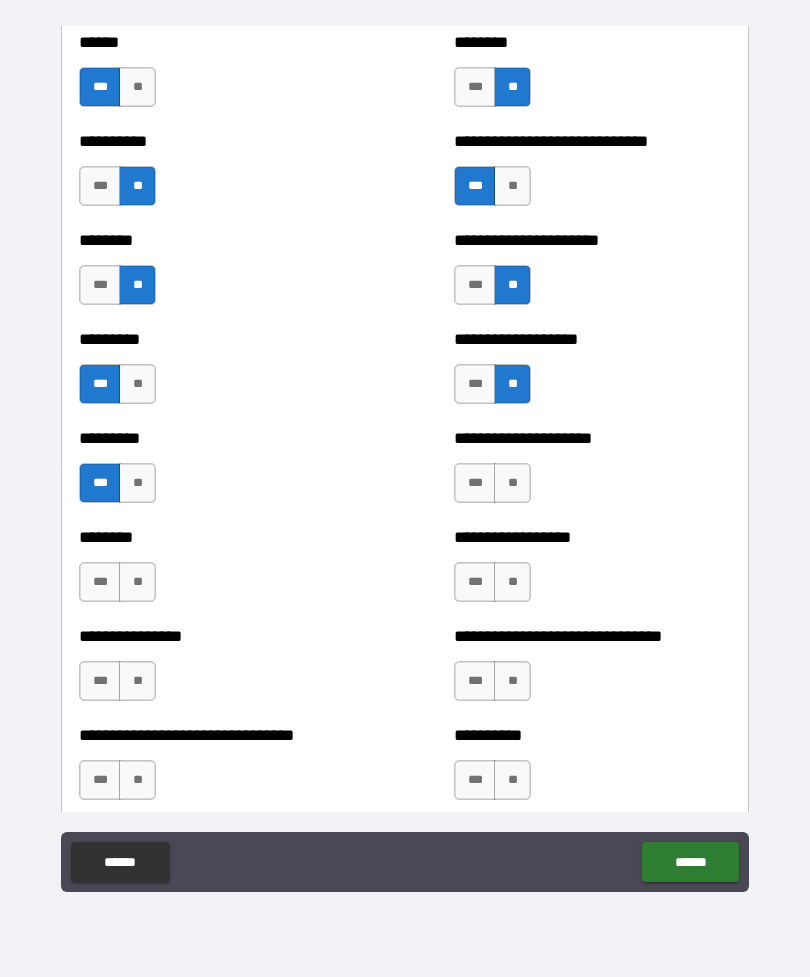 click on "**" at bounding box center (512, 483) 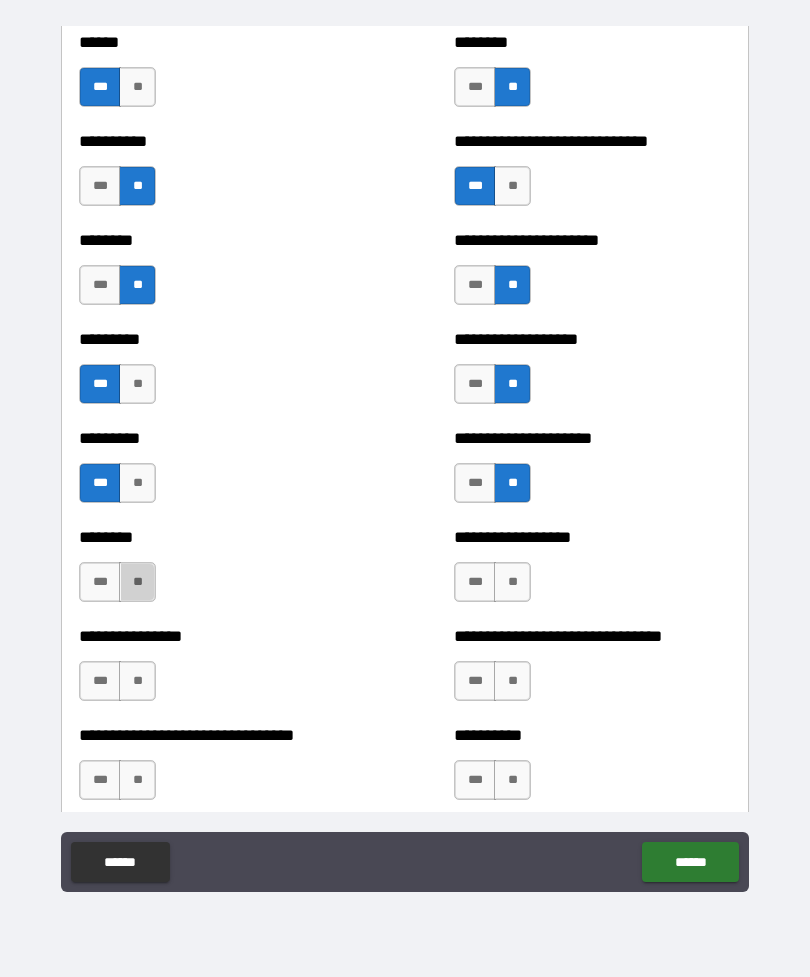 click on "**" at bounding box center (137, 582) 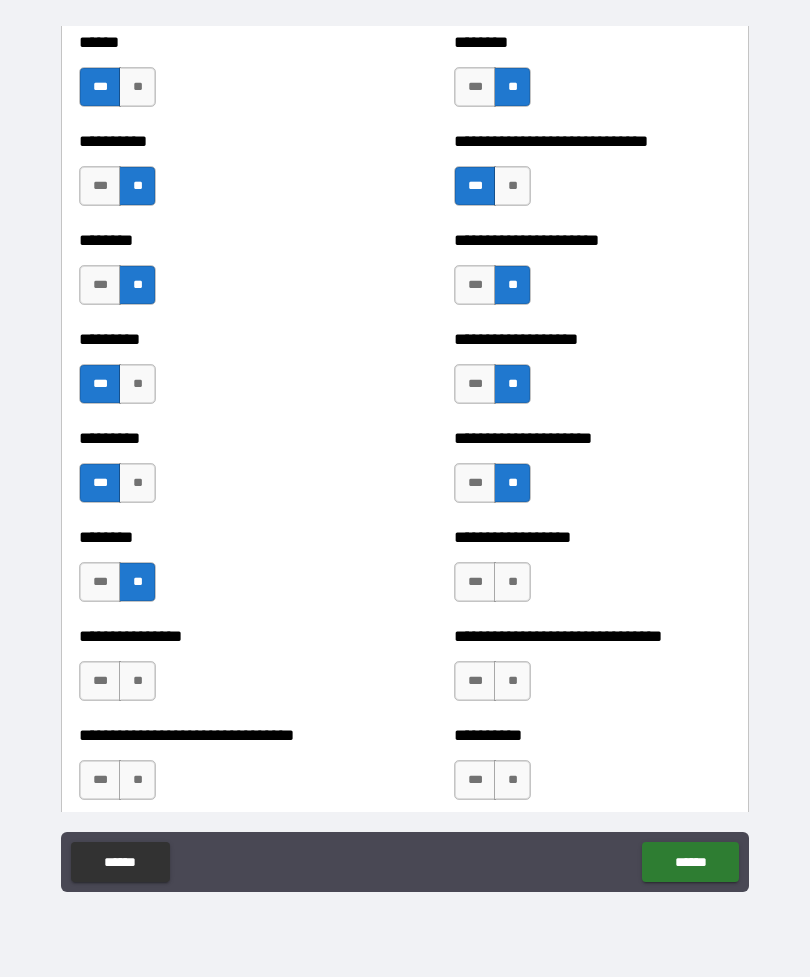 click on "**" at bounding box center [512, 582] 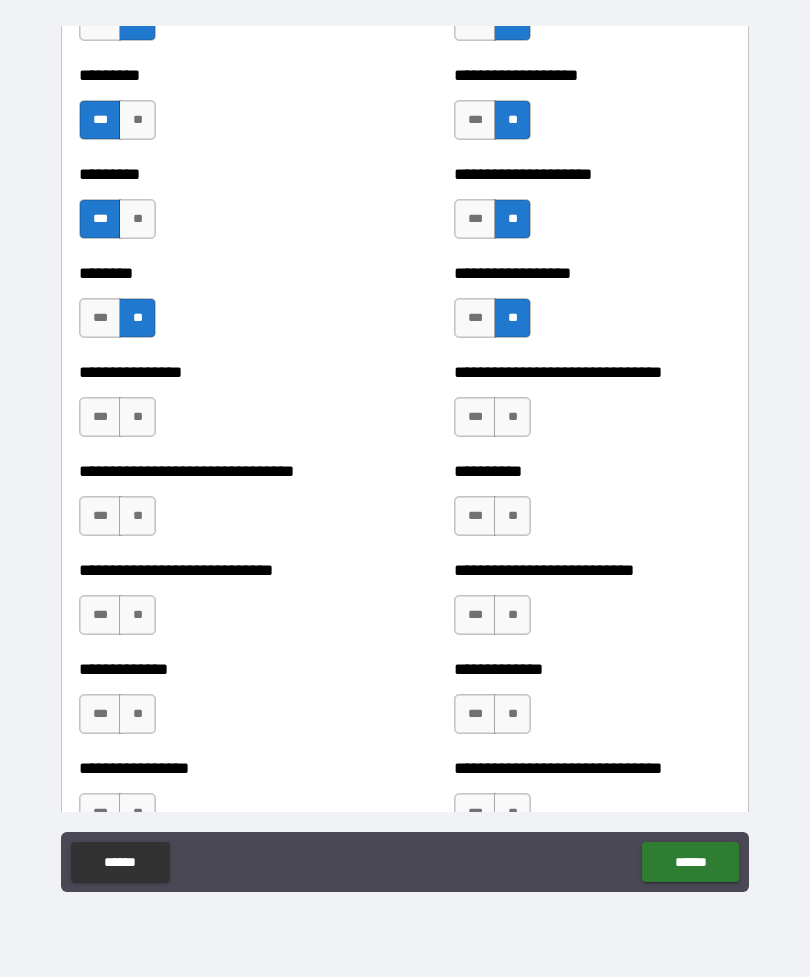 scroll, scrollTop: 7299, scrollLeft: 0, axis: vertical 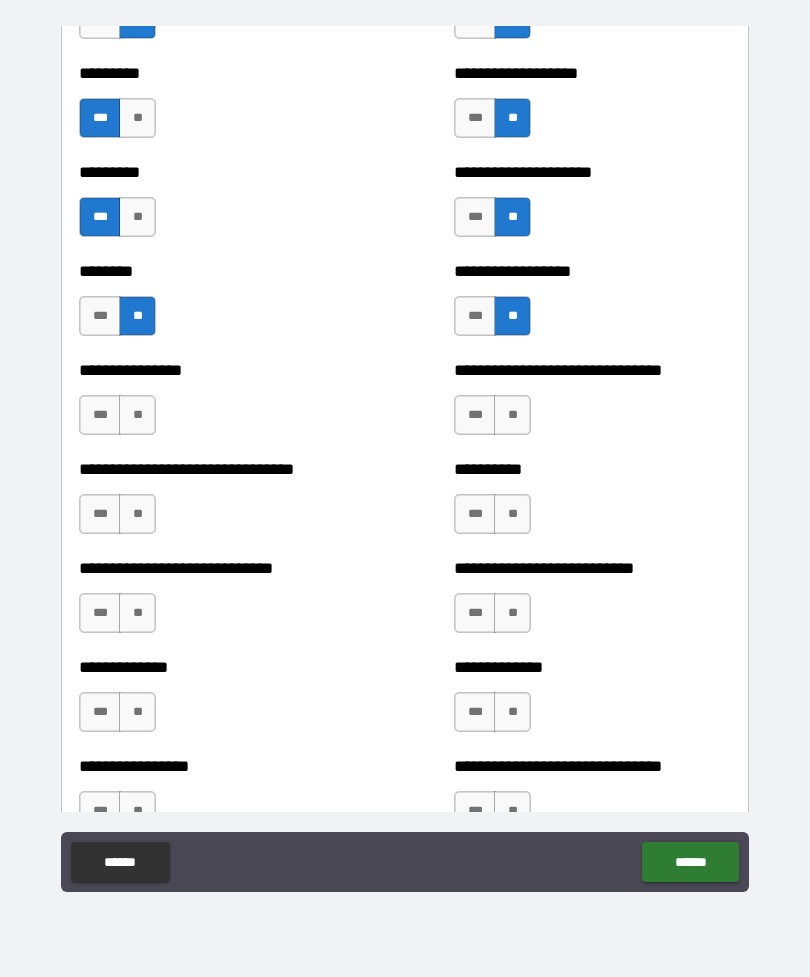click on "**" at bounding box center (512, 415) 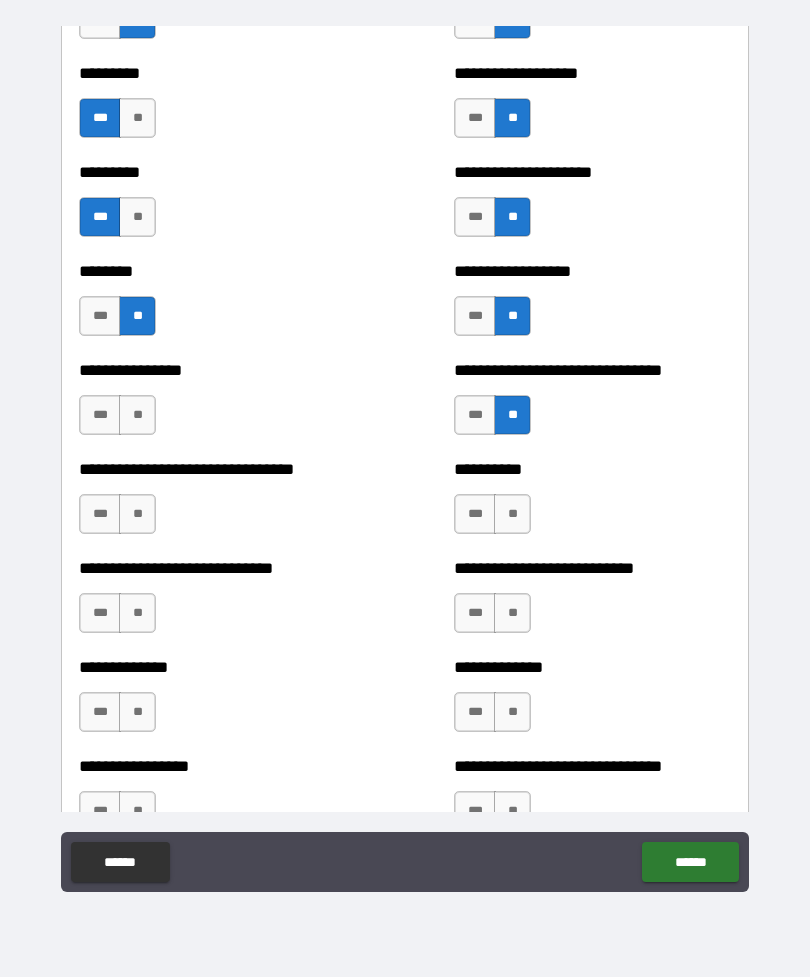 click on "**" at bounding box center (137, 415) 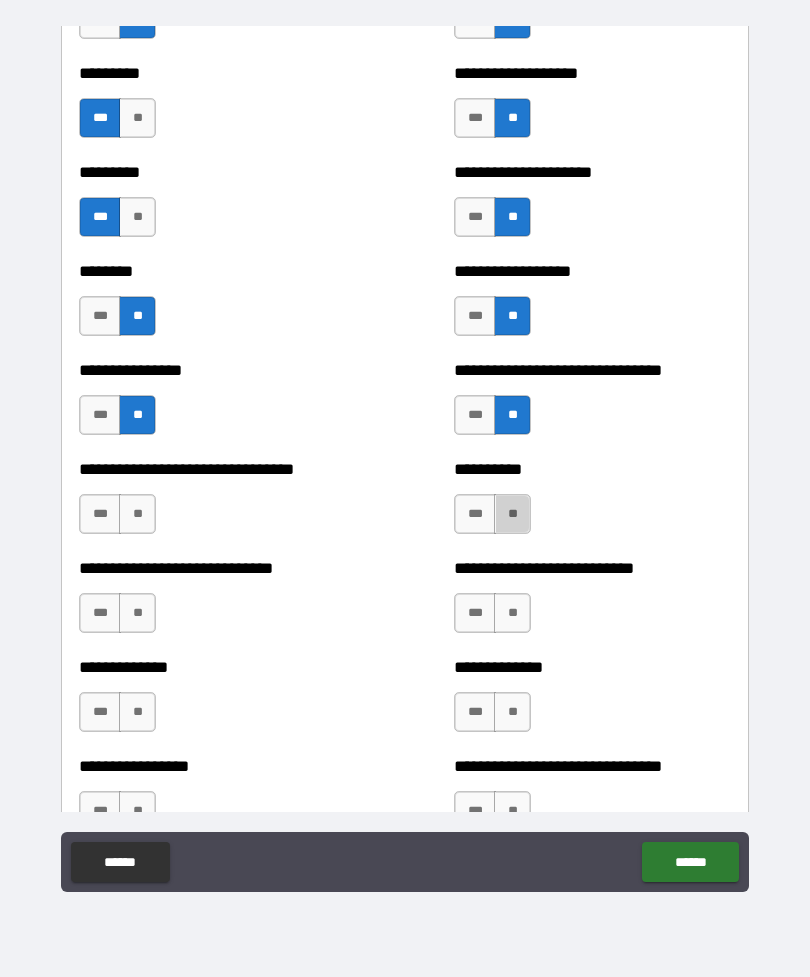 click on "**" at bounding box center [512, 514] 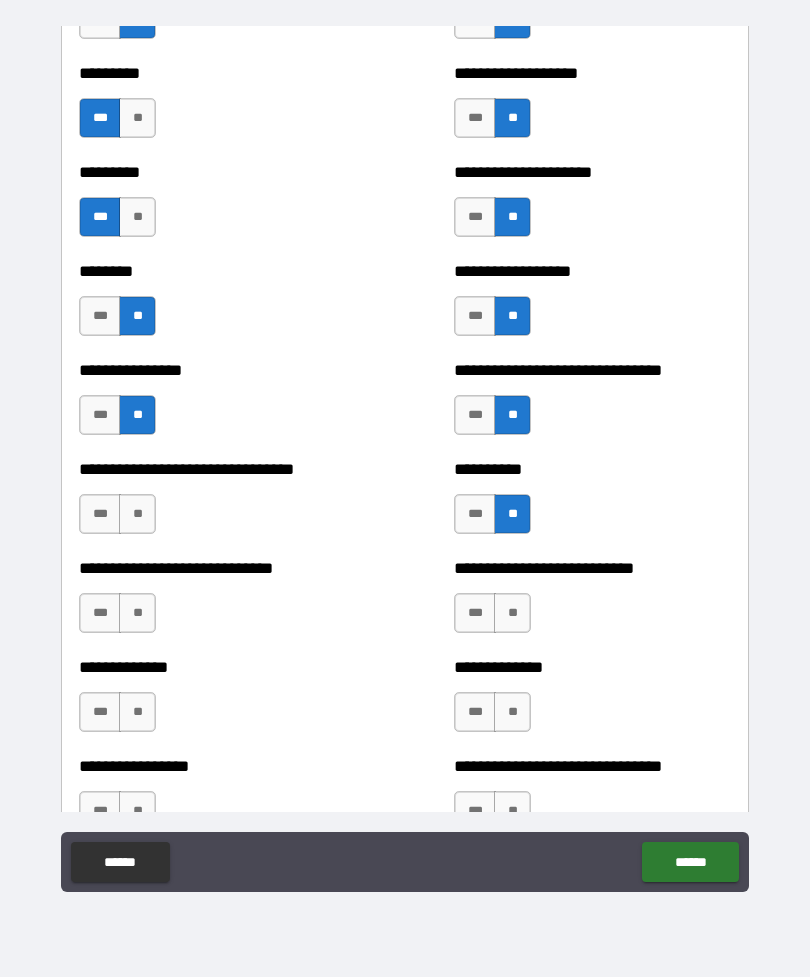 click on "**" at bounding box center [137, 514] 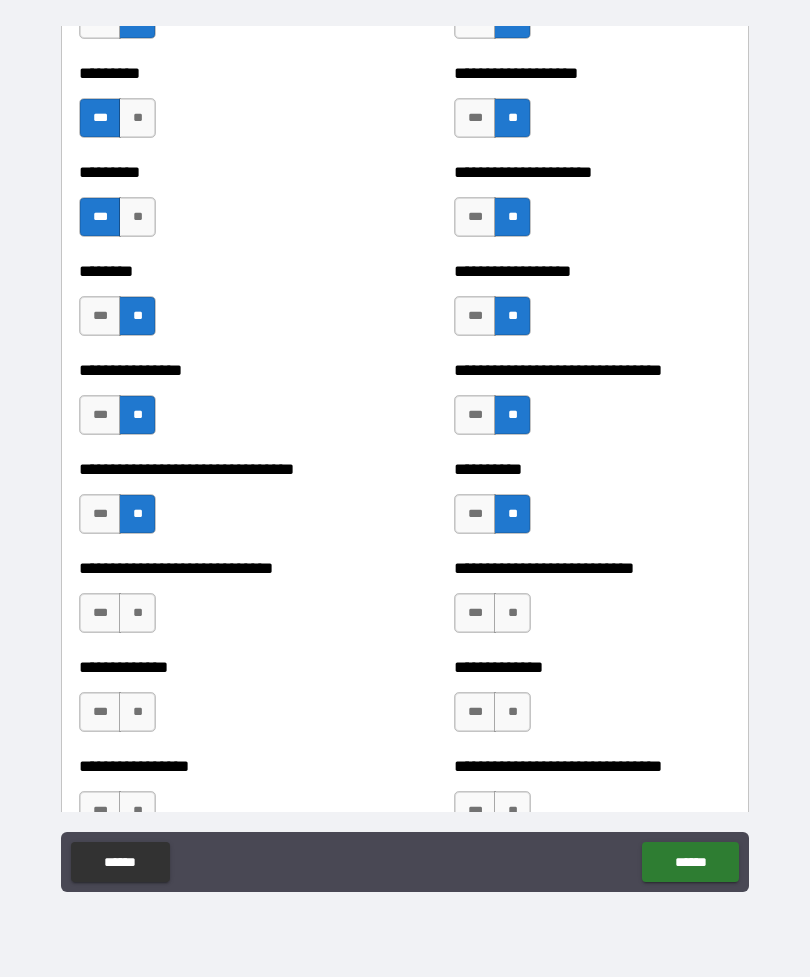 click on "**" at bounding box center (137, 613) 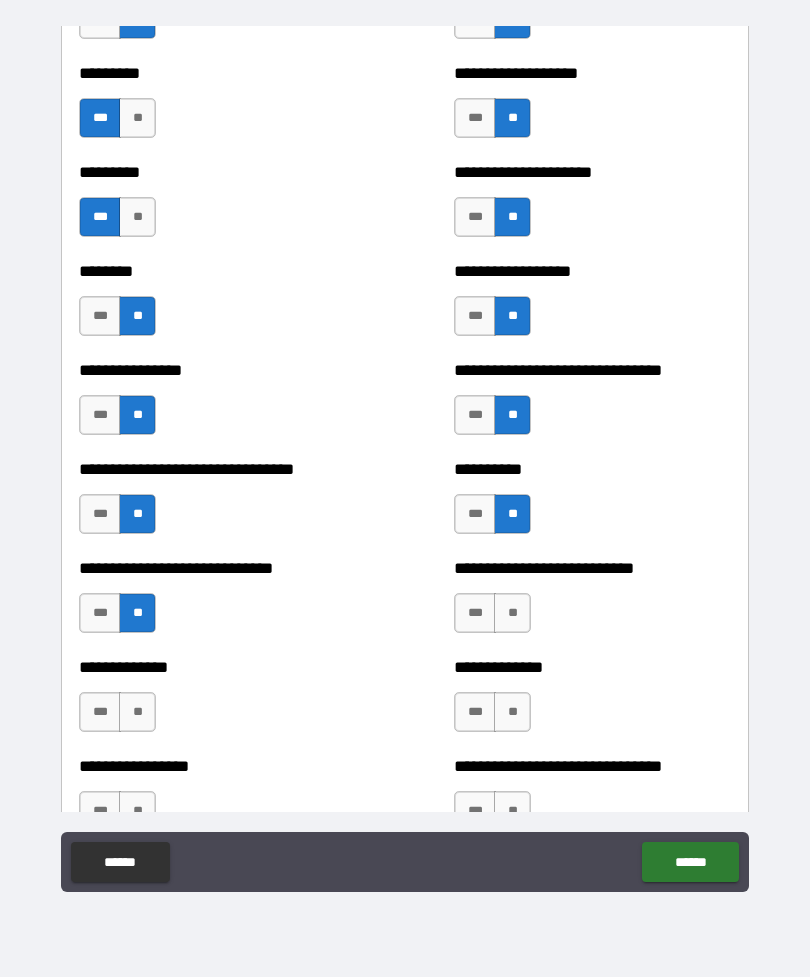 click on "**" at bounding box center [512, 613] 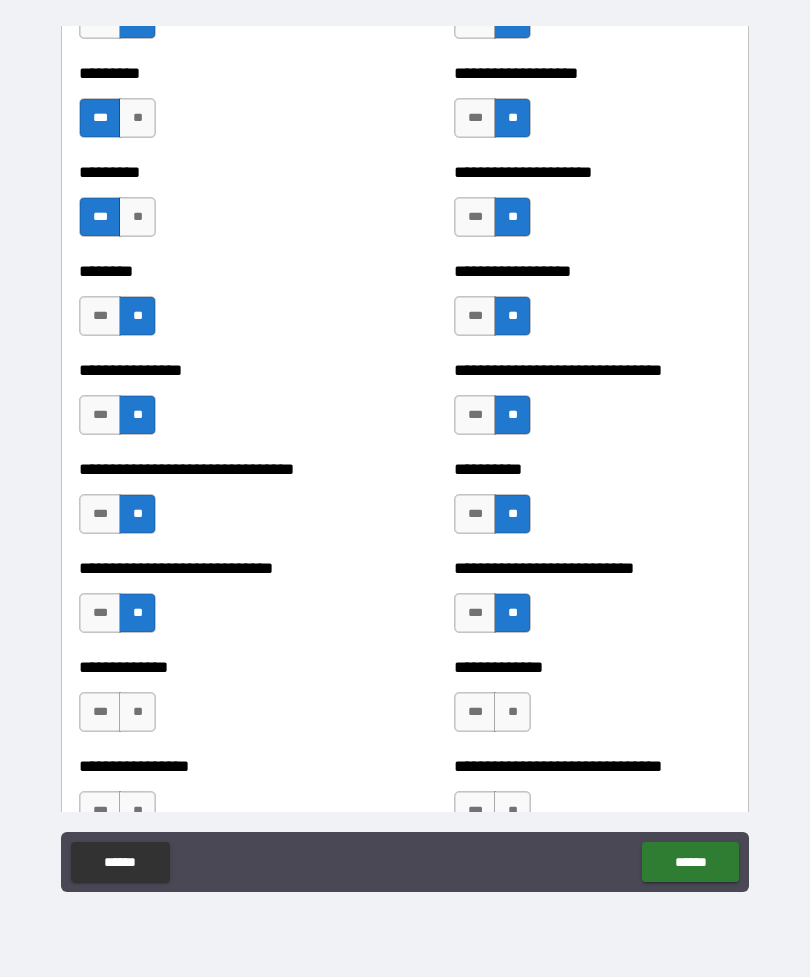 click on "**" at bounding box center (137, 712) 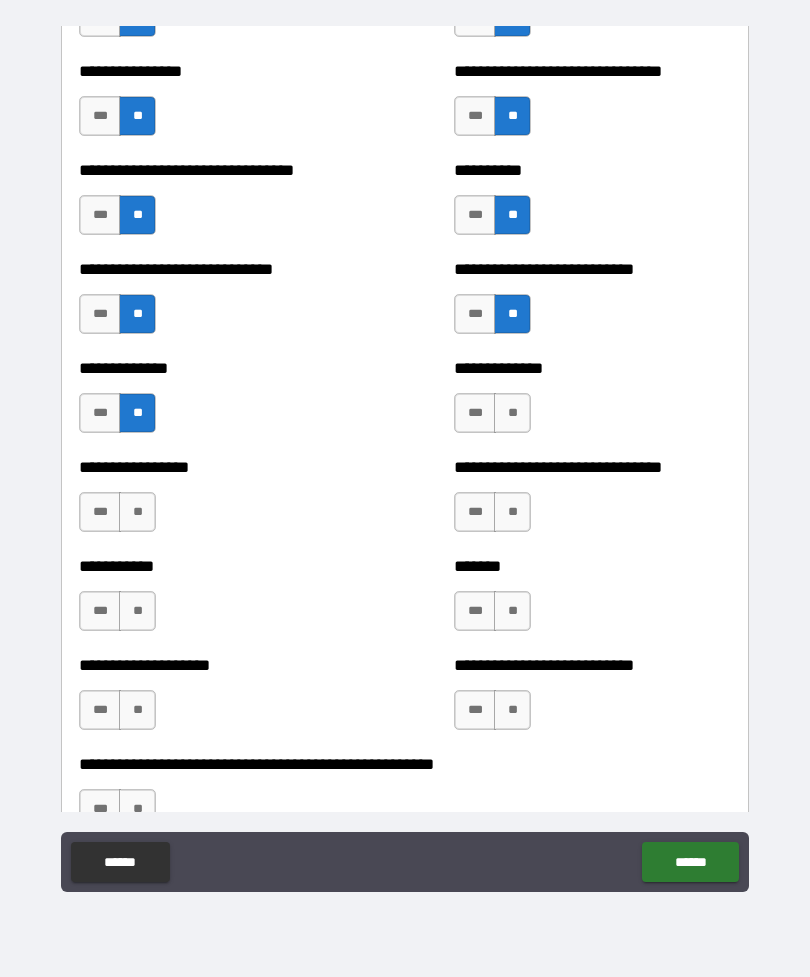 scroll, scrollTop: 7665, scrollLeft: 0, axis: vertical 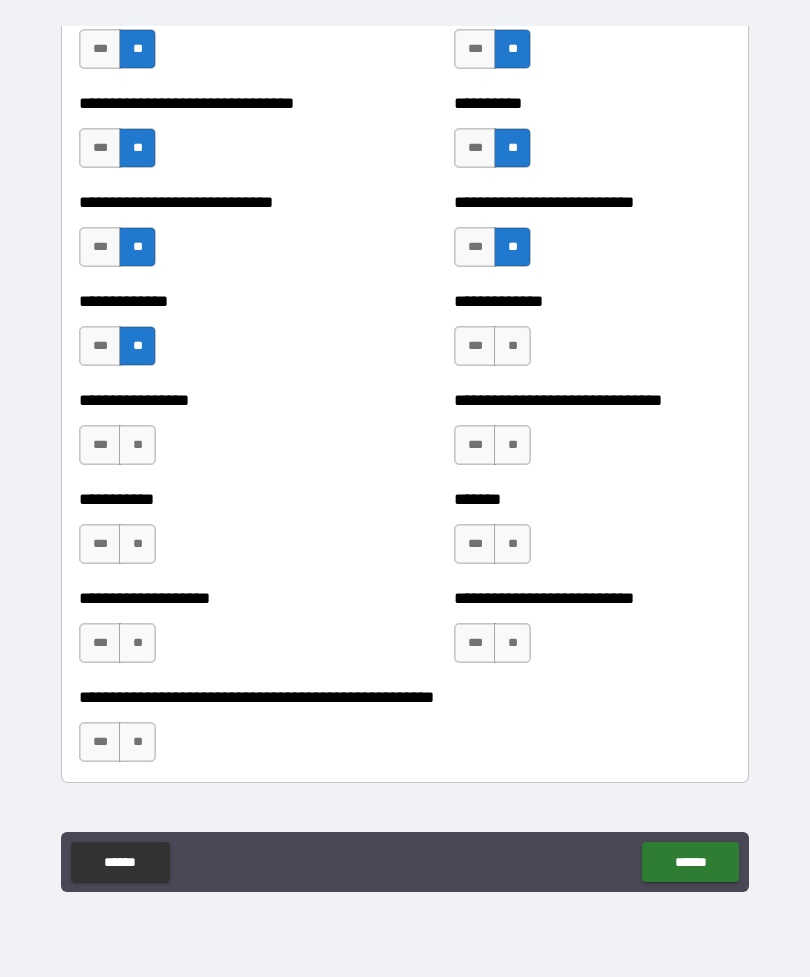 click on "**" at bounding box center [512, 346] 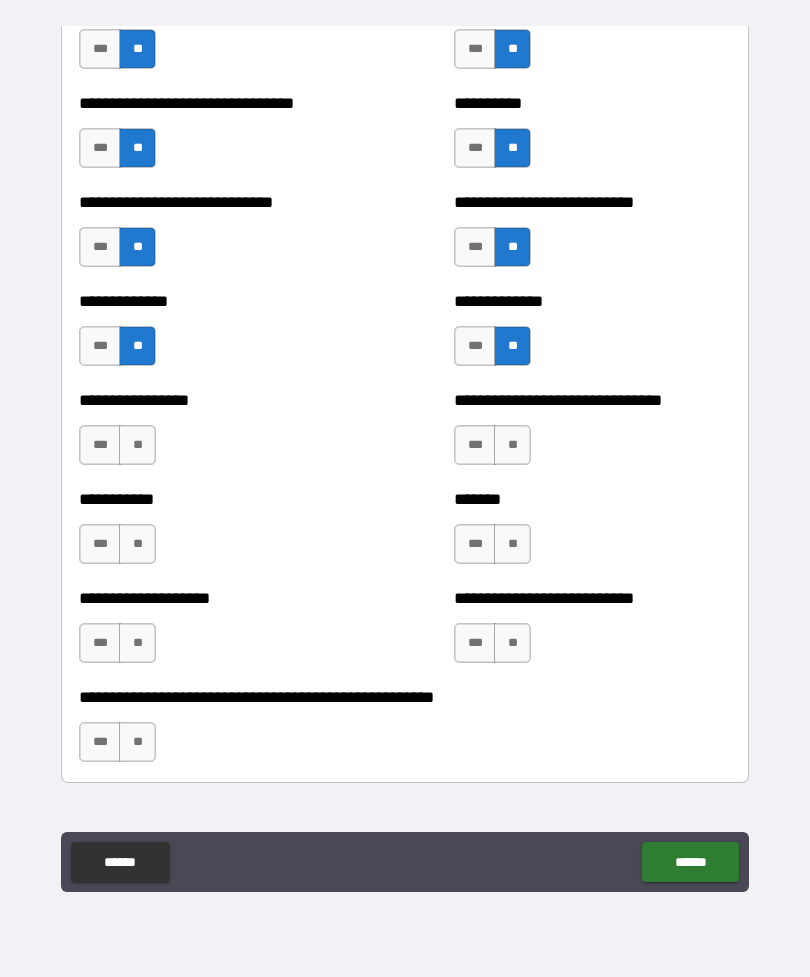 click on "**" at bounding box center [137, 445] 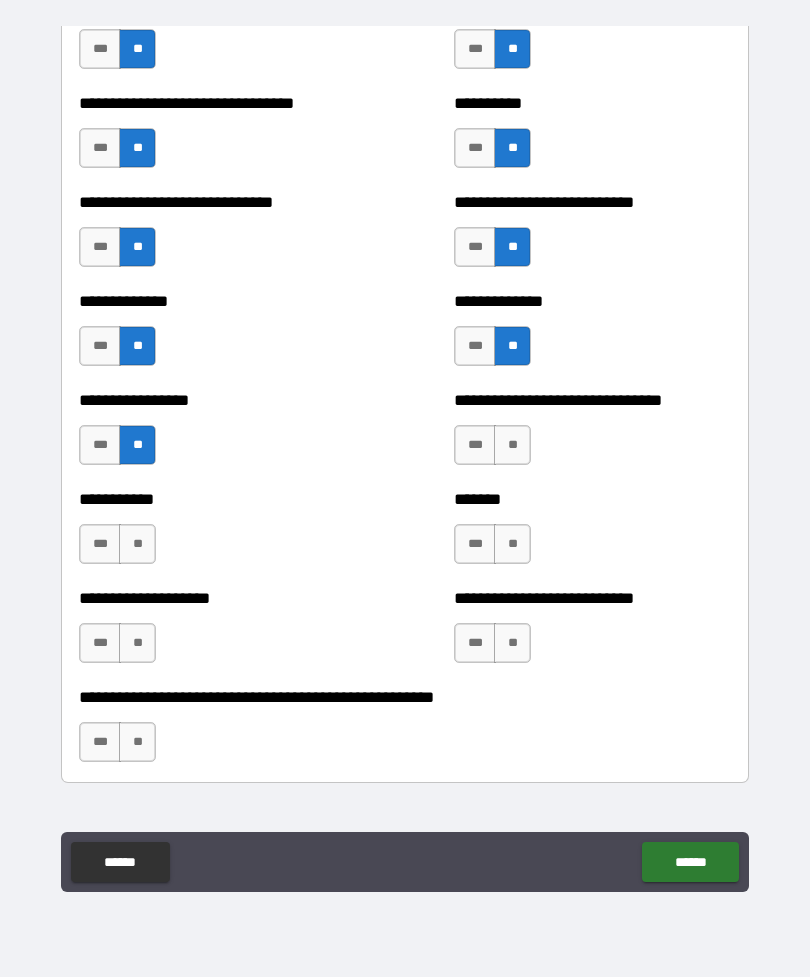 click on "**" at bounding box center [512, 445] 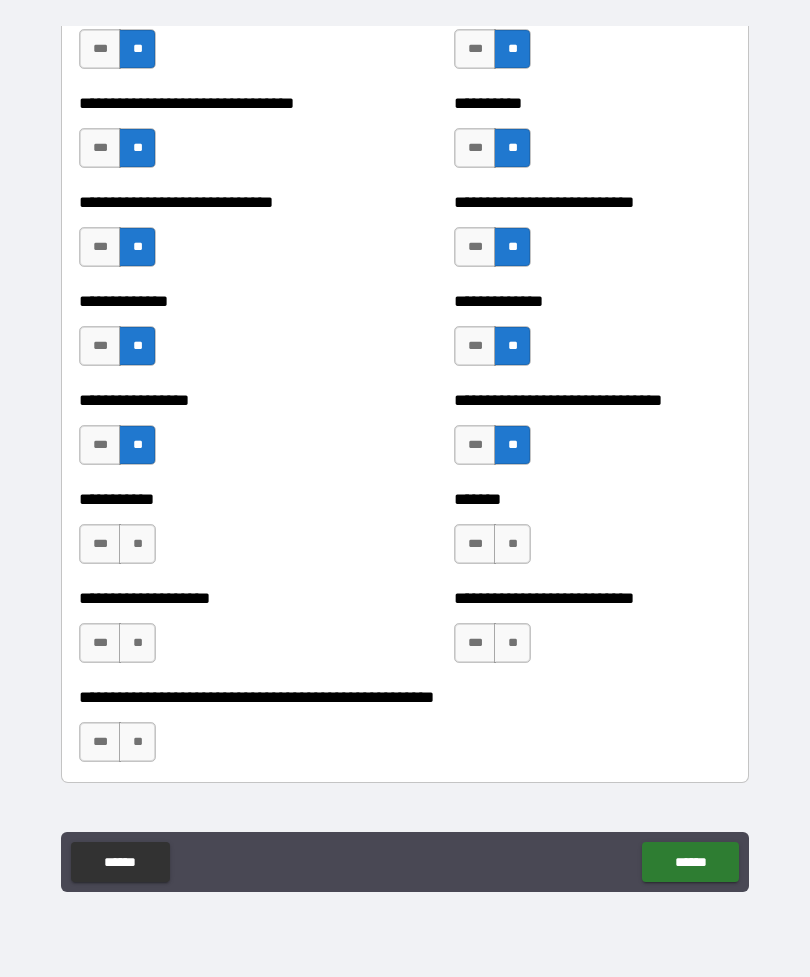 click on "**" at bounding box center [137, 544] 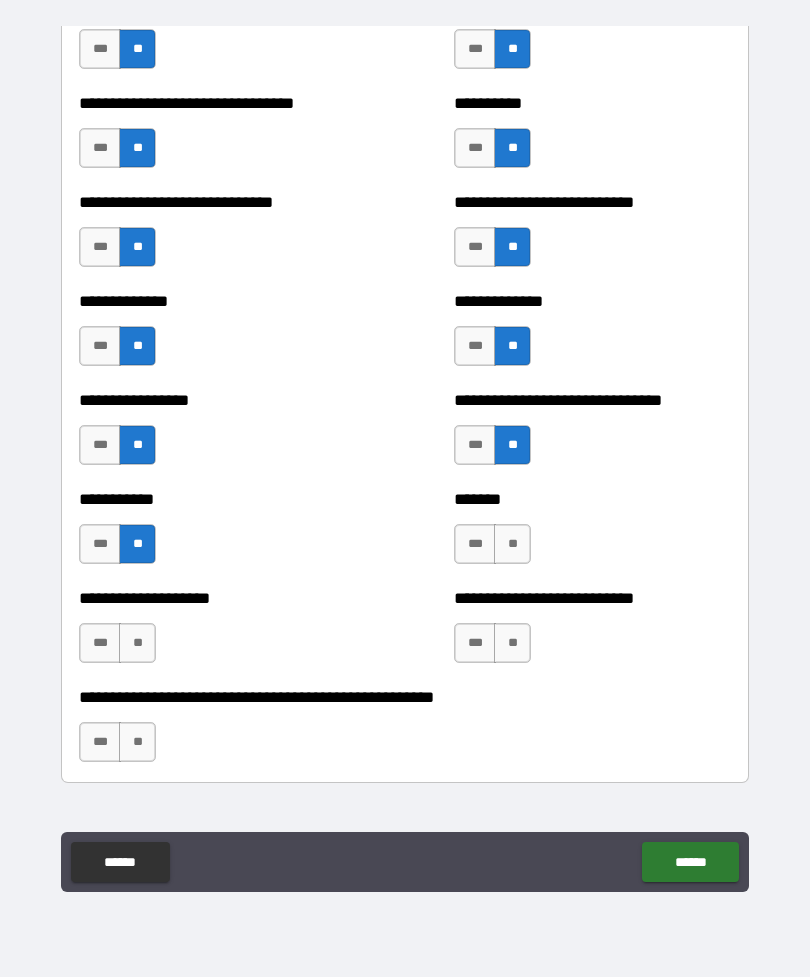 click on "***" at bounding box center [475, 544] 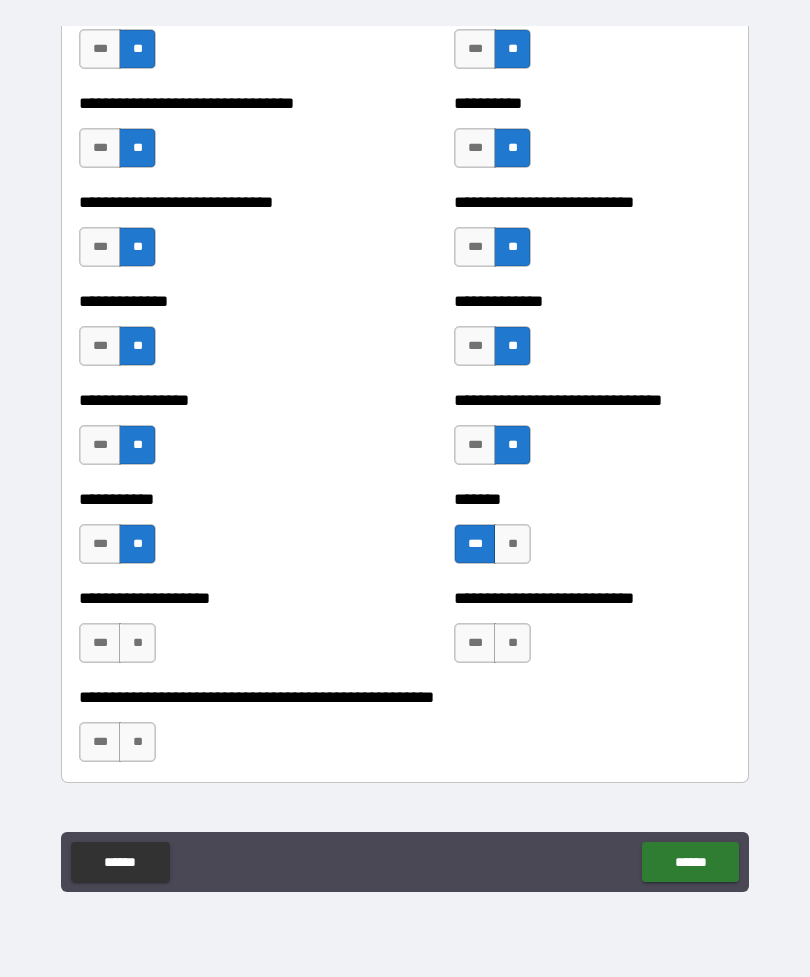 click on "**" at bounding box center (137, 643) 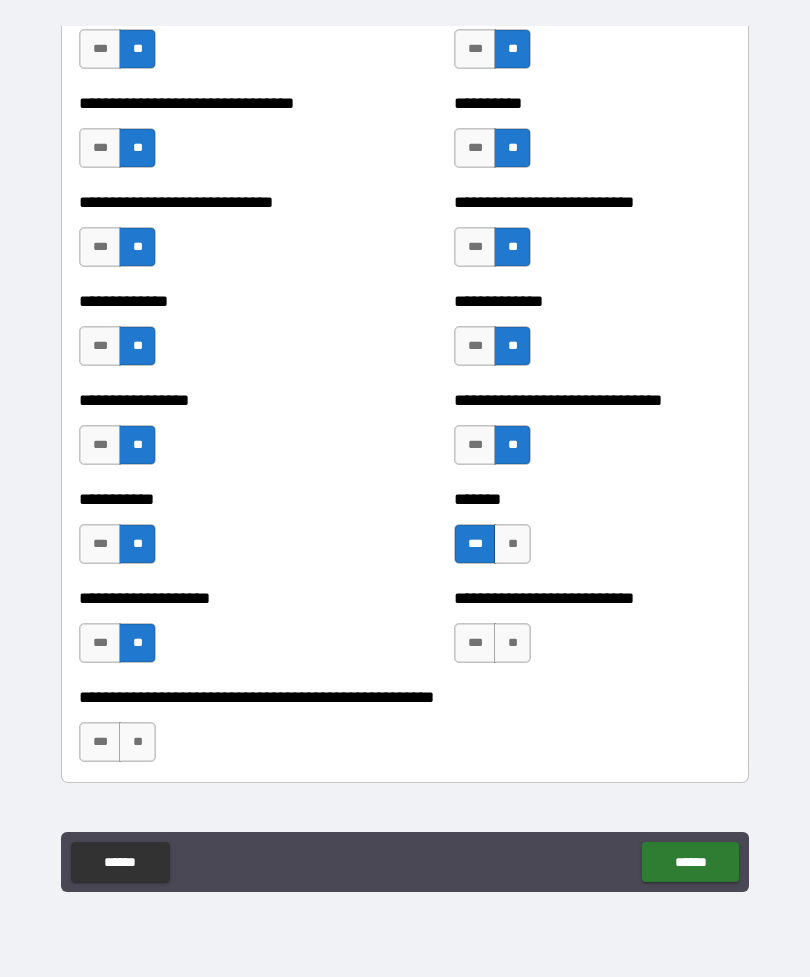click on "**" at bounding box center [512, 643] 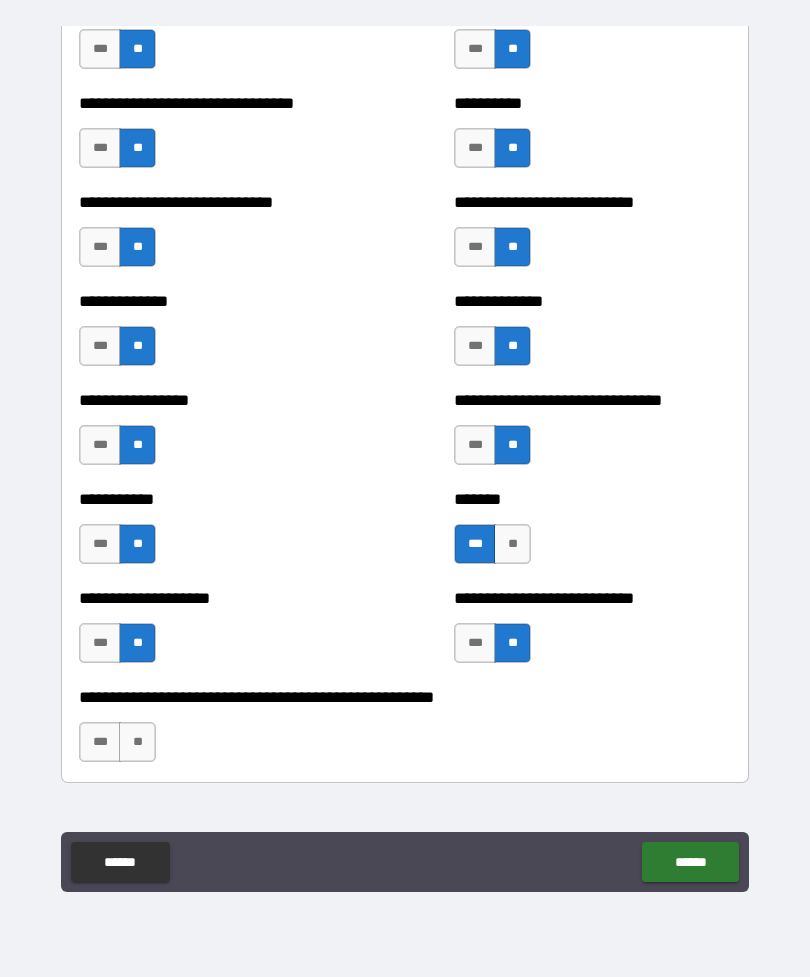 click on "**" at bounding box center [137, 742] 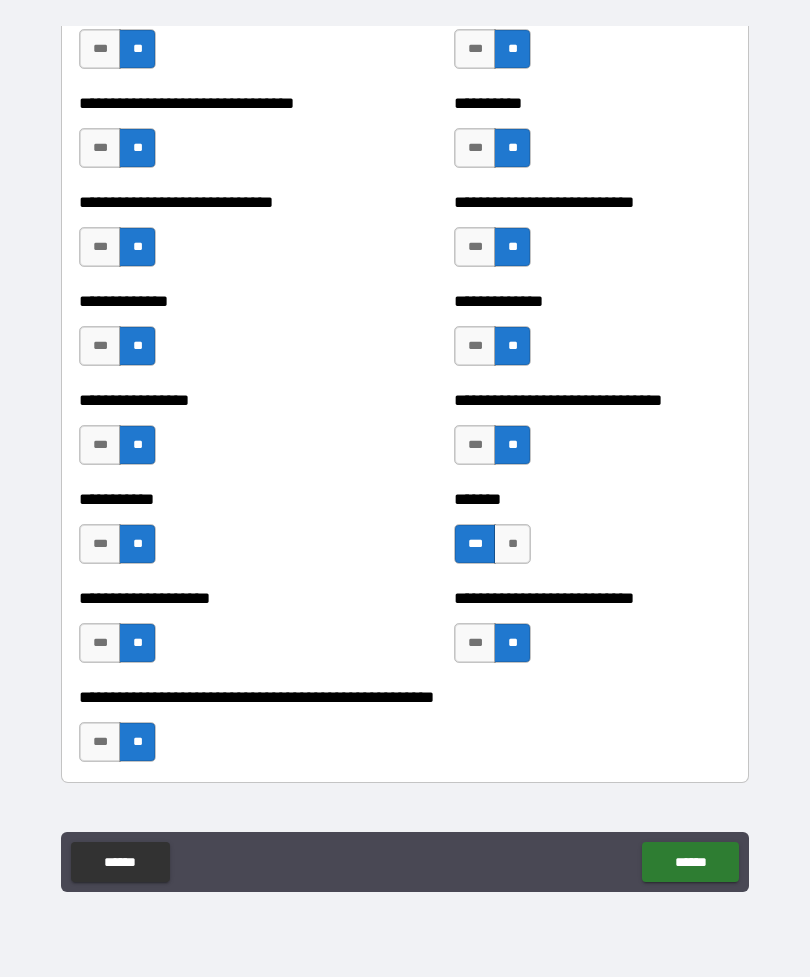 click on "******" at bounding box center [690, 862] 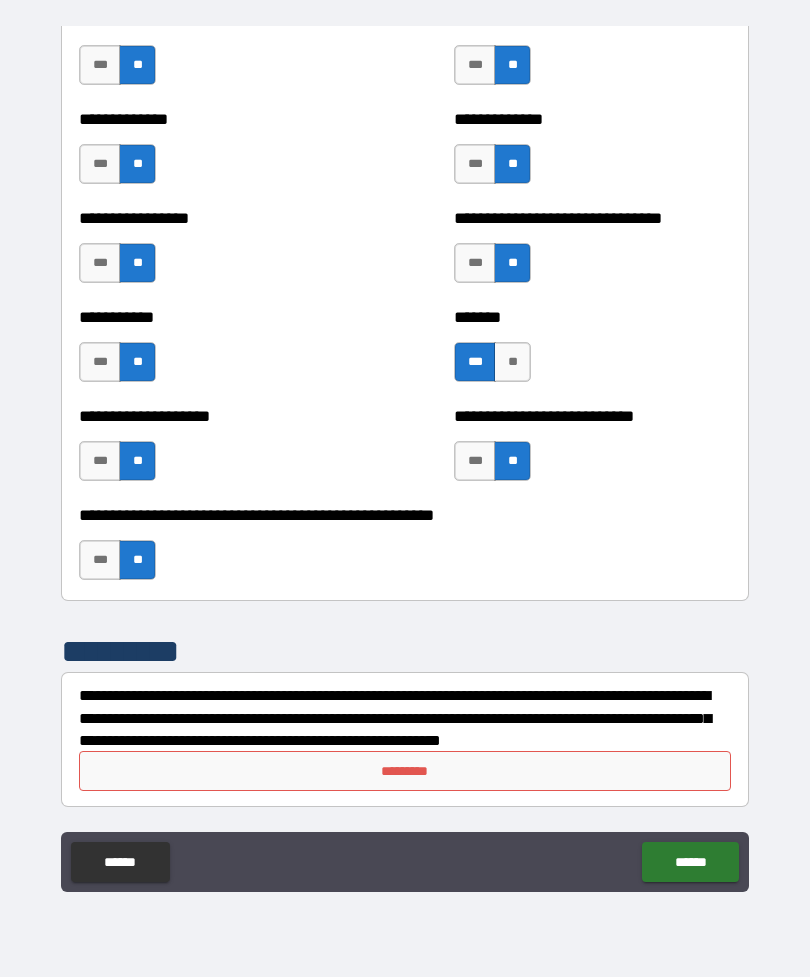 scroll, scrollTop: 7847, scrollLeft: 0, axis: vertical 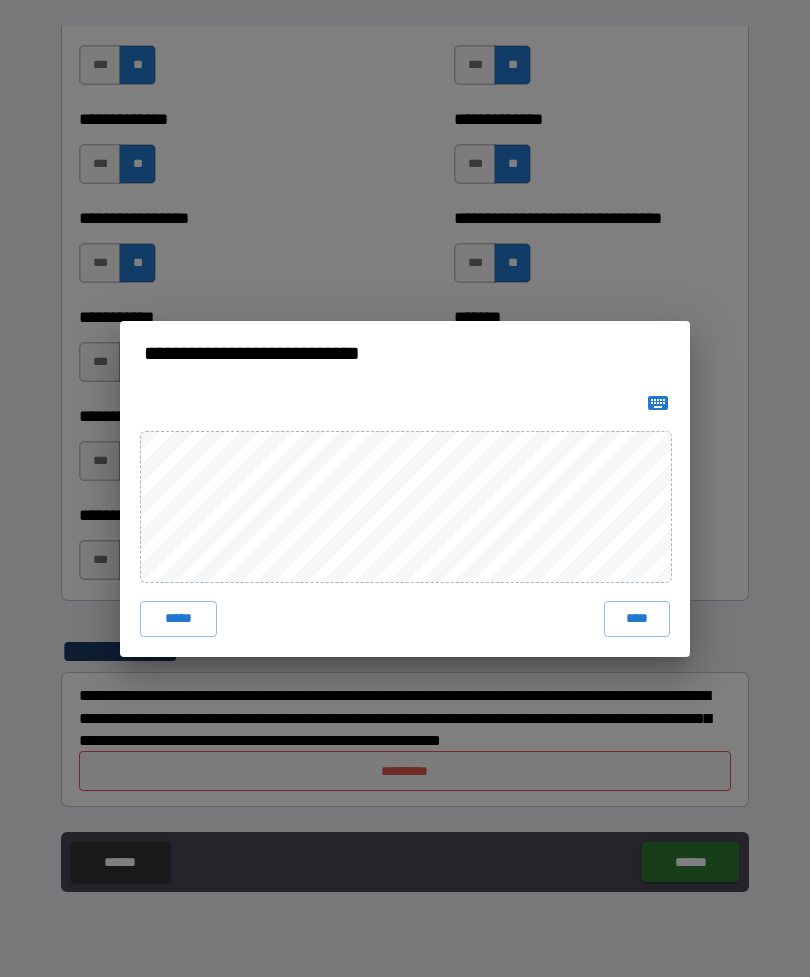 click on "****" at bounding box center (637, 619) 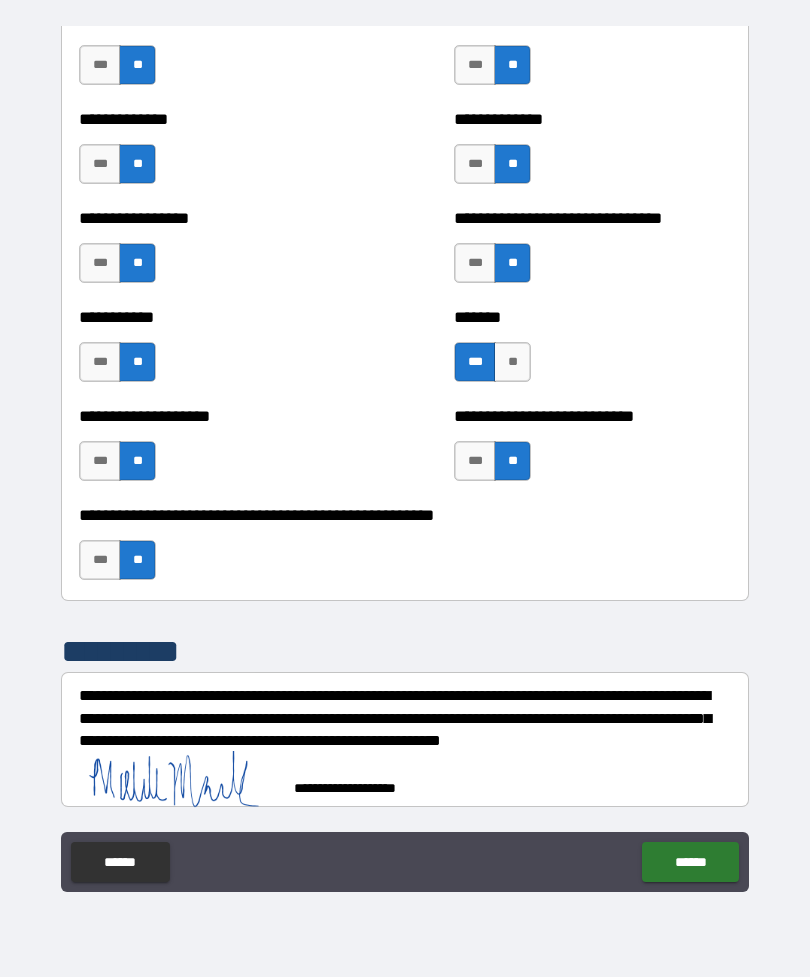 scroll, scrollTop: 7837, scrollLeft: 0, axis: vertical 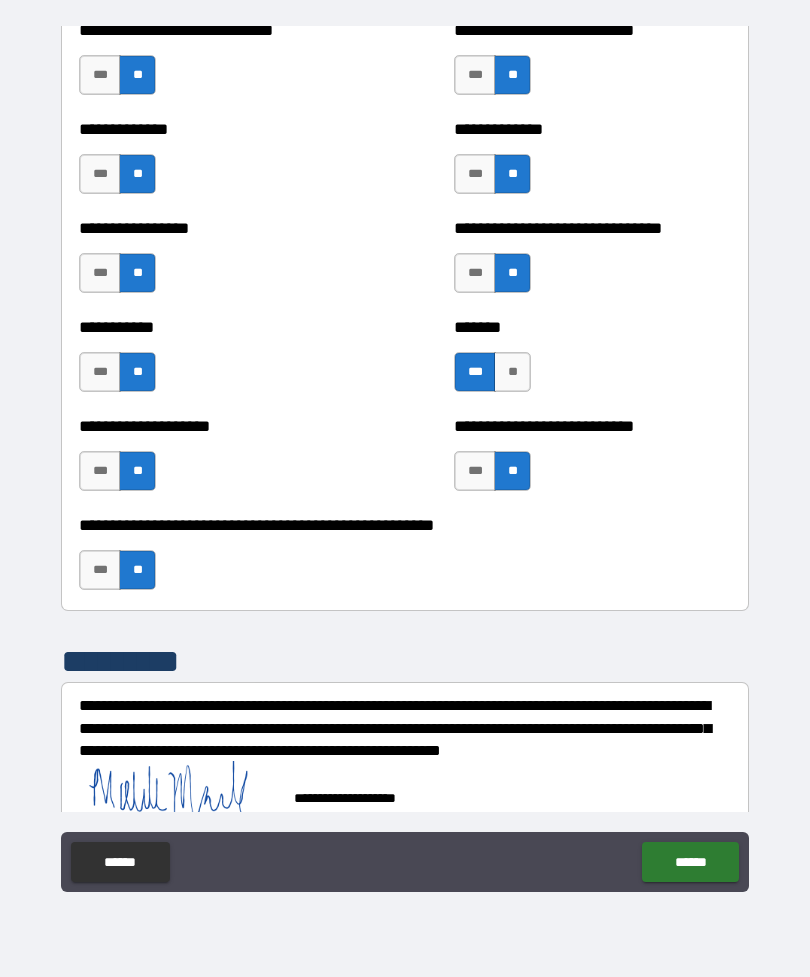 click on "******" at bounding box center (690, 862) 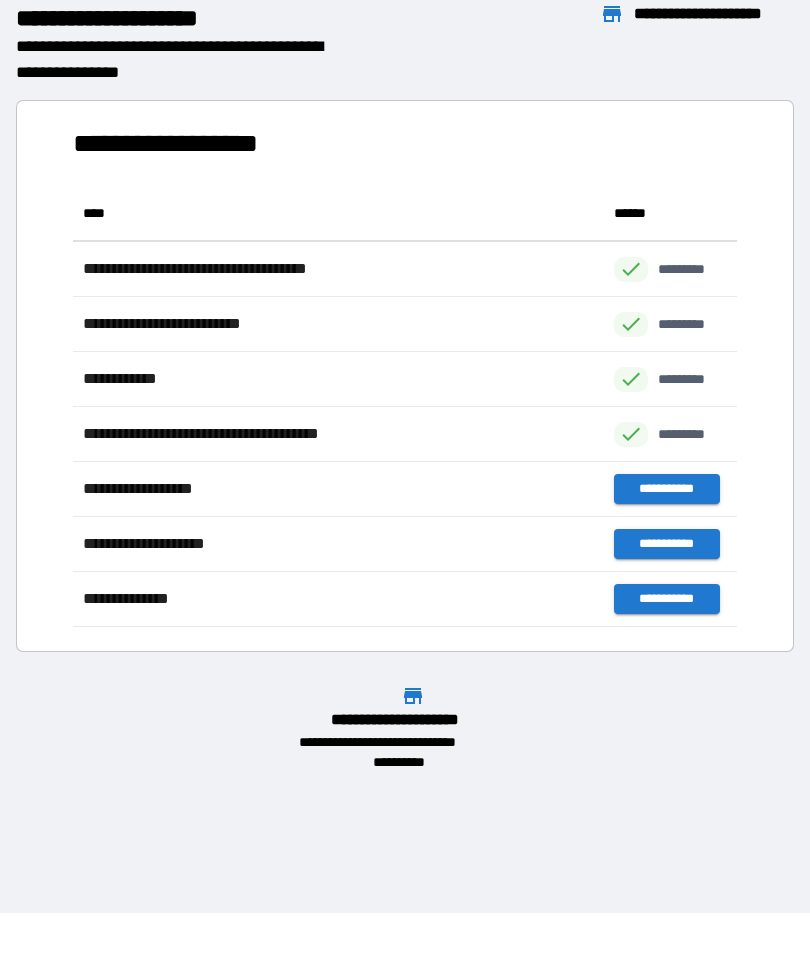 scroll, scrollTop: 1, scrollLeft: 1, axis: both 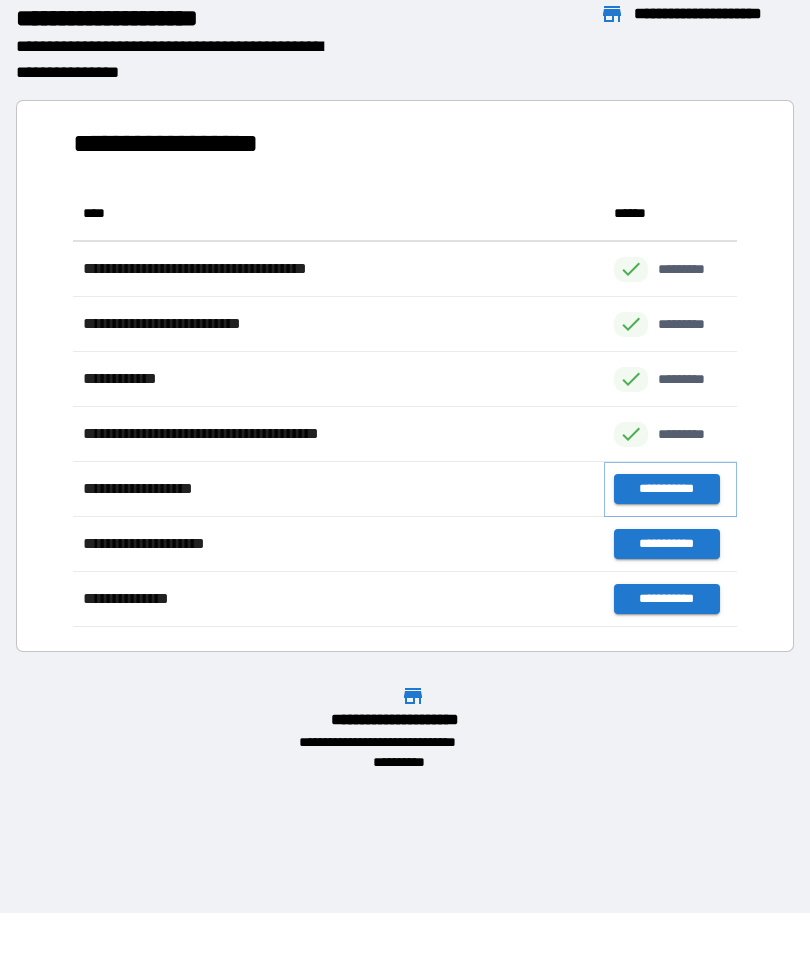 click on "**********" at bounding box center (666, 489) 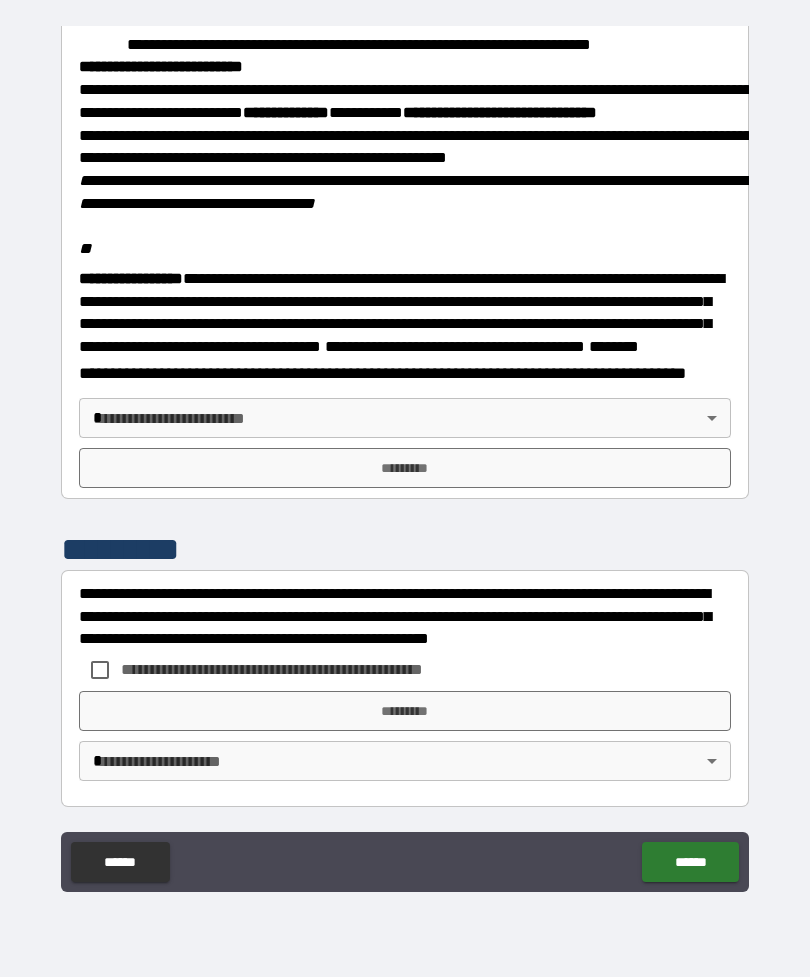 scroll, scrollTop: 2318, scrollLeft: 0, axis: vertical 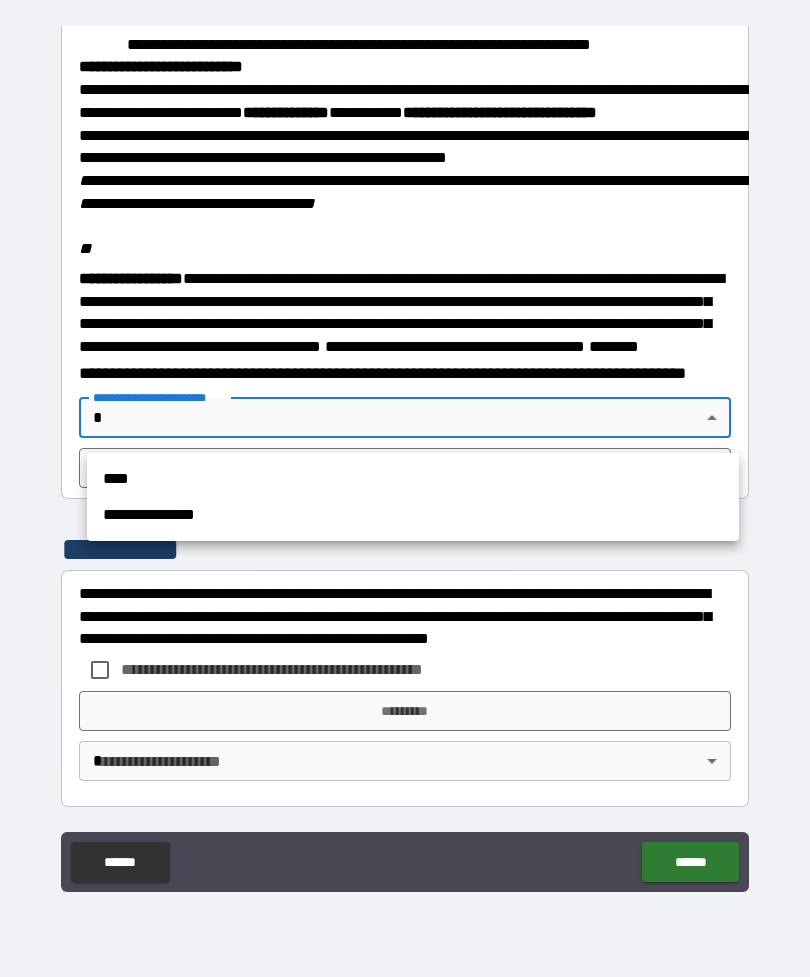 click on "****" at bounding box center [413, 479] 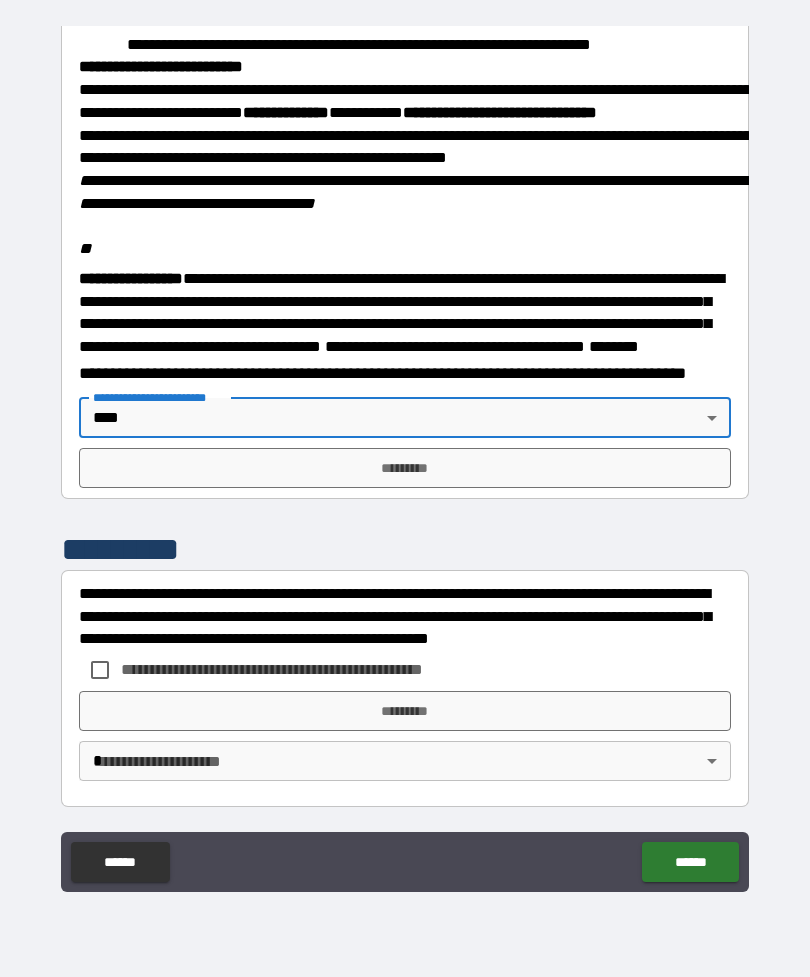 click on "*********" at bounding box center [405, 468] 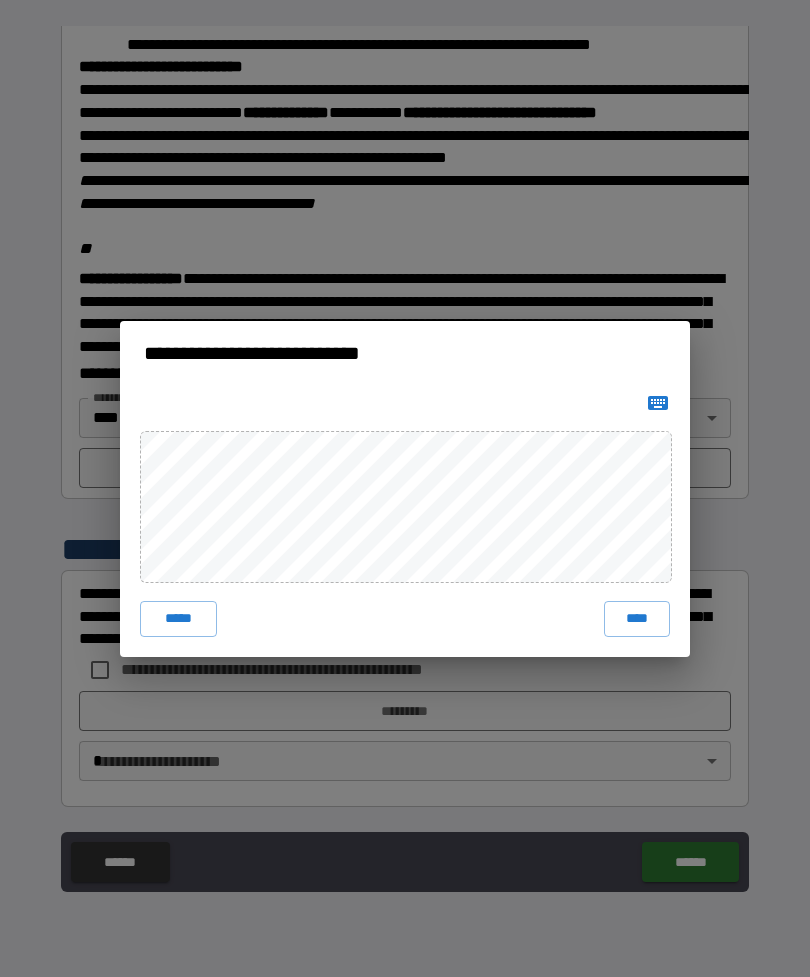 click on "****" at bounding box center (637, 619) 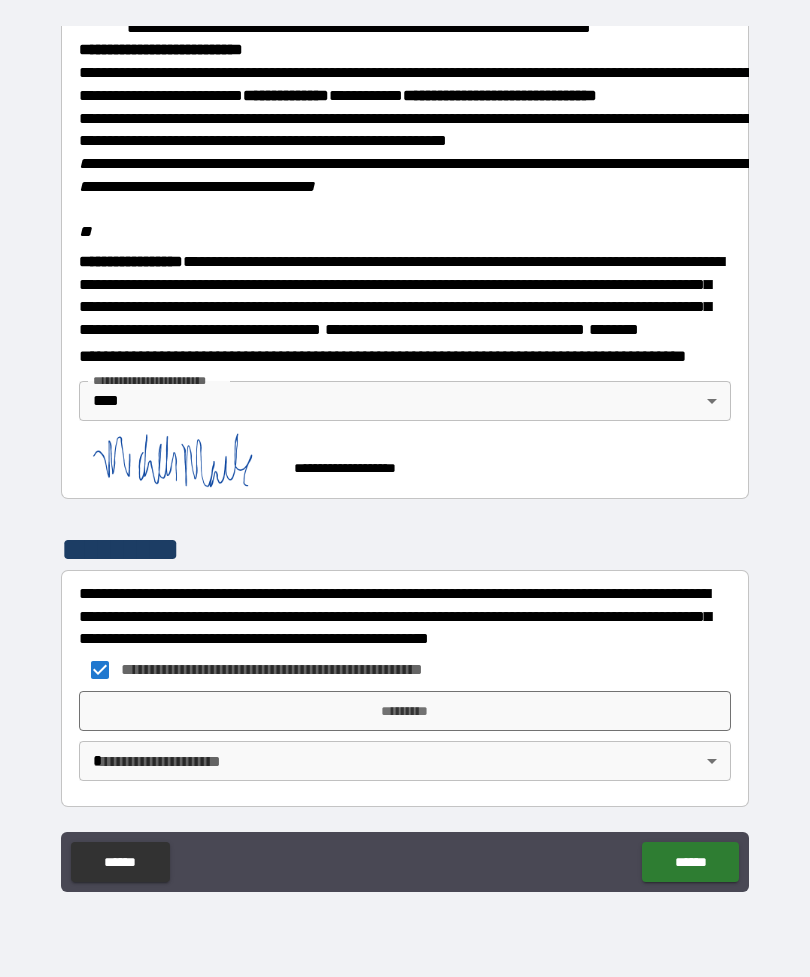scroll, scrollTop: 2340, scrollLeft: 0, axis: vertical 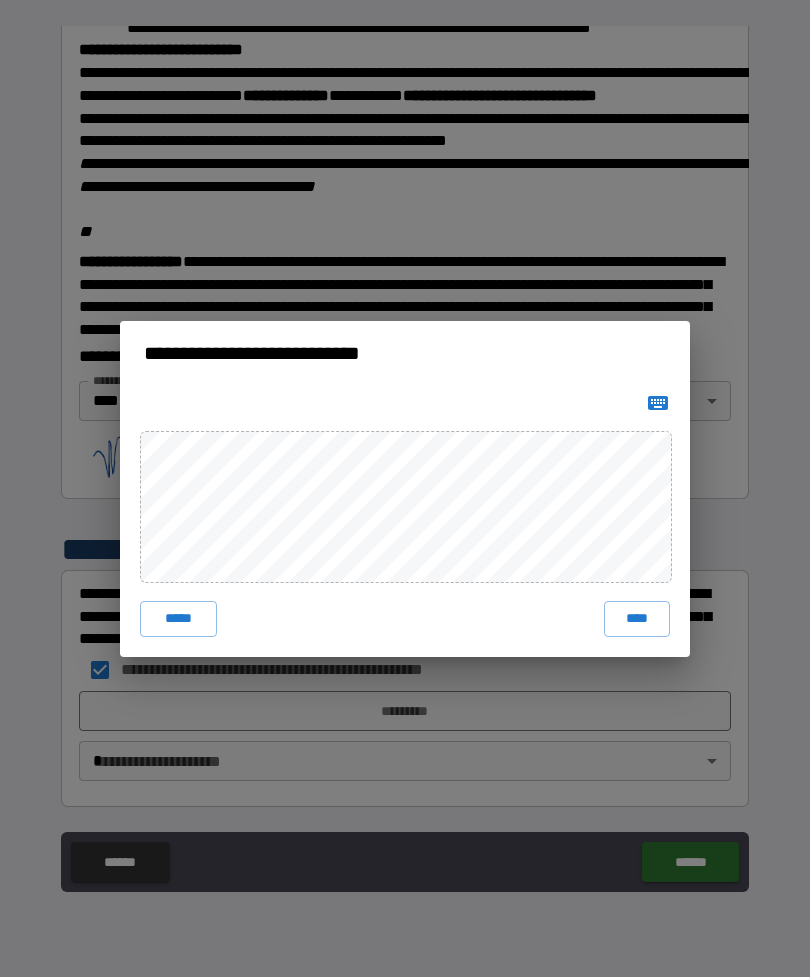 click on "****" at bounding box center (637, 619) 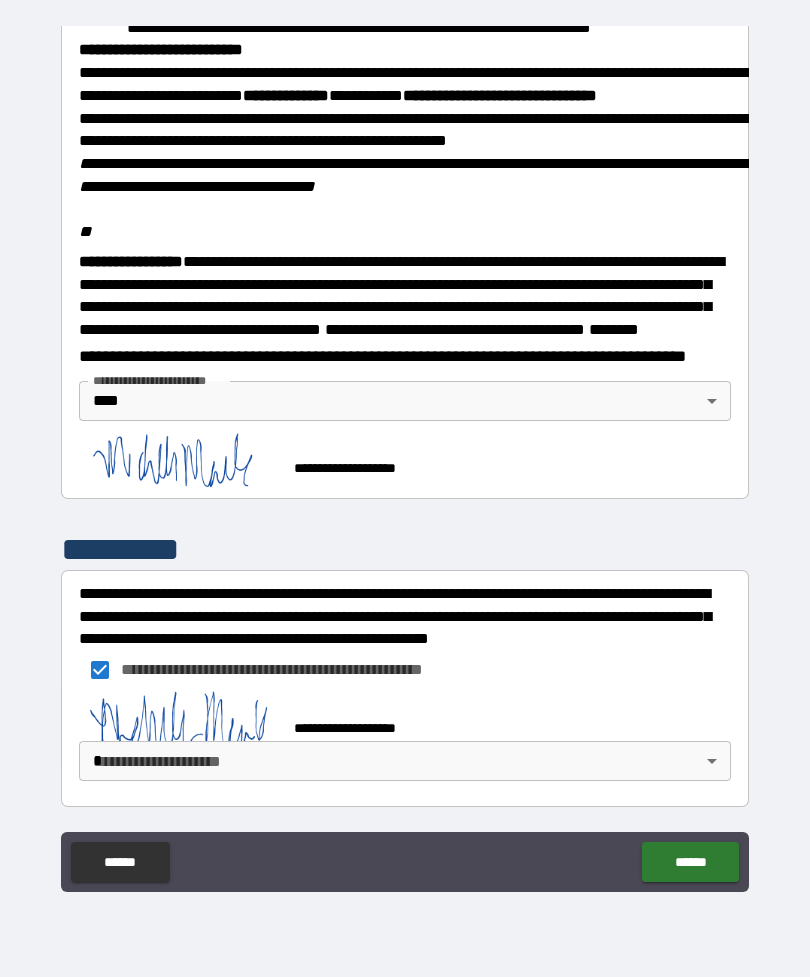 scroll, scrollTop: 2330, scrollLeft: 0, axis: vertical 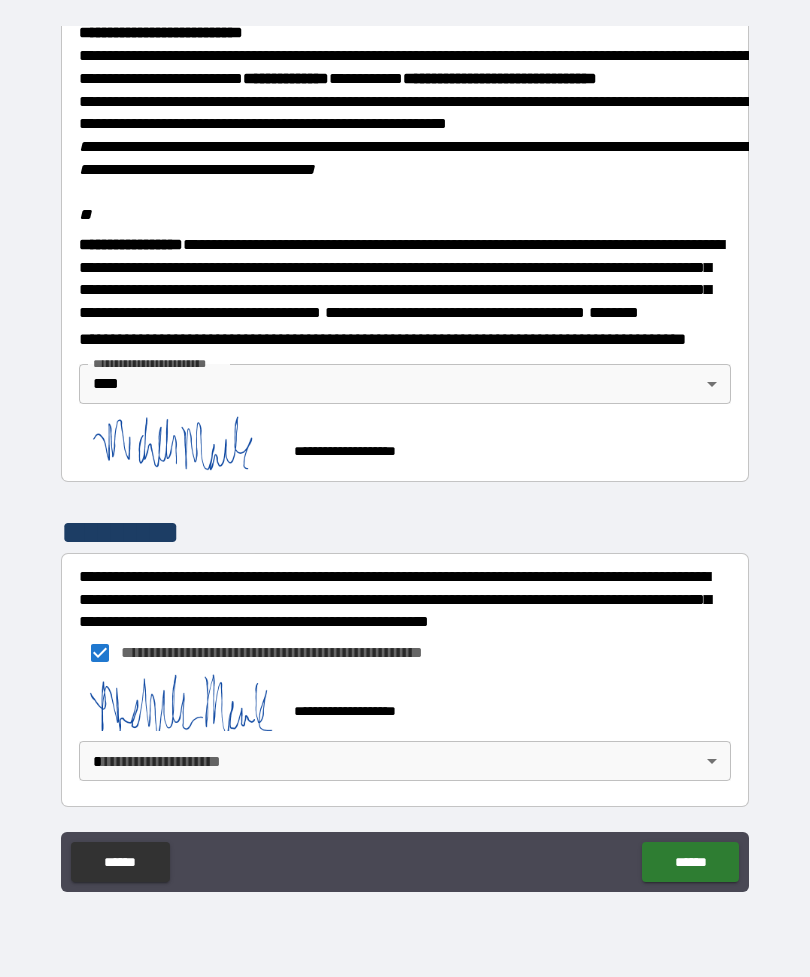 click on "**********" at bounding box center [405, 456] 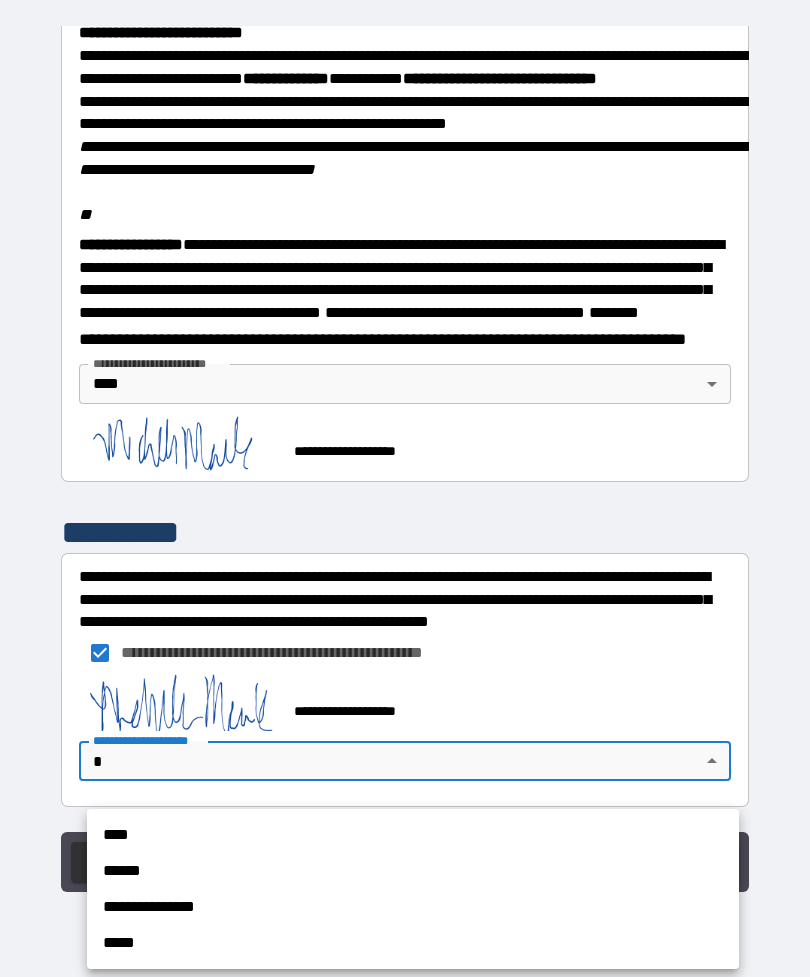 click on "****" at bounding box center (413, 835) 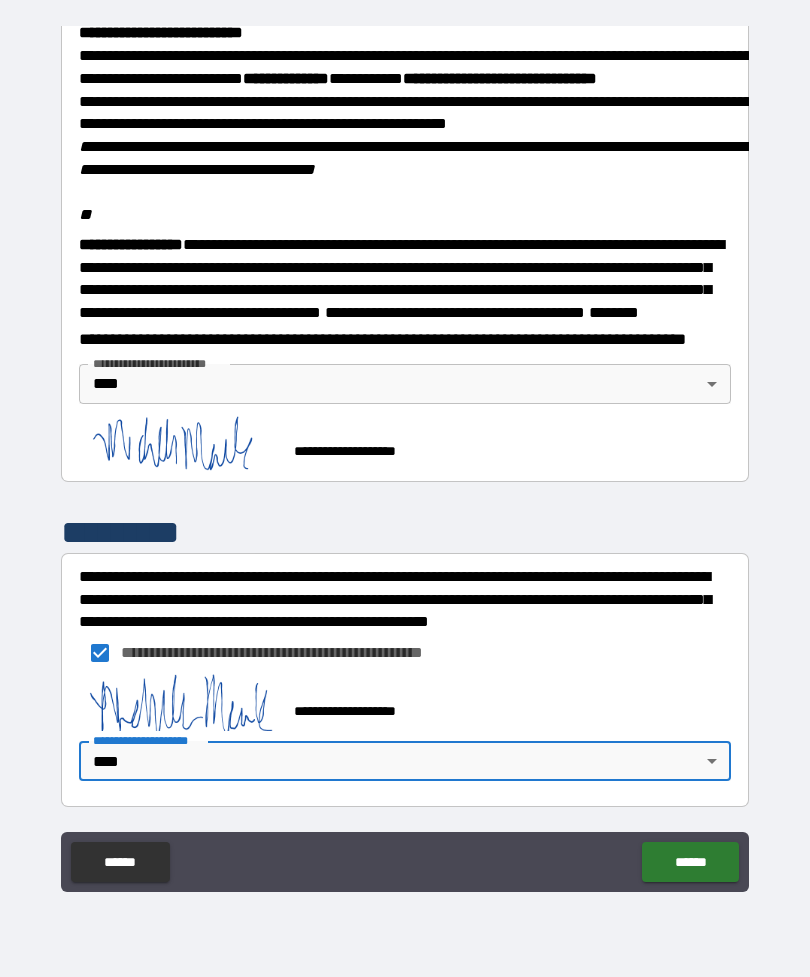 click on "******" at bounding box center (690, 862) 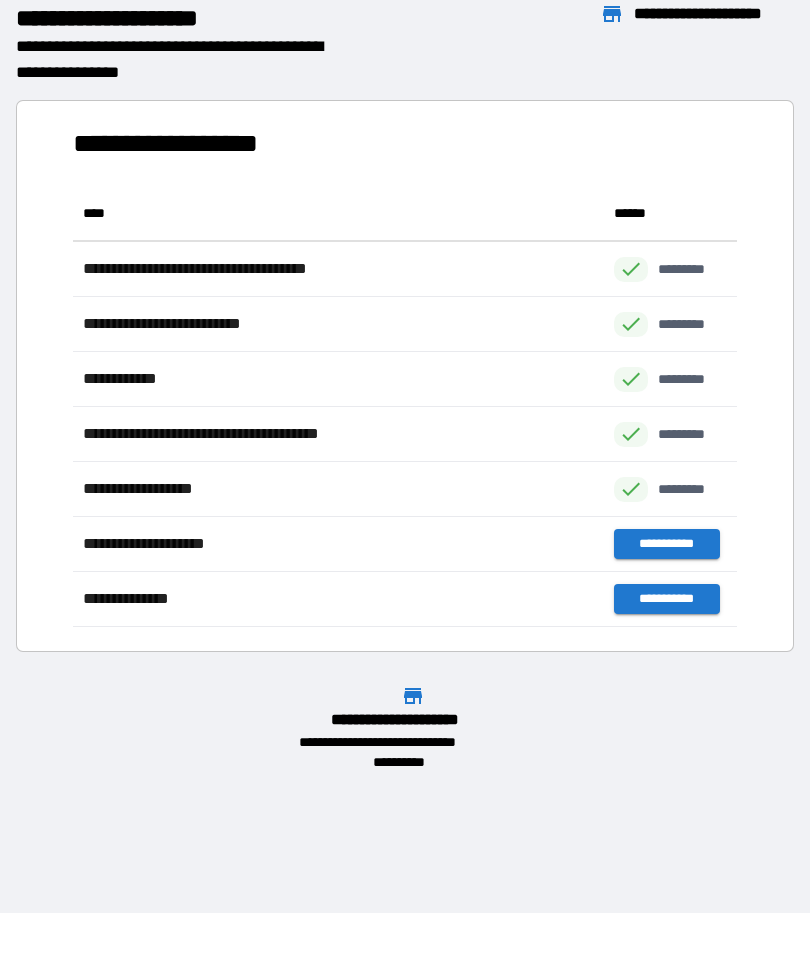 scroll, scrollTop: 441, scrollLeft: 664, axis: both 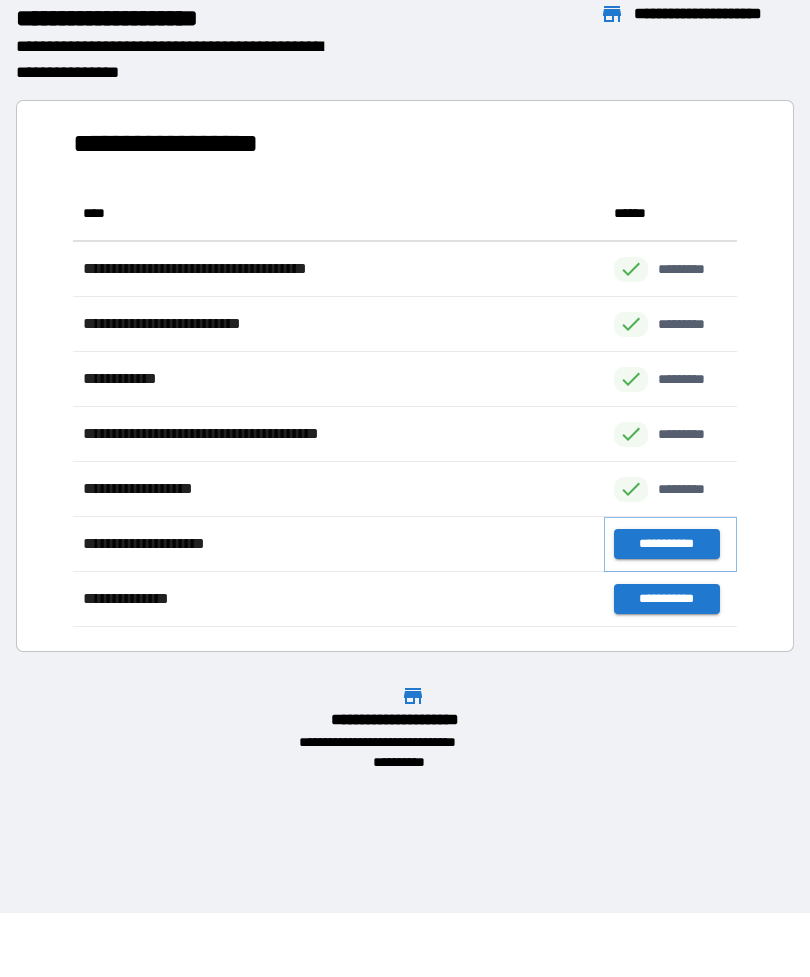 click on "**********" at bounding box center (666, 544) 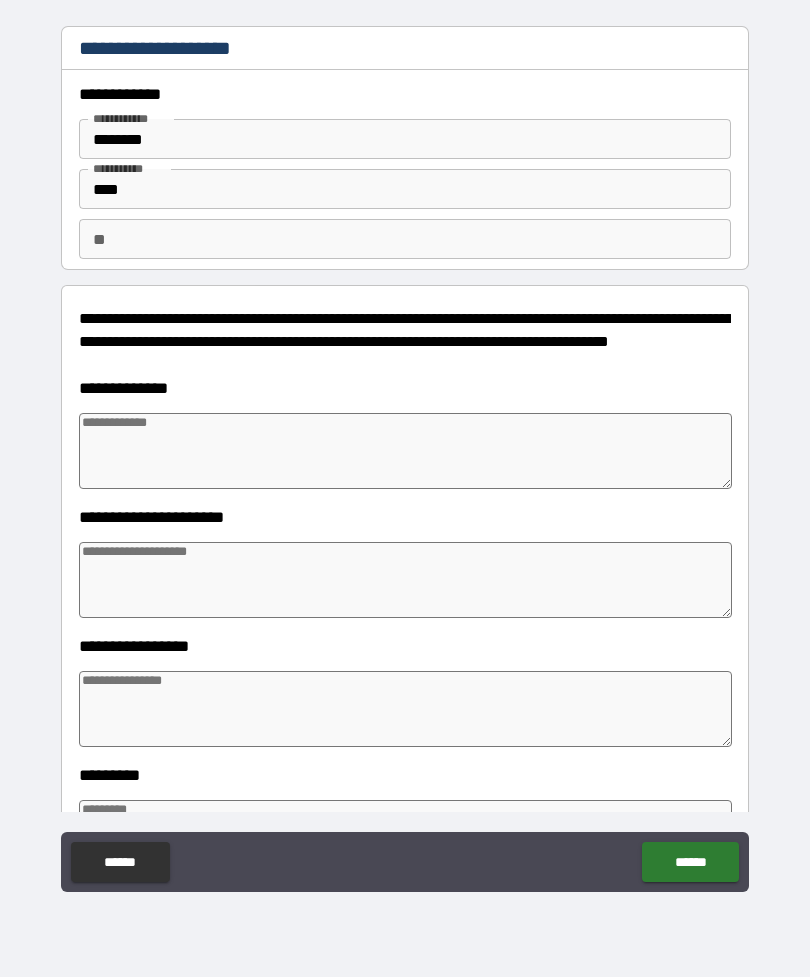 click at bounding box center (405, 451) 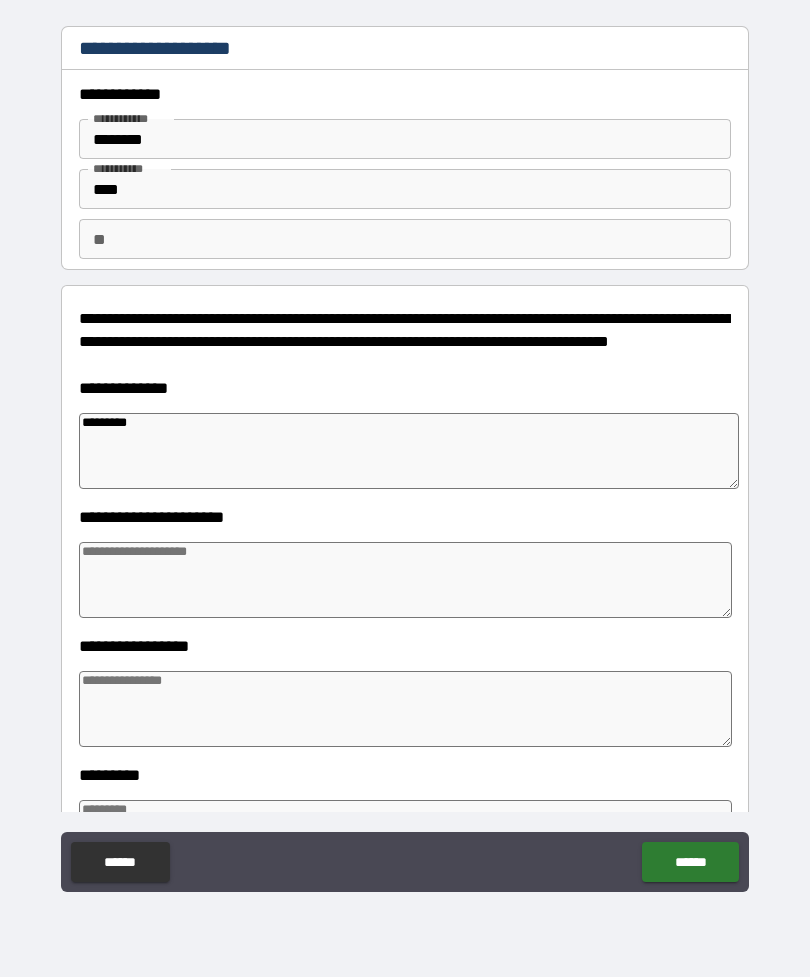 click at bounding box center (405, 580) 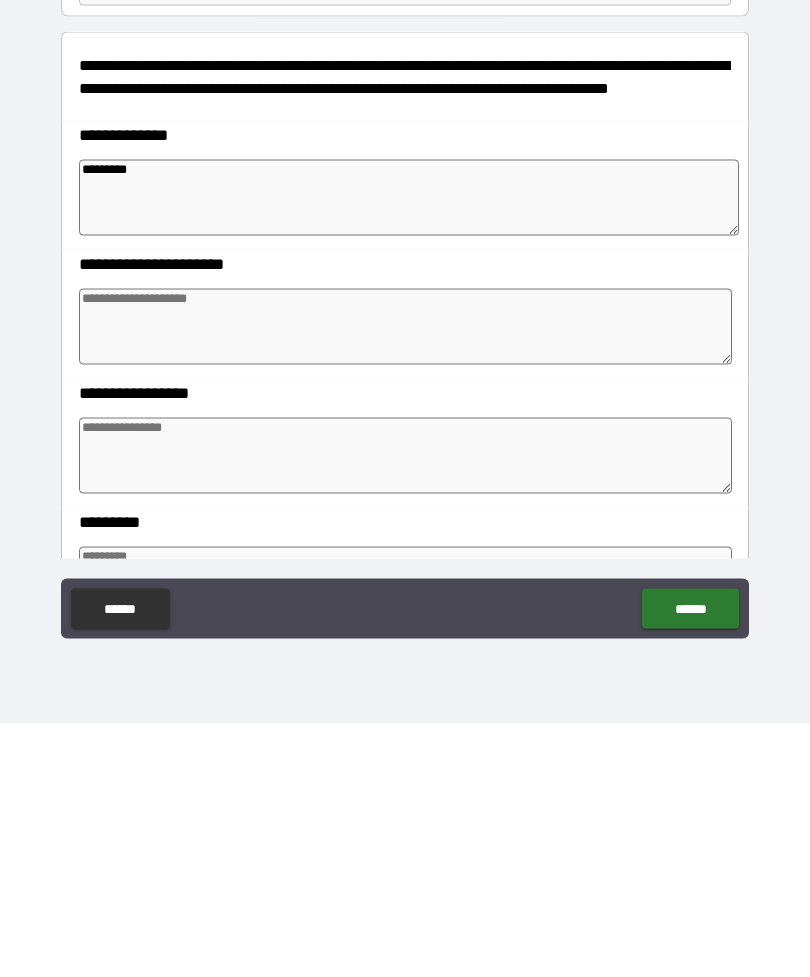 click at bounding box center [405, 709] 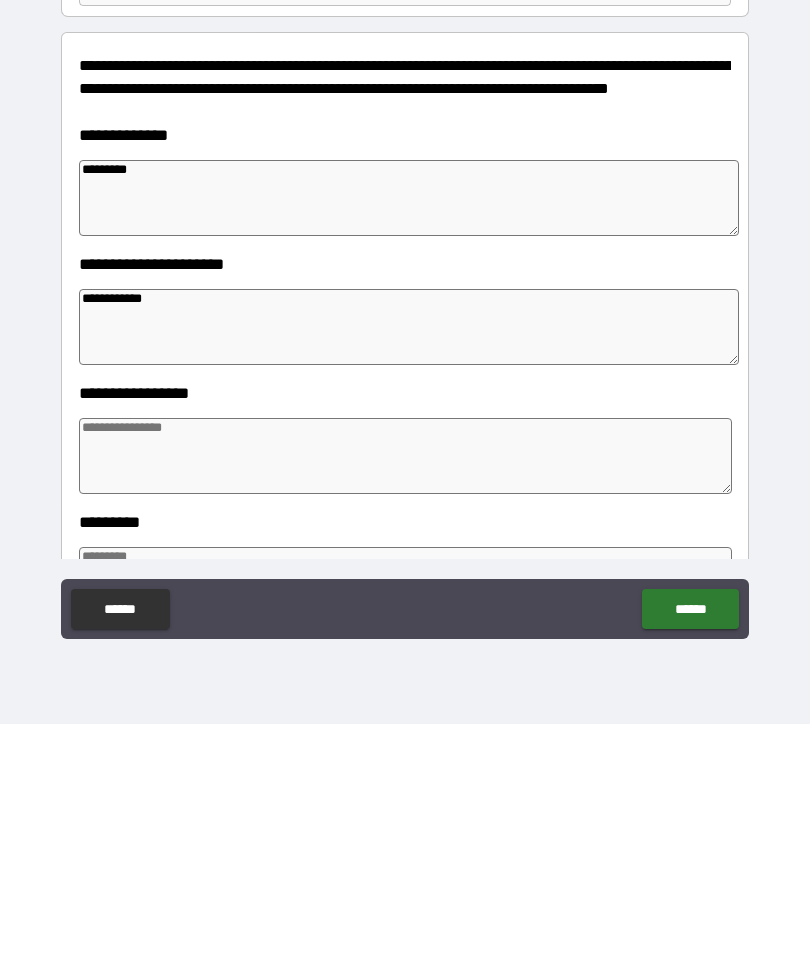 click at bounding box center [405, 709] 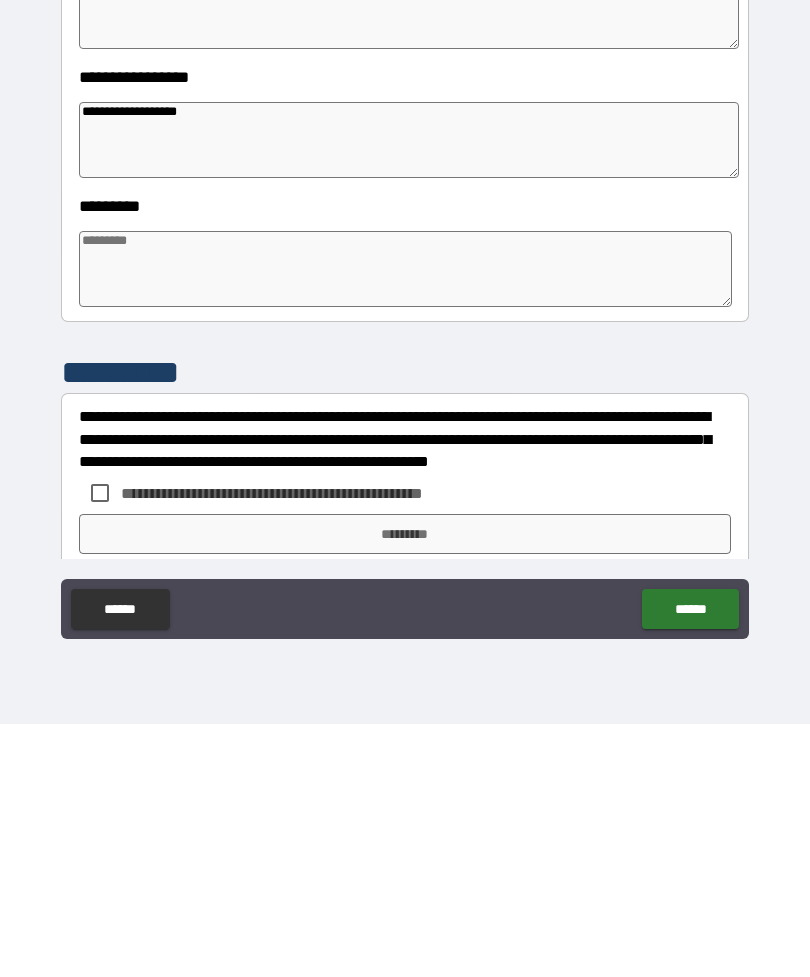 scroll, scrollTop: 314, scrollLeft: 0, axis: vertical 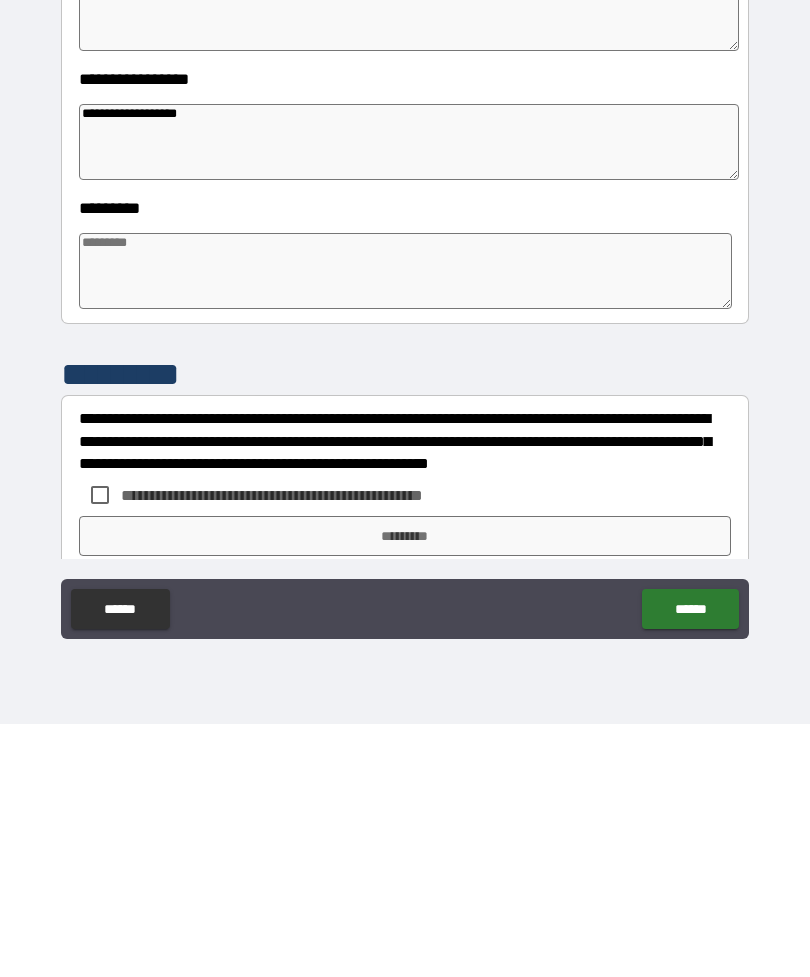 click at bounding box center [405, 524] 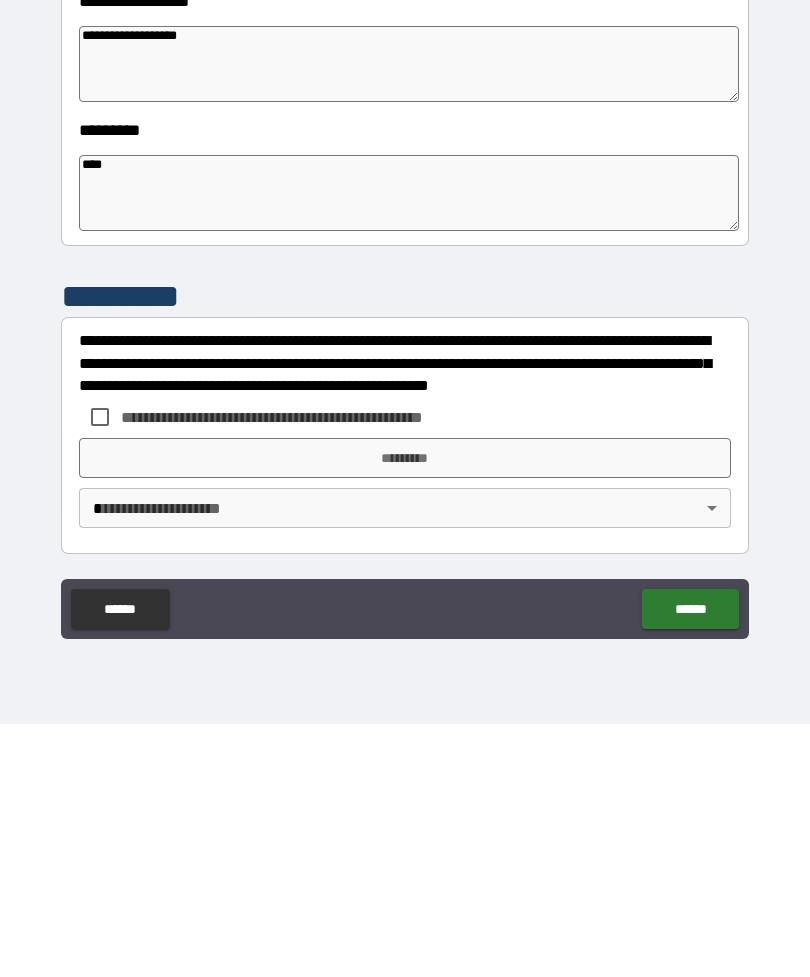 scroll, scrollTop: 392, scrollLeft: 0, axis: vertical 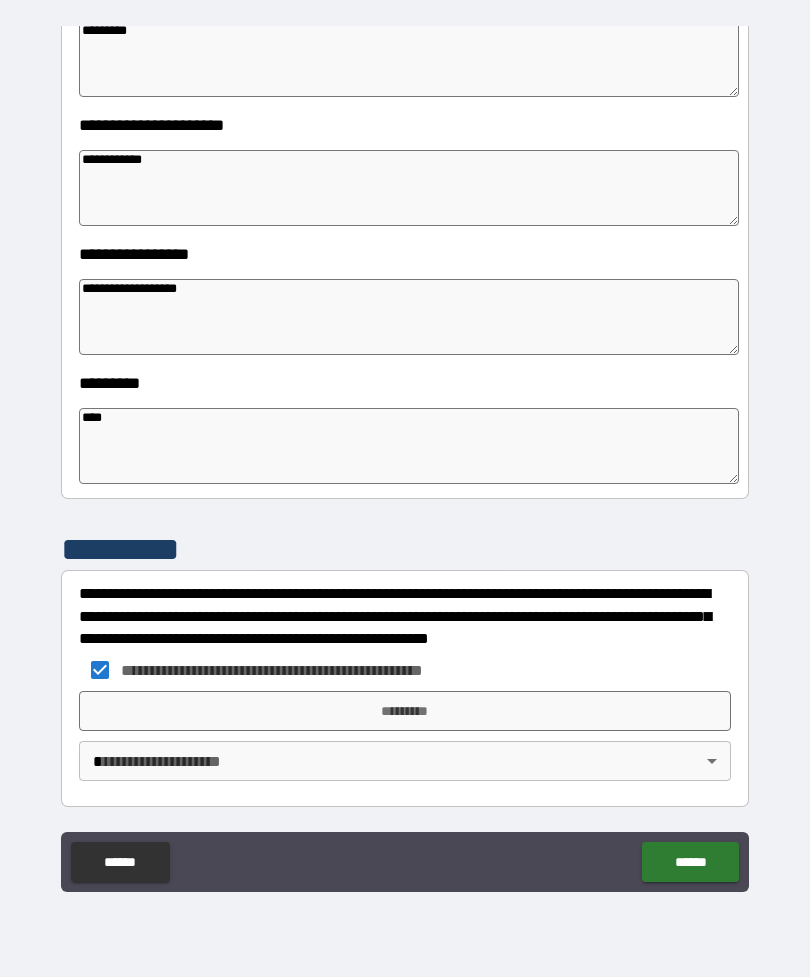 click on "*********" at bounding box center [405, 711] 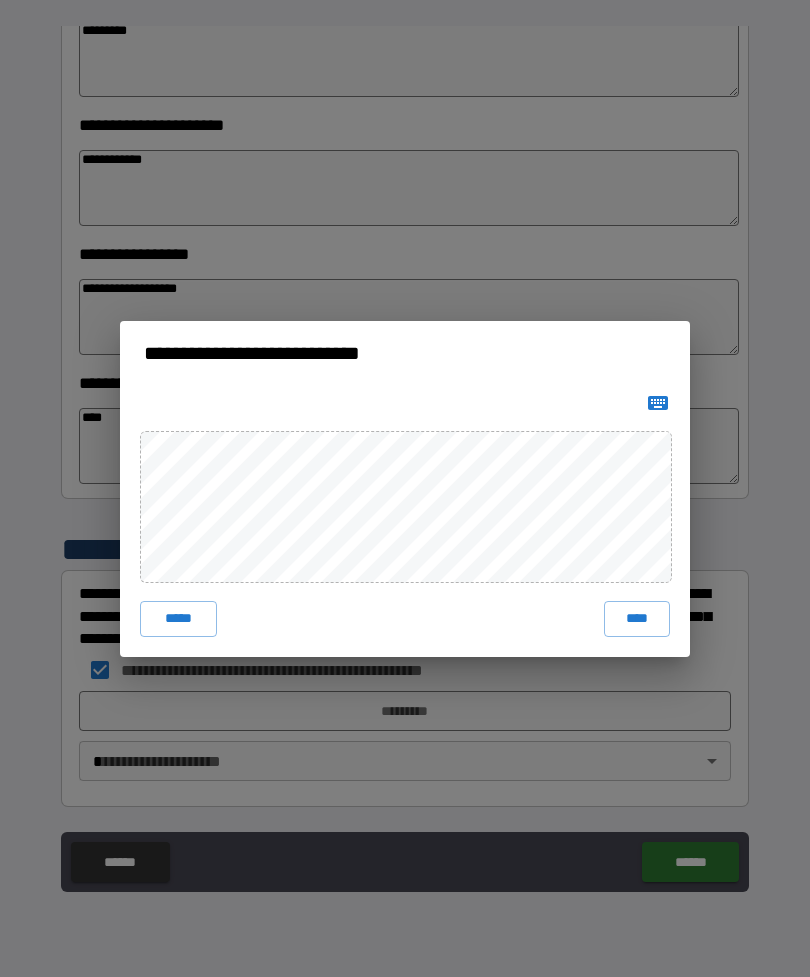 click on "****" at bounding box center (637, 619) 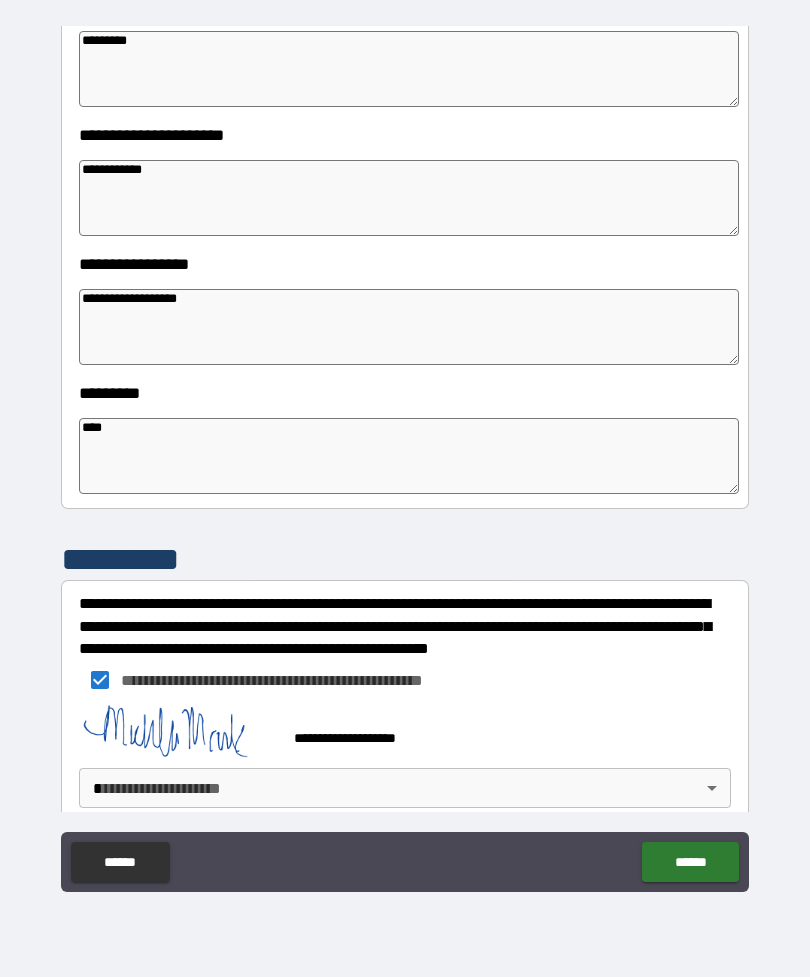 click on "******" at bounding box center [690, 862] 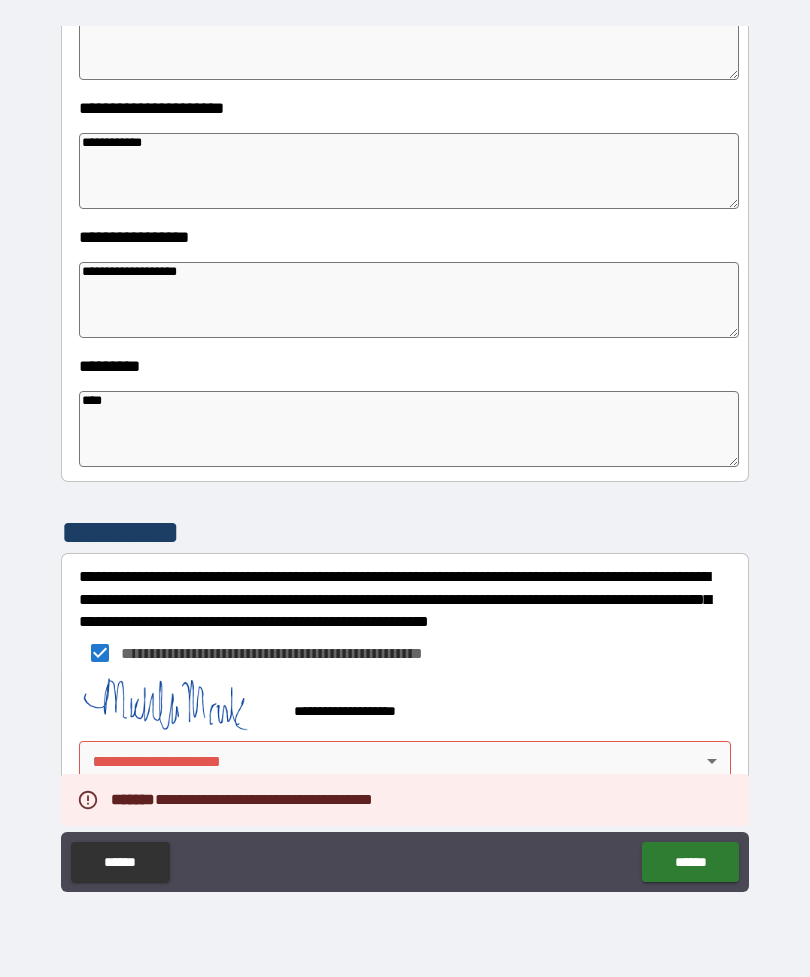 scroll, scrollTop: 409, scrollLeft: 0, axis: vertical 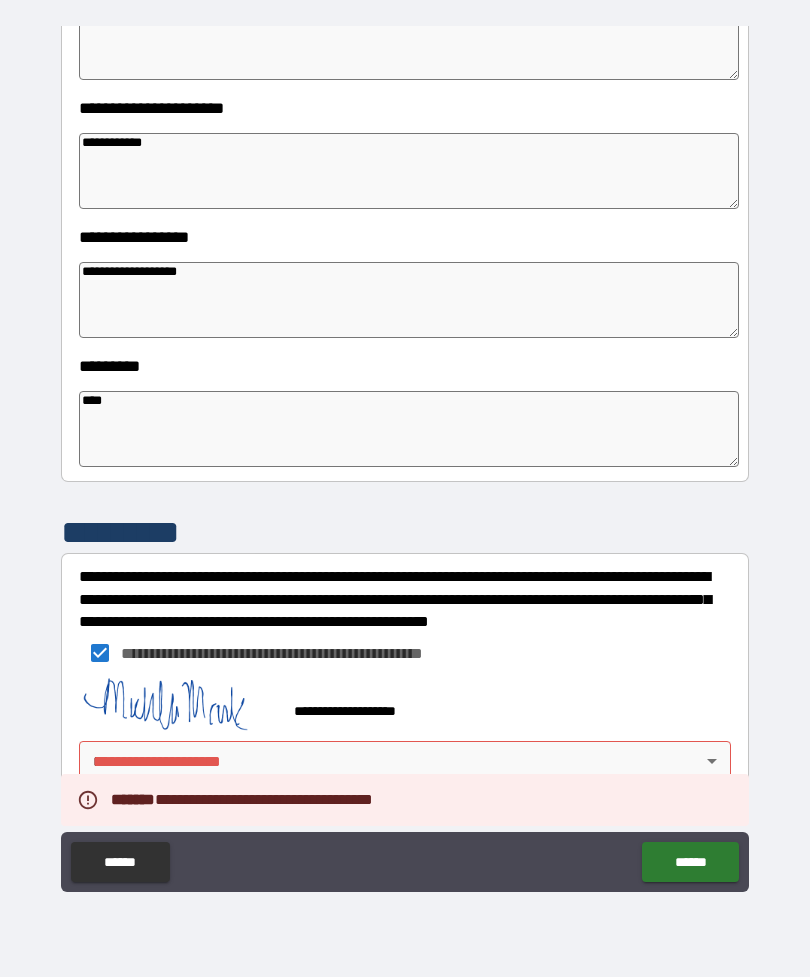 click on "**********" at bounding box center (405, 456) 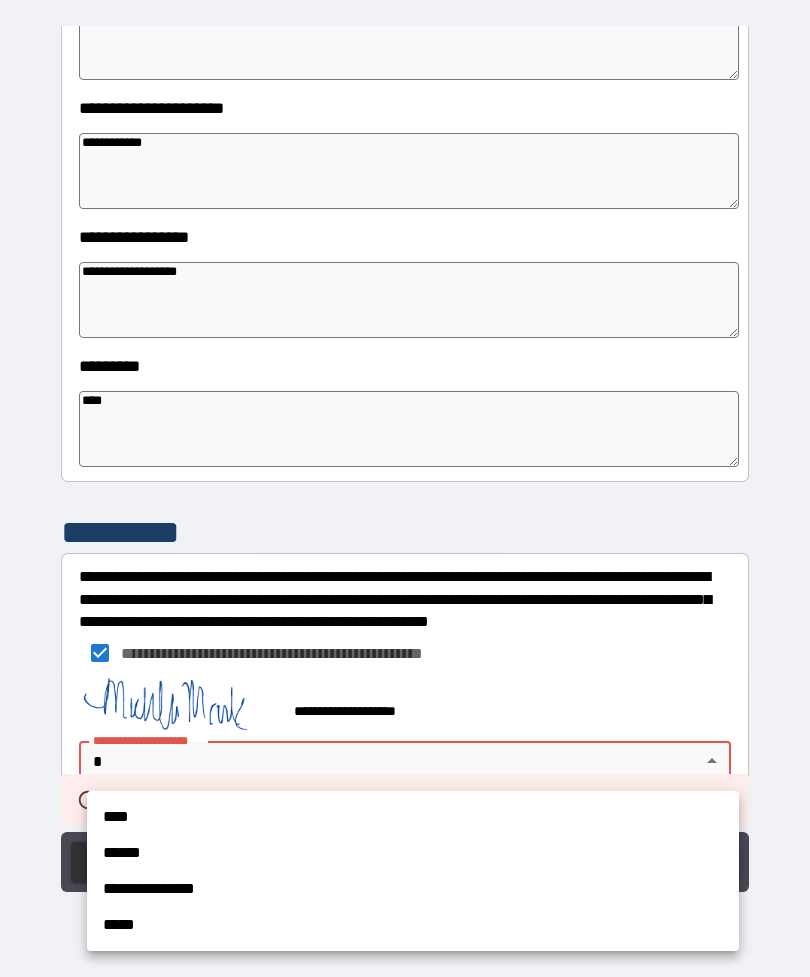 click on "****" at bounding box center [413, 817] 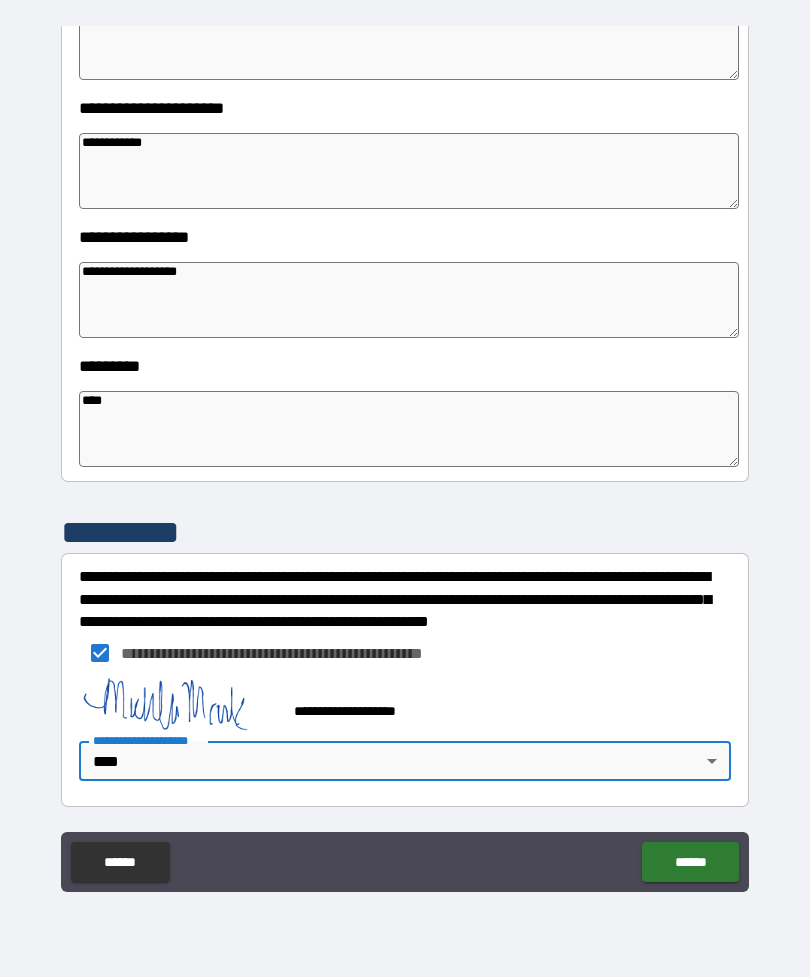 click on "******" at bounding box center [690, 862] 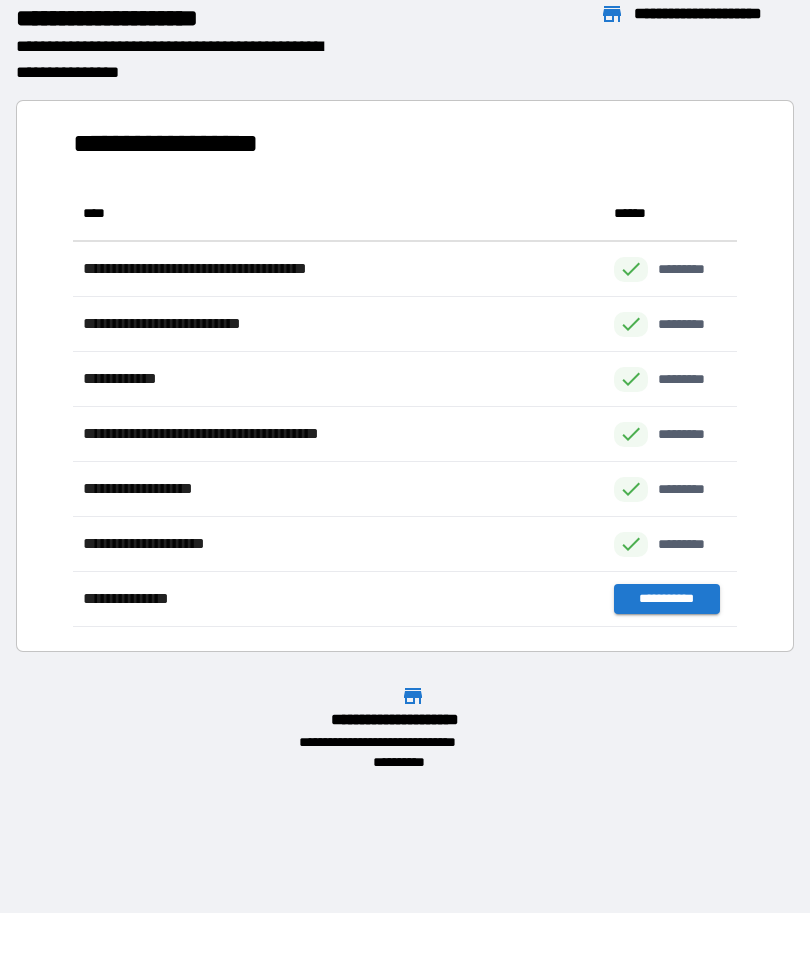 scroll, scrollTop: 1, scrollLeft: 1, axis: both 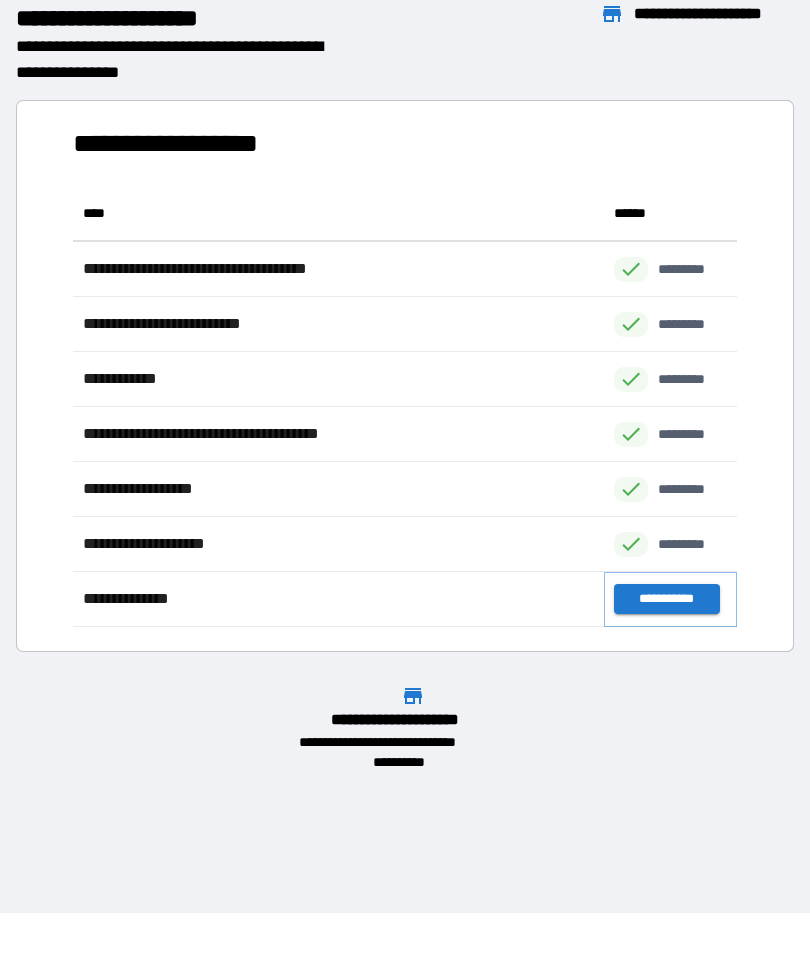 click on "**********" at bounding box center [666, 599] 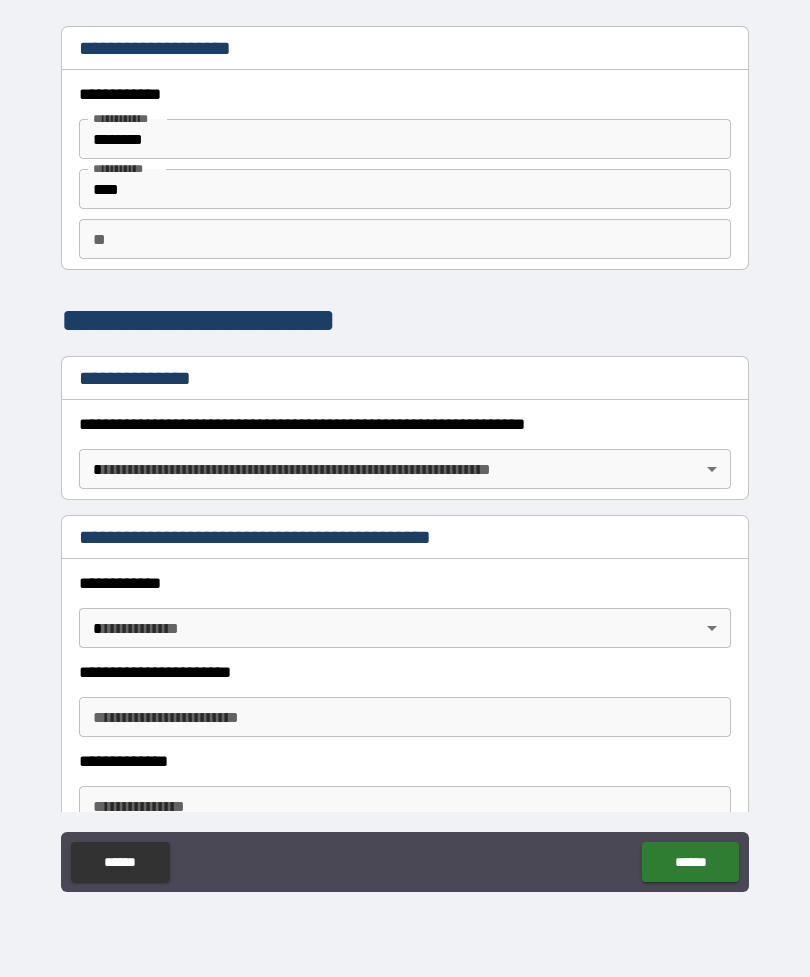 click on "**********" at bounding box center (405, 456) 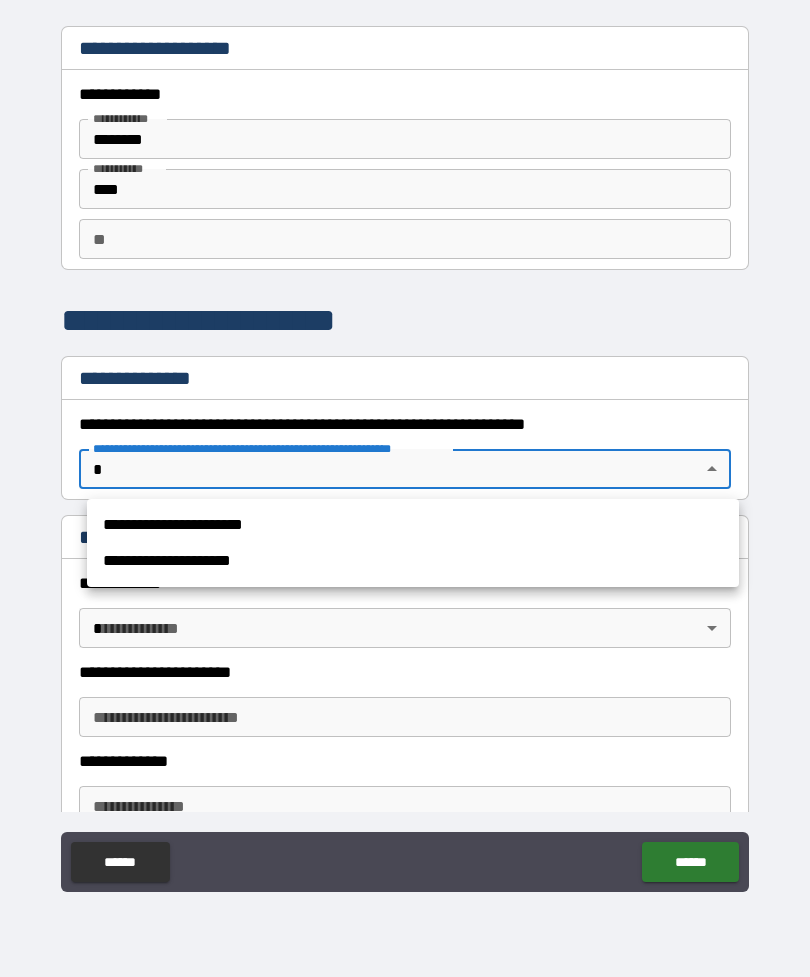 click on "**********" at bounding box center [413, 525] 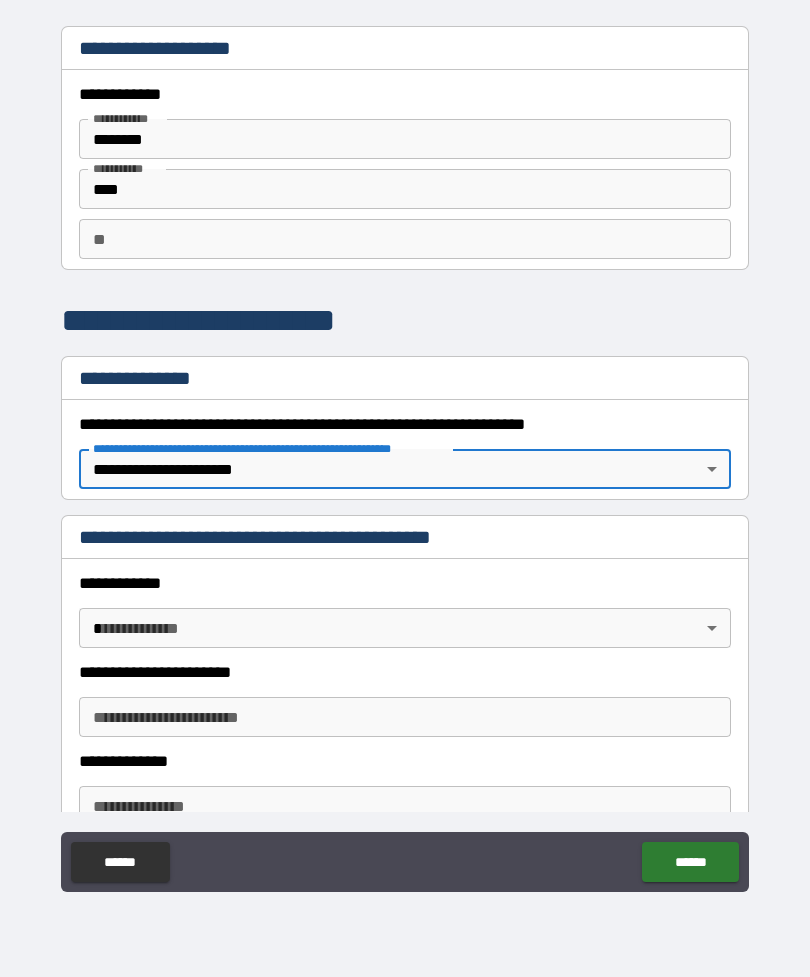 click on "**********" at bounding box center [405, 456] 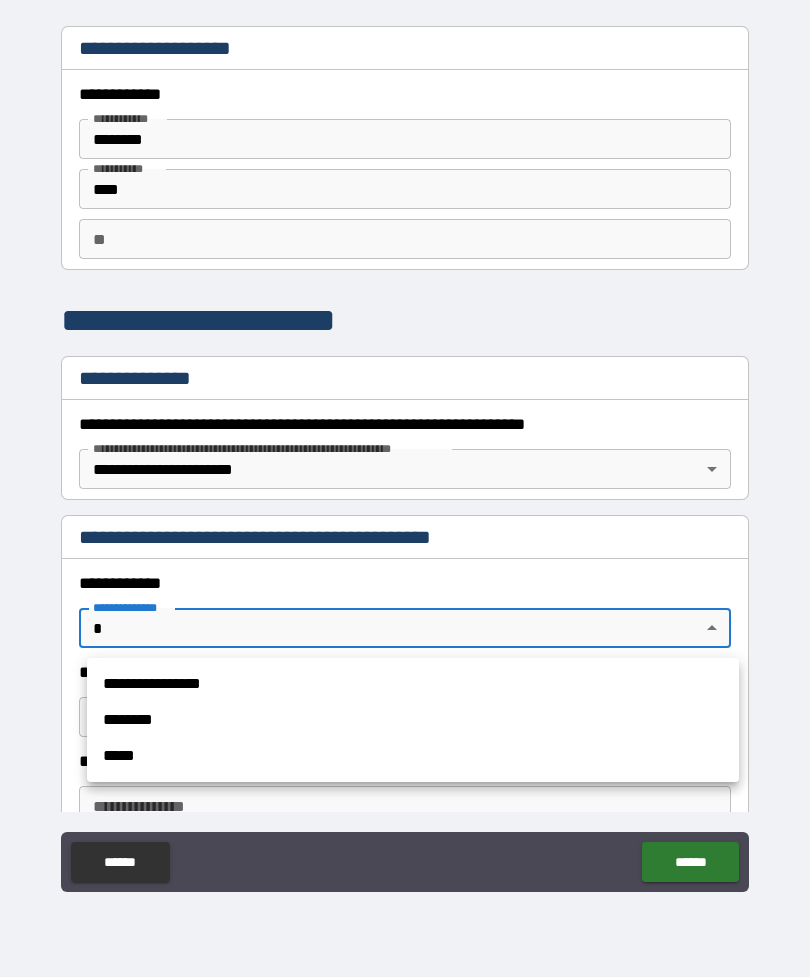 click on "**********" at bounding box center [413, 684] 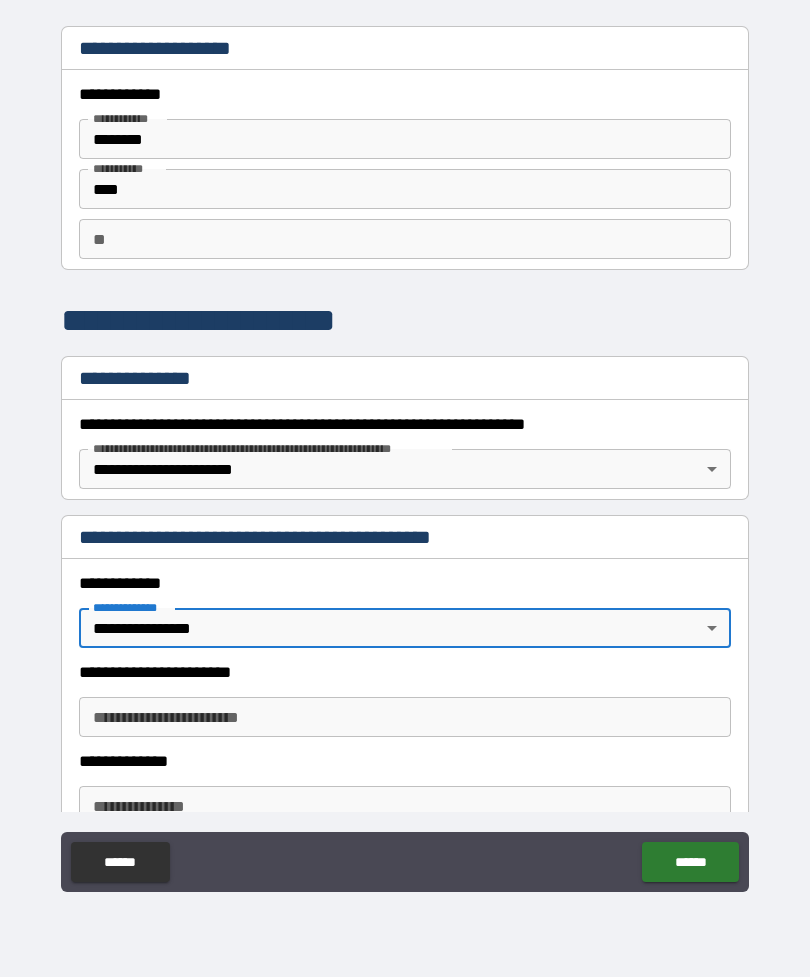 click on "**********" at bounding box center [405, 717] 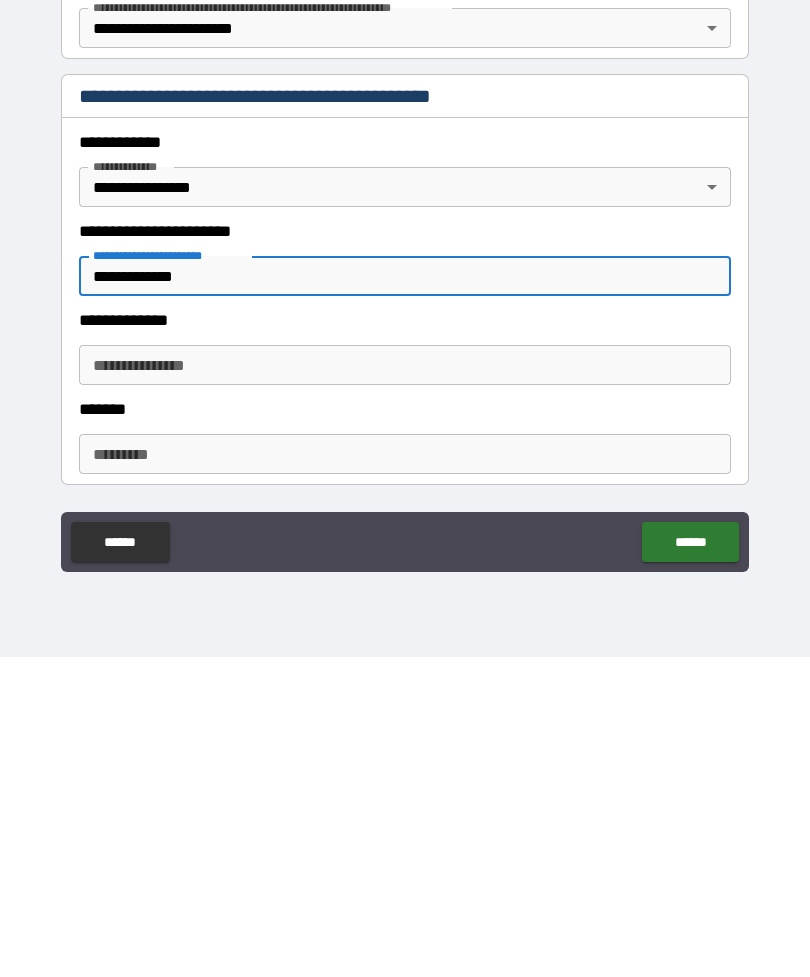 scroll, scrollTop: 127, scrollLeft: 0, axis: vertical 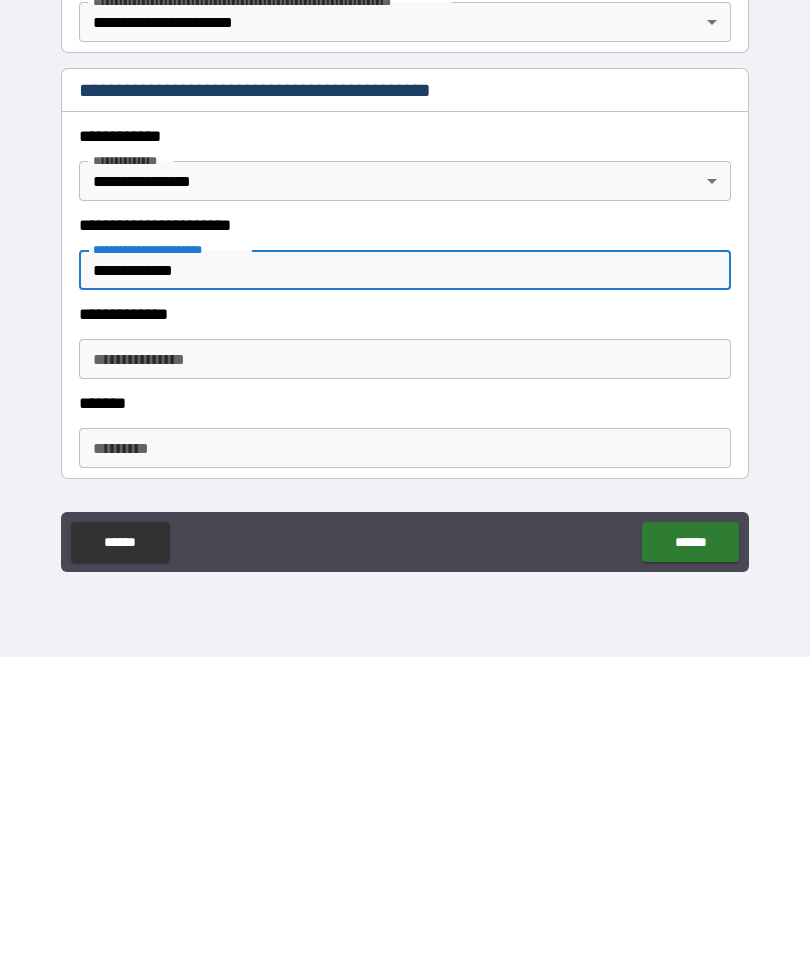 click on "**********" at bounding box center [405, 679] 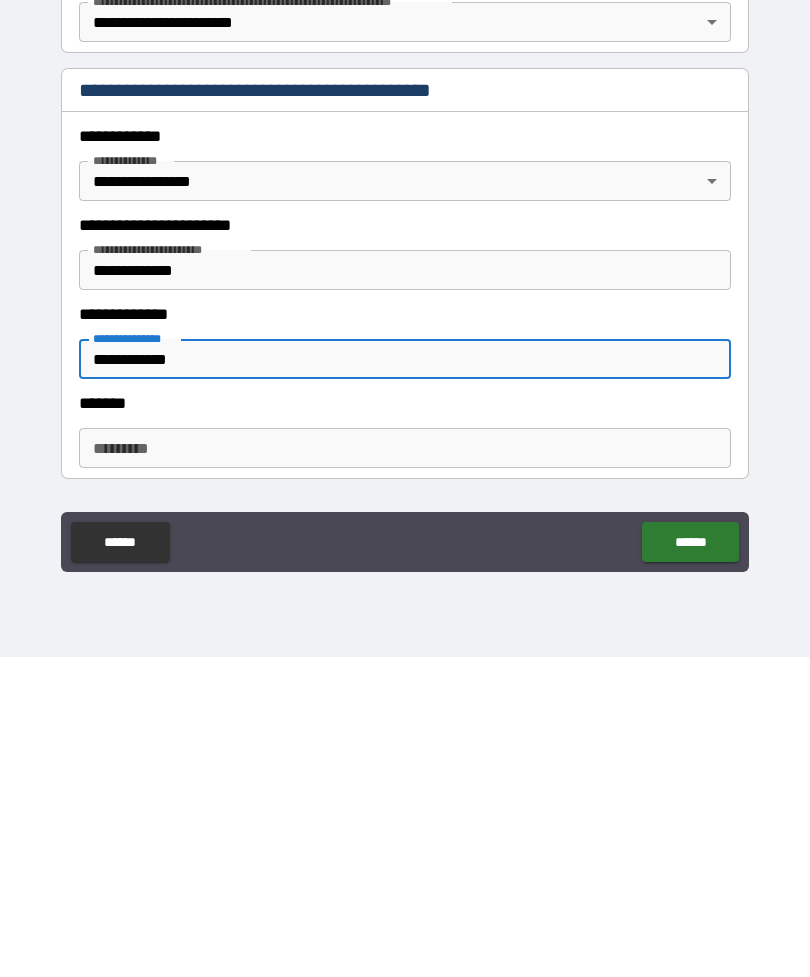 click on "*******   *" at bounding box center [405, 768] 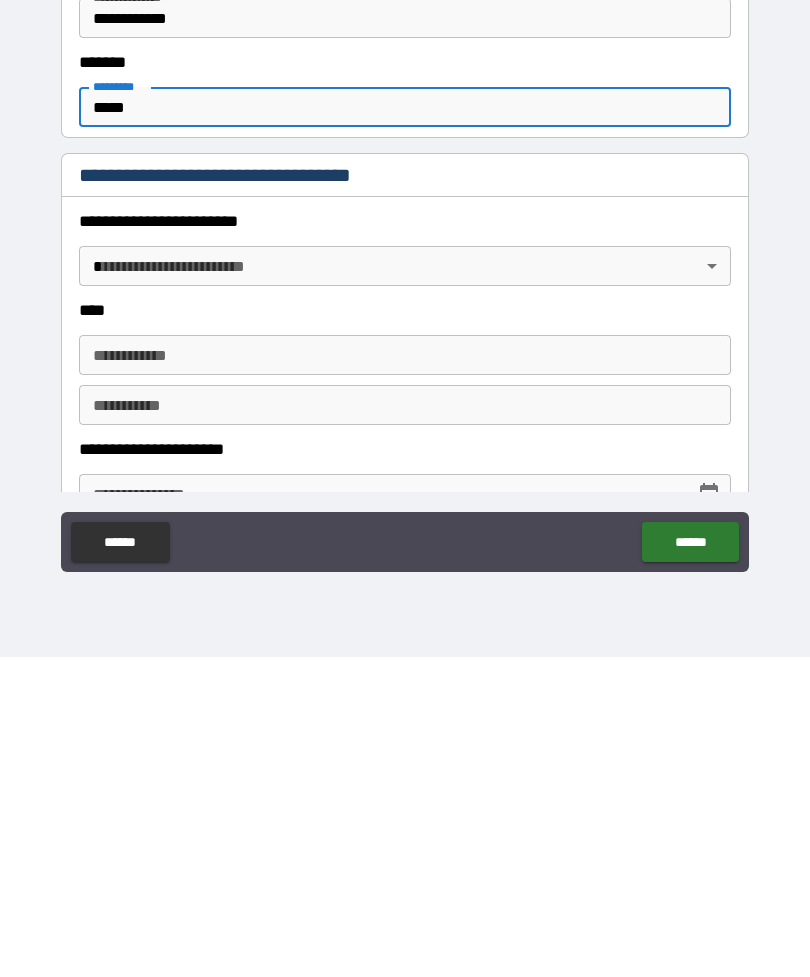 scroll, scrollTop: 470, scrollLeft: 0, axis: vertical 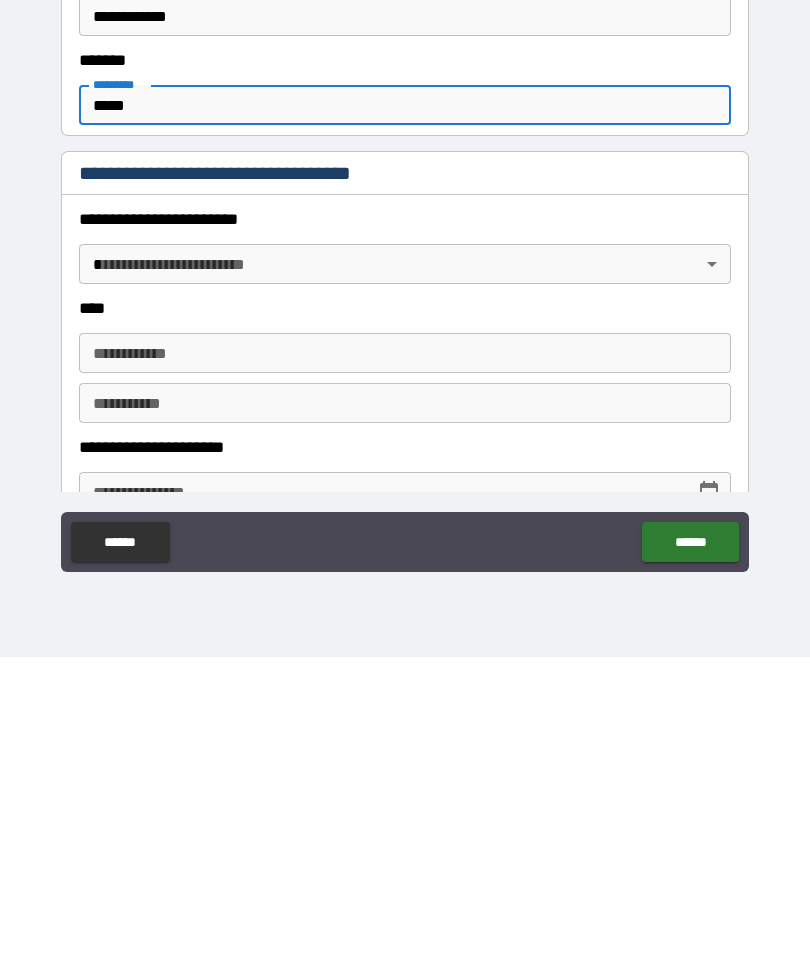 click on "**********" at bounding box center (405, 456) 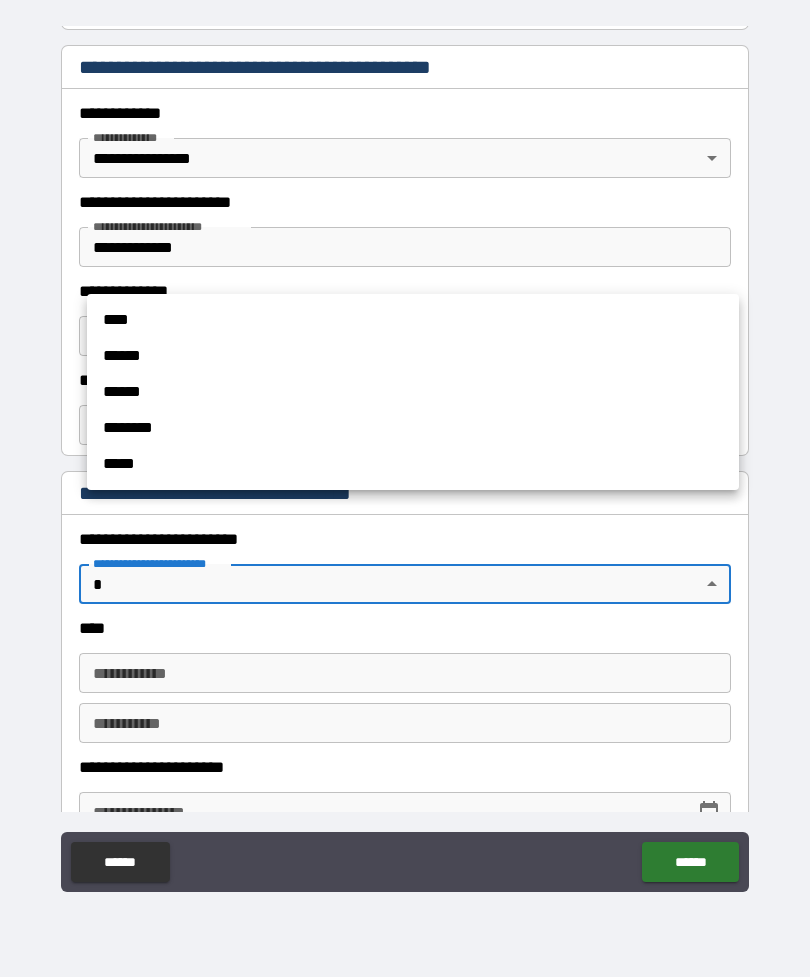 click on "******" at bounding box center (413, 392) 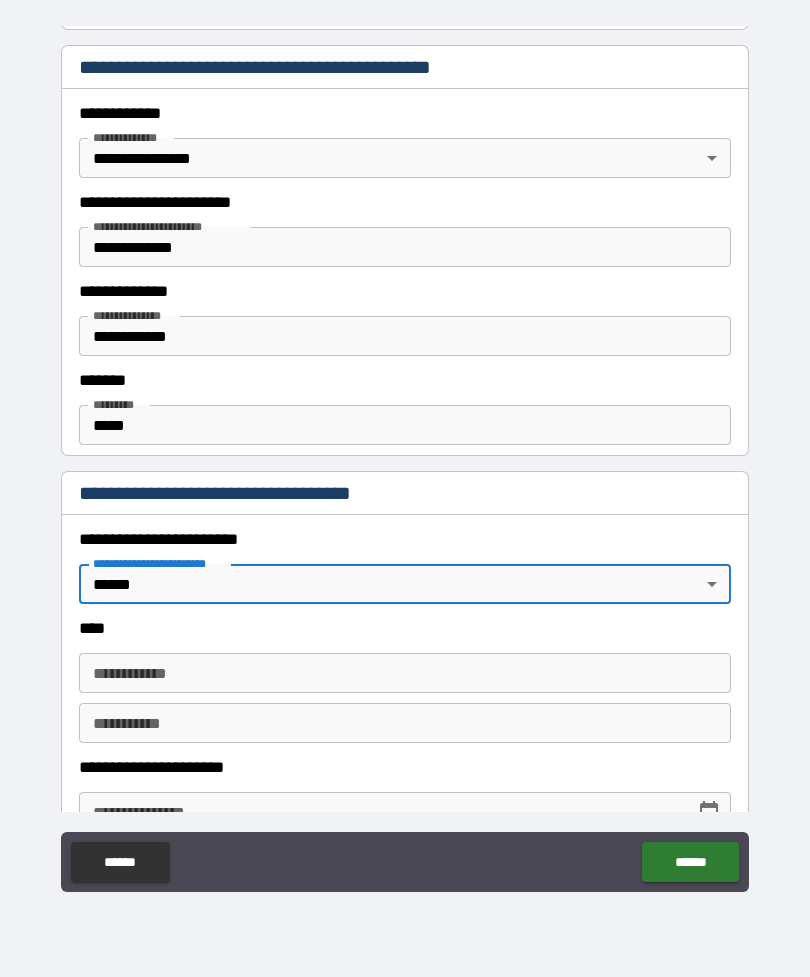 click on "**********" at bounding box center [405, 673] 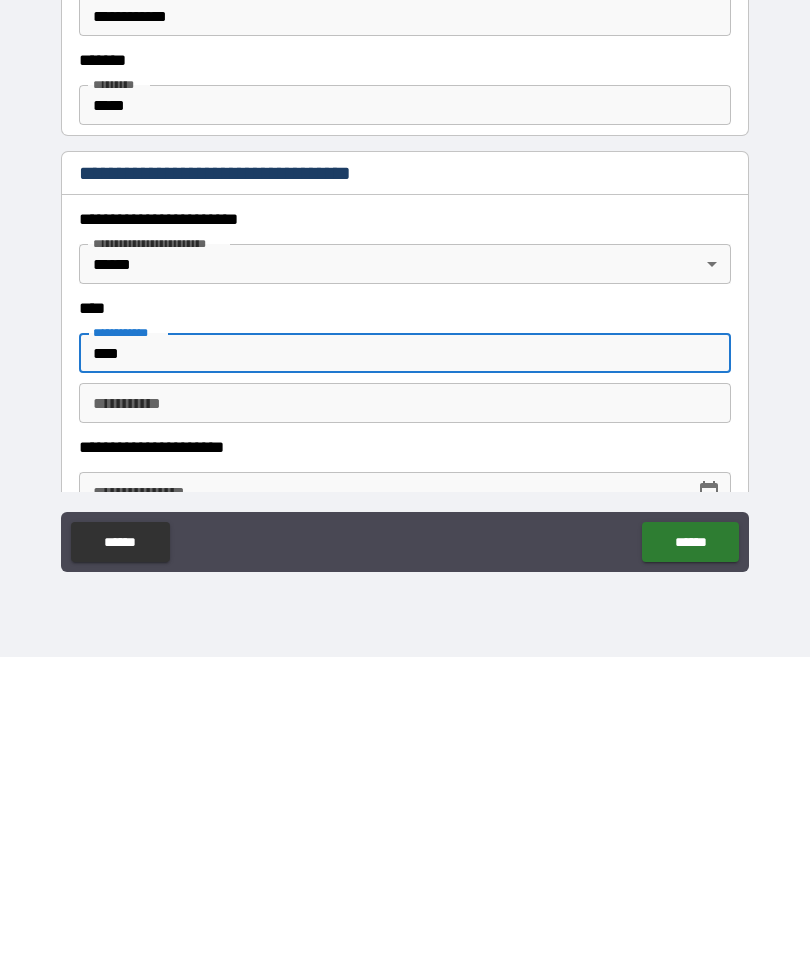 click on "*********   *" at bounding box center [405, 723] 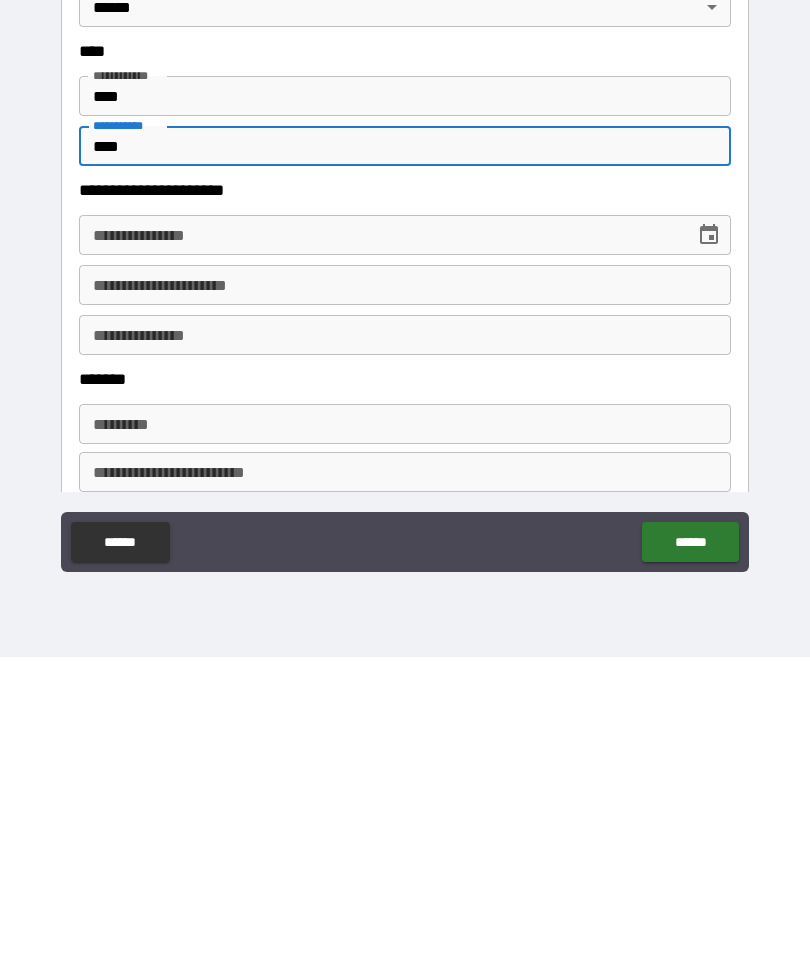 scroll, scrollTop: 728, scrollLeft: 0, axis: vertical 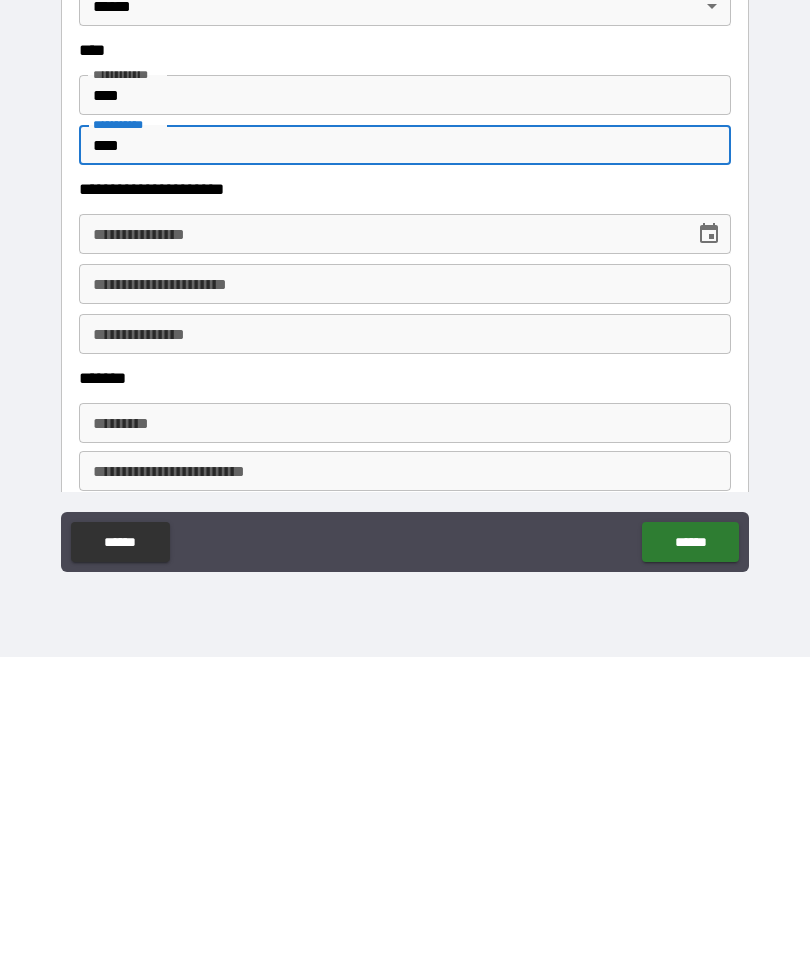 click on "**********" at bounding box center (380, 554) 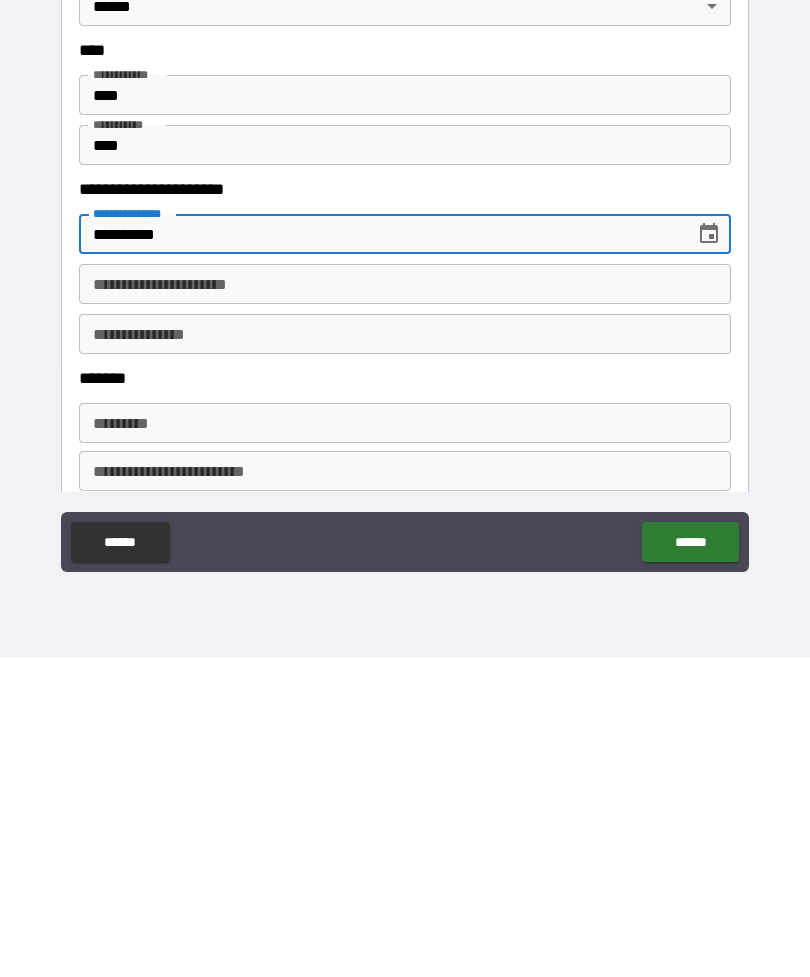 click on "**********" at bounding box center [405, 604] 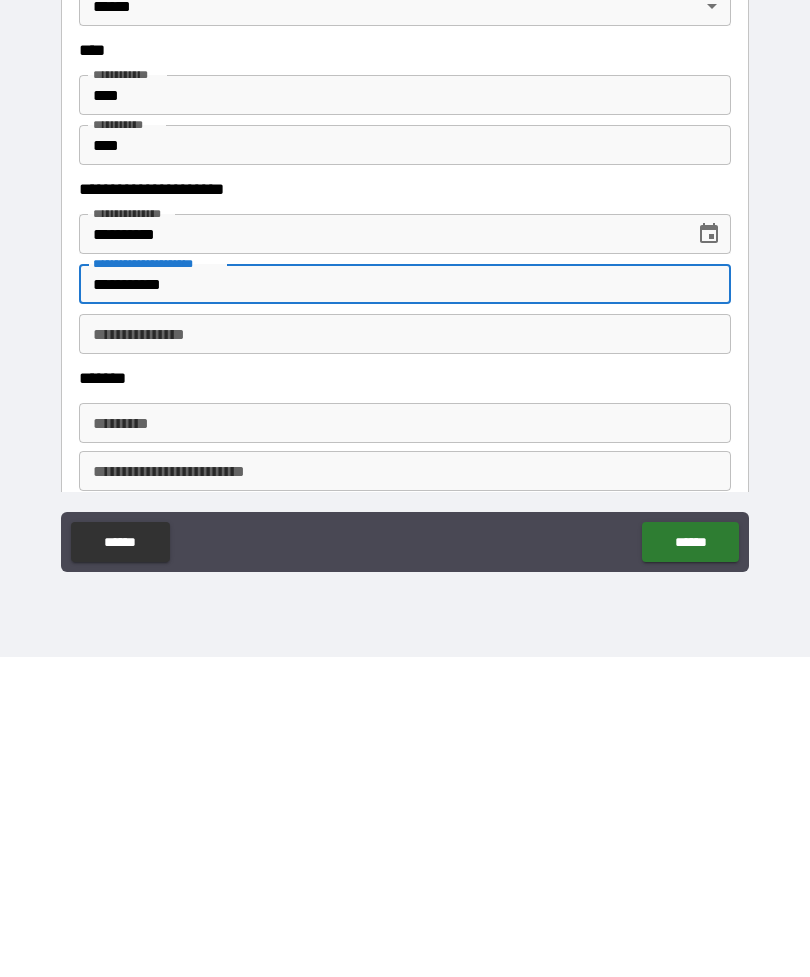 click on "**********" at bounding box center (405, 654) 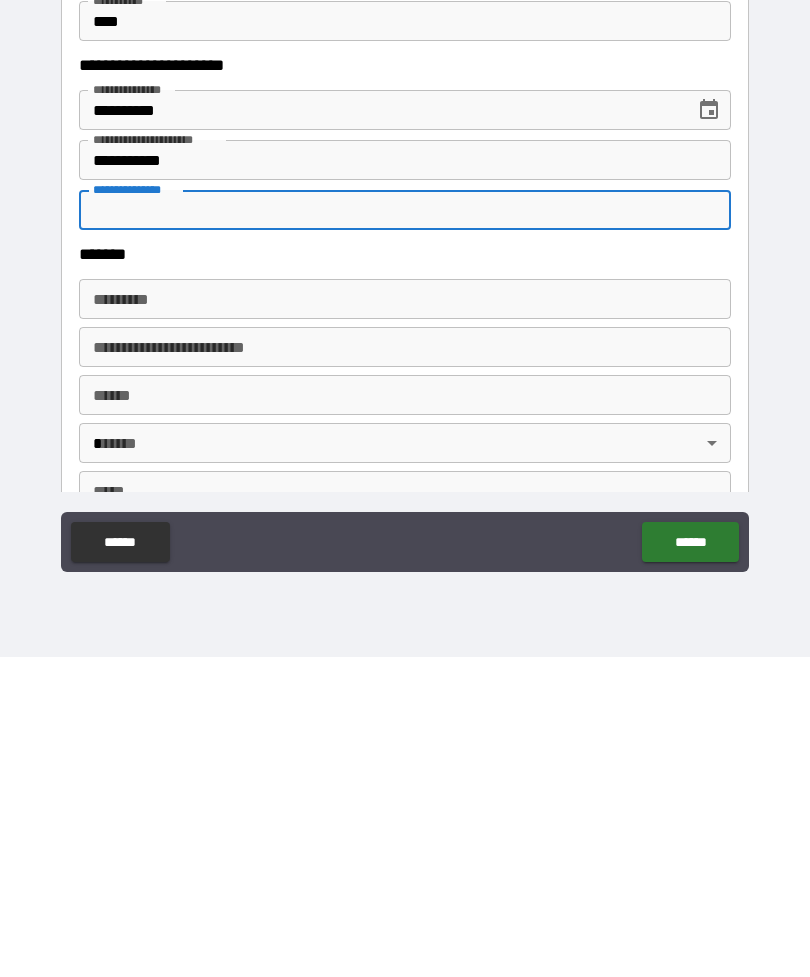 scroll, scrollTop: 849, scrollLeft: 0, axis: vertical 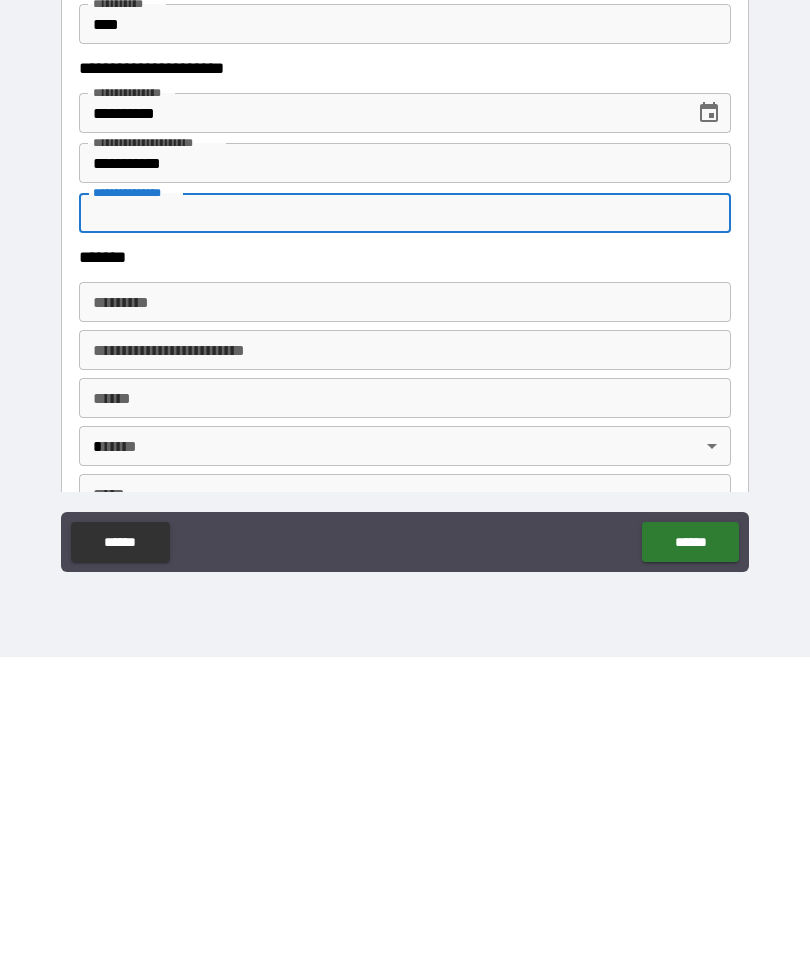 click on "*******   *" at bounding box center [405, 622] 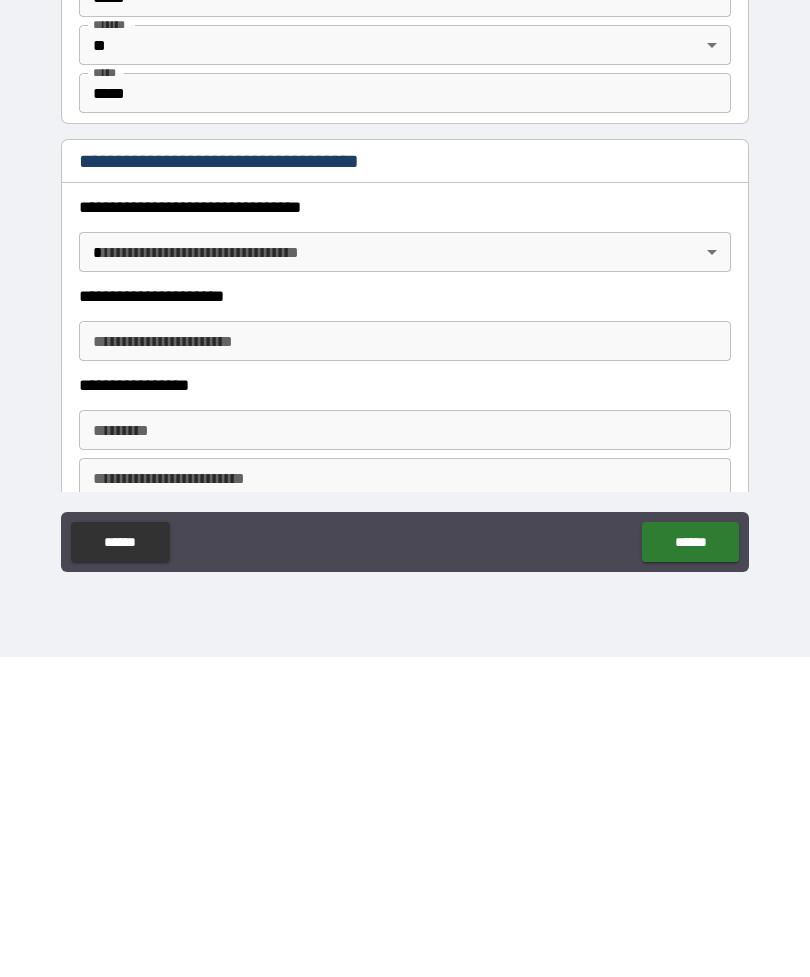 scroll, scrollTop: 1275, scrollLeft: 0, axis: vertical 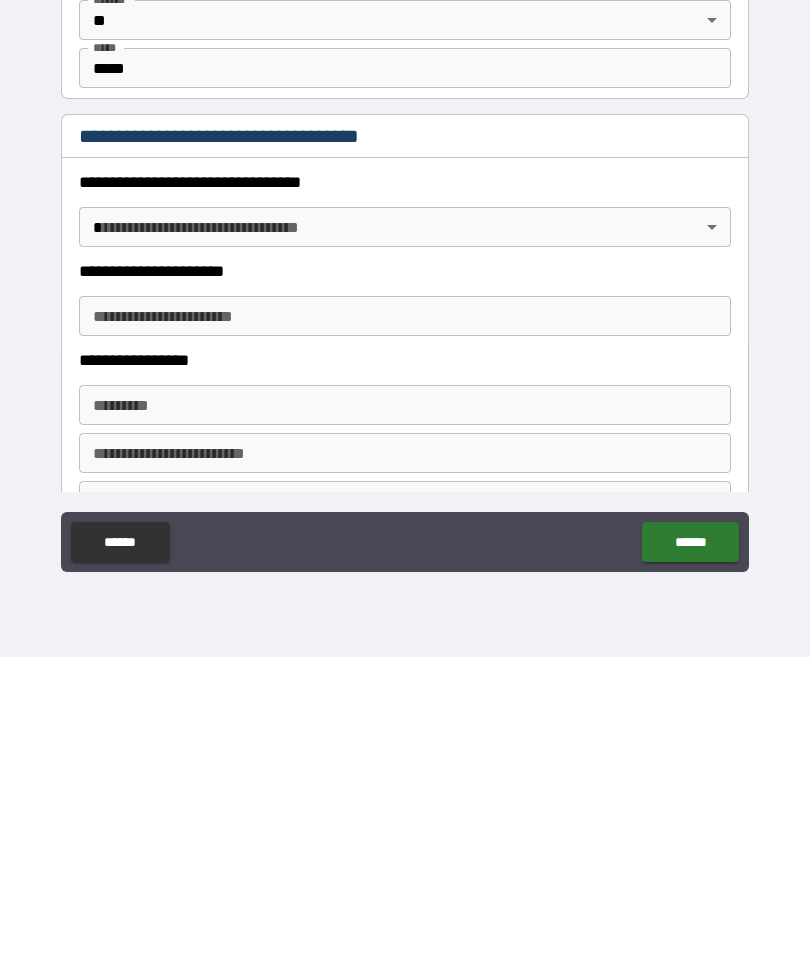 click on "**********" at bounding box center [405, 456] 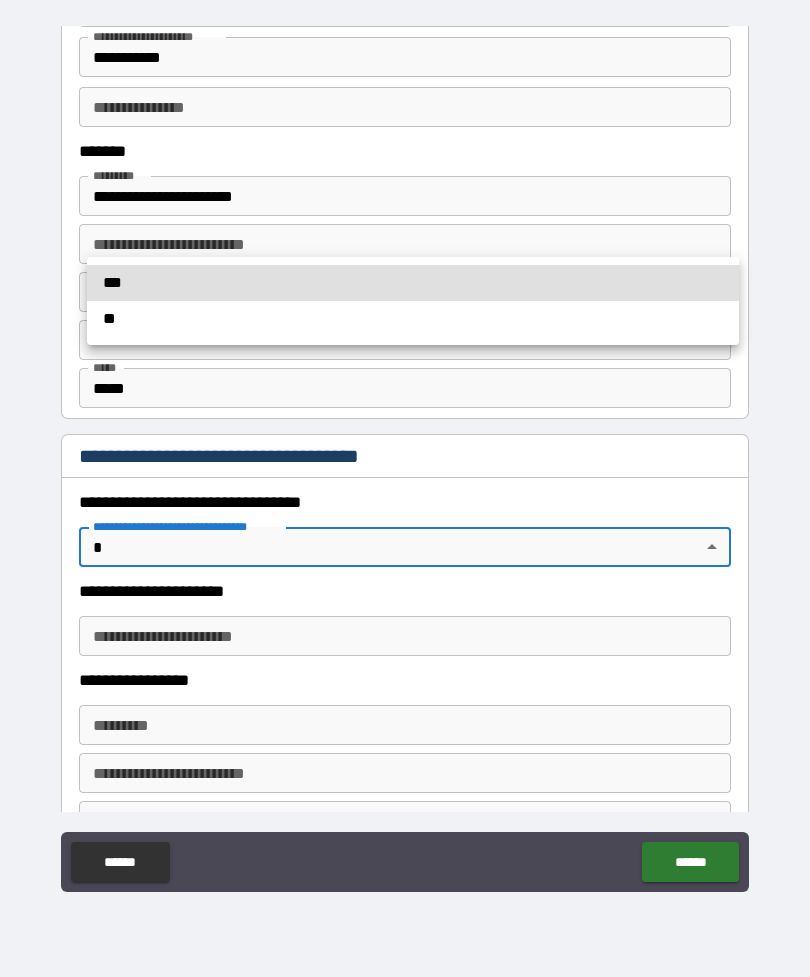 click at bounding box center (405, 488) 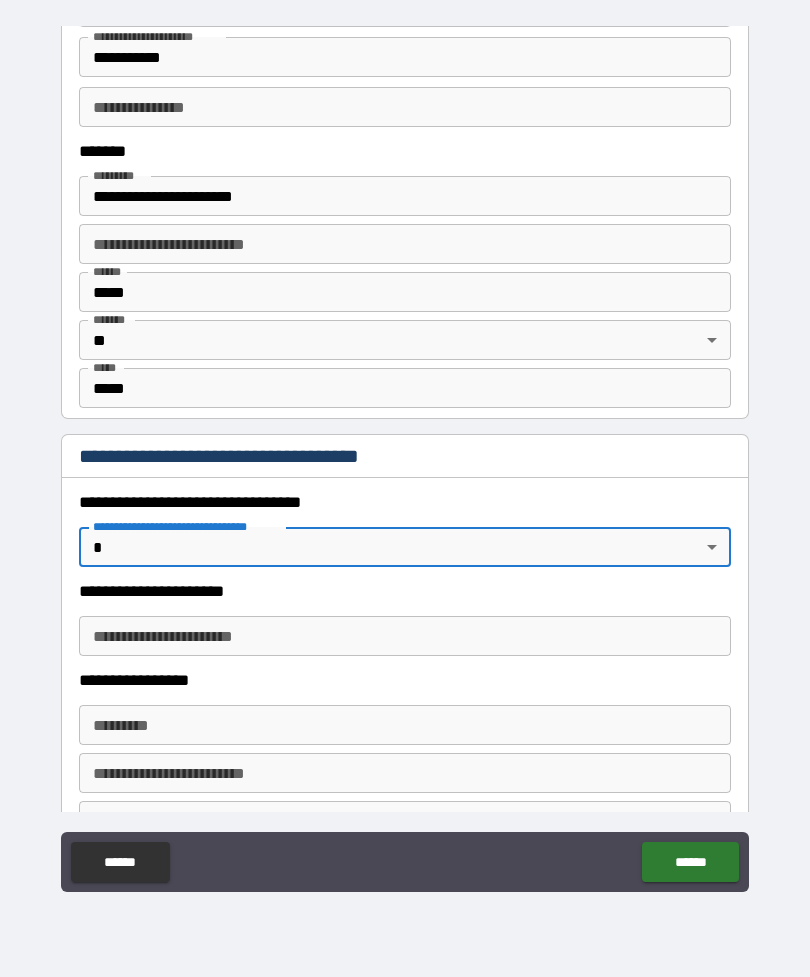 click on "**********" at bounding box center (405, 456) 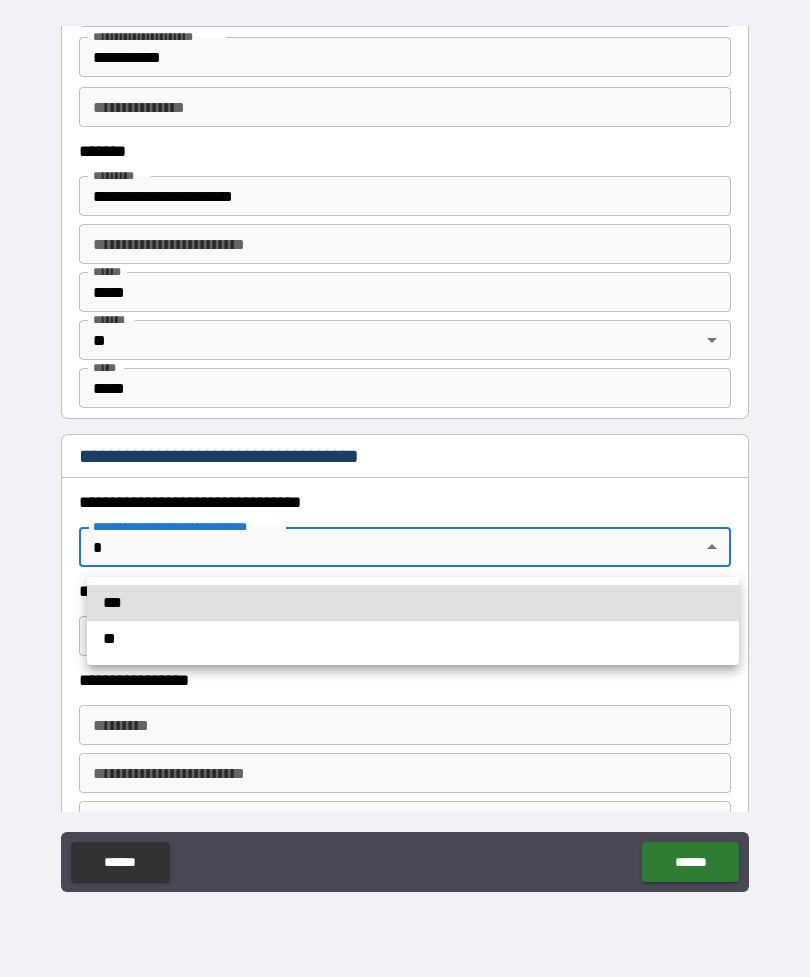 click on "***" at bounding box center [413, 603] 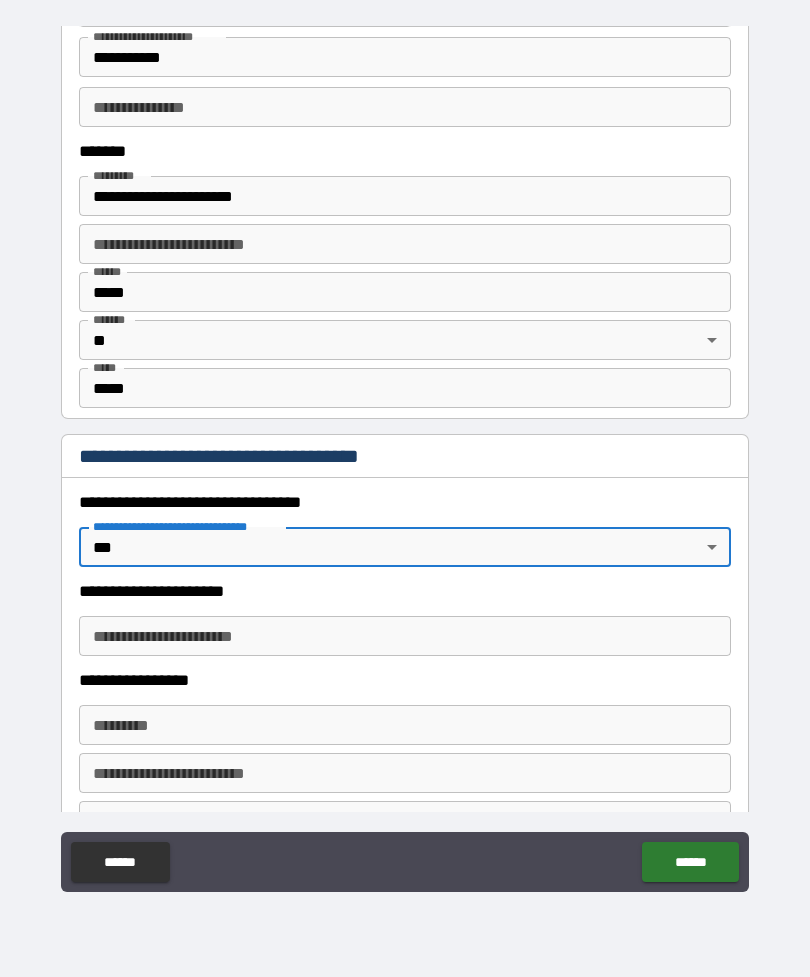 click on "**********" at bounding box center (405, 636) 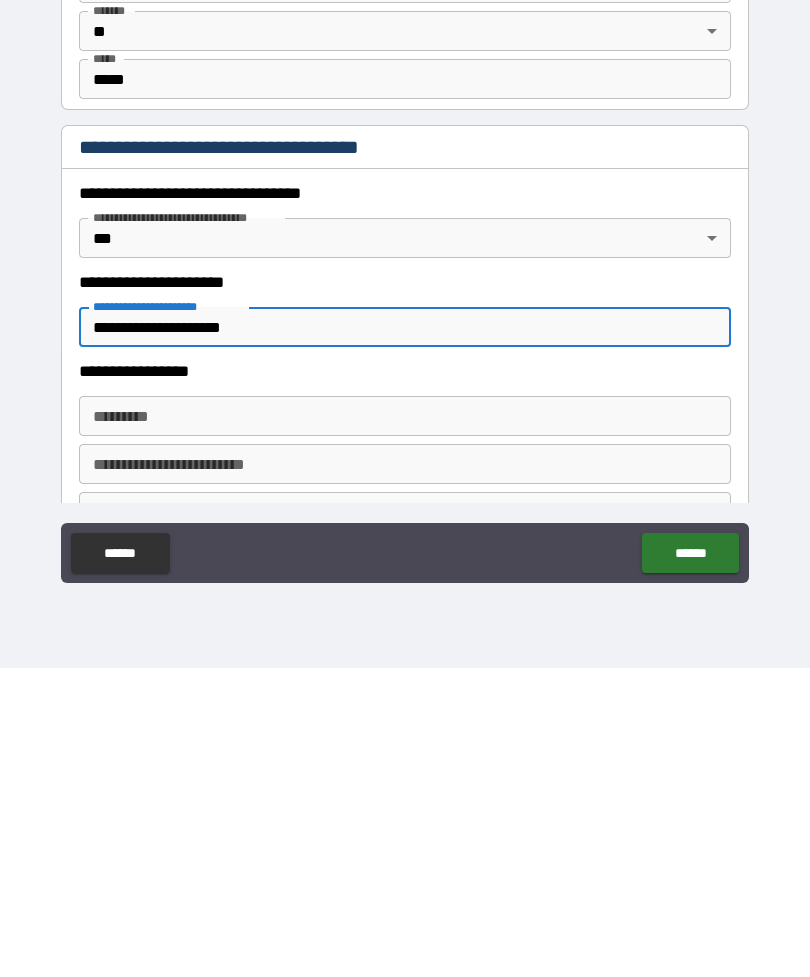 click on "*******   *" at bounding box center [405, 725] 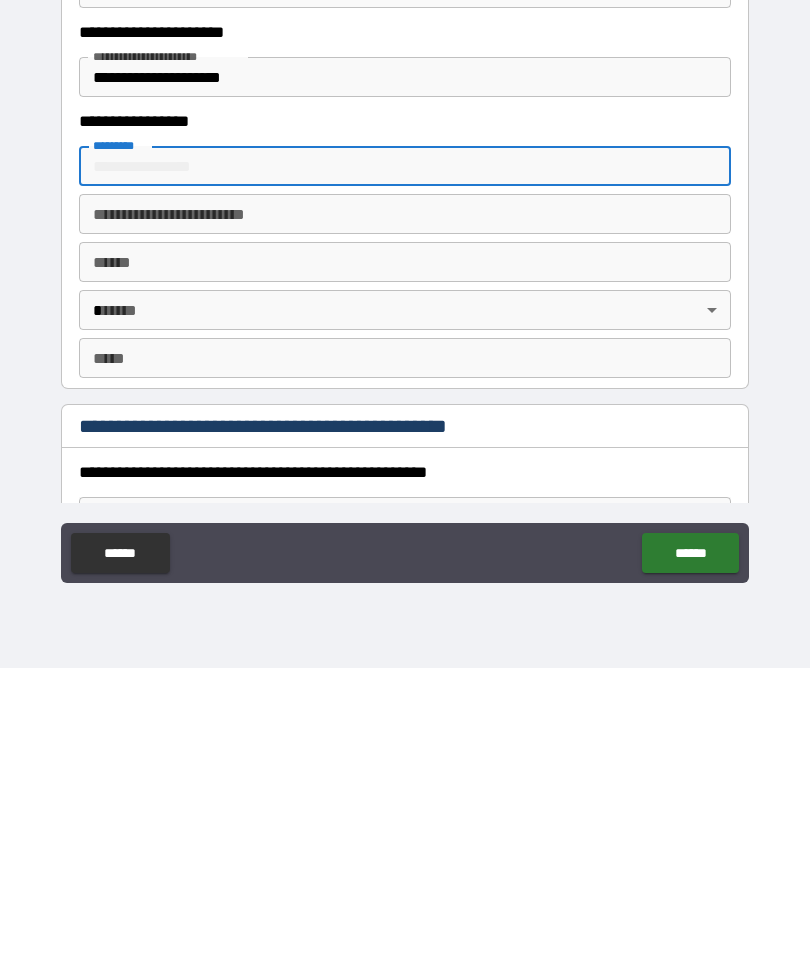 scroll, scrollTop: 1533, scrollLeft: 0, axis: vertical 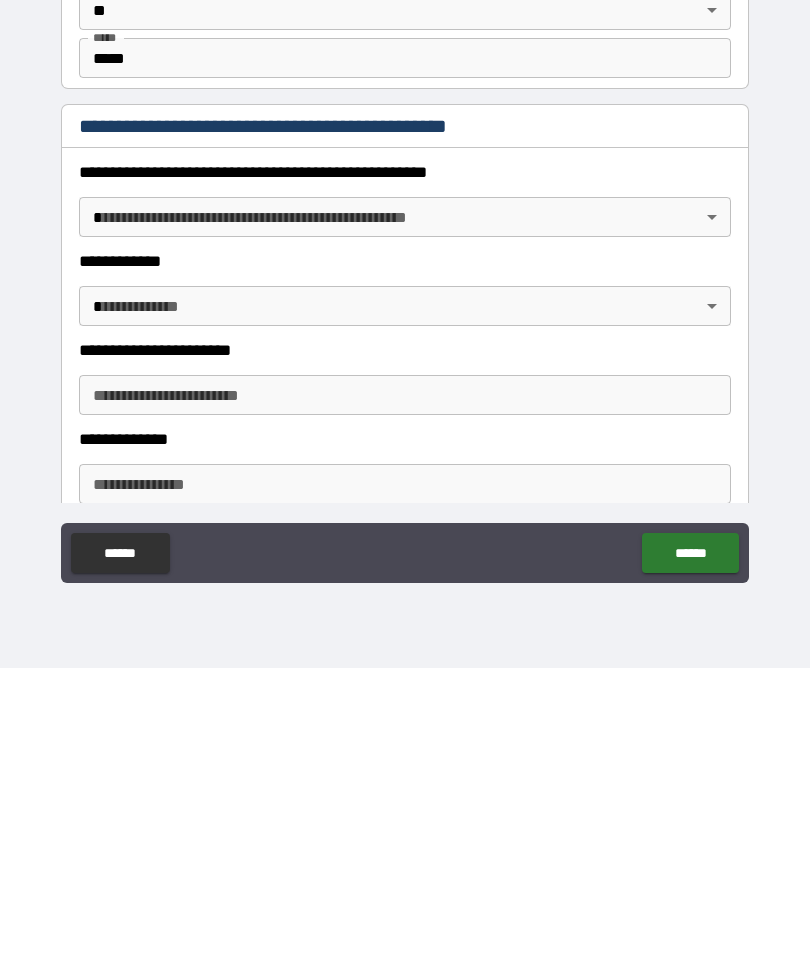 click on "**********" at bounding box center (405, 456) 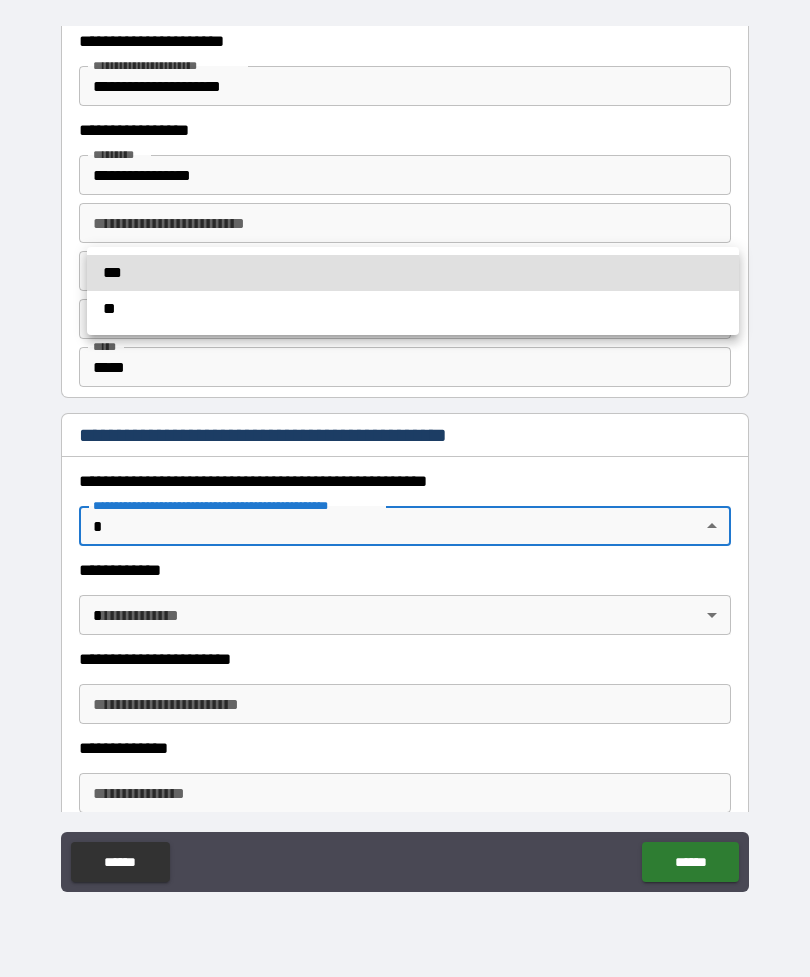 click at bounding box center [405, 488] 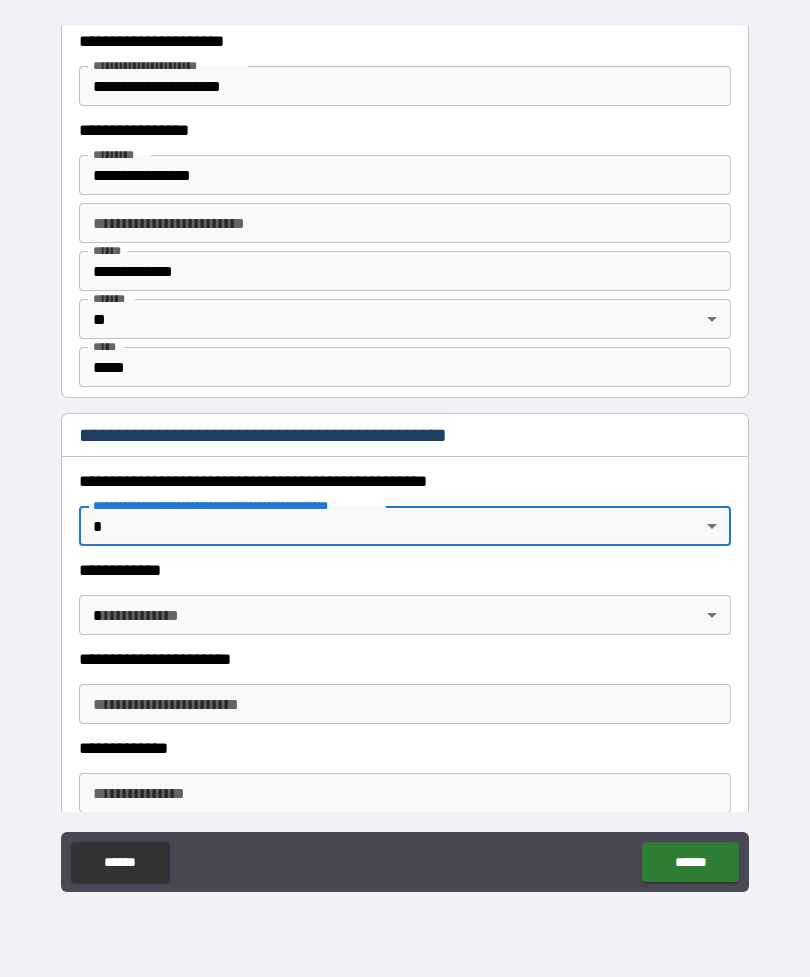 click on "**********" at bounding box center [405, 456] 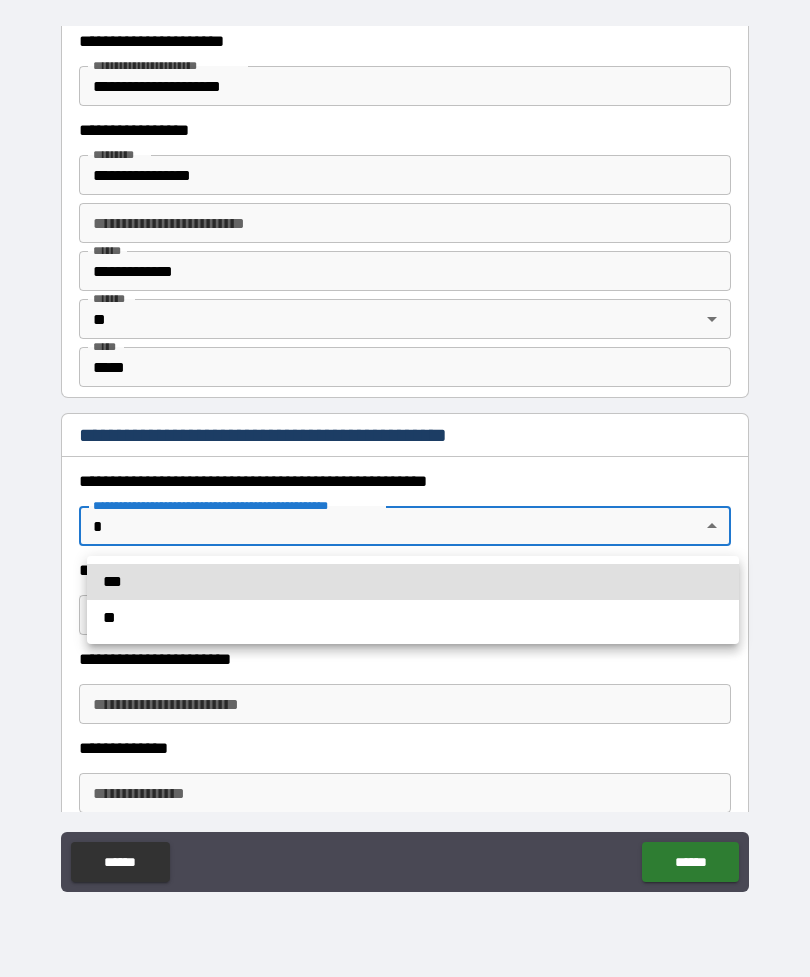 click on "**" at bounding box center [413, 618] 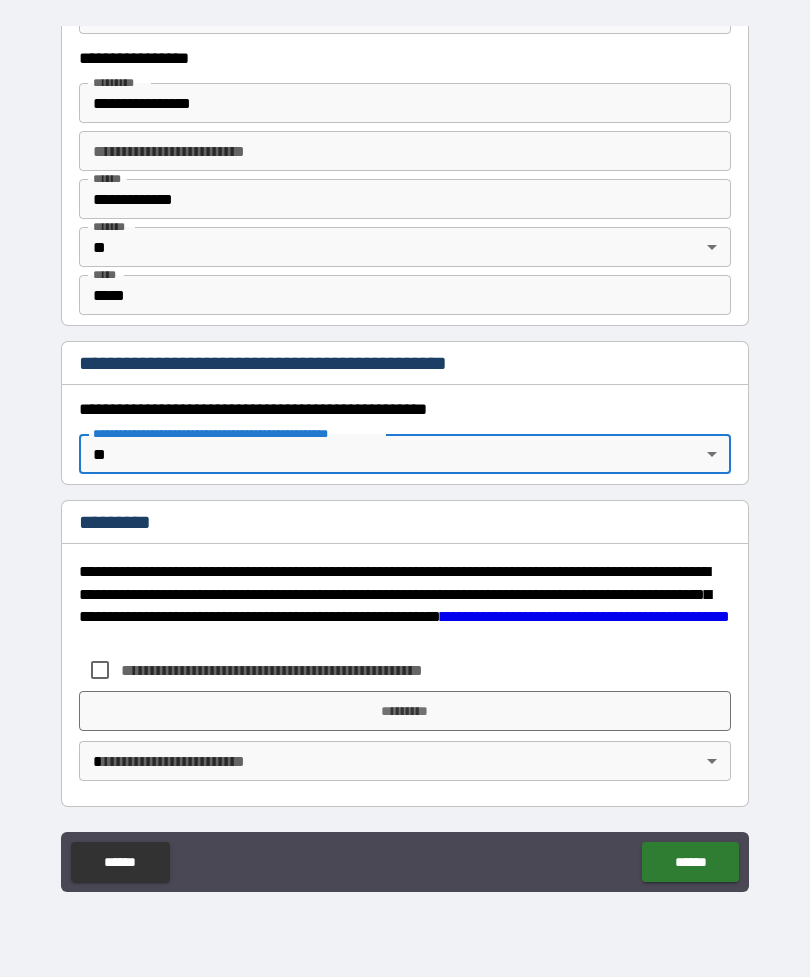scroll, scrollTop: 1897, scrollLeft: 0, axis: vertical 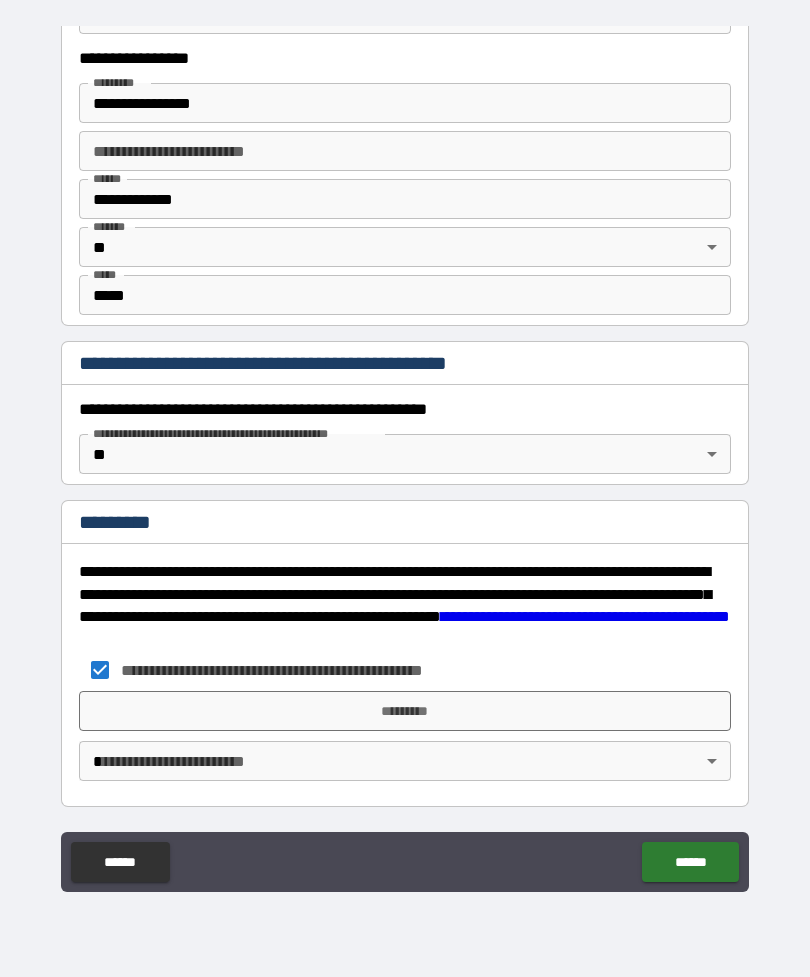 click on "*********" at bounding box center (405, 711) 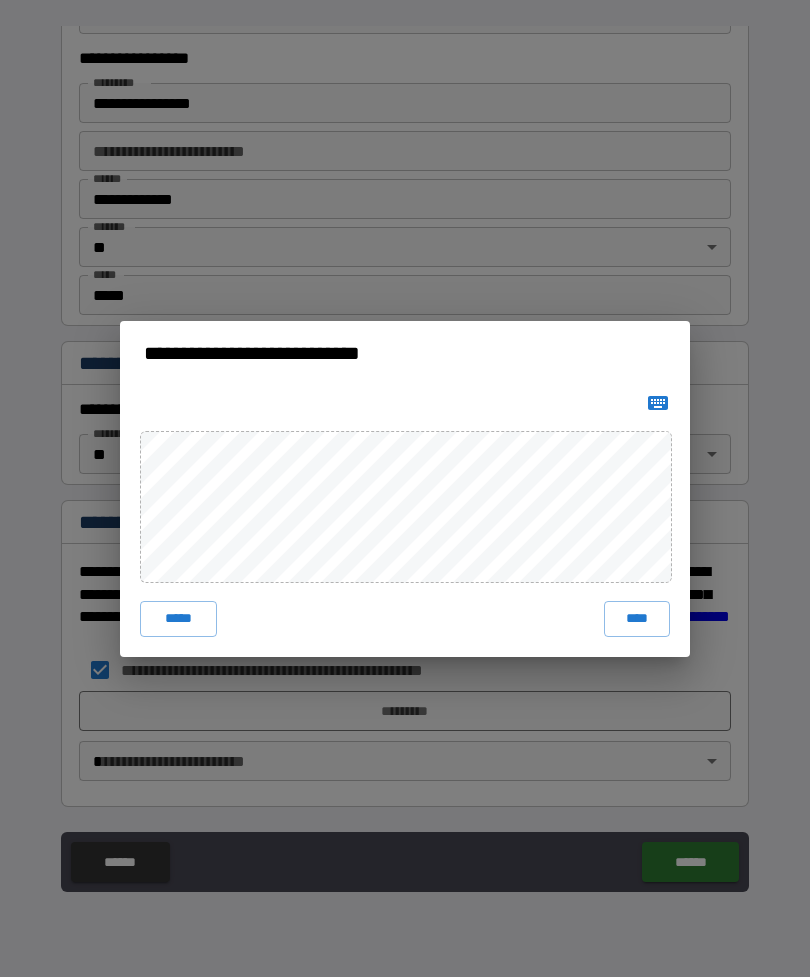 click on "****" at bounding box center (637, 619) 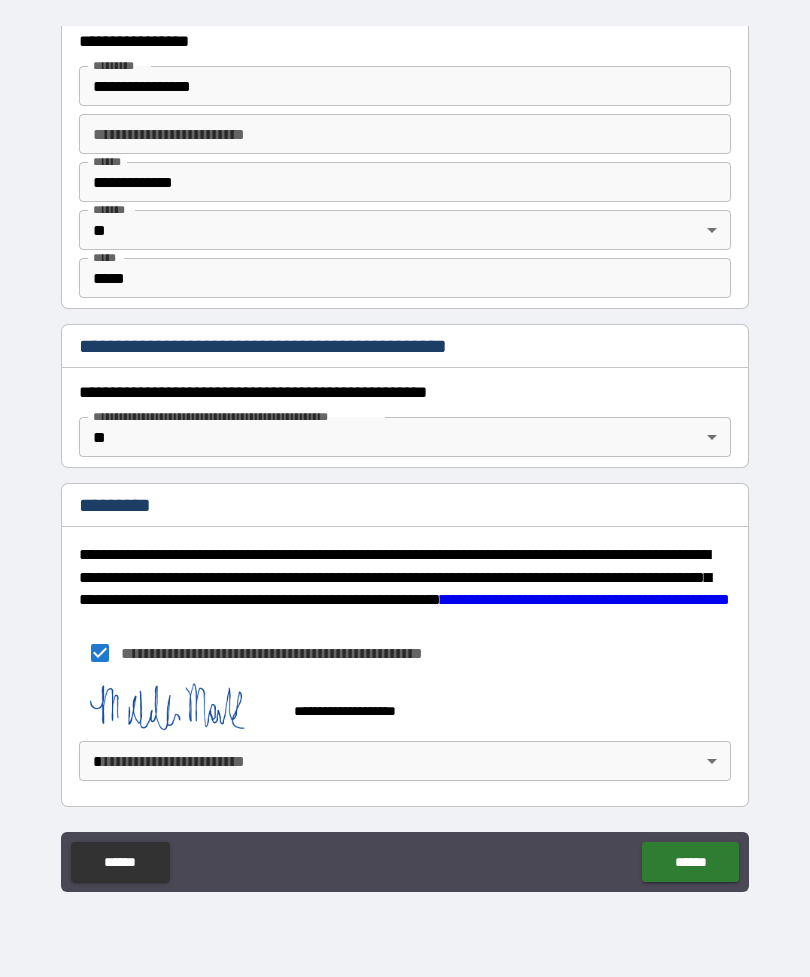 scroll, scrollTop: 1914, scrollLeft: 0, axis: vertical 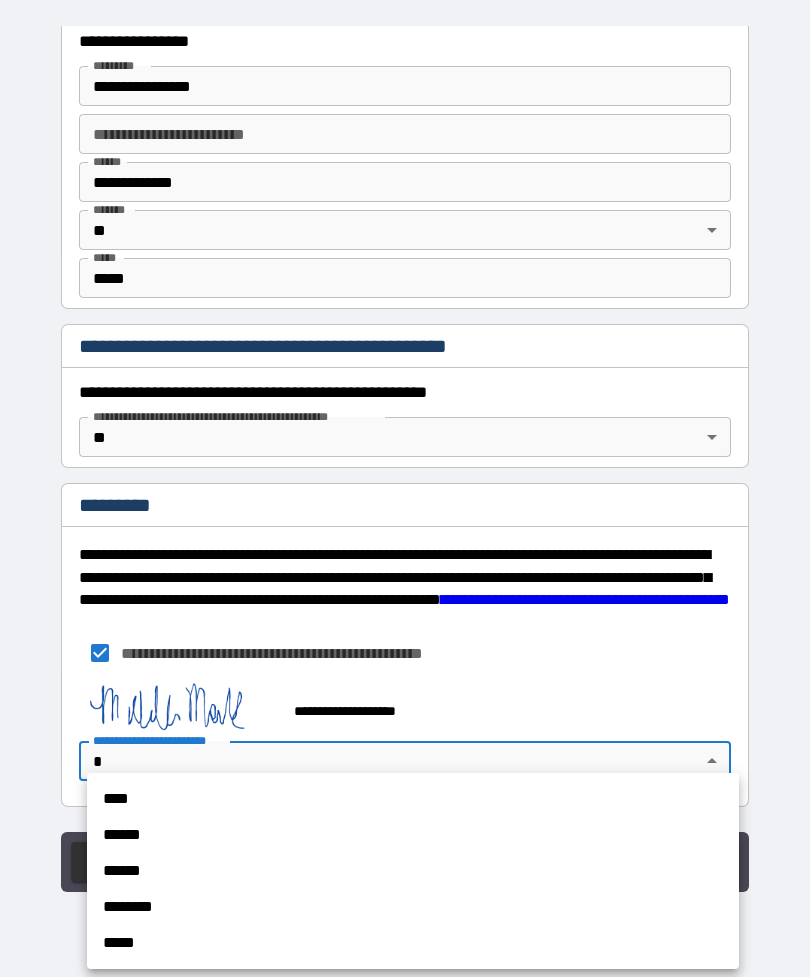 click on "****" at bounding box center (413, 799) 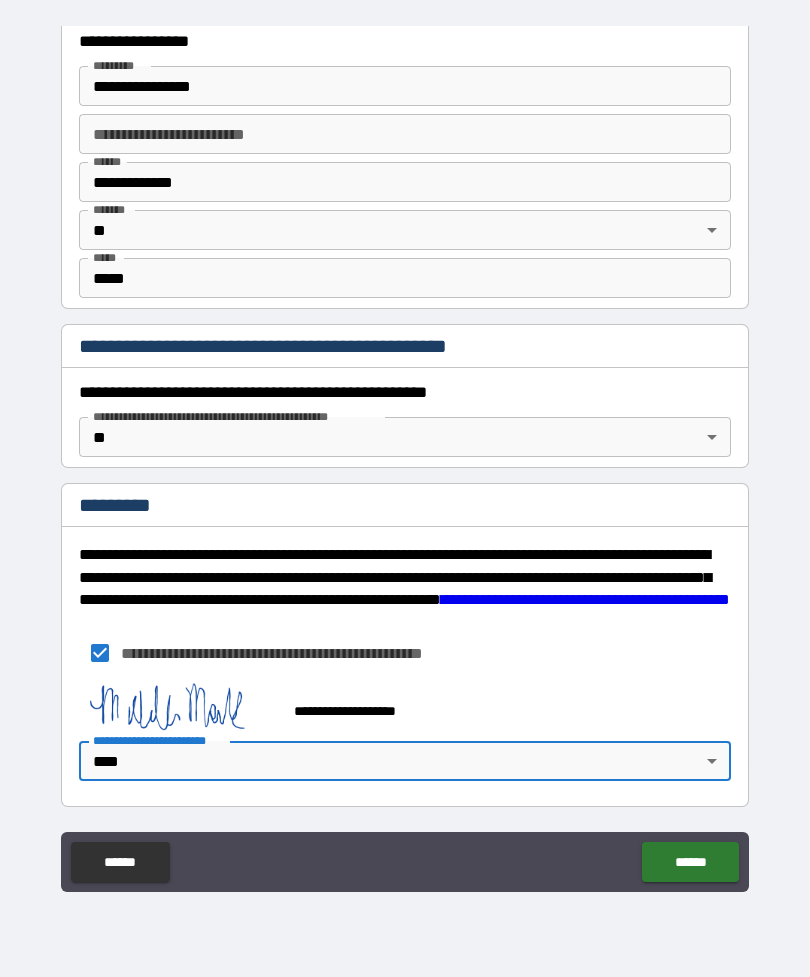 click on "******" at bounding box center [690, 862] 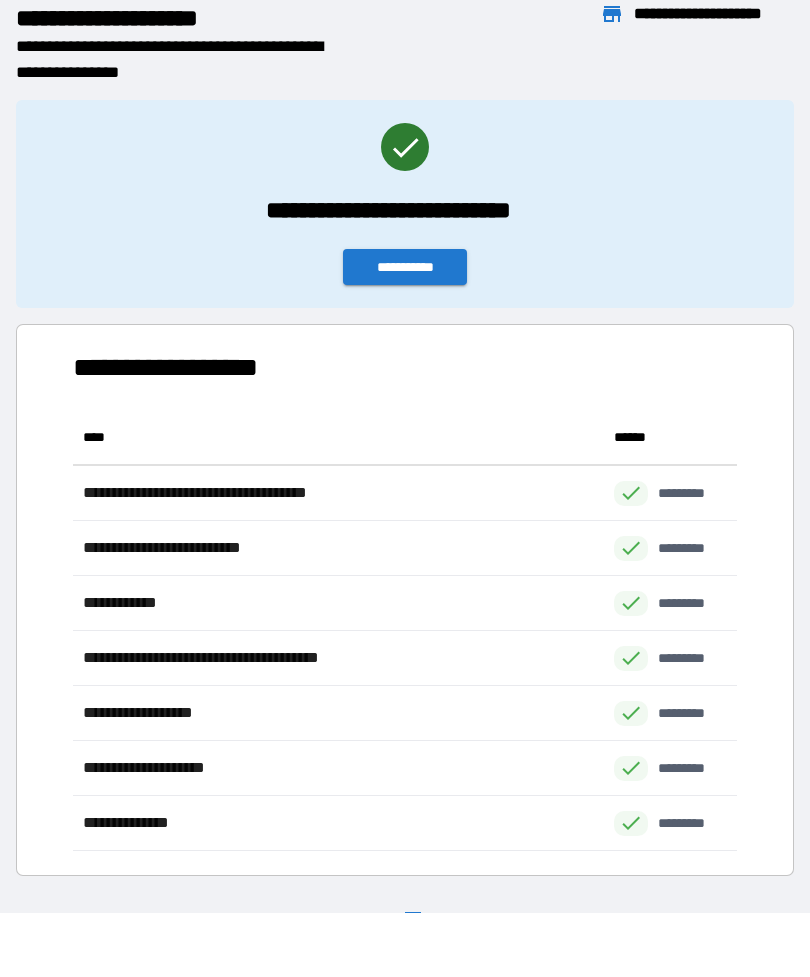 scroll, scrollTop: 441, scrollLeft: 664, axis: both 